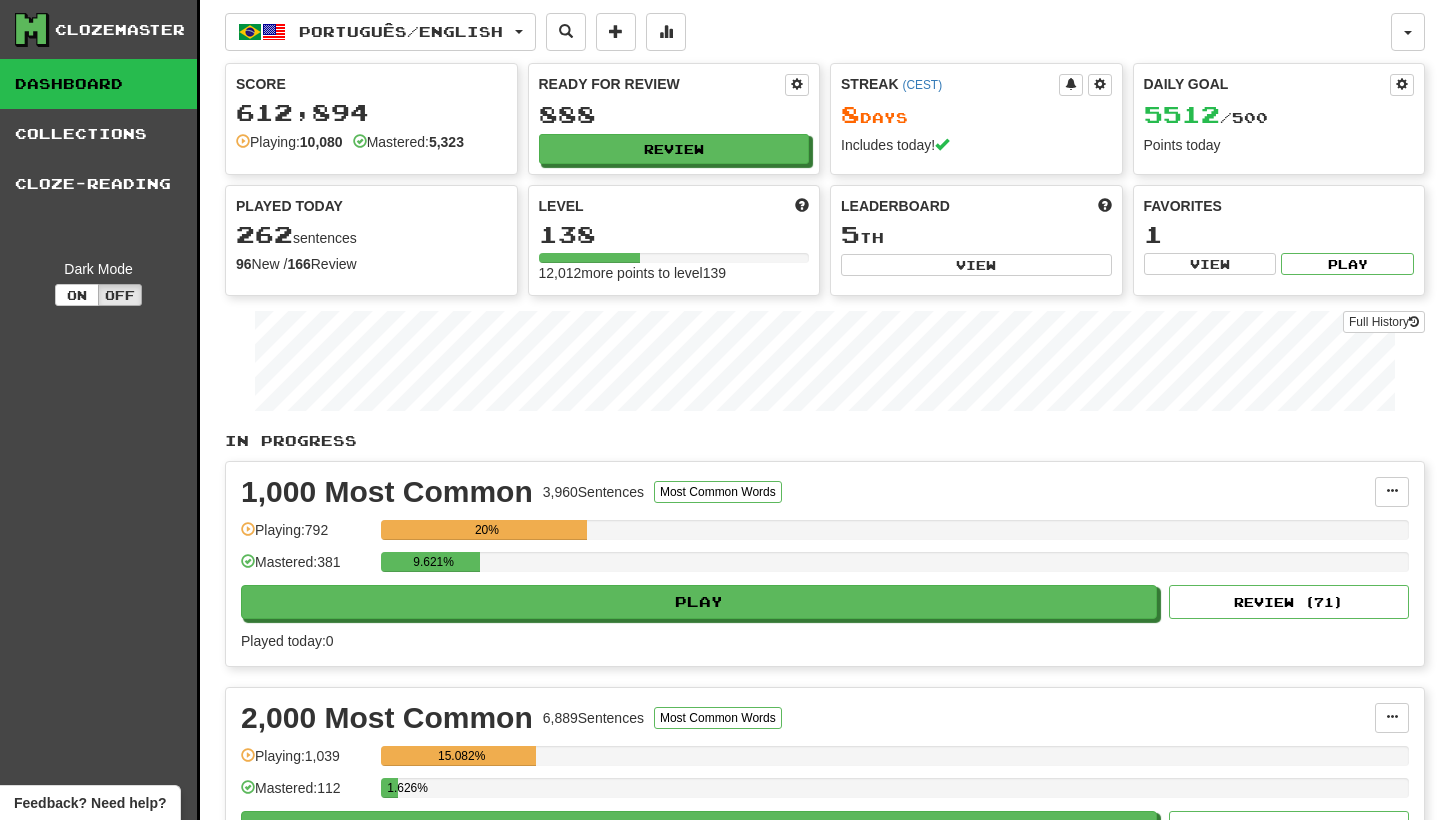 scroll, scrollTop: 0, scrollLeft: 0, axis: both 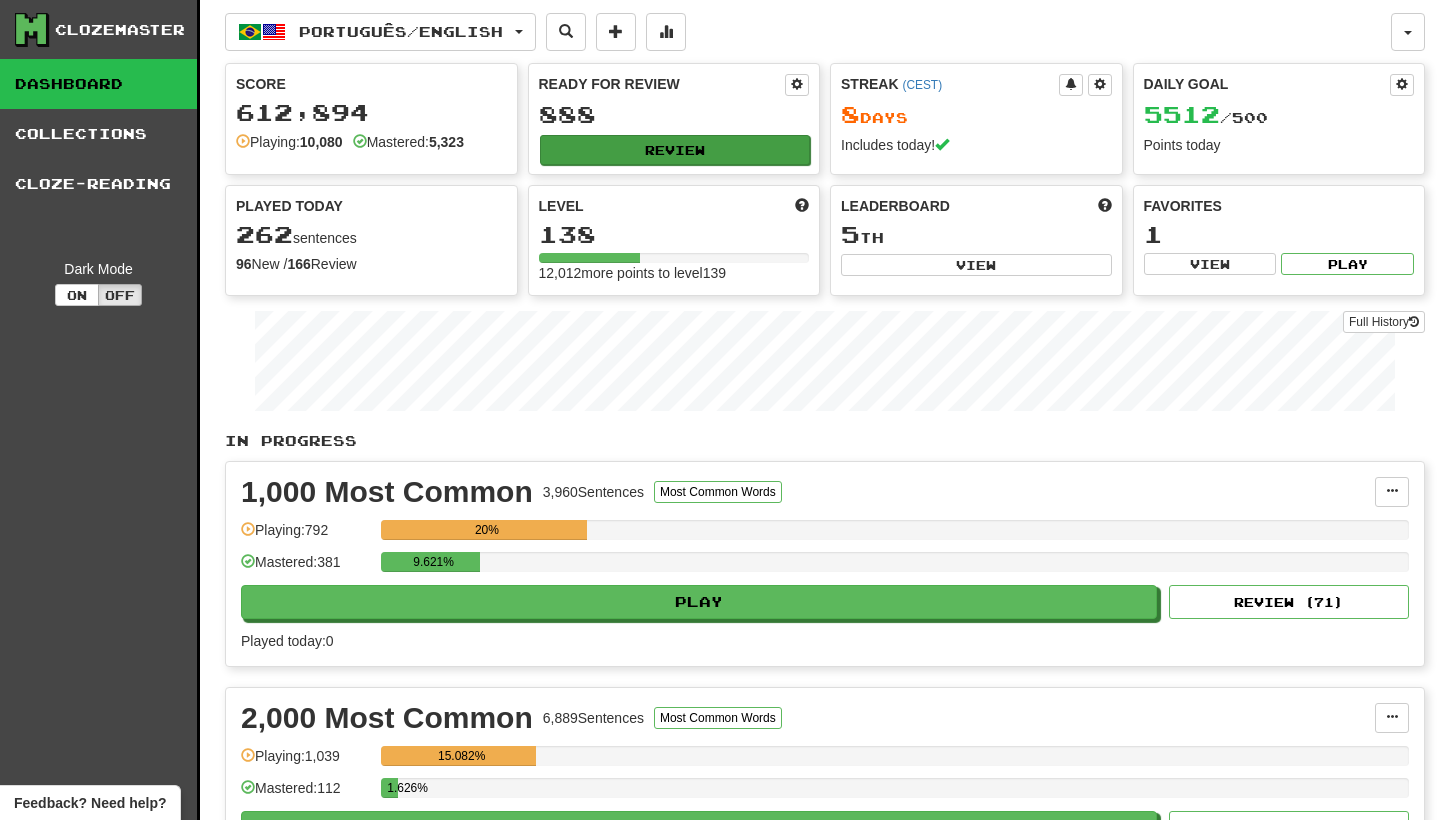 click on "Review" at bounding box center [675, 150] 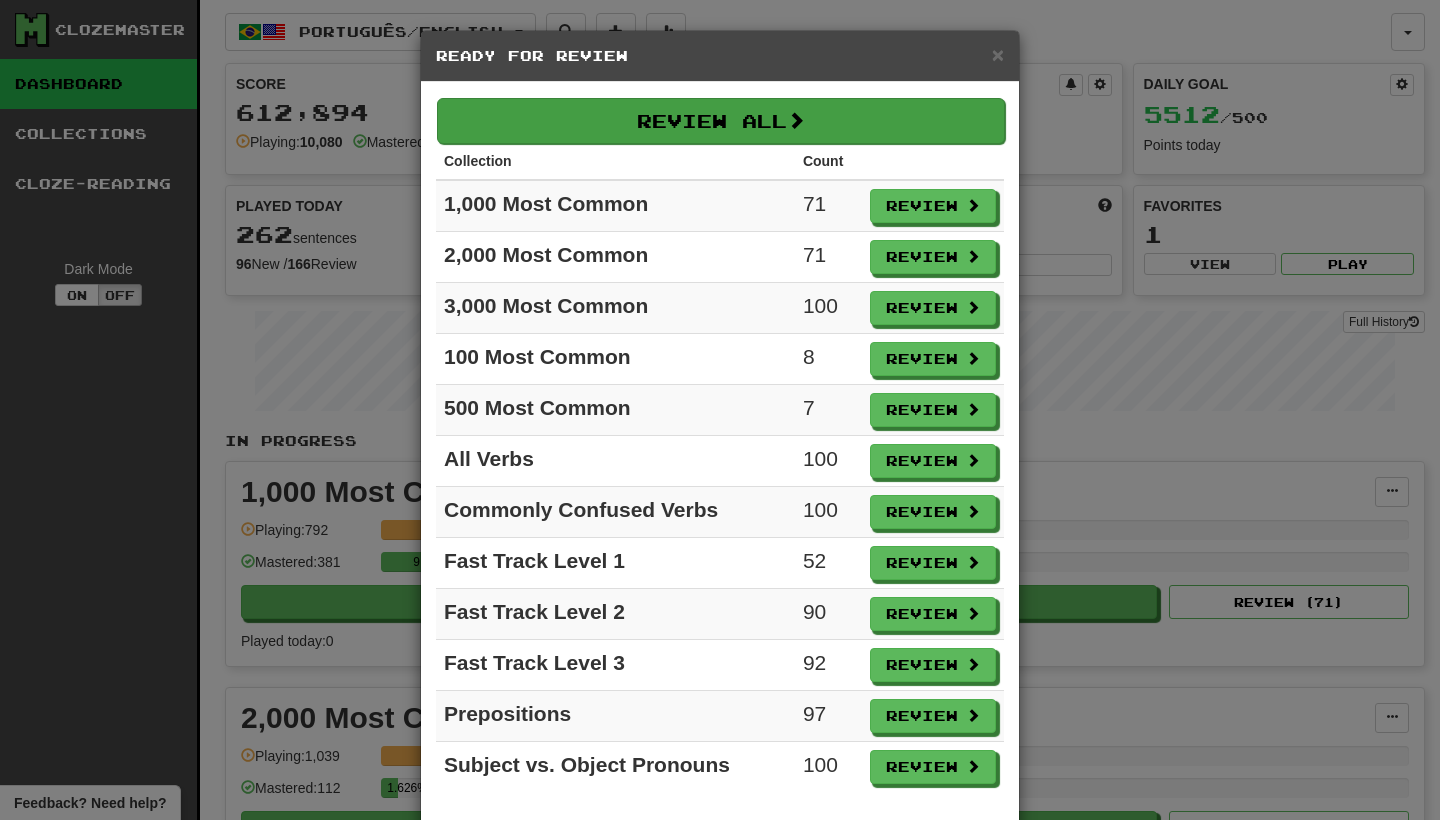 click on "Review All" at bounding box center [721, 121] 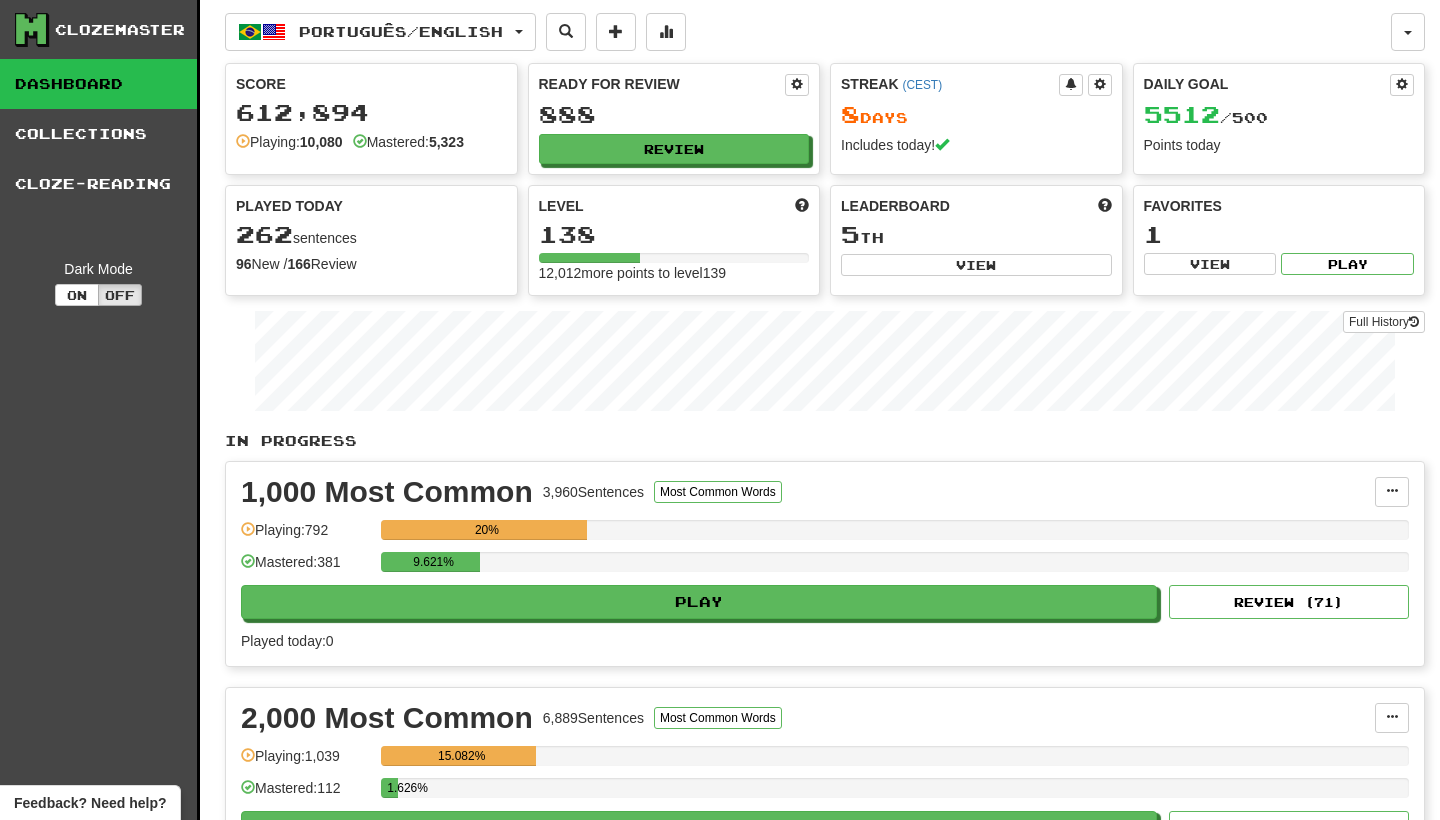 select on "********" 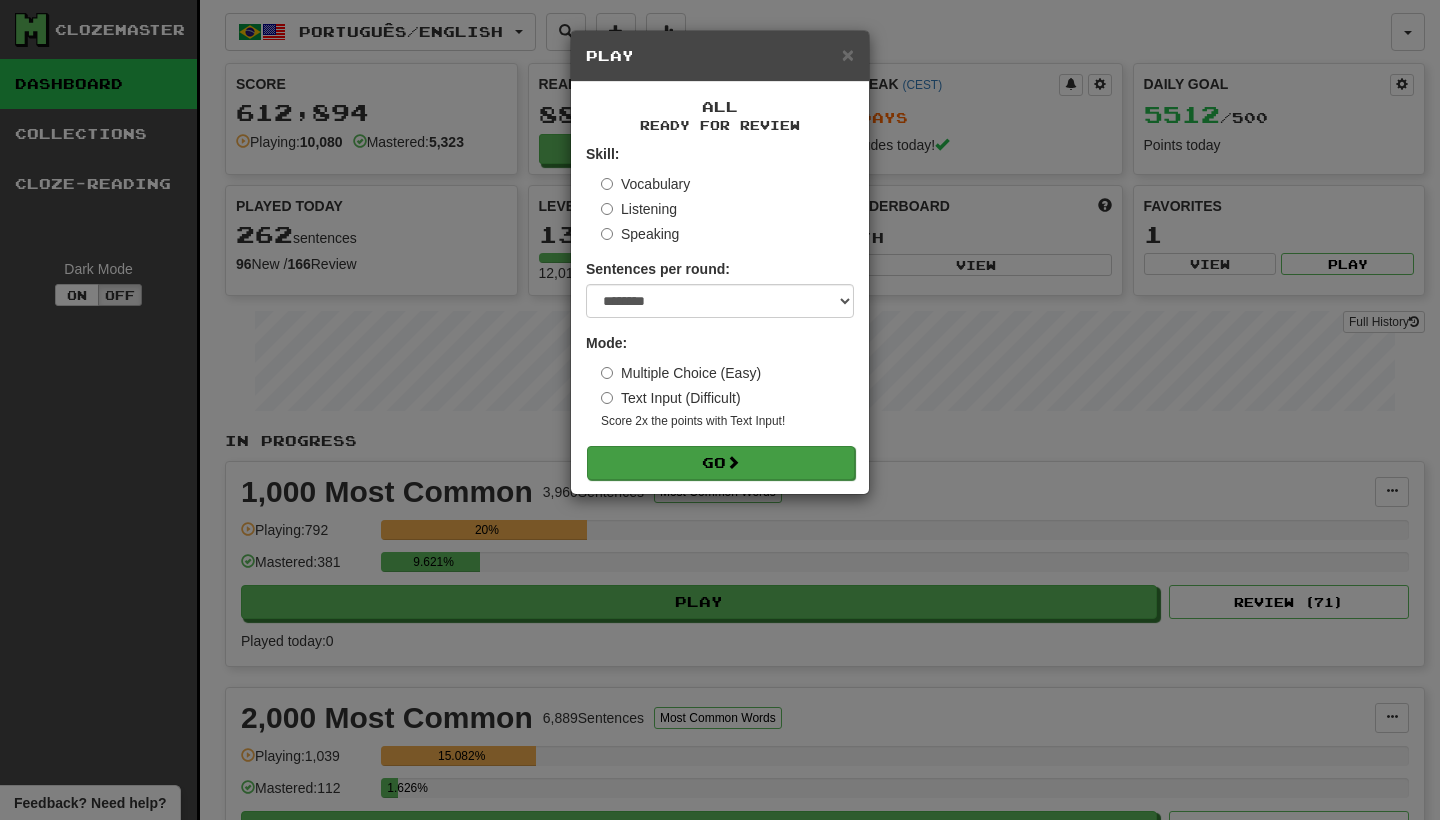 click on "Go" at bounding box center [721, 463] 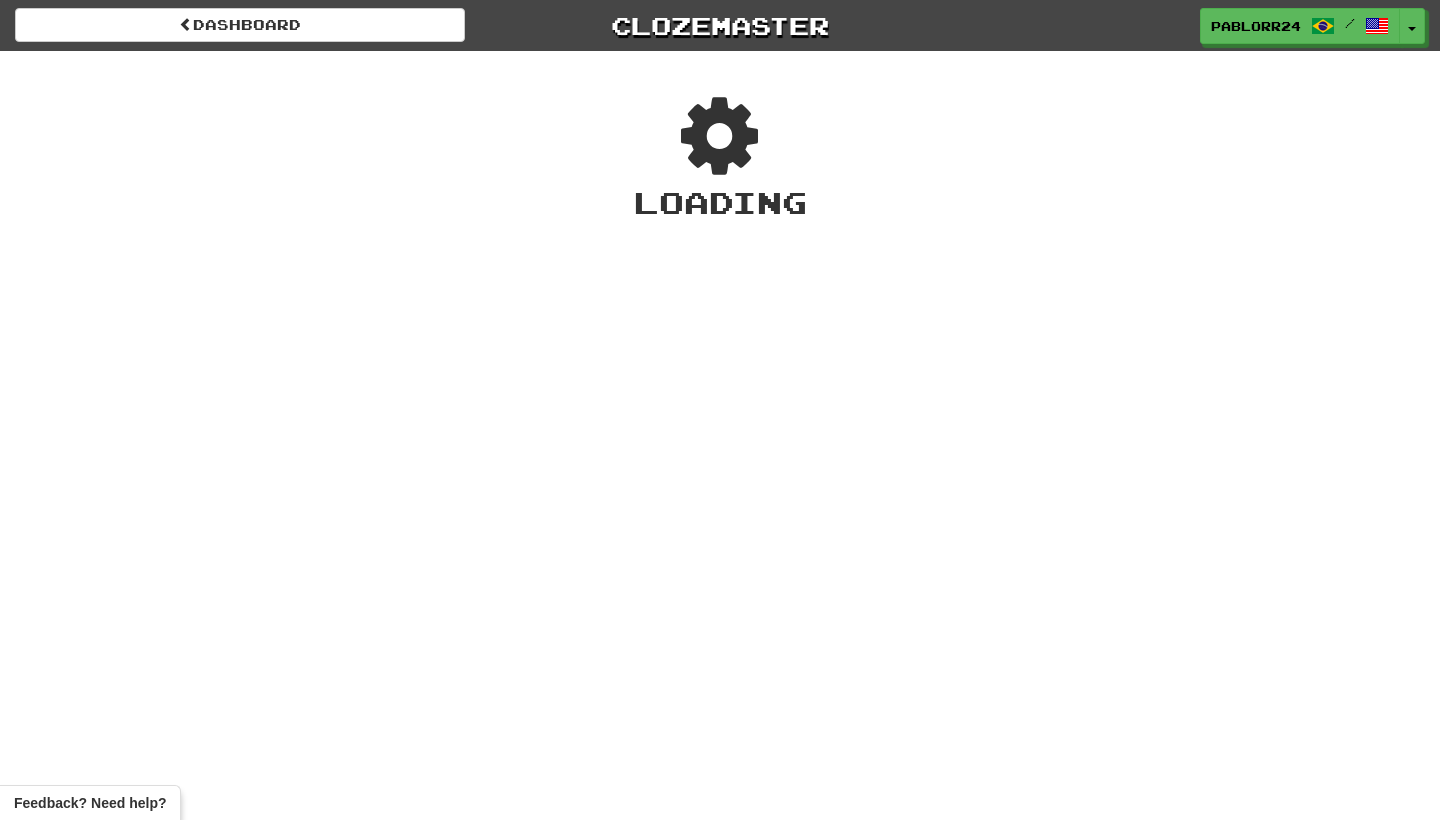scroll, scrollTop: 0, scrollLeft: 0, axis: both 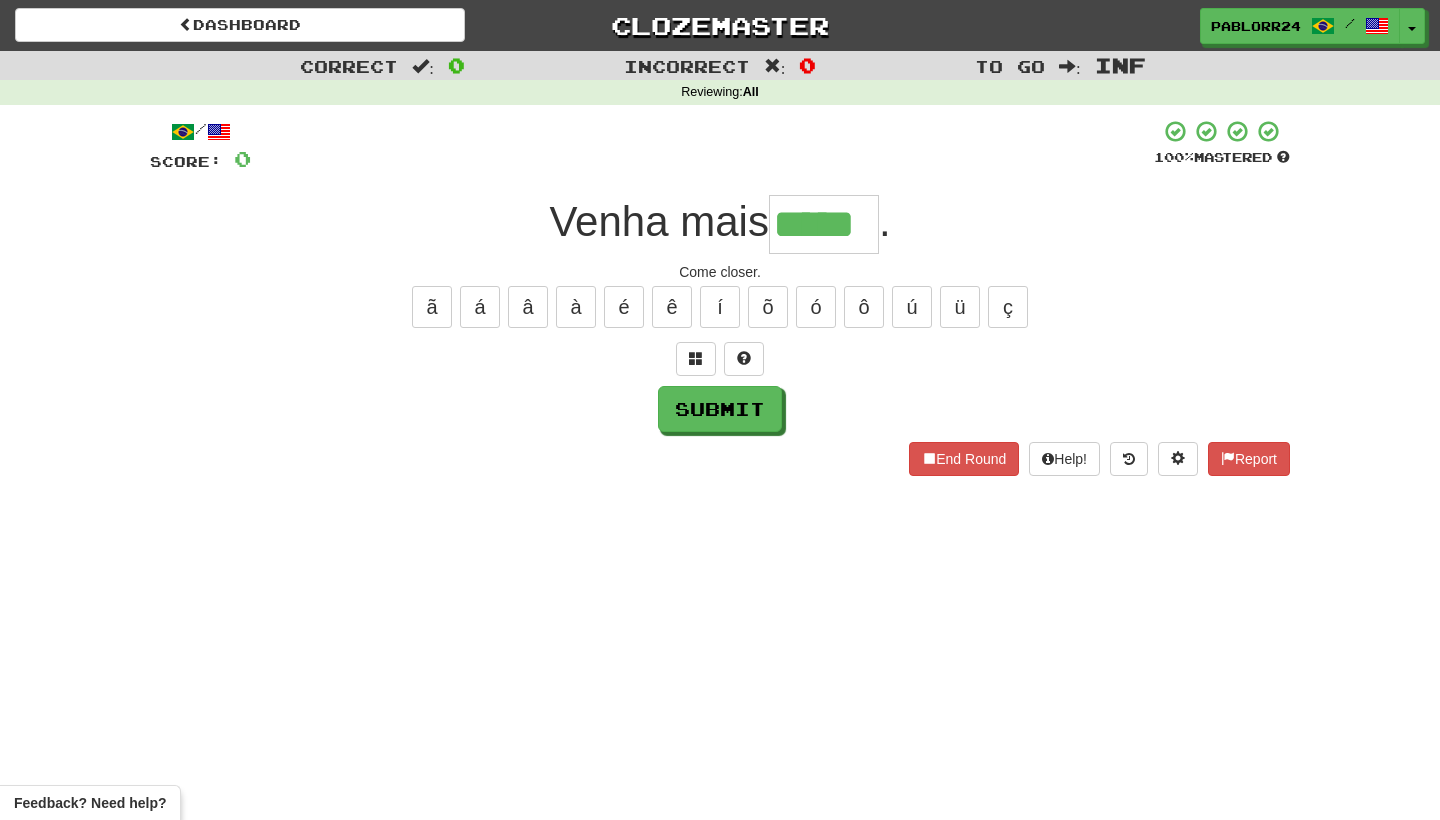 type on "*****" 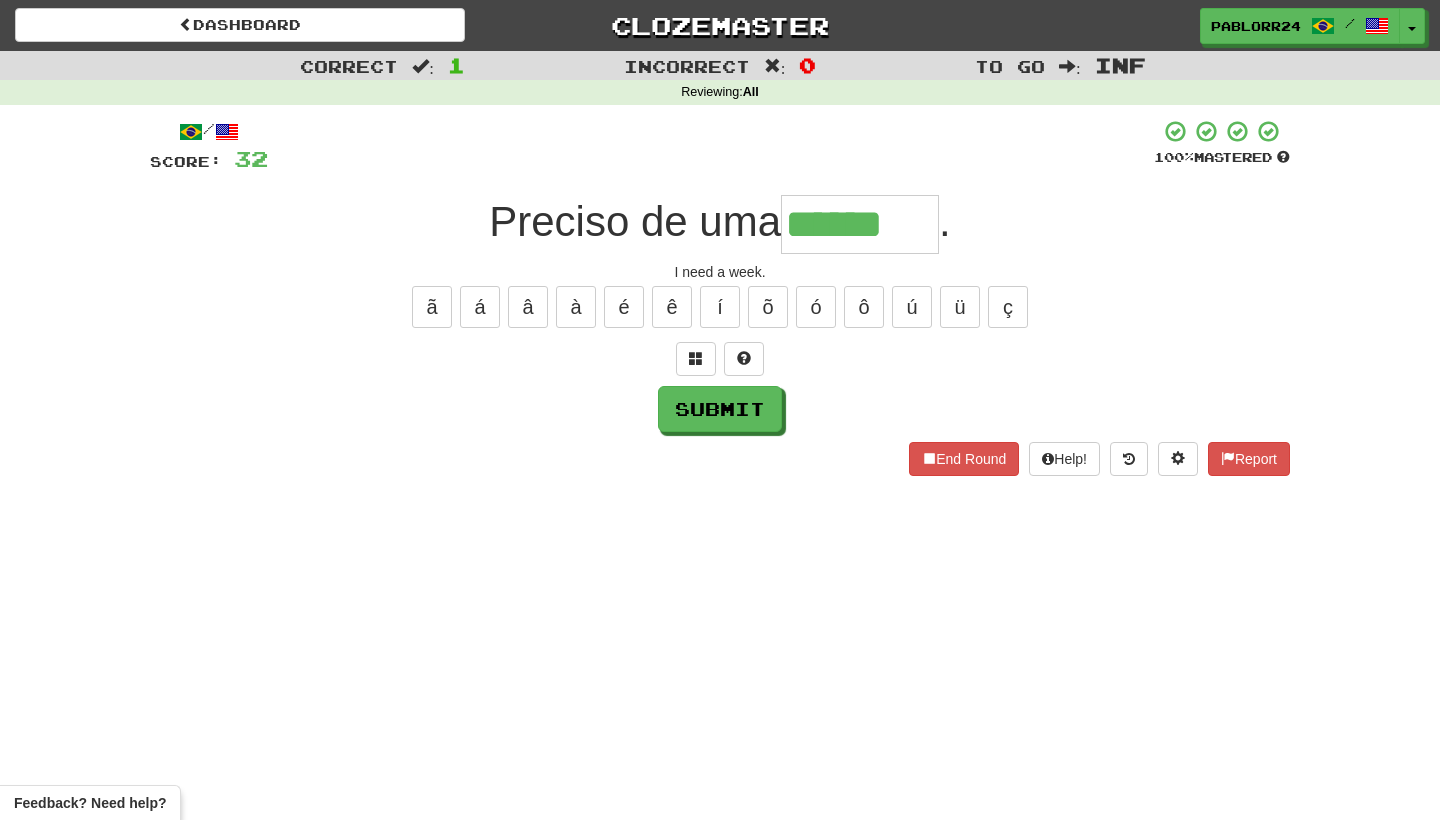 type on "******" 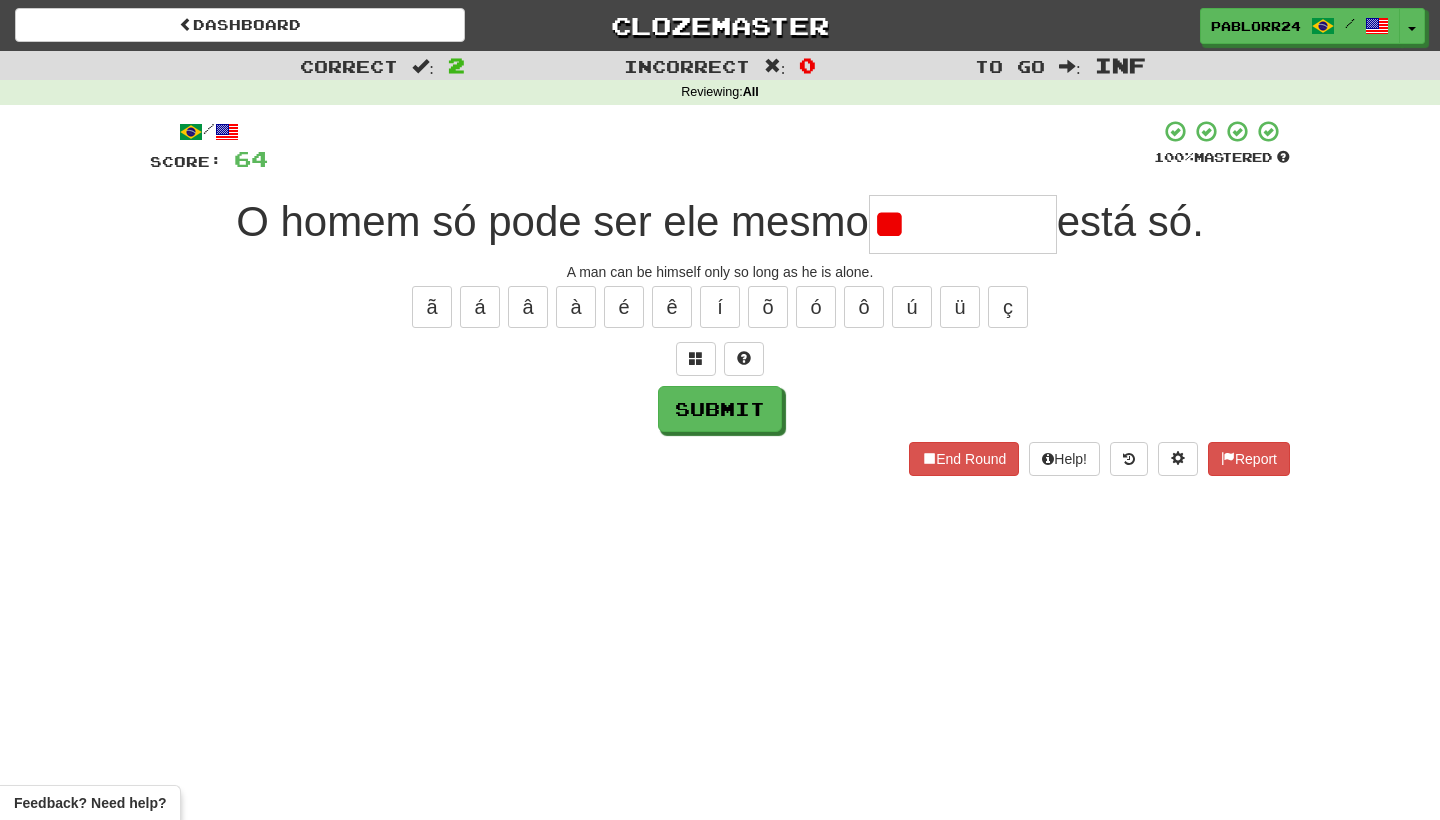 type on "*" 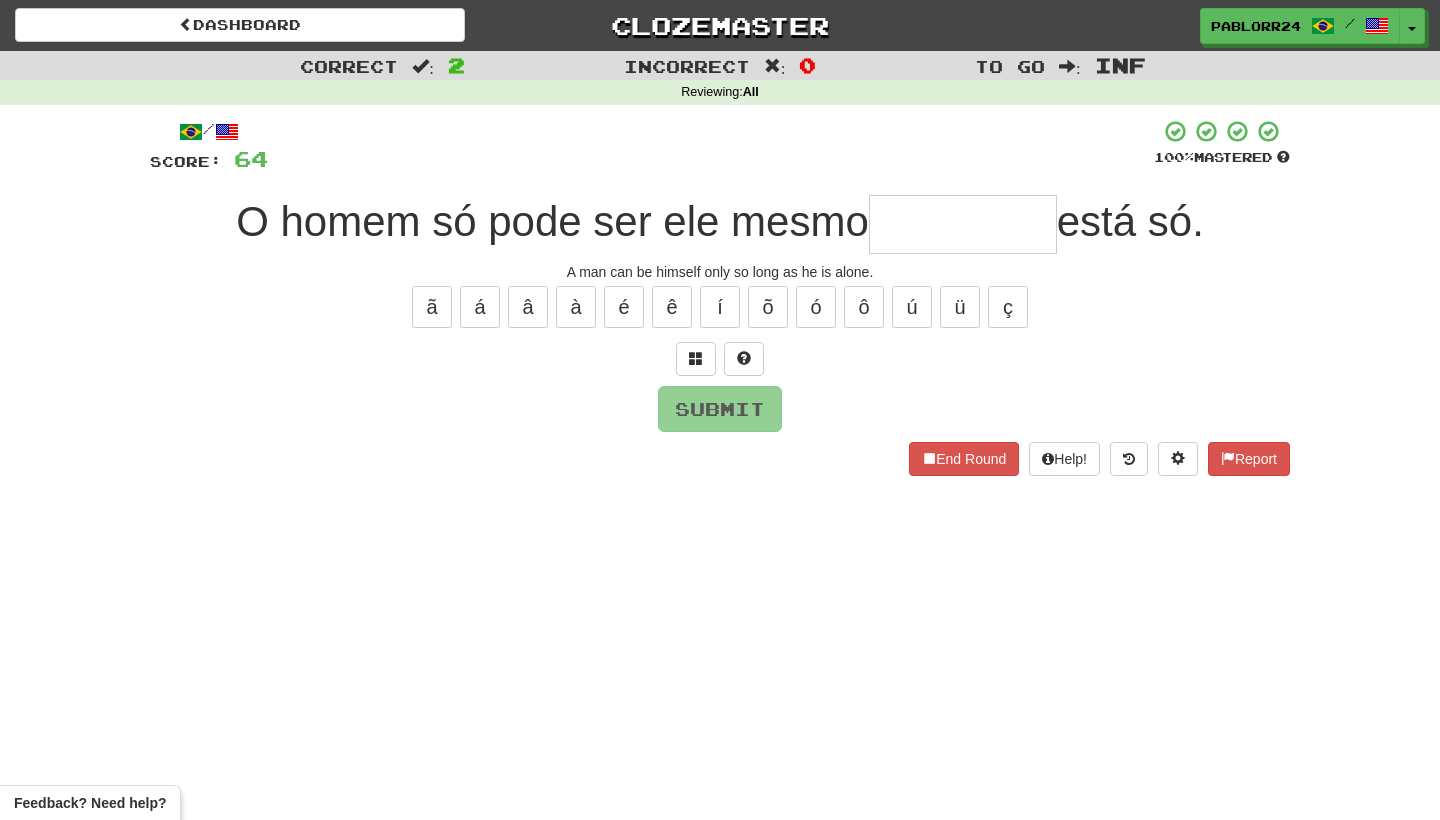 type on "*" 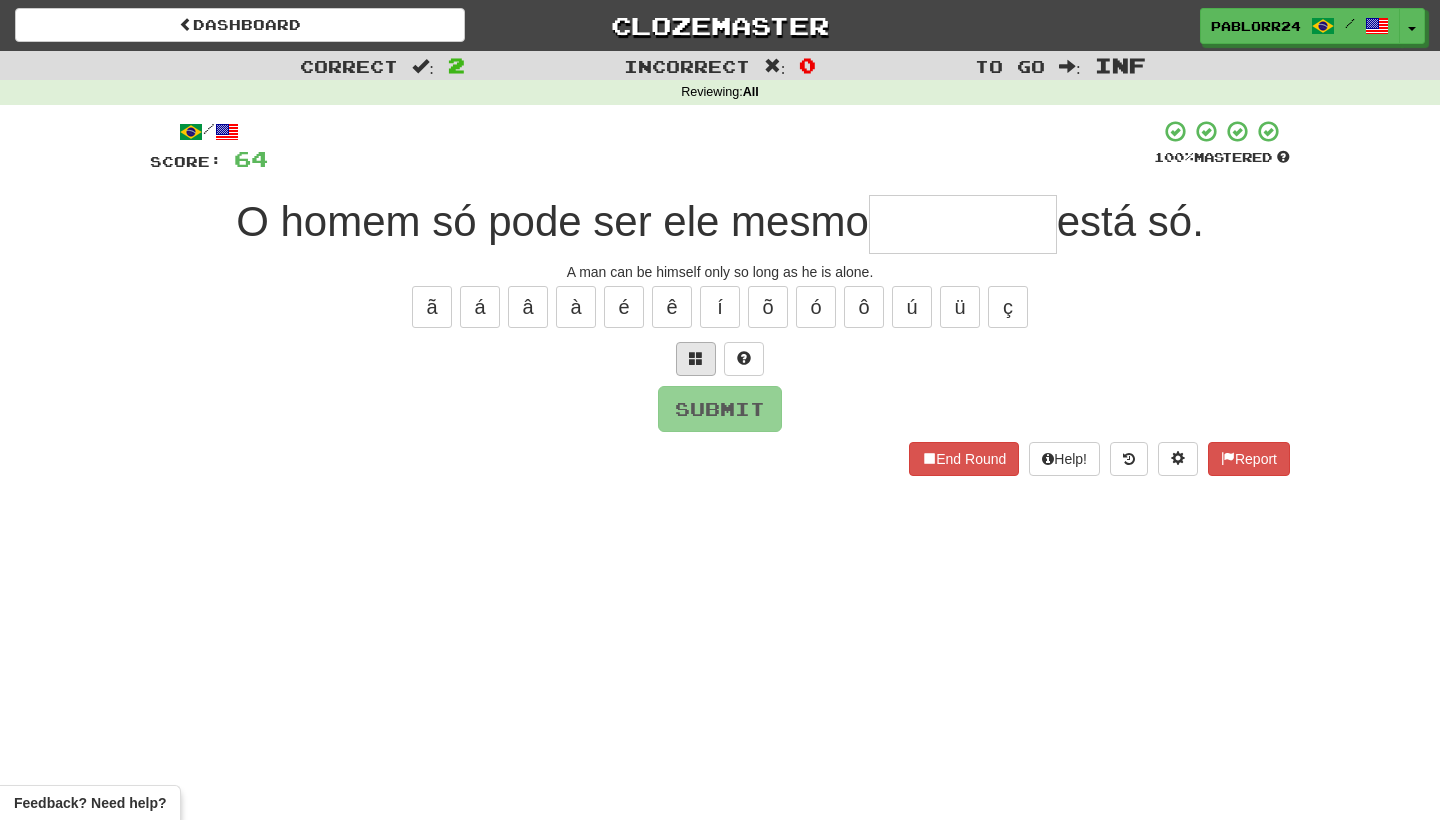 click at bounding box center (696, 358) 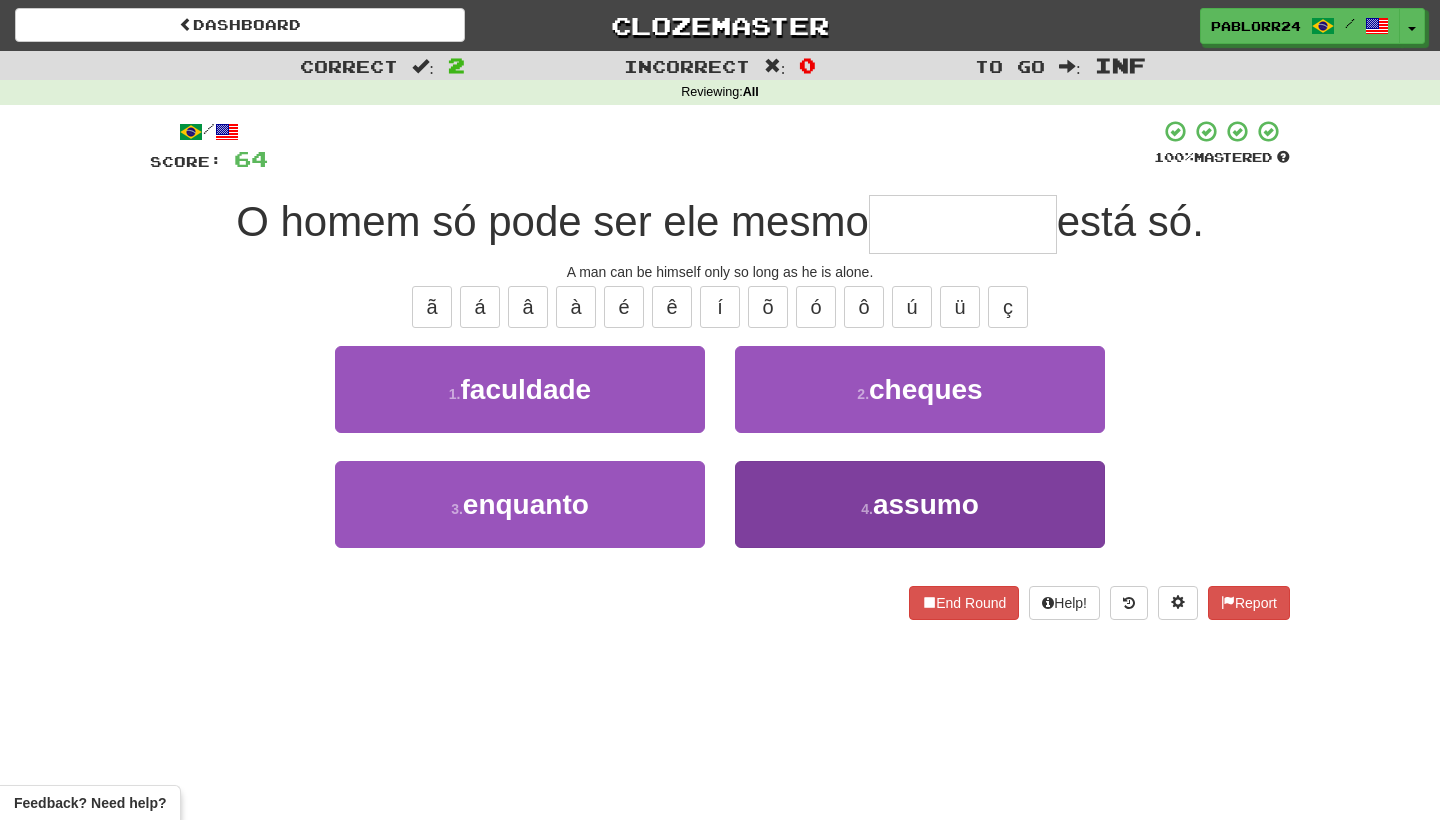 click on "4 .  assumo" at bounding box center [920, 504] 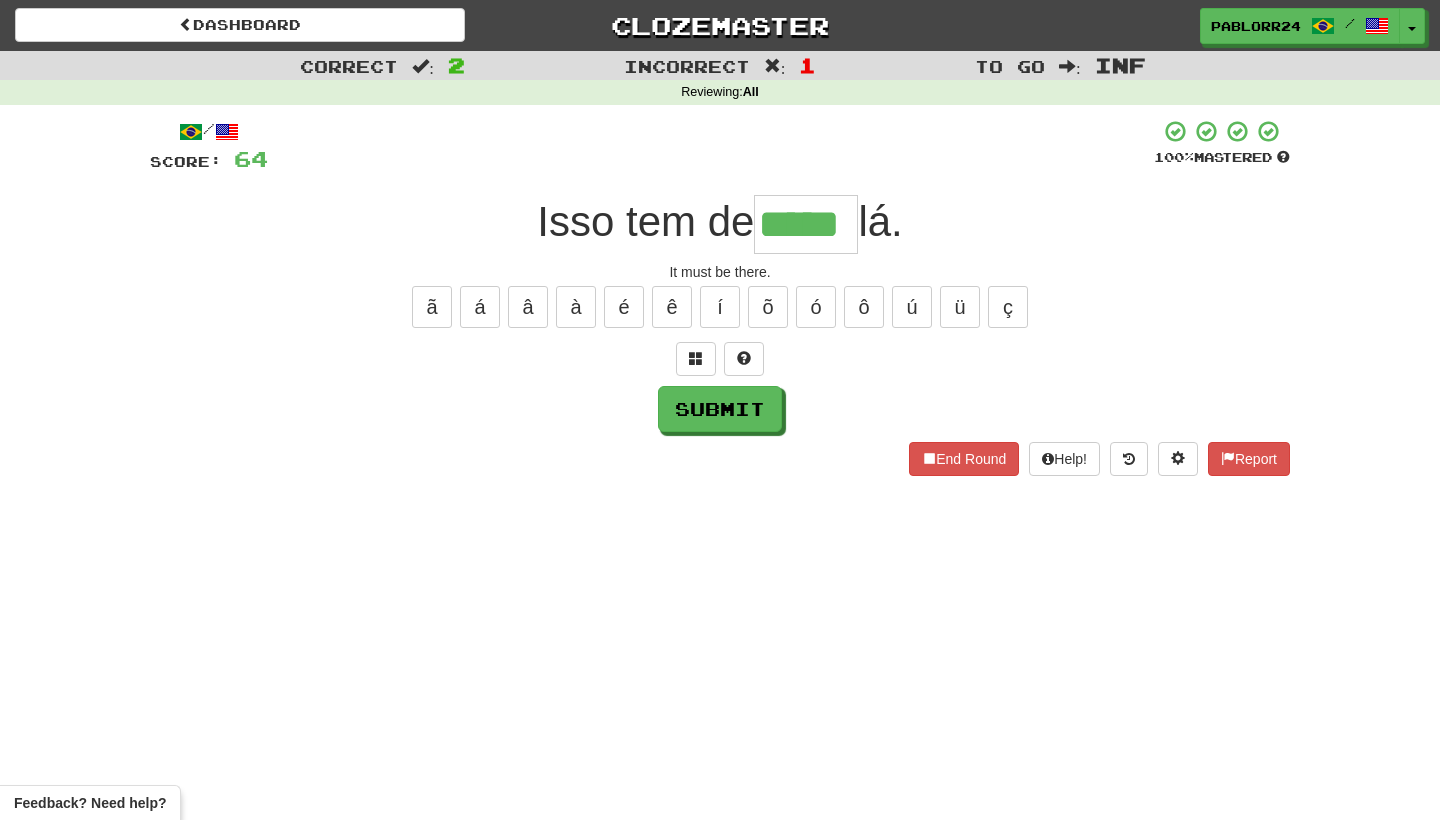 type on "*****" 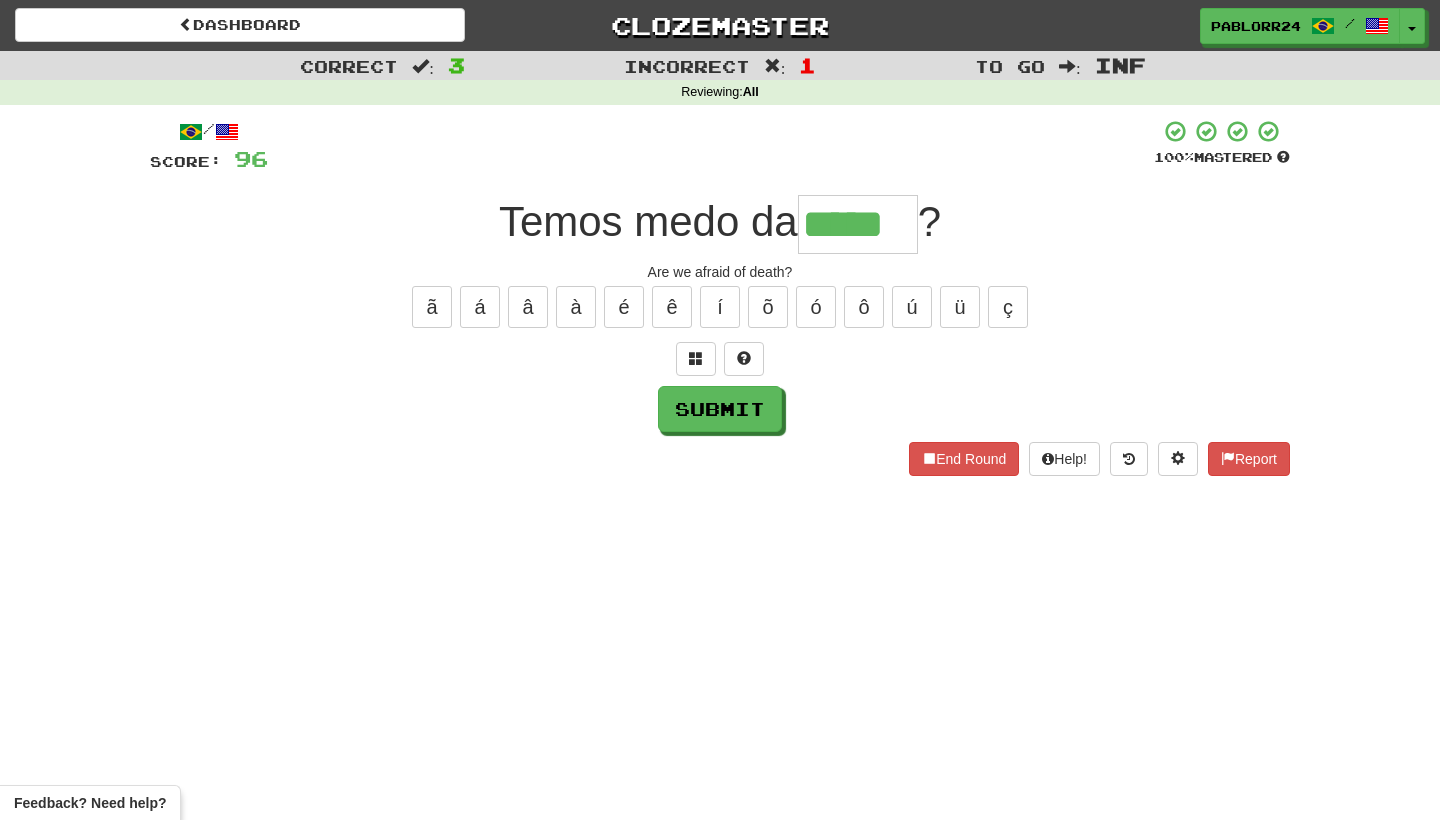 type on "*****" 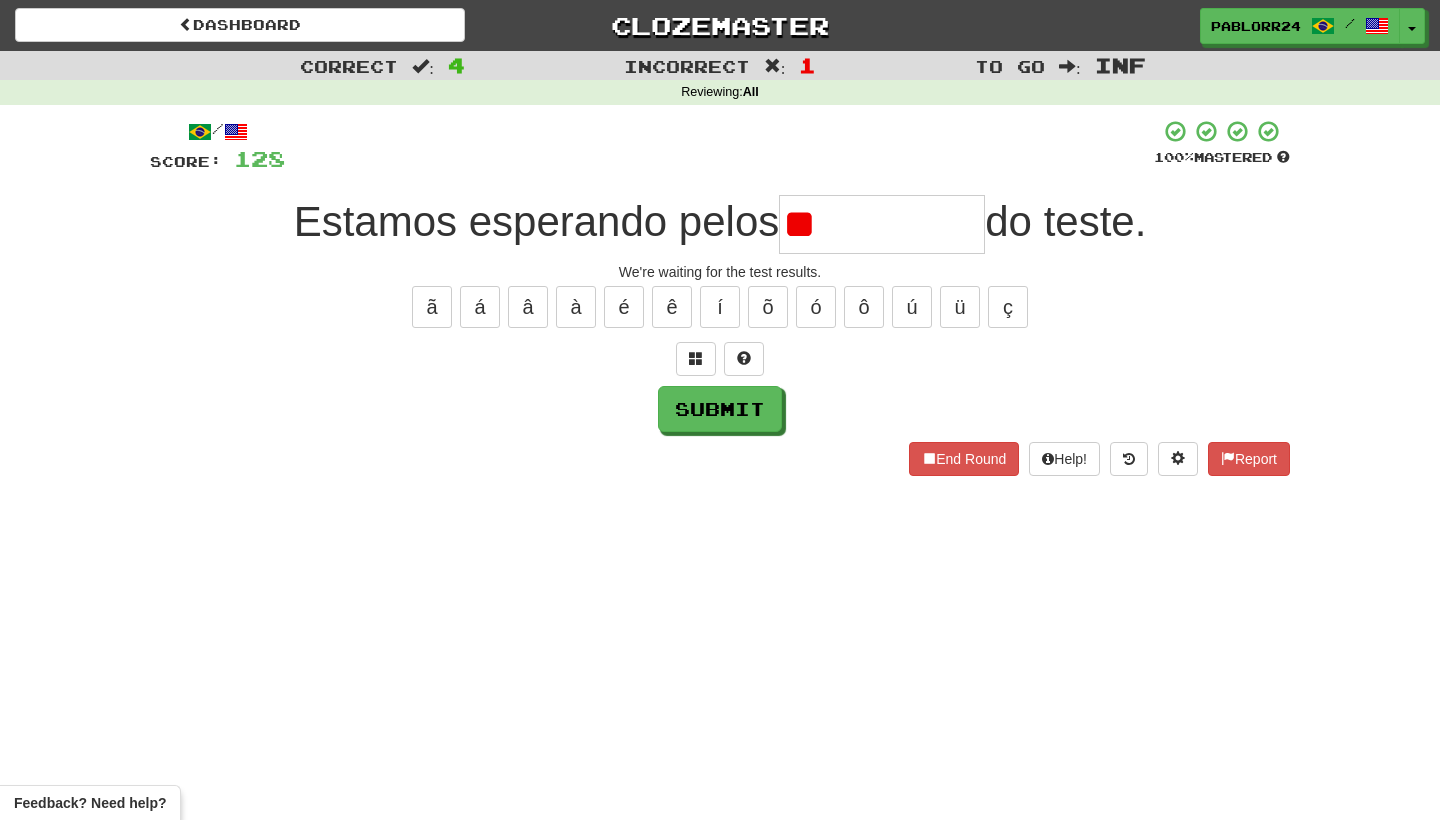 type on "*" 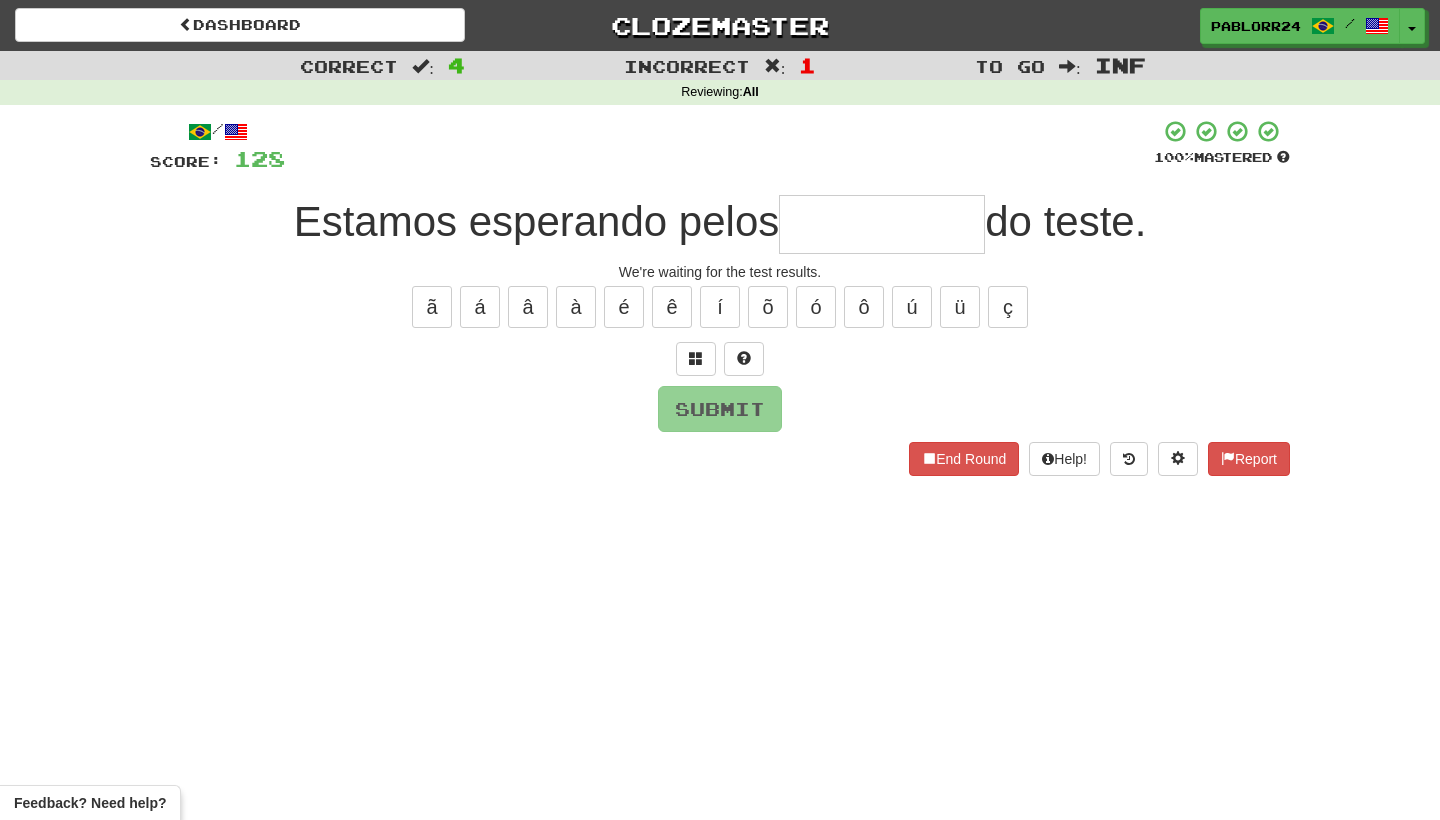 type on "*" 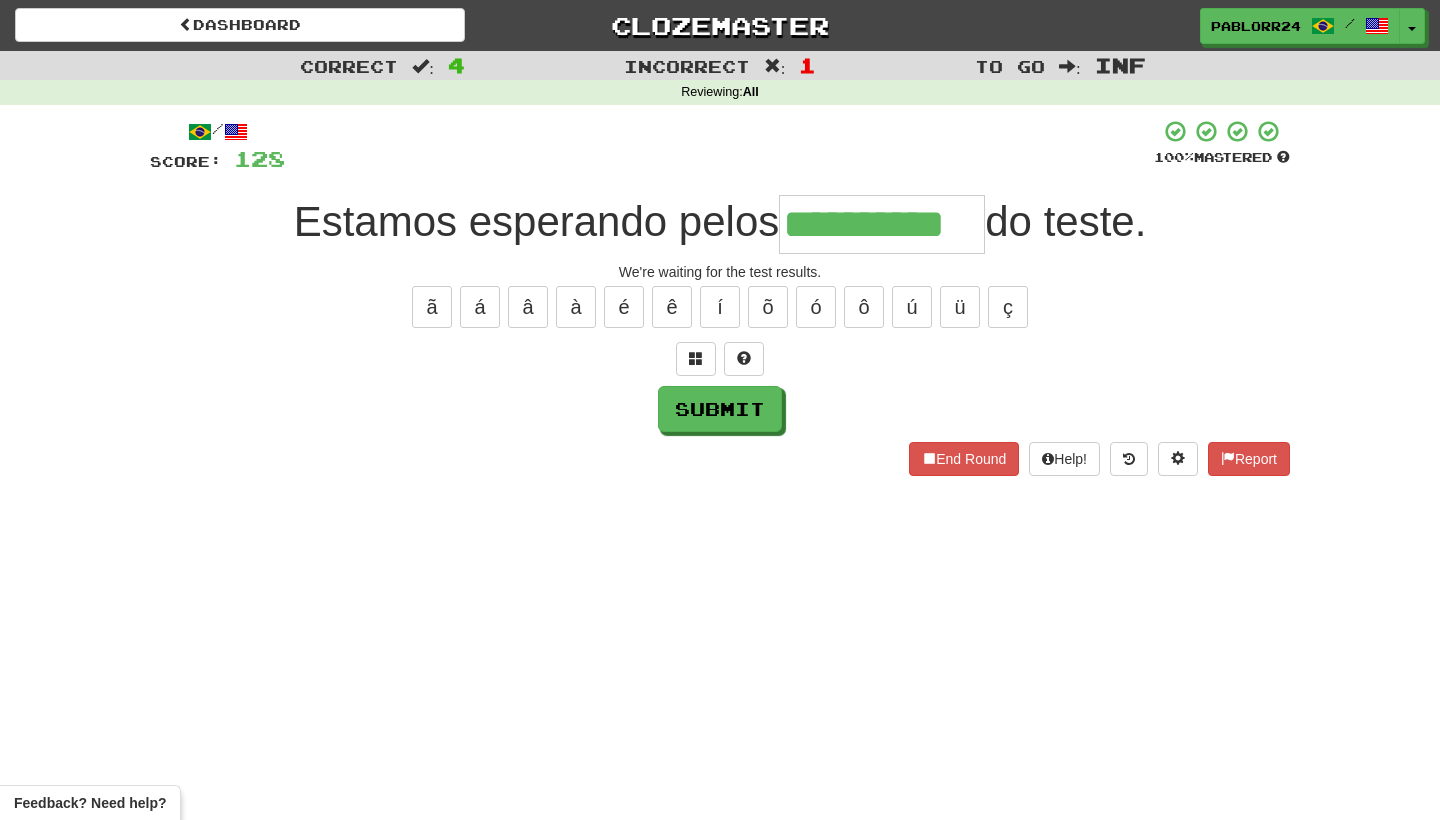 type on "**********" 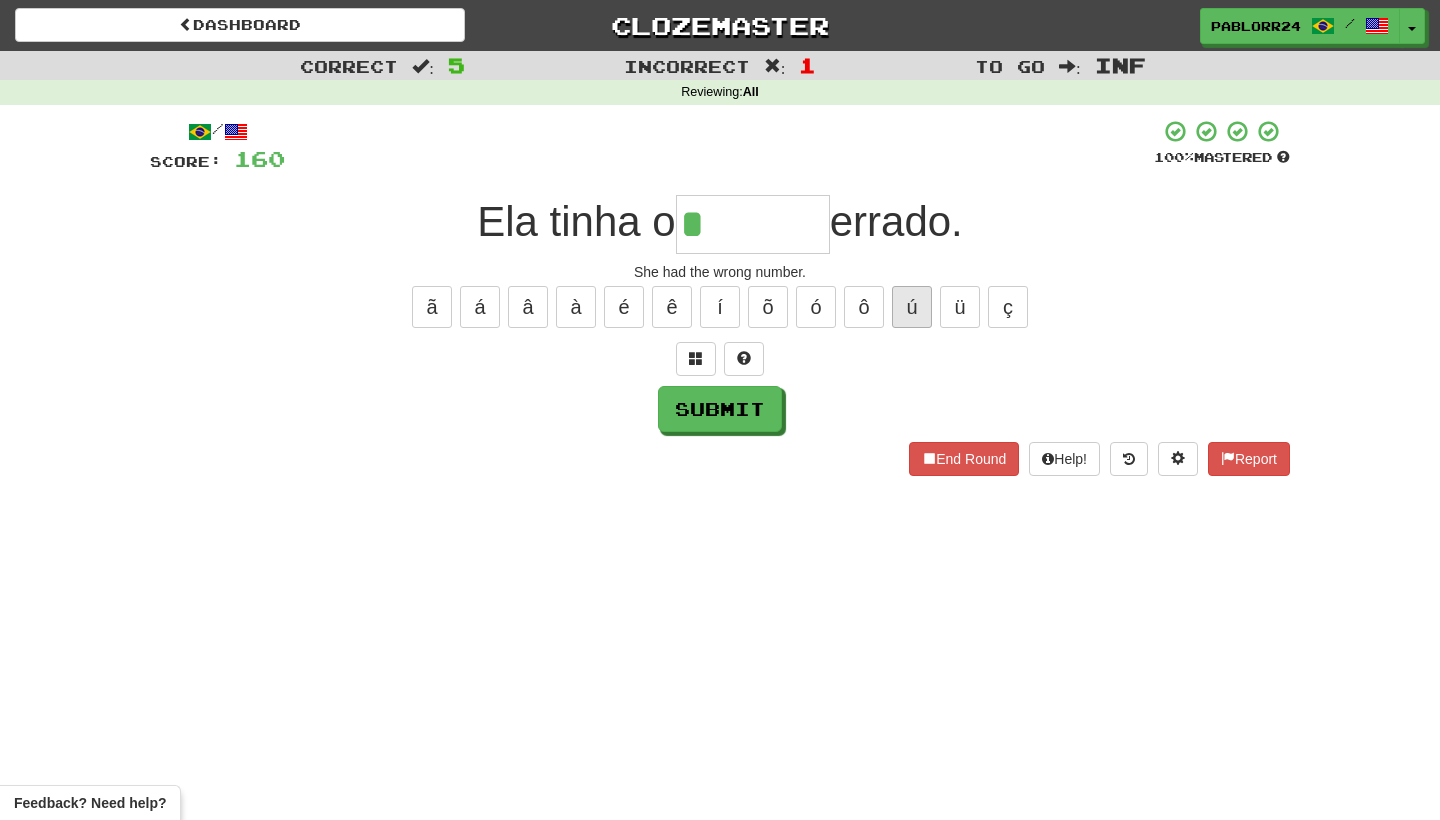 click on "ú" at bounding box center (912, 307) 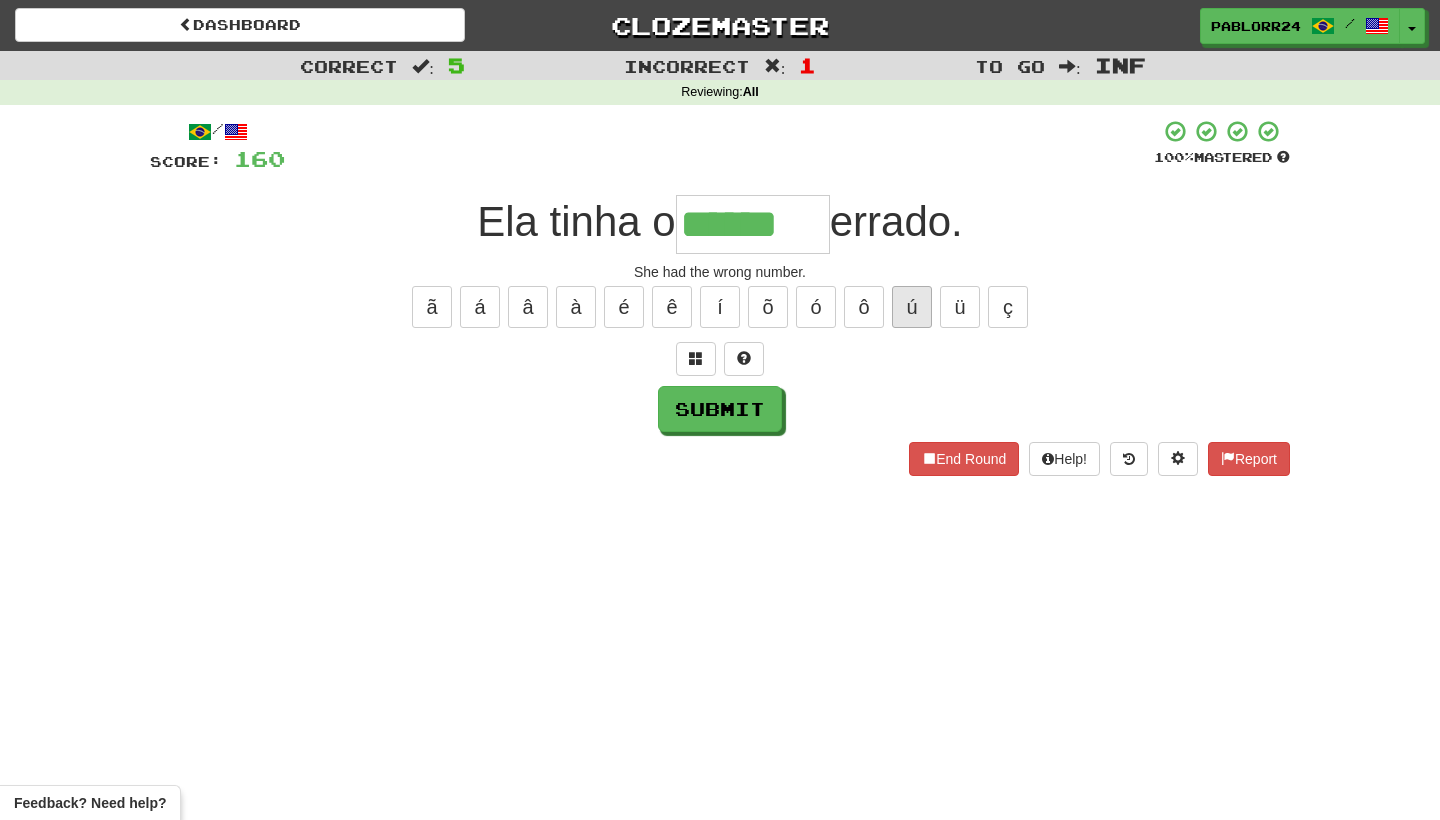 type on "******" 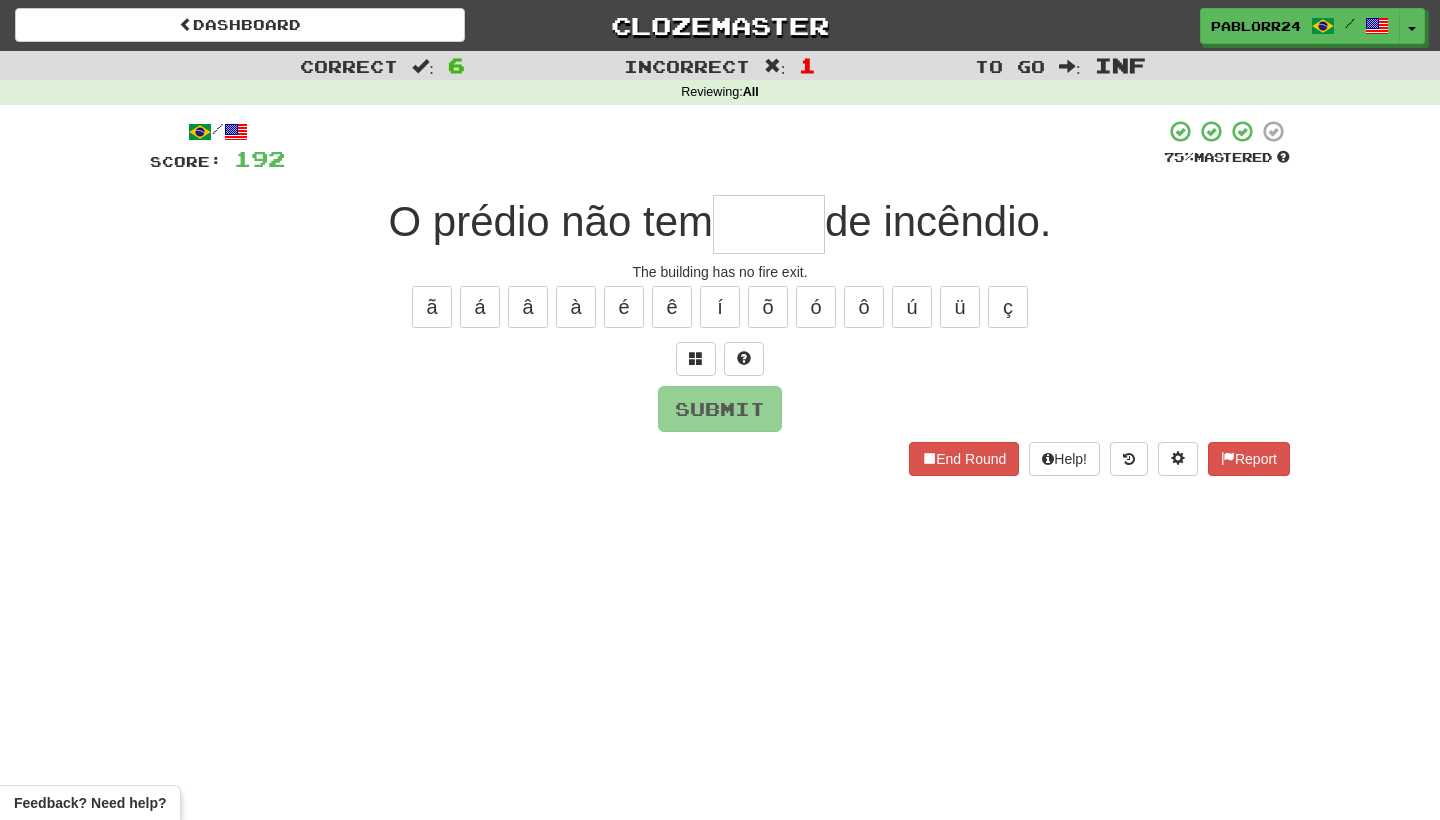 type on "*" 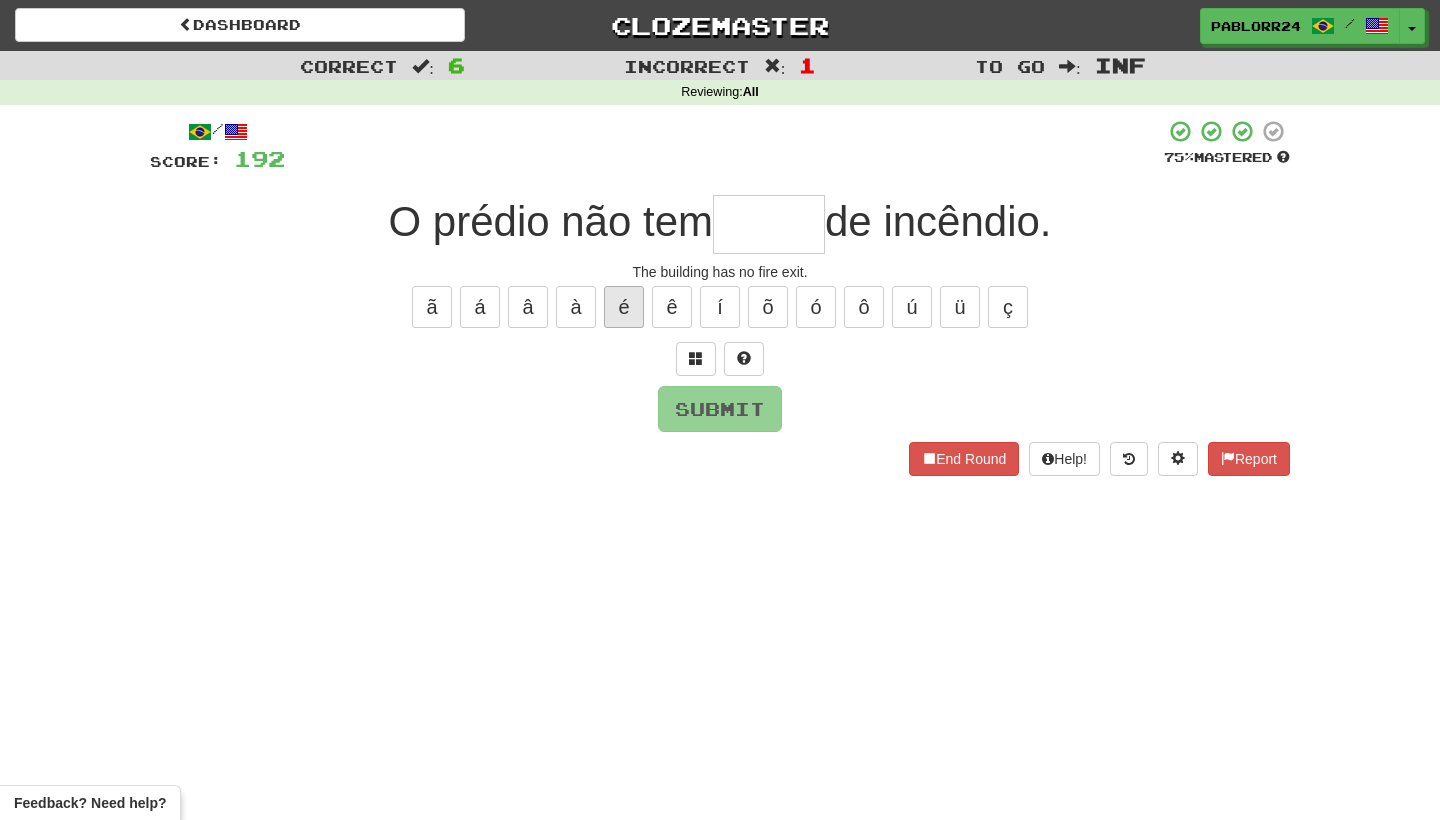 click on "é" at bounding box center (624, 307) 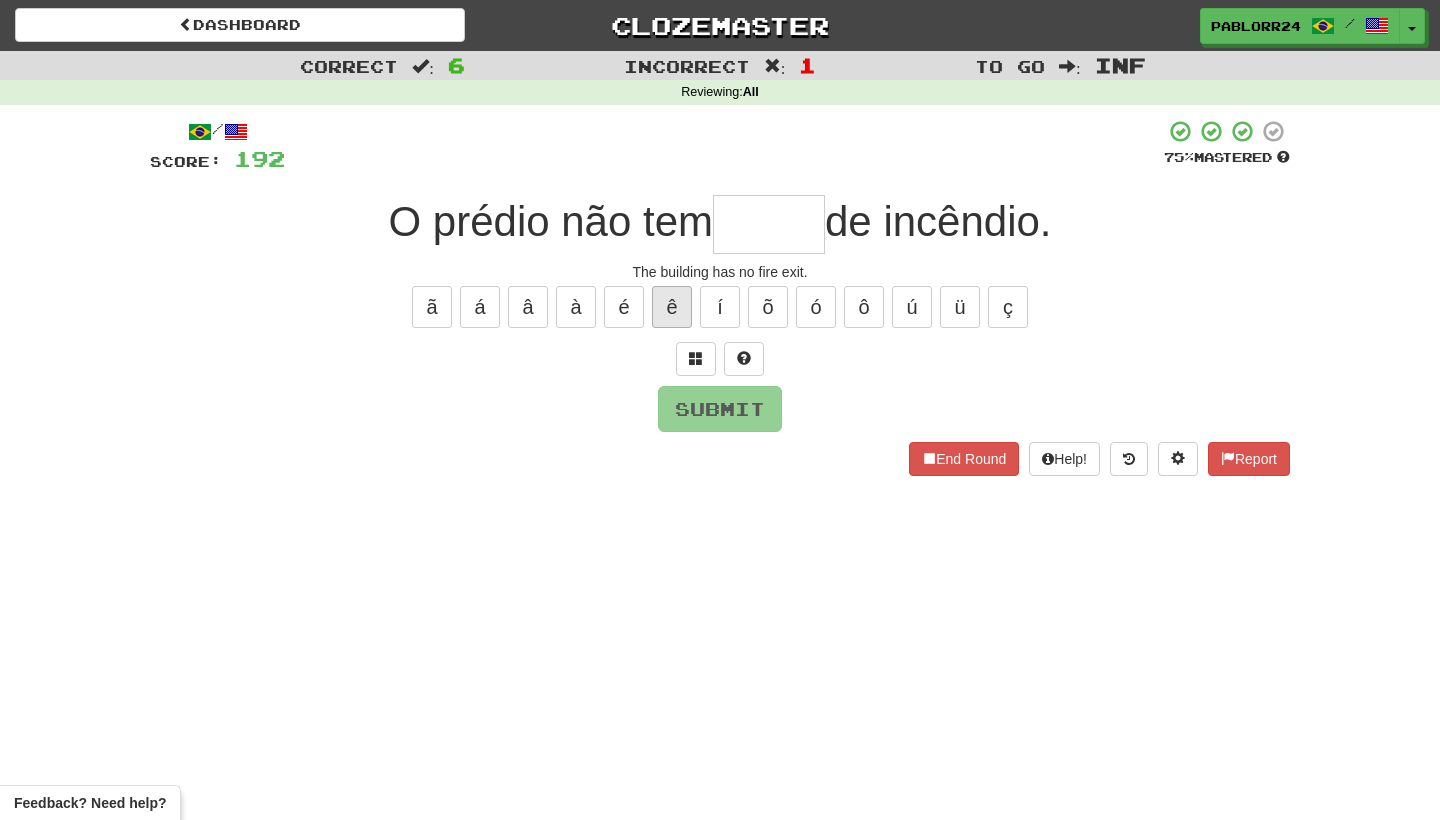 click on "ê" at bounding box center [672, 307] 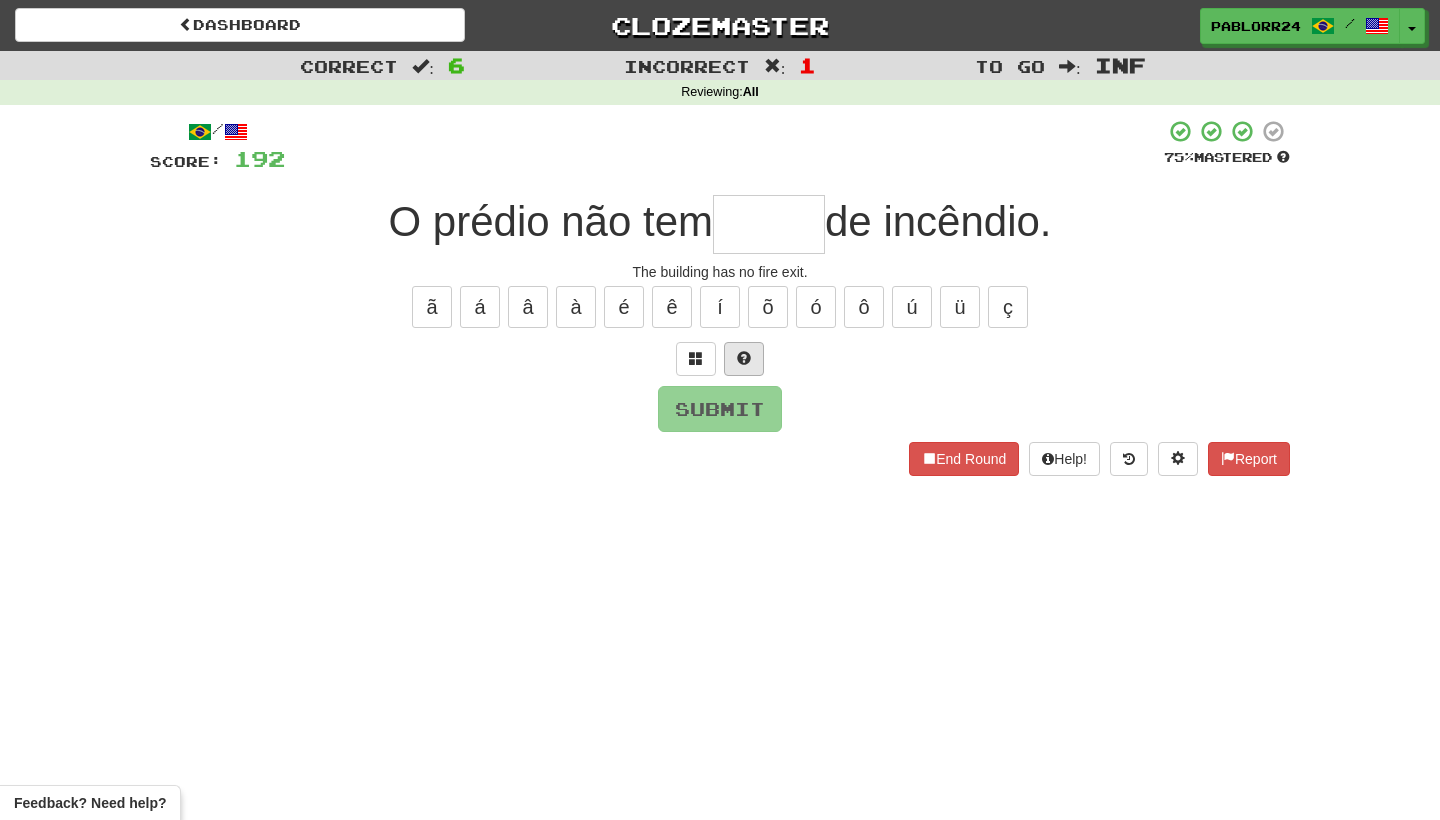click at bounding box center (744, 359) 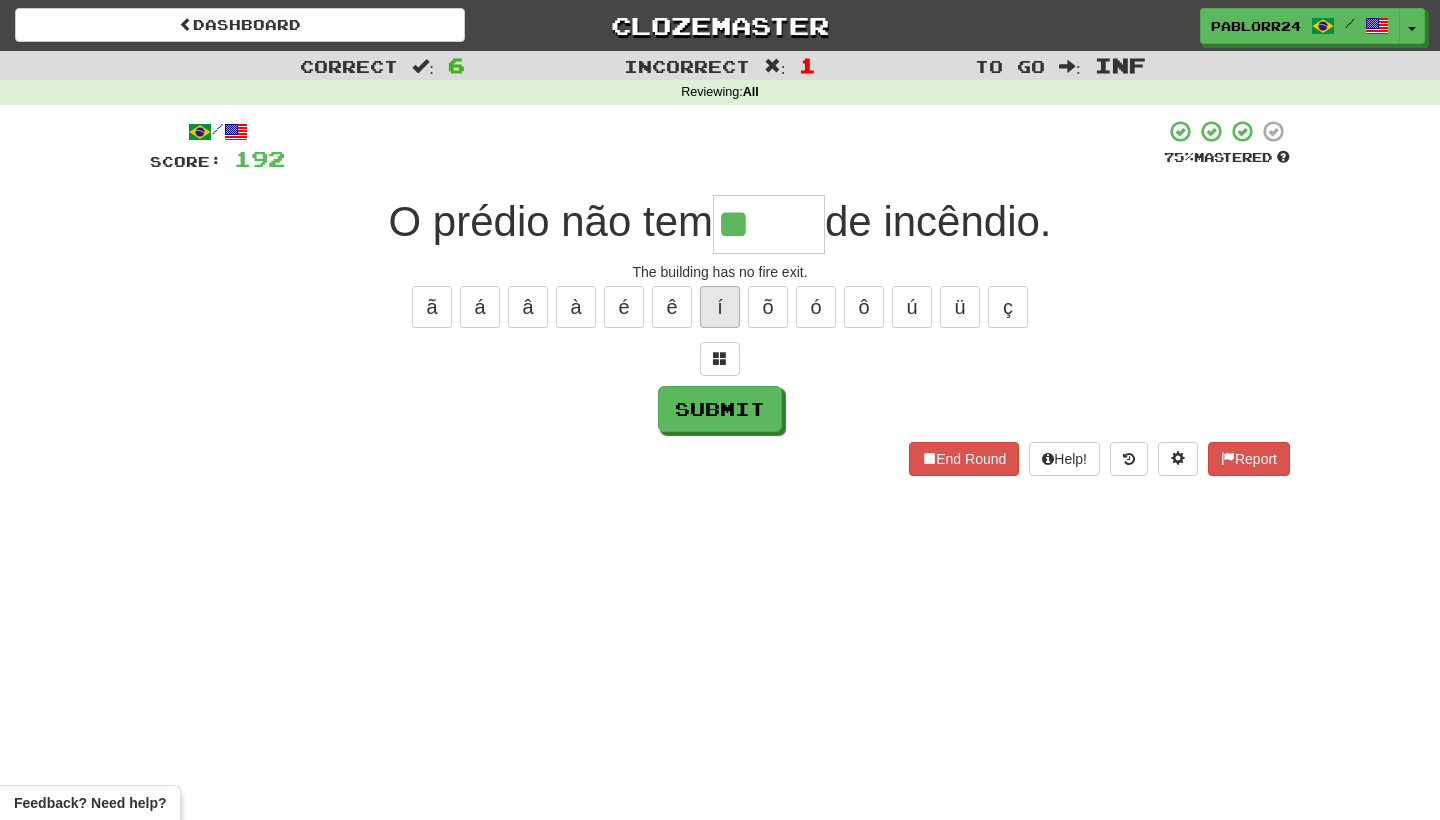 click on "í" at bounding box center (720, 307) 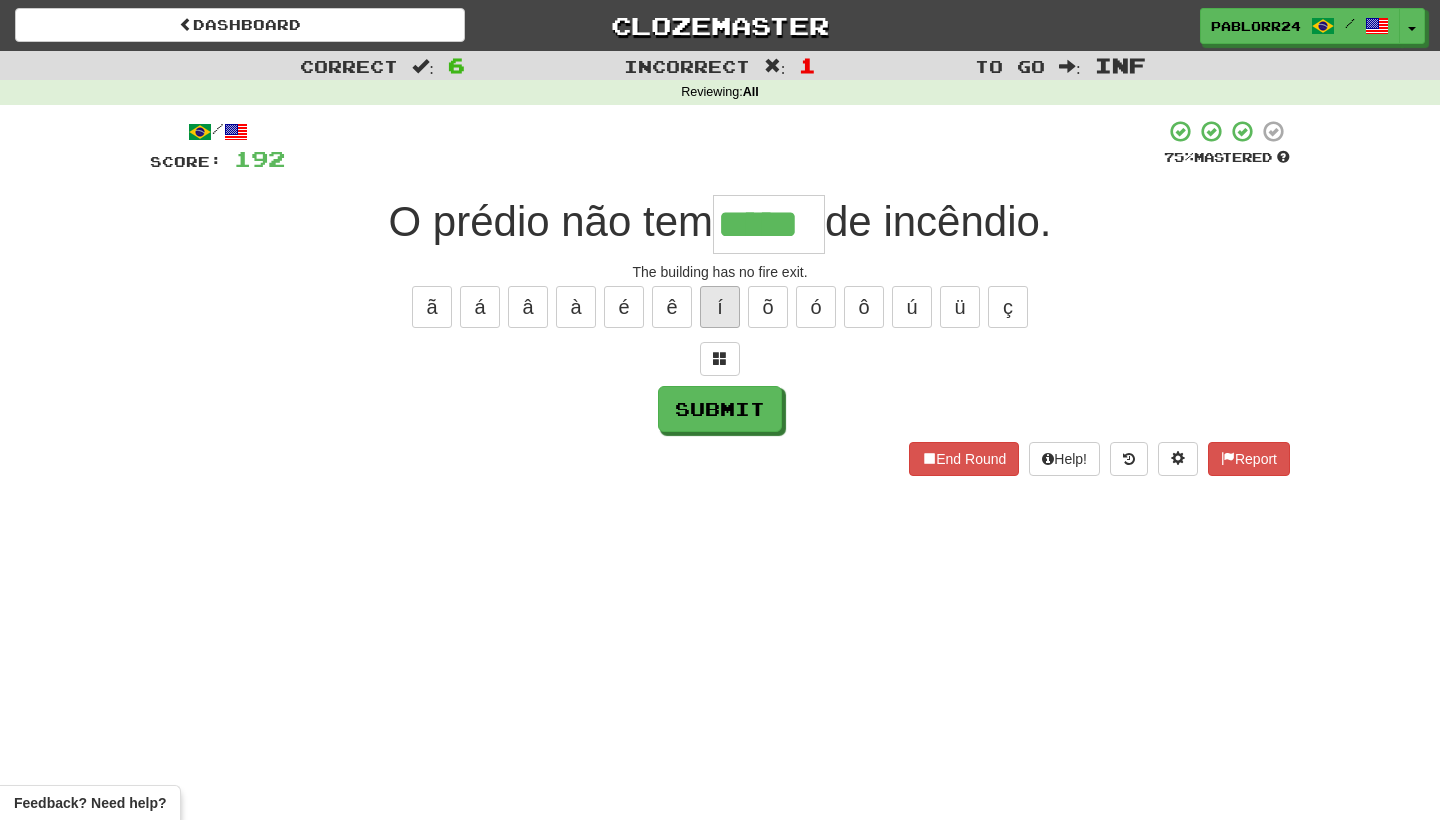 type on "*****" 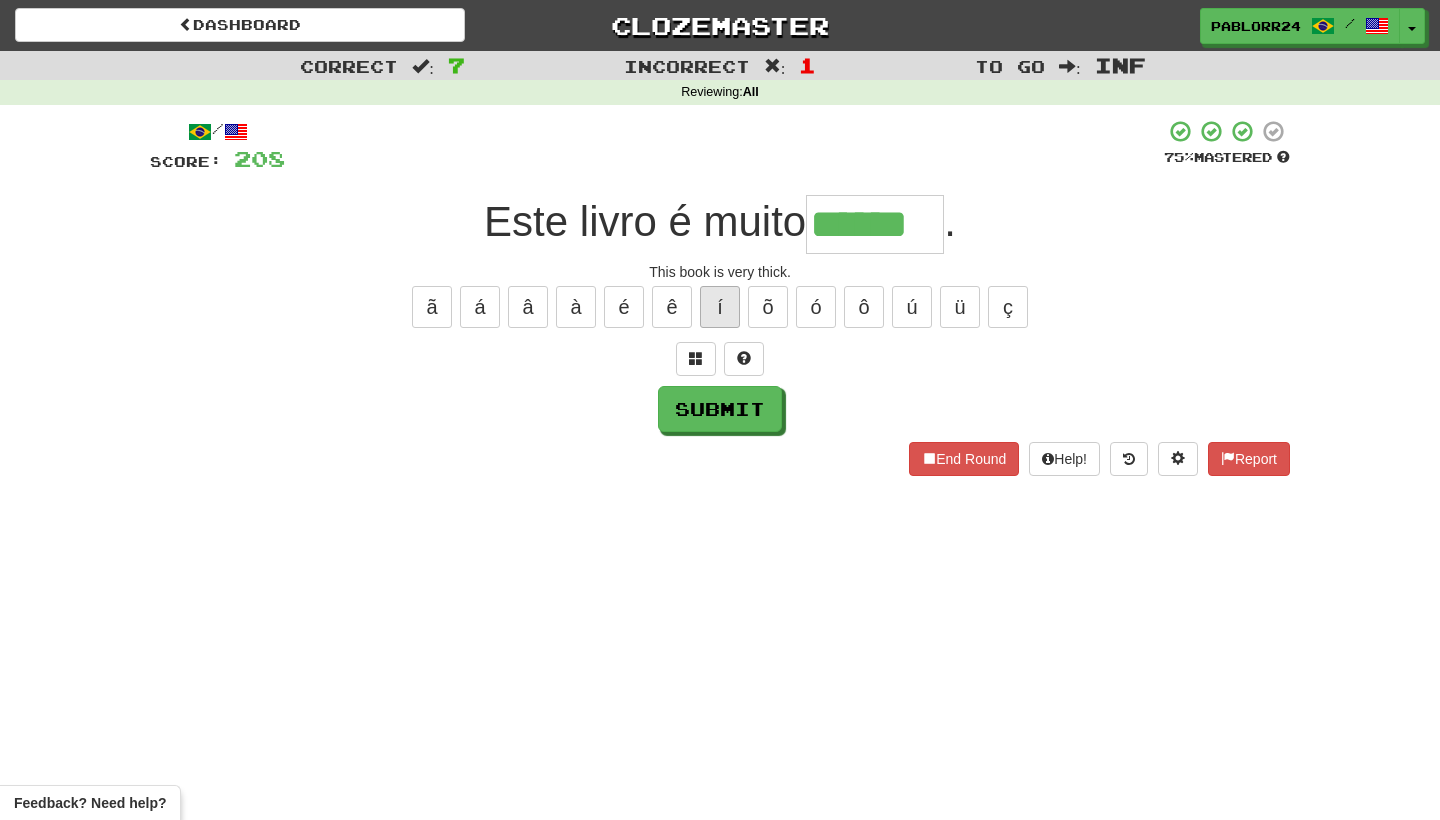 type on "******" 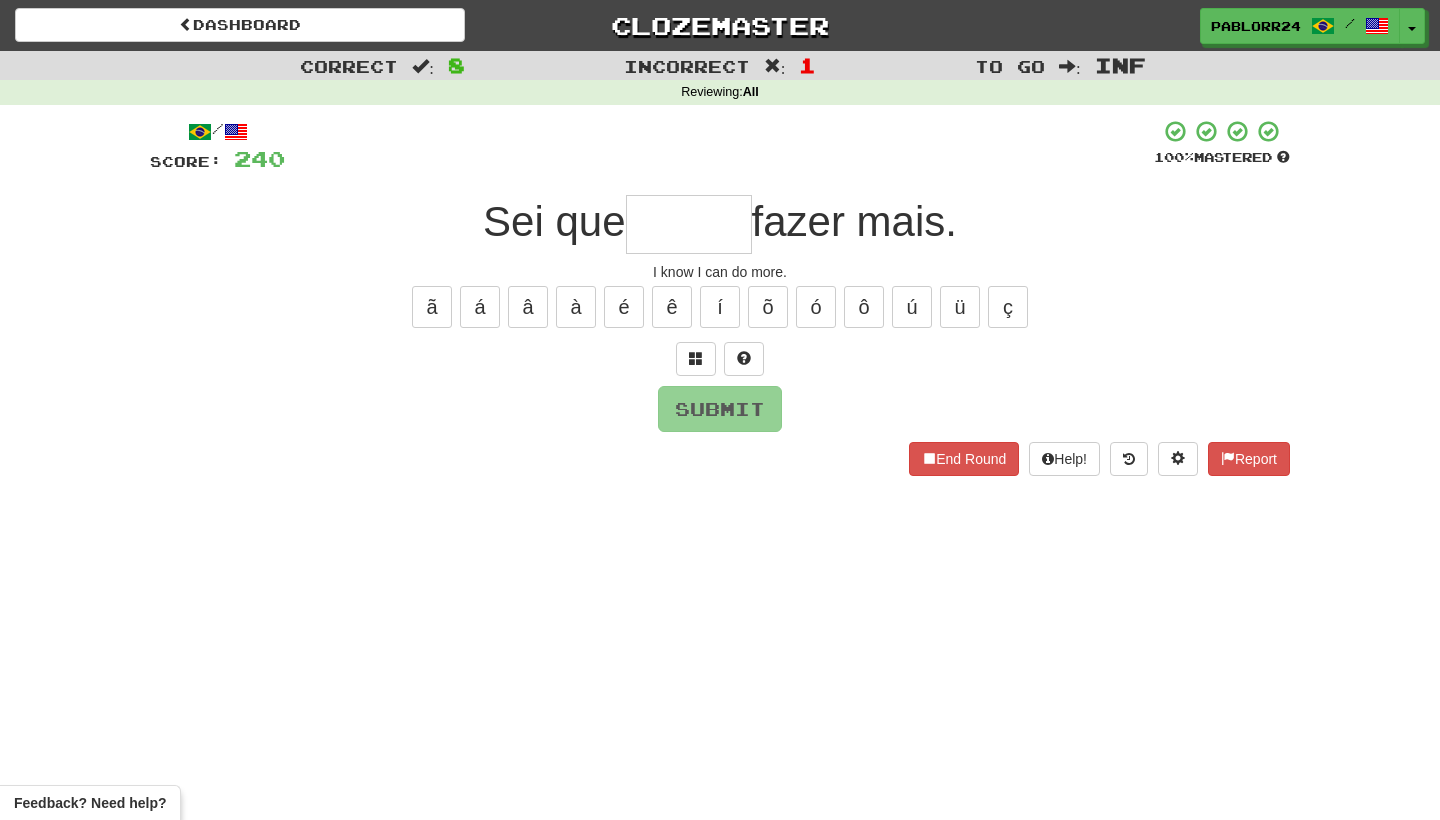 type on "*" 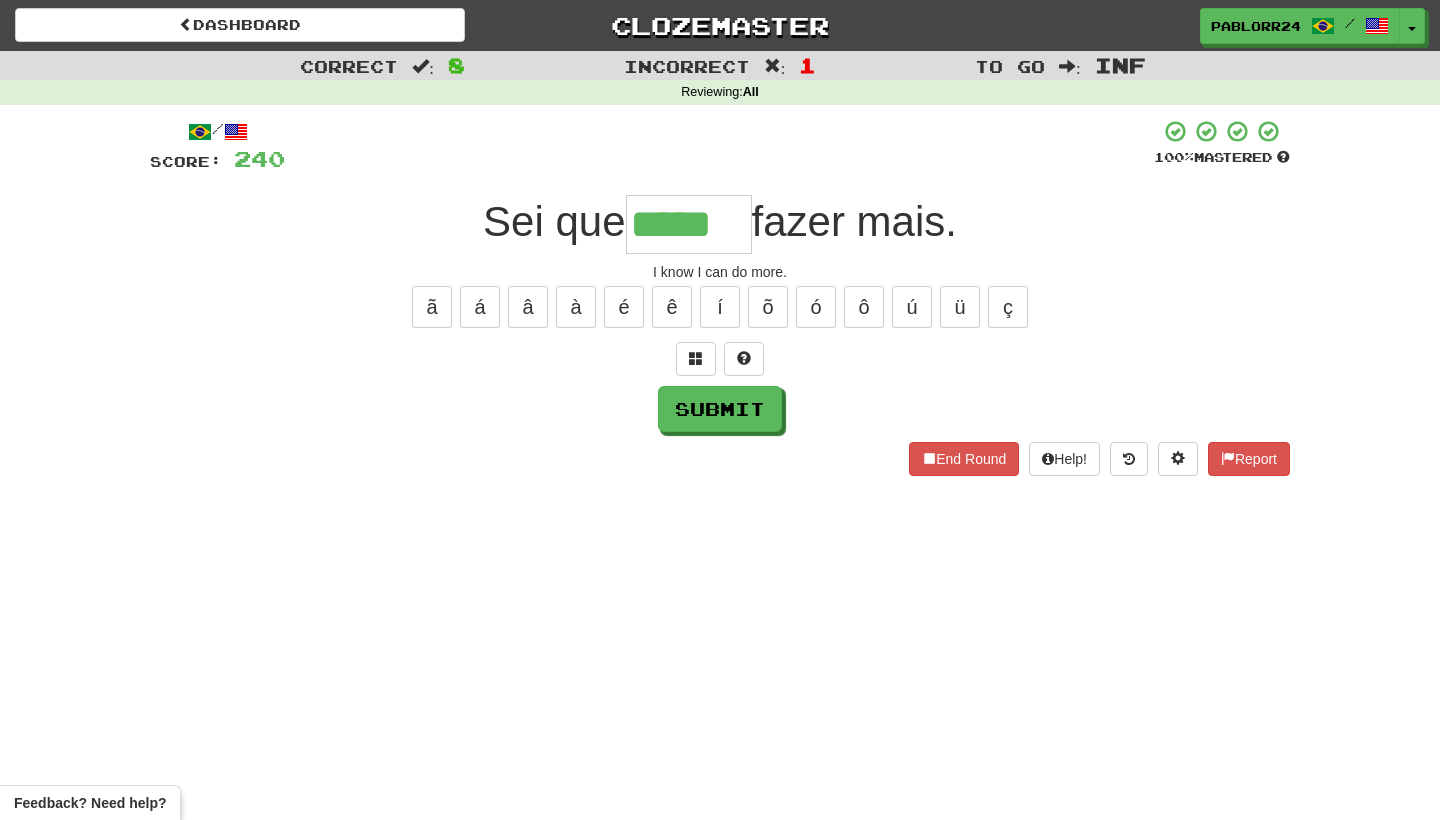 type on "*****" 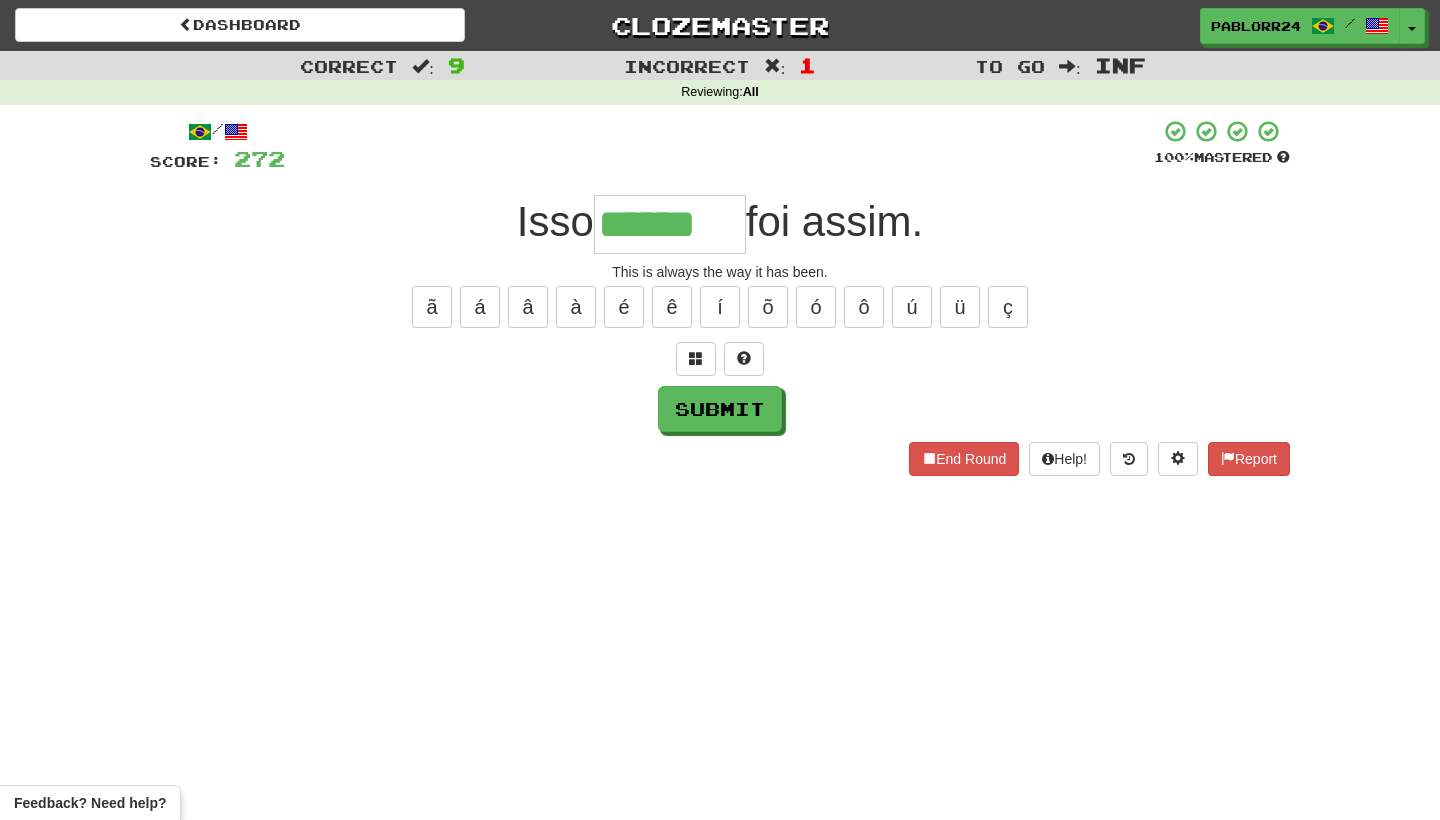 type on "******" 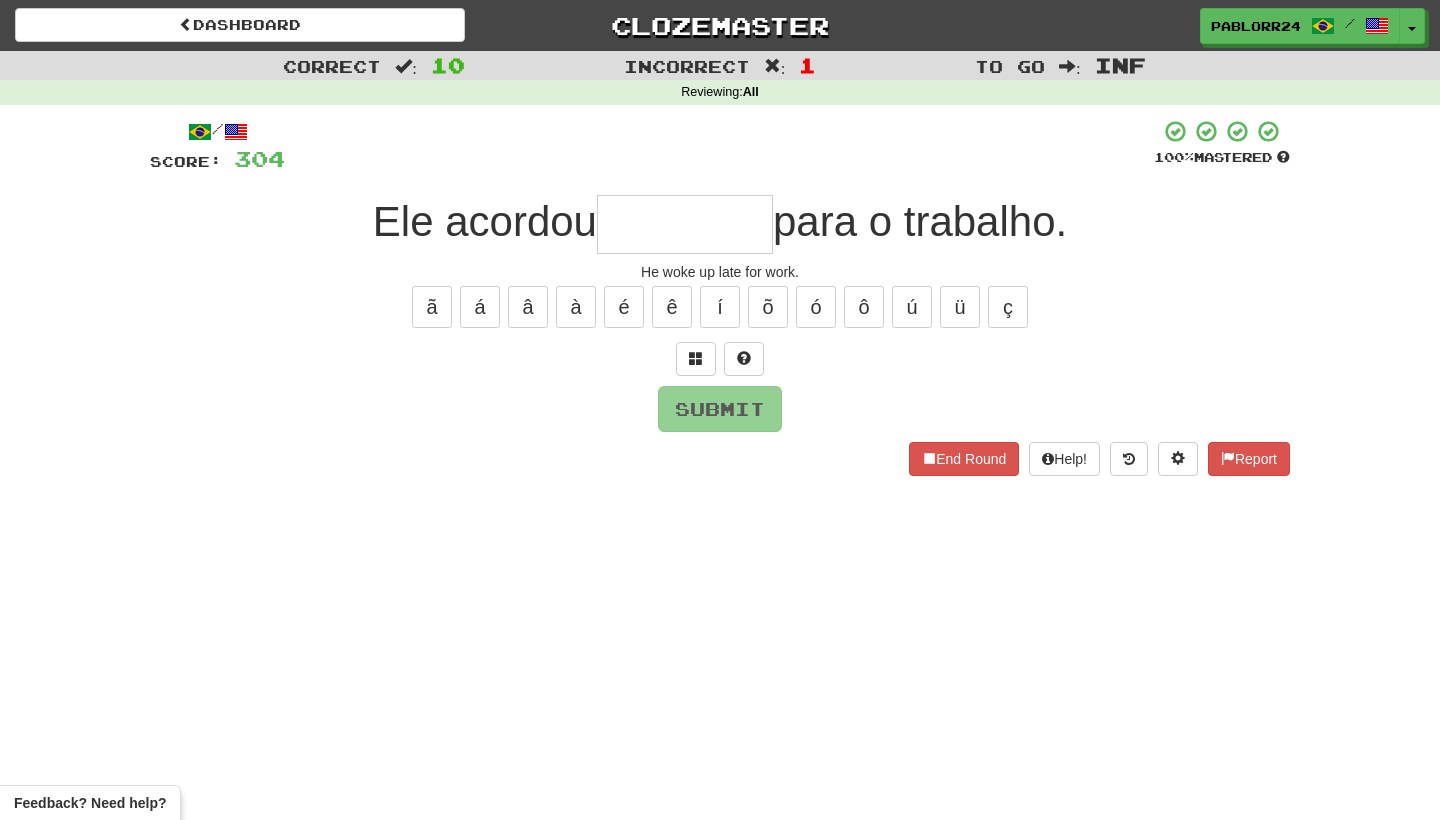 type on "*" 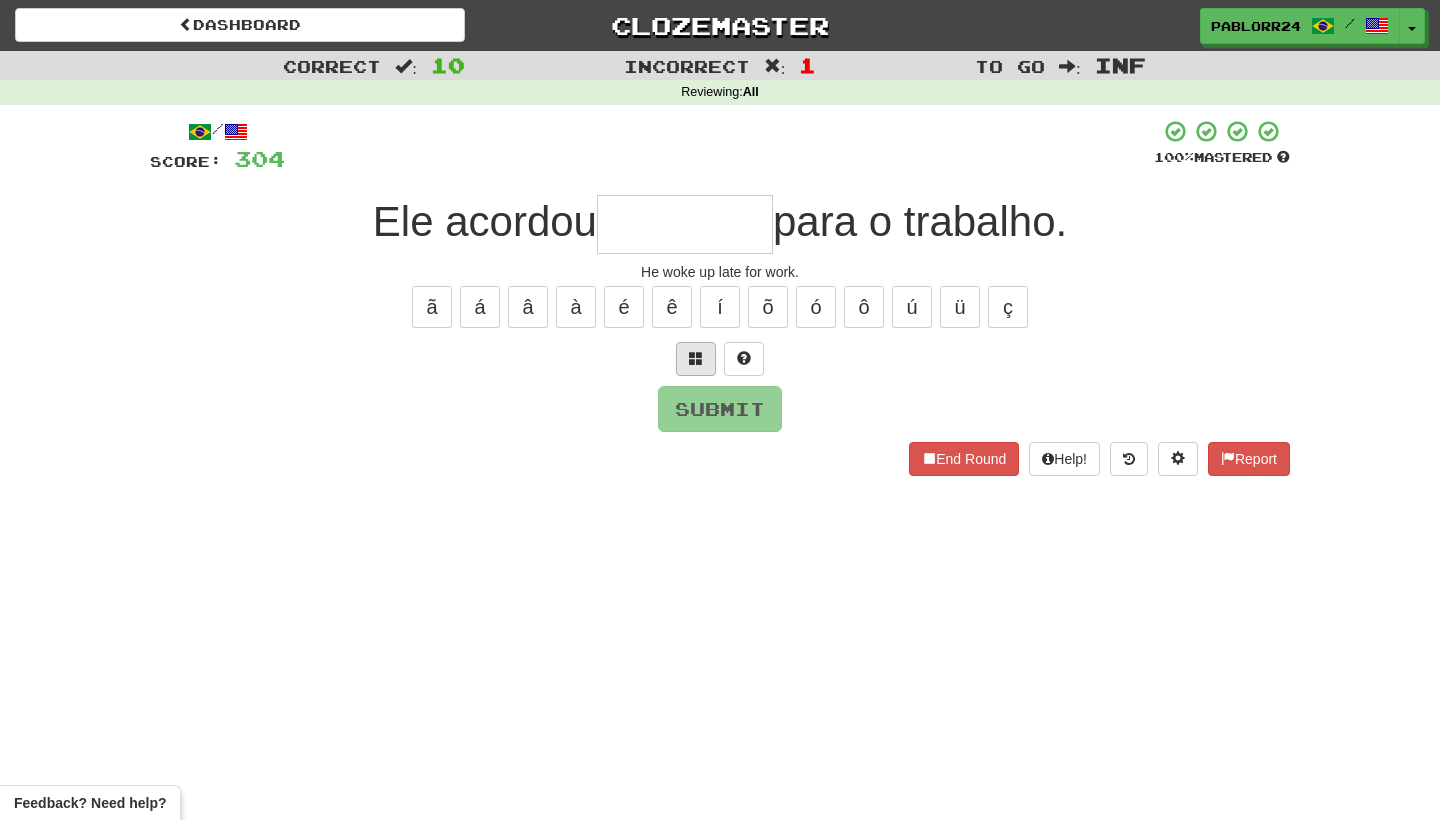 click at bounding box center (696, 358) 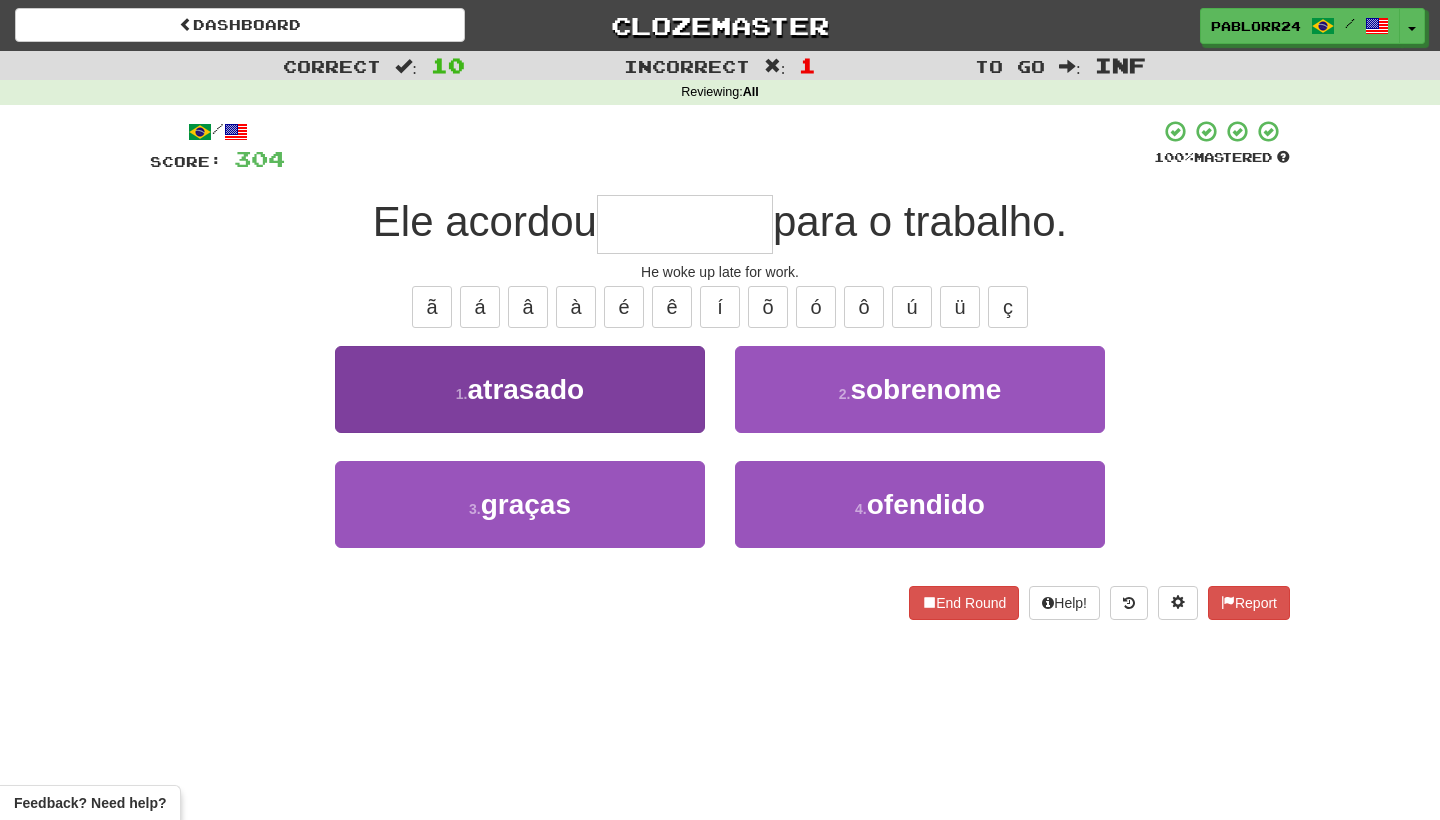 click on "1 .  atrasado" at bounding box center [520, 389] 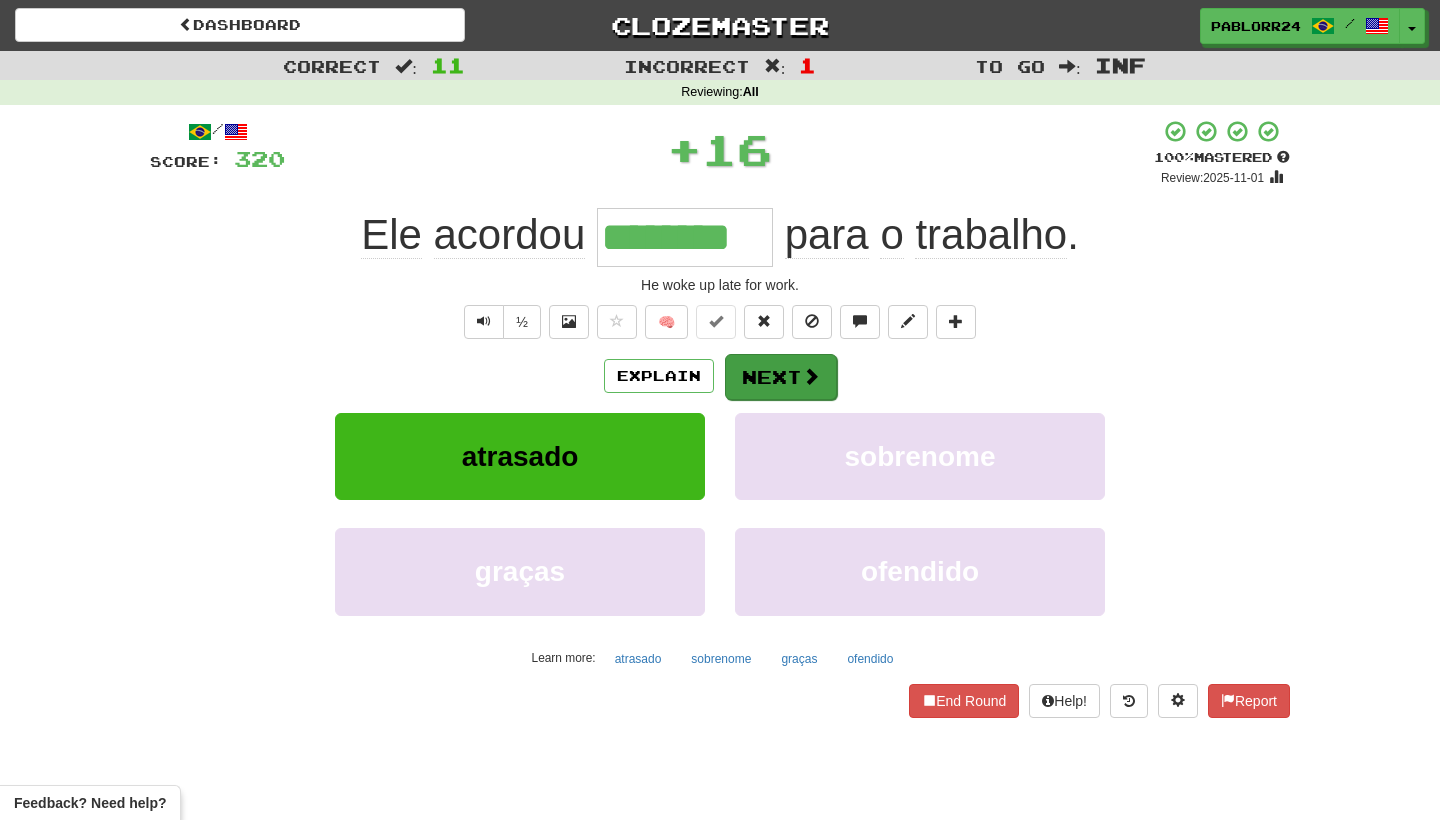 click on "Next" at bounding box center [781, 377] 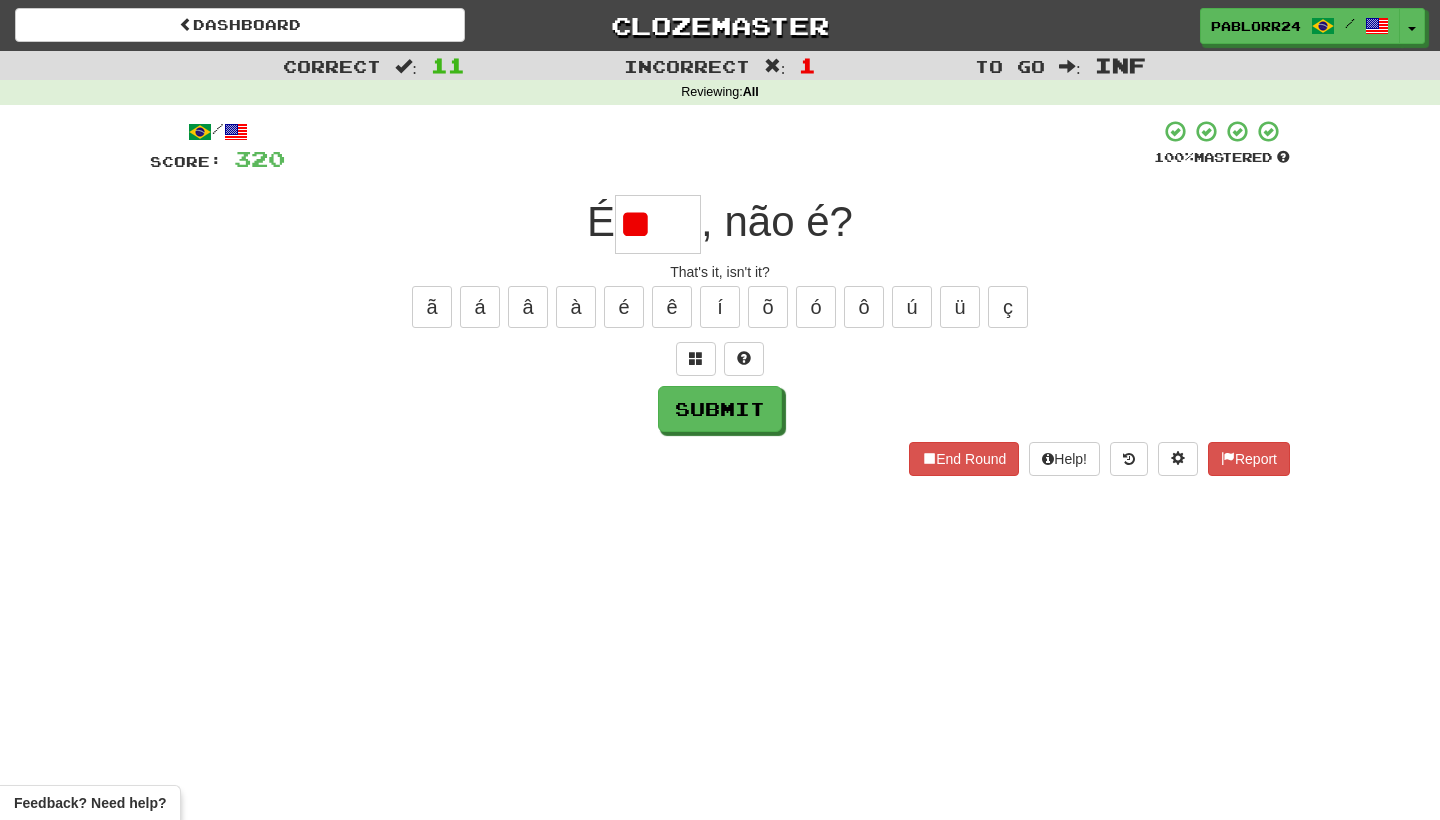 type on "*" 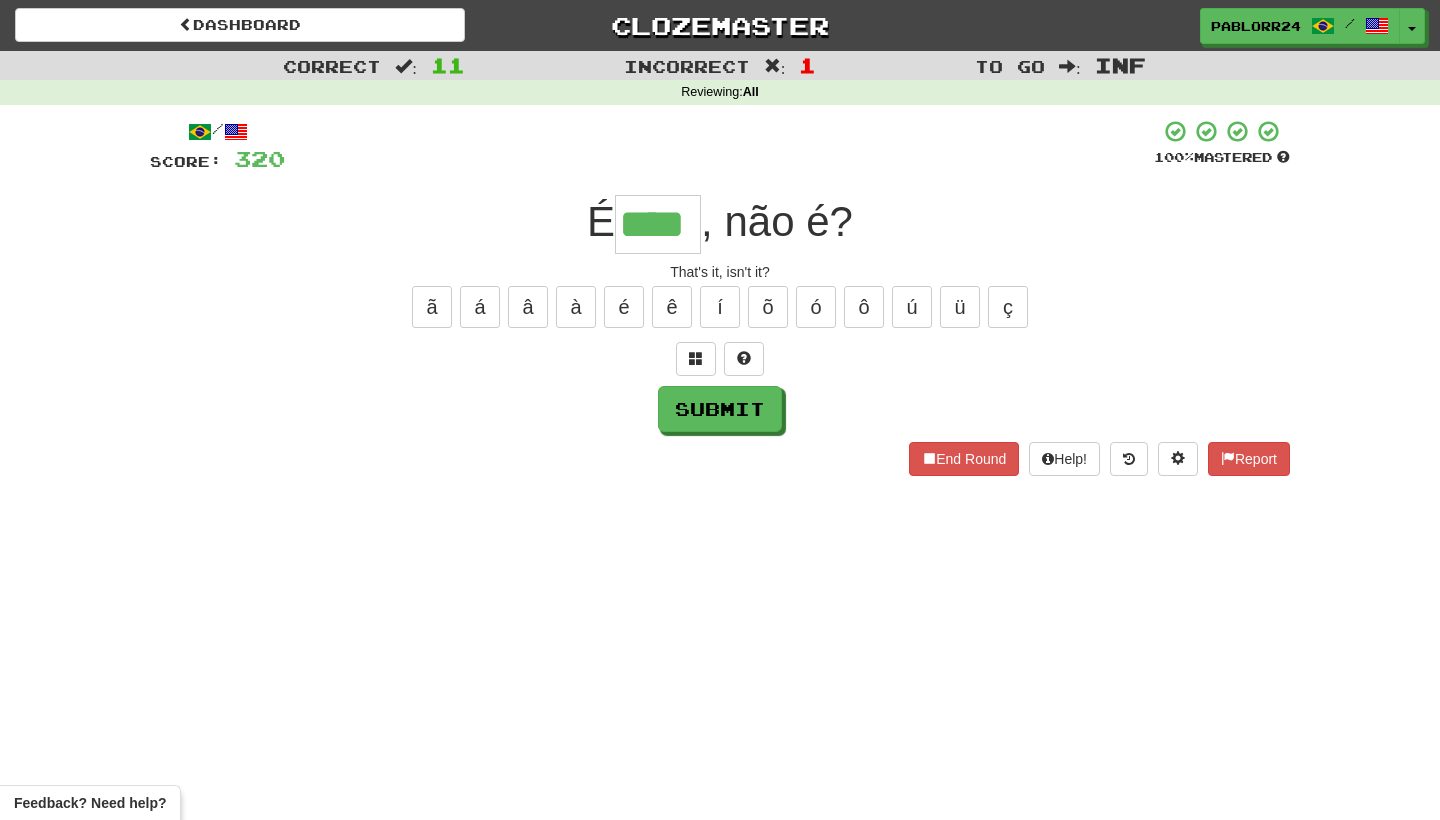type on "****" 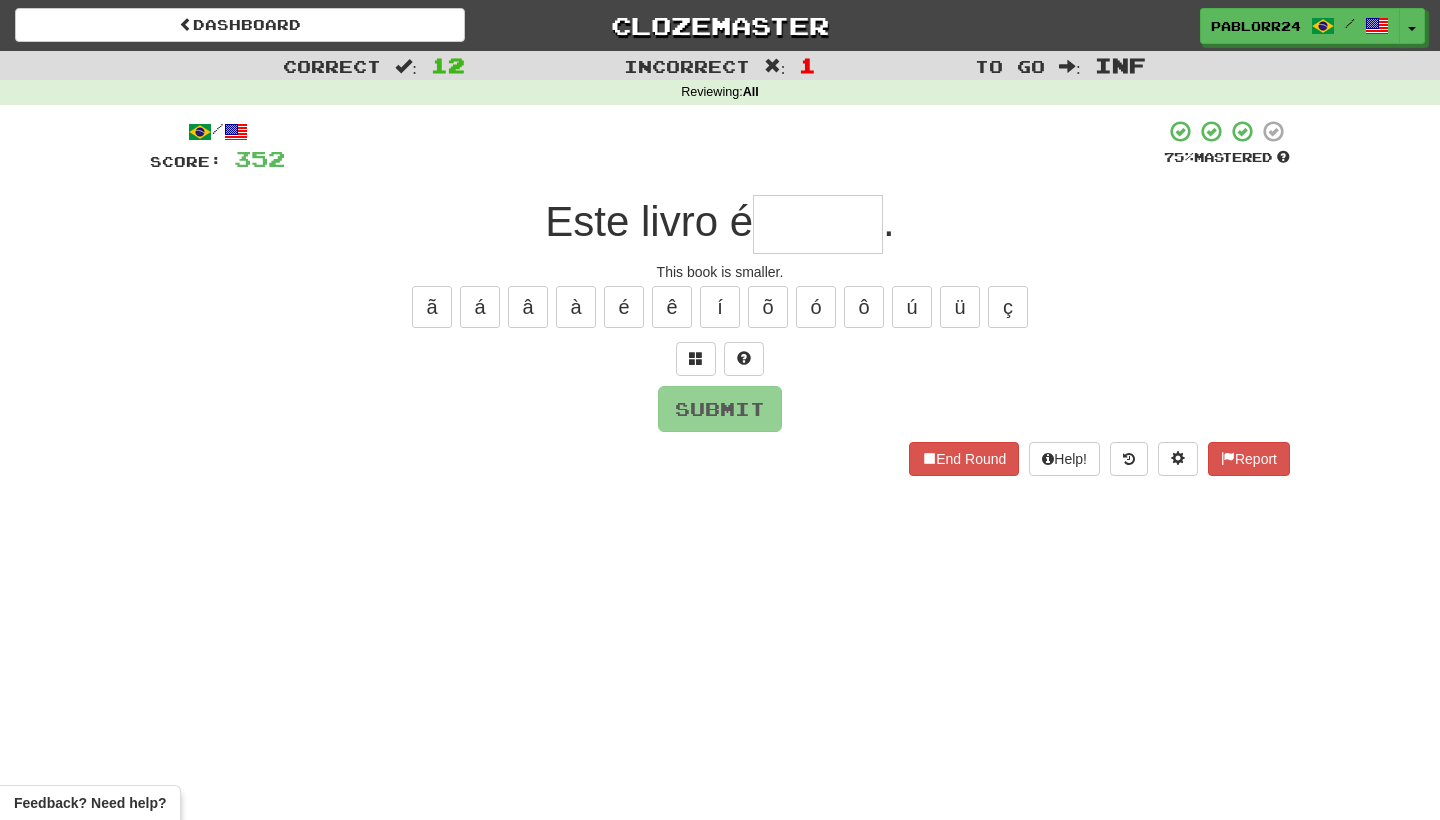type on "*" 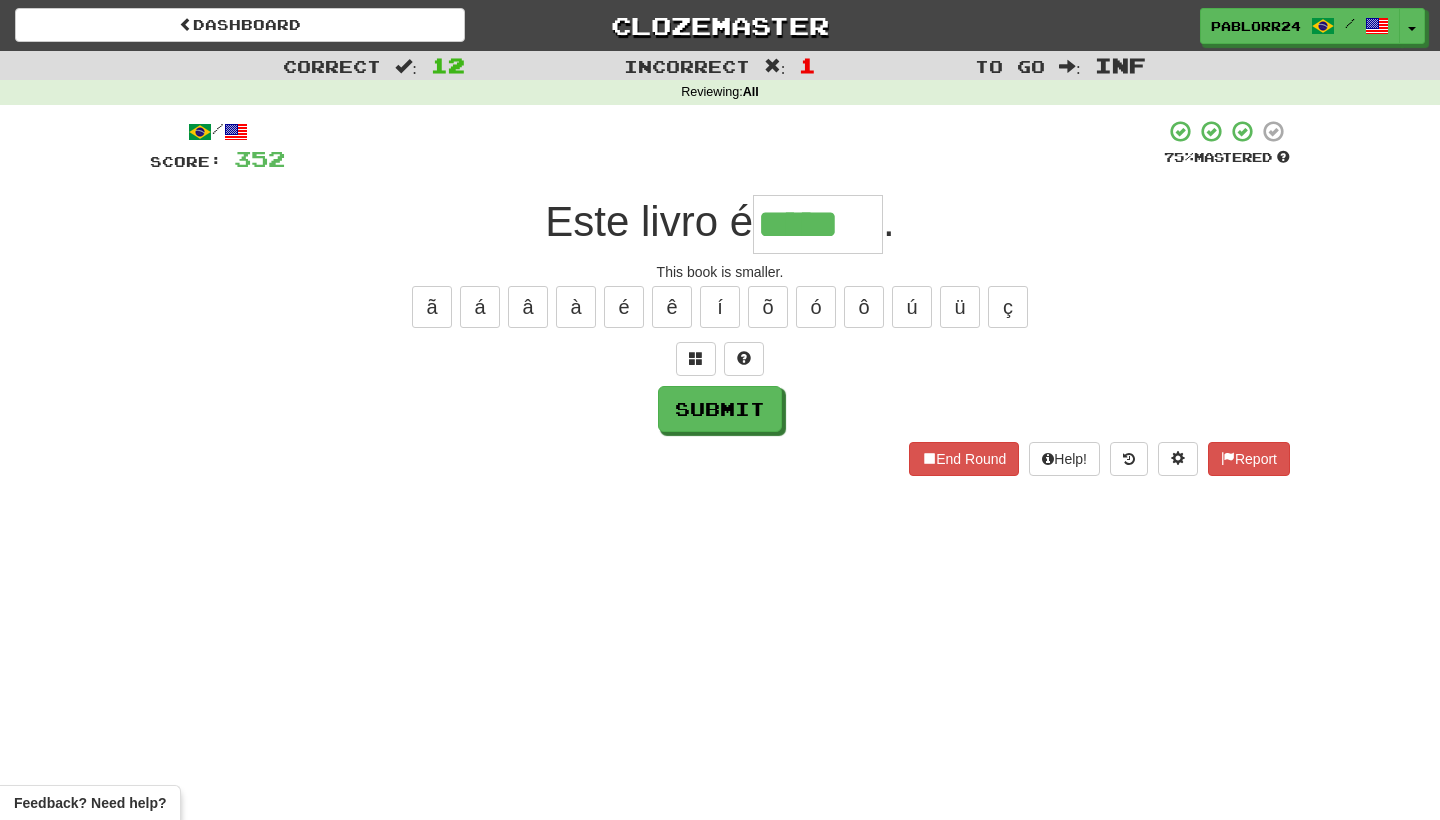 type on "*****" 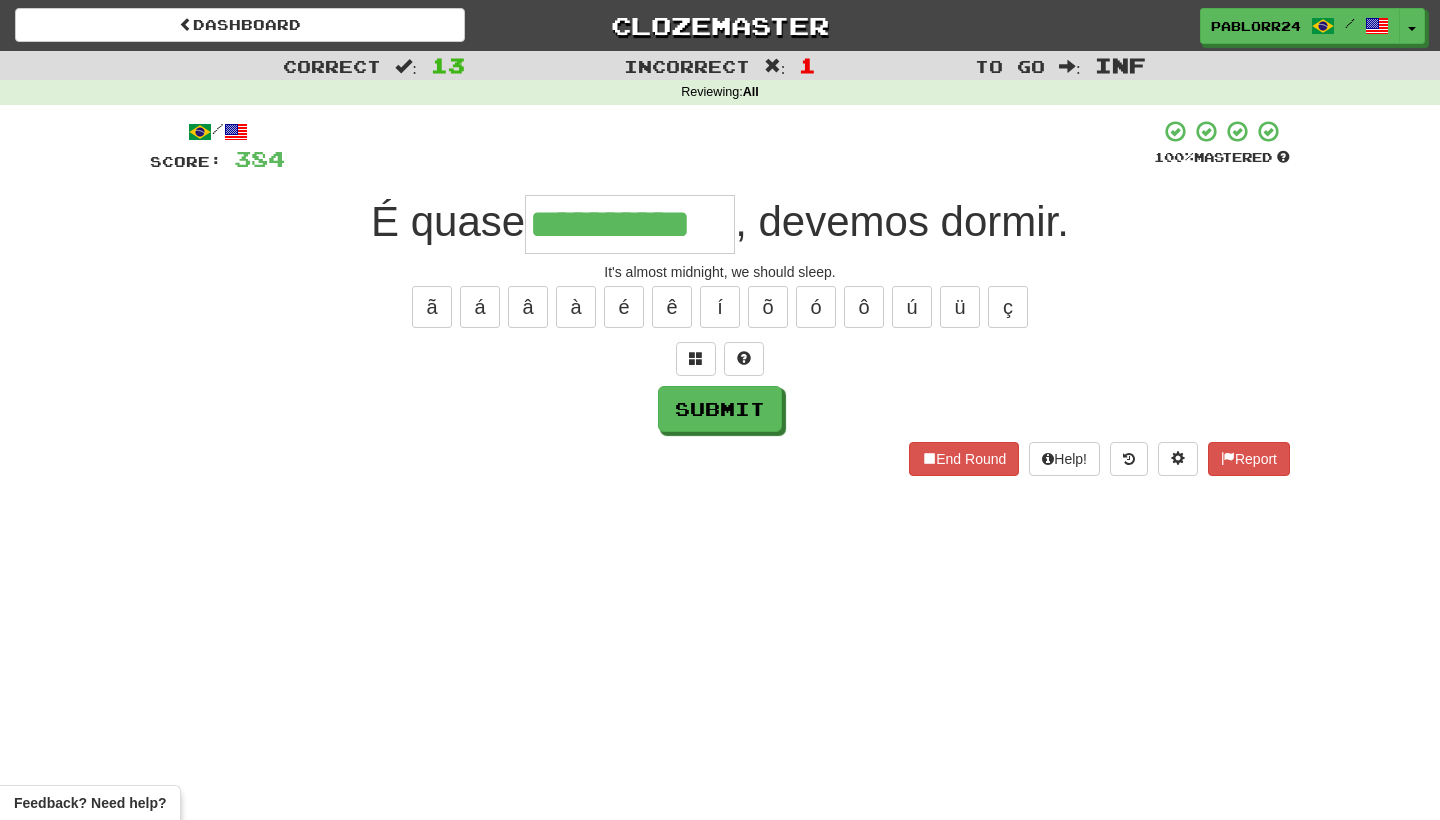 type on "**********" 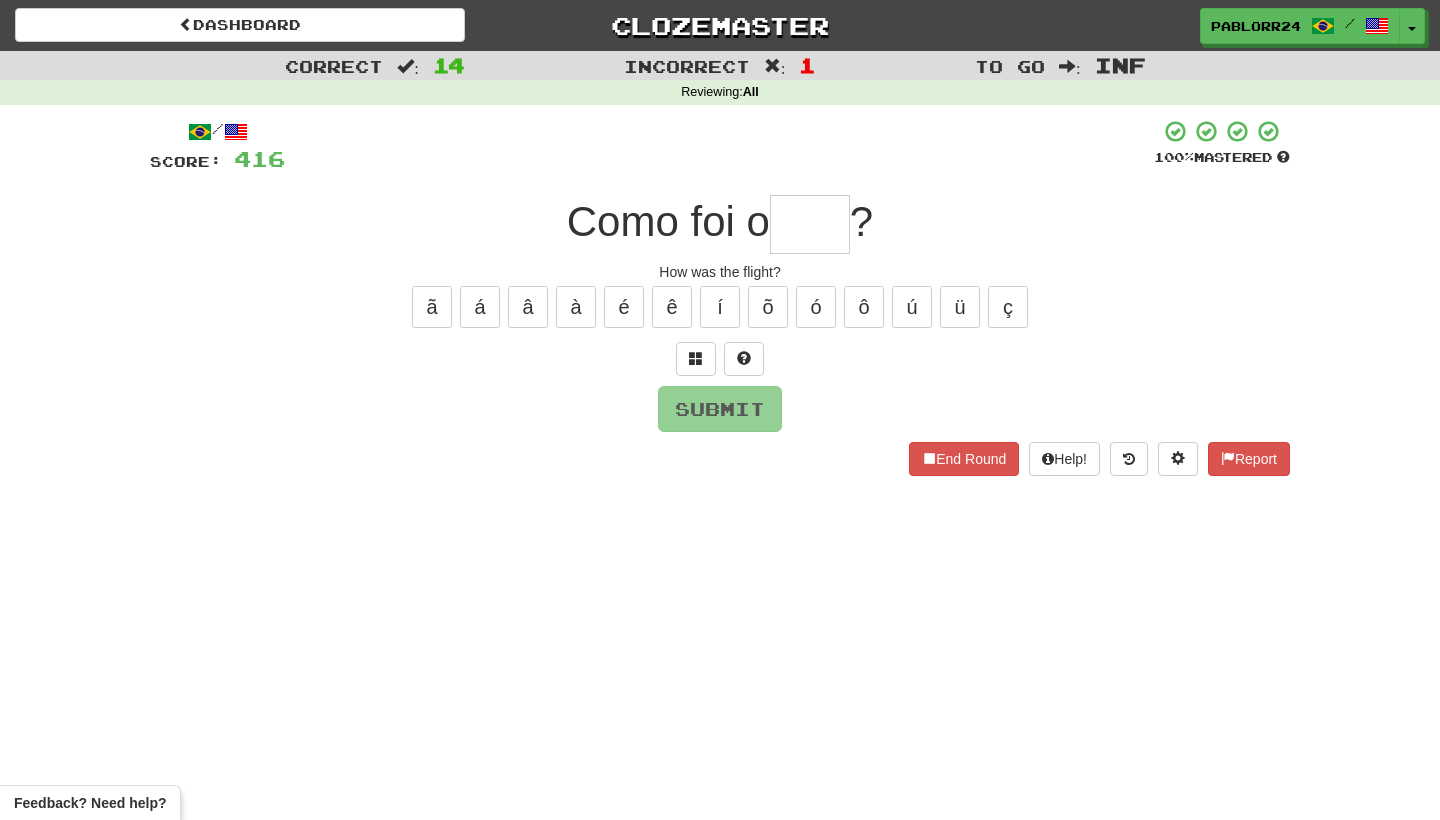 type on "*" 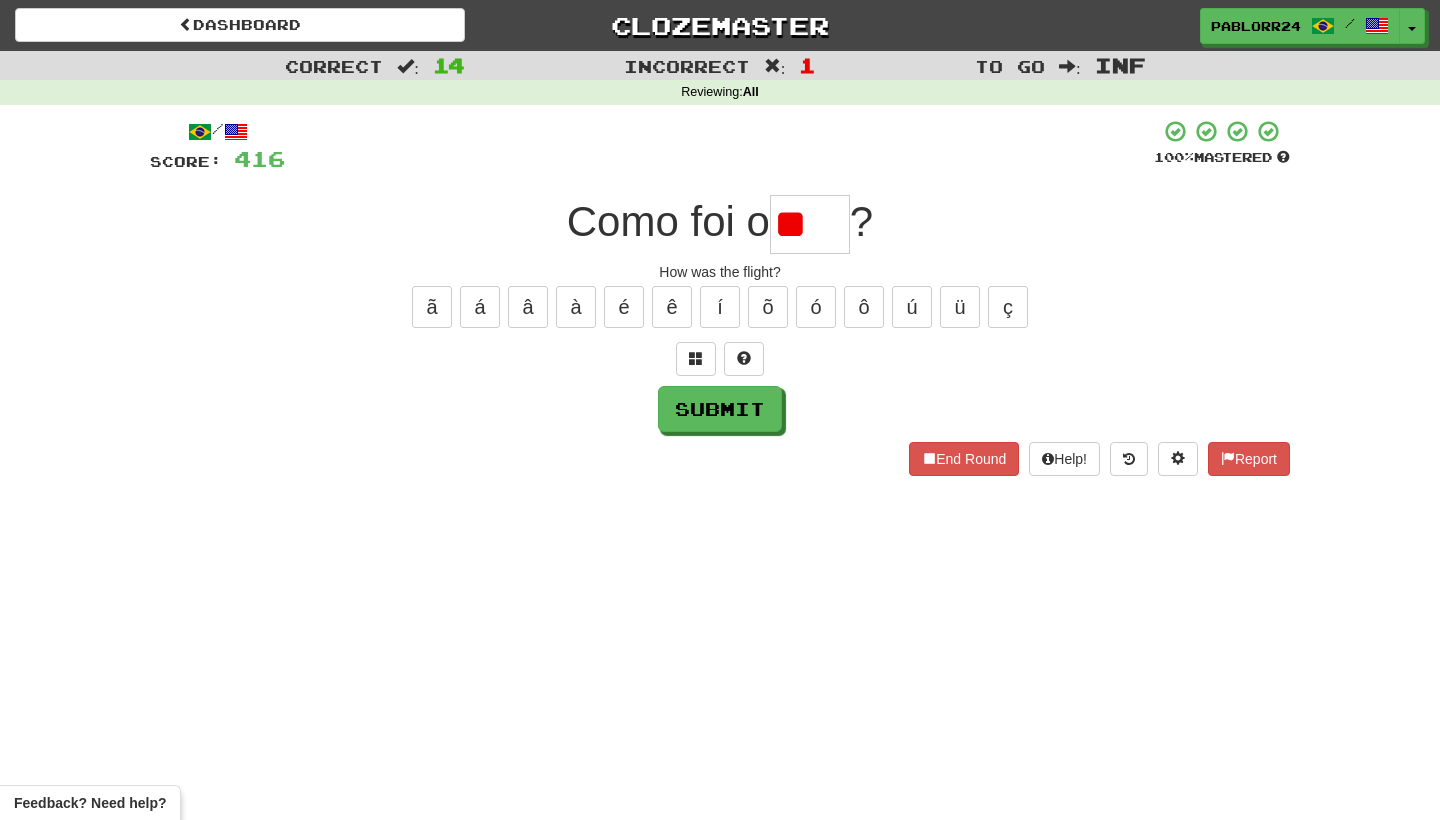 type on "*" 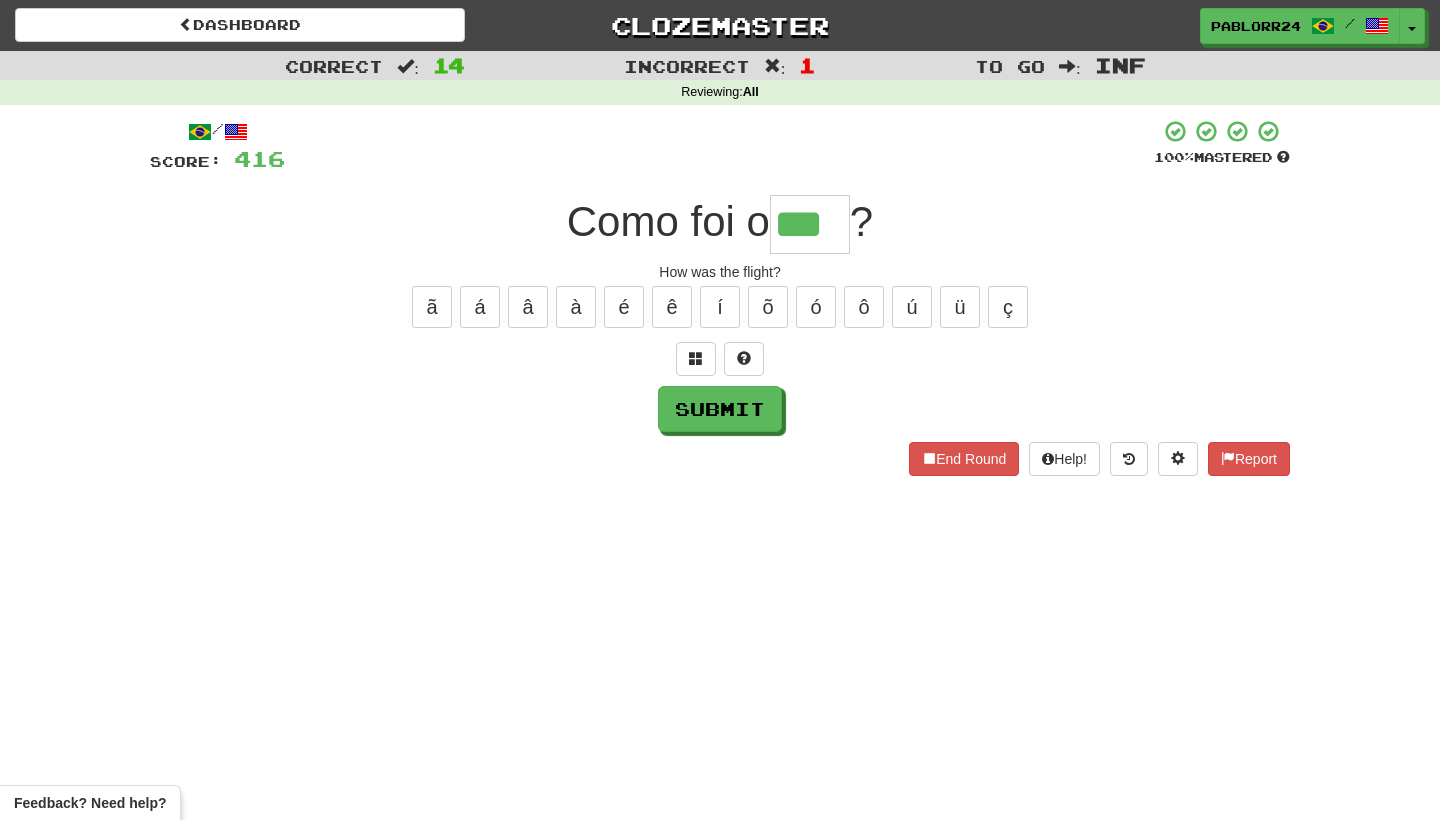 type on "***" 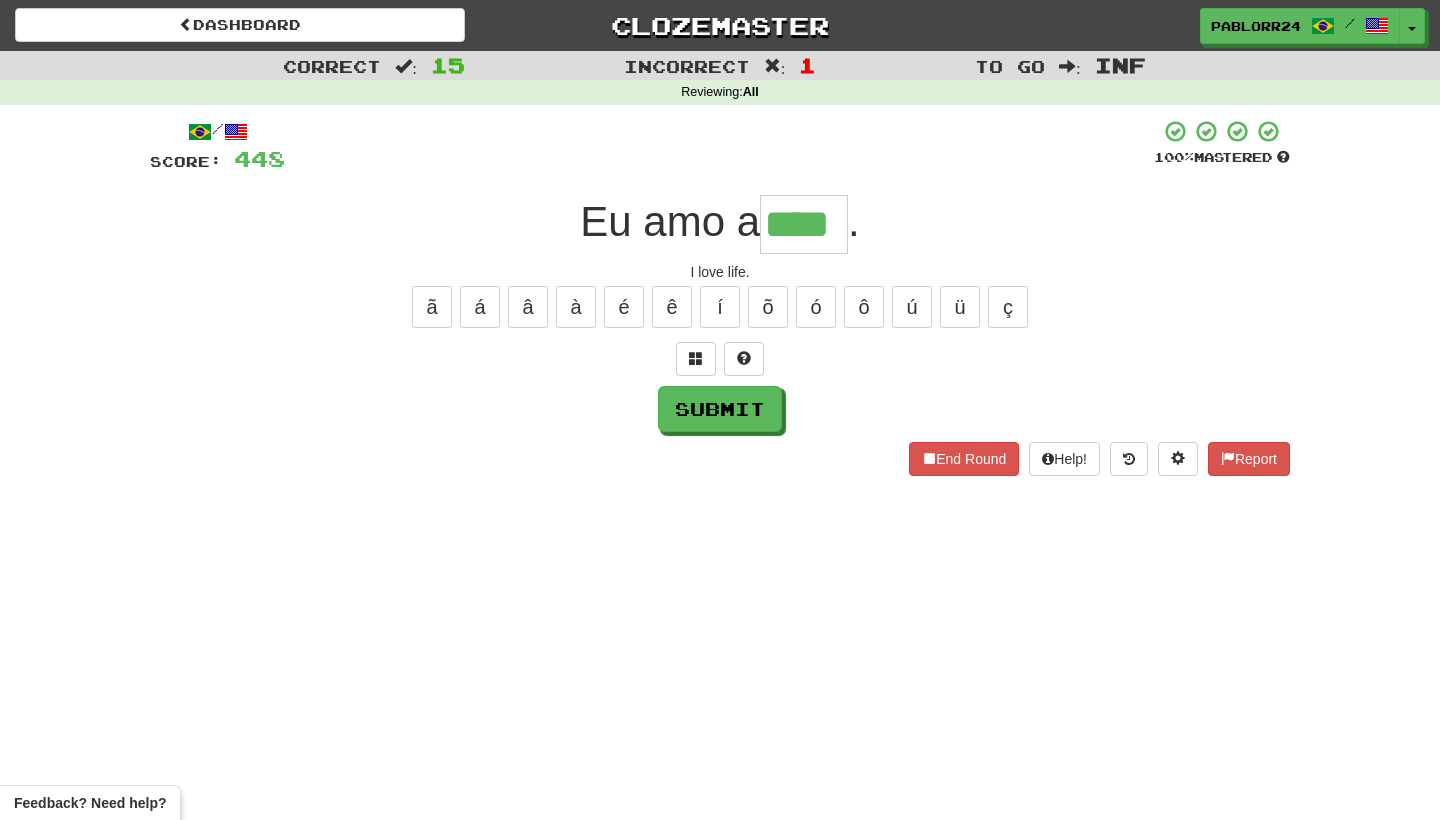 type on "****" 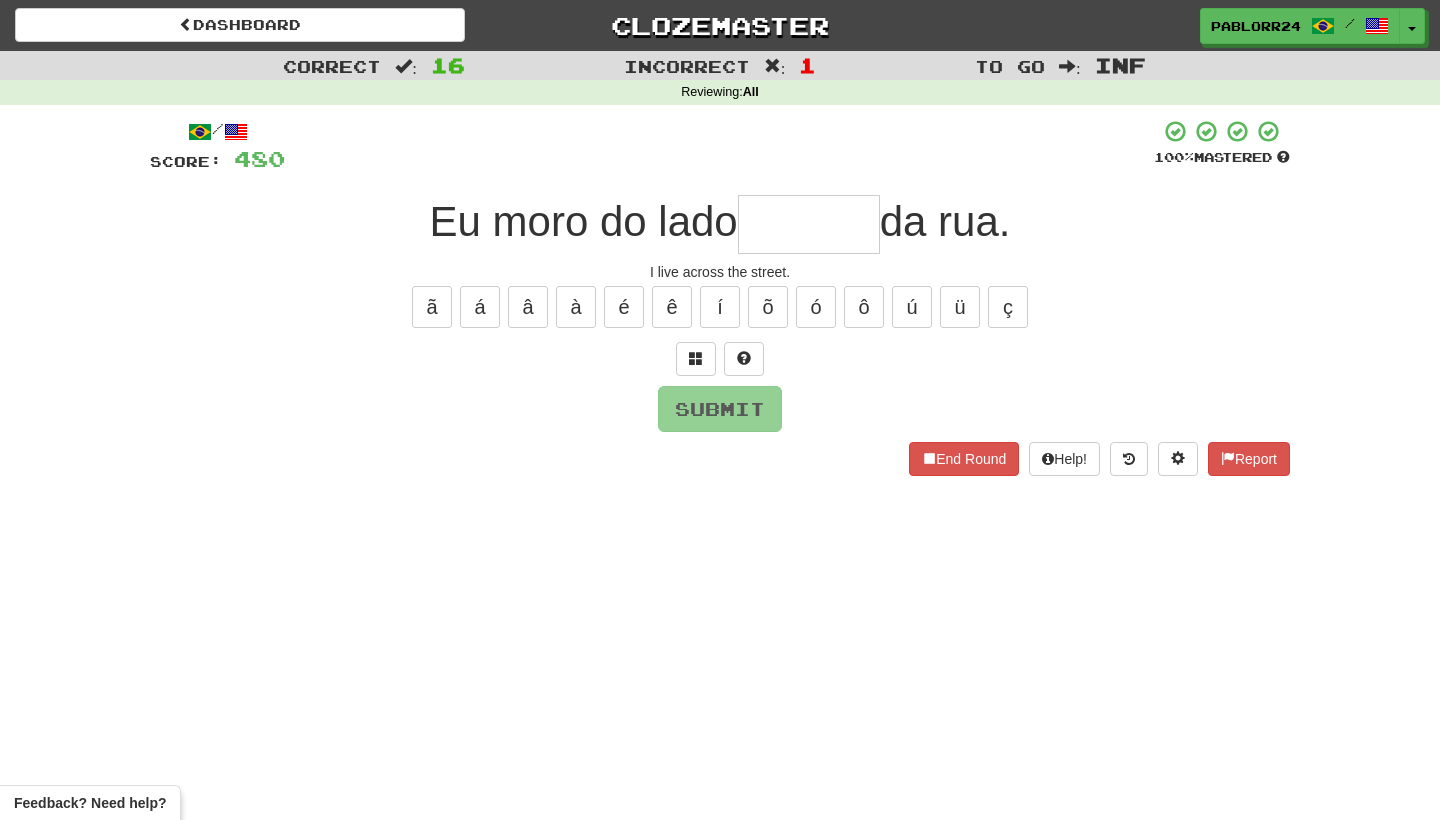 type on "*" 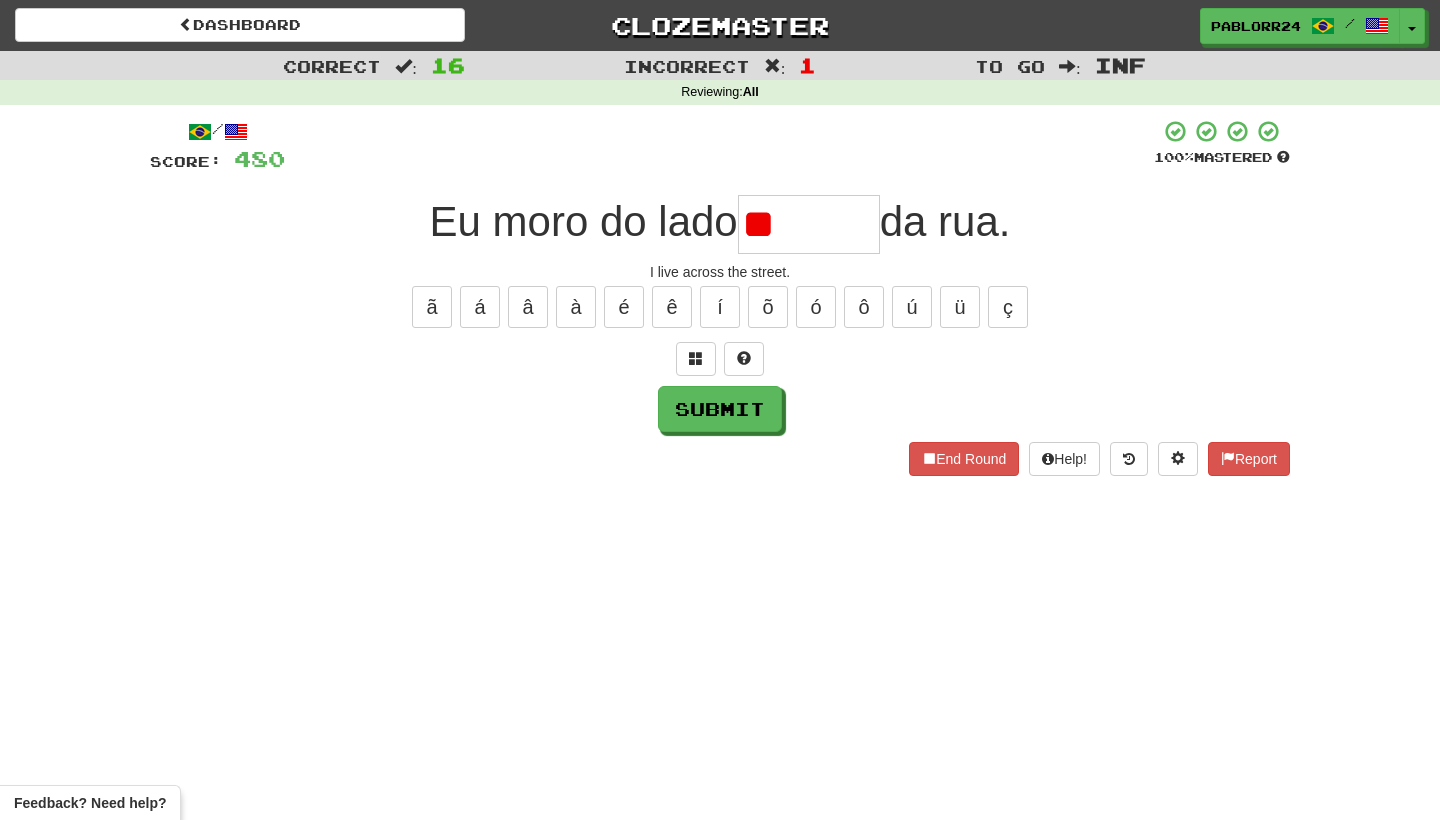 type on "*" 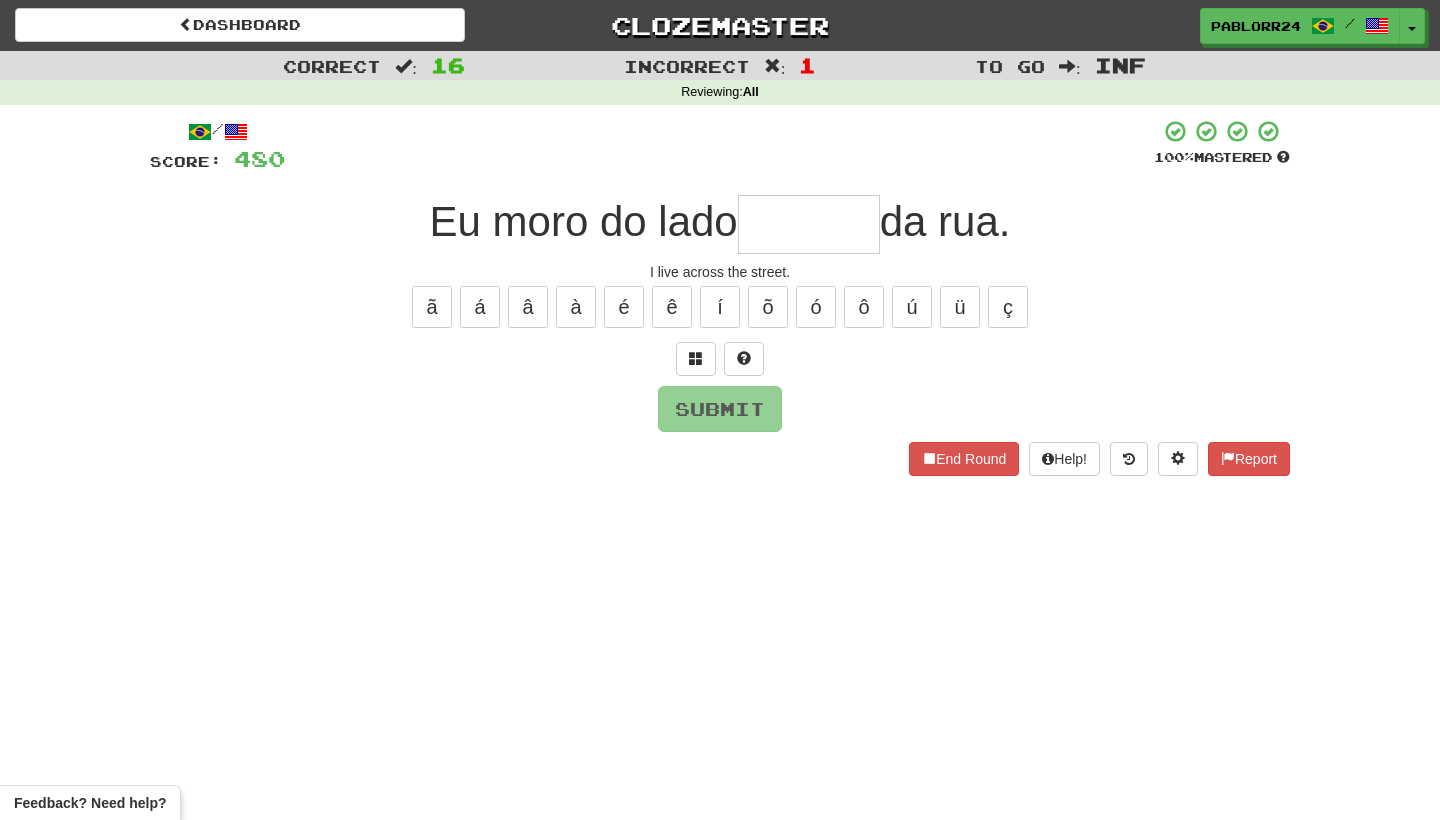 type on "*" 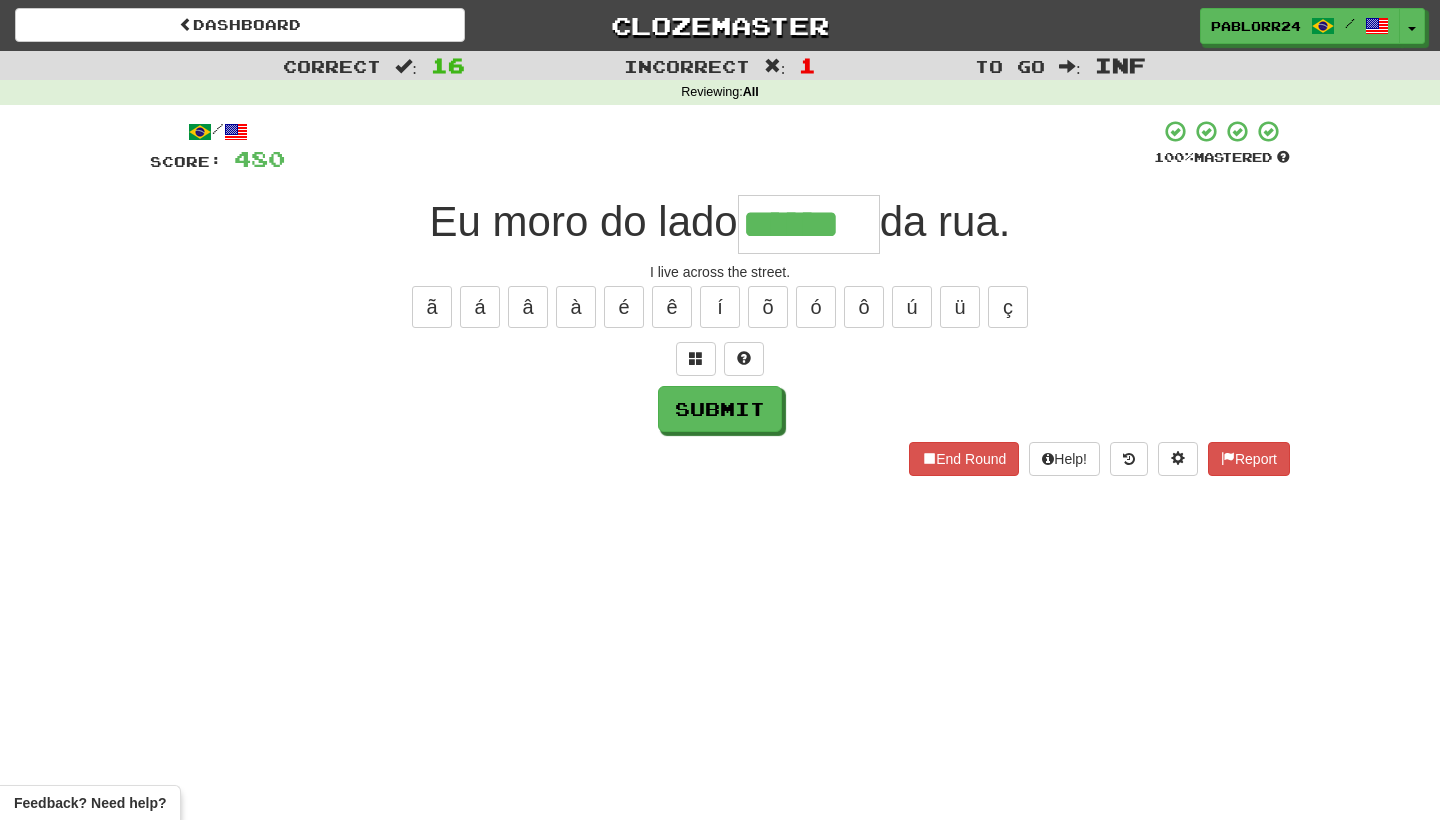type on "******" 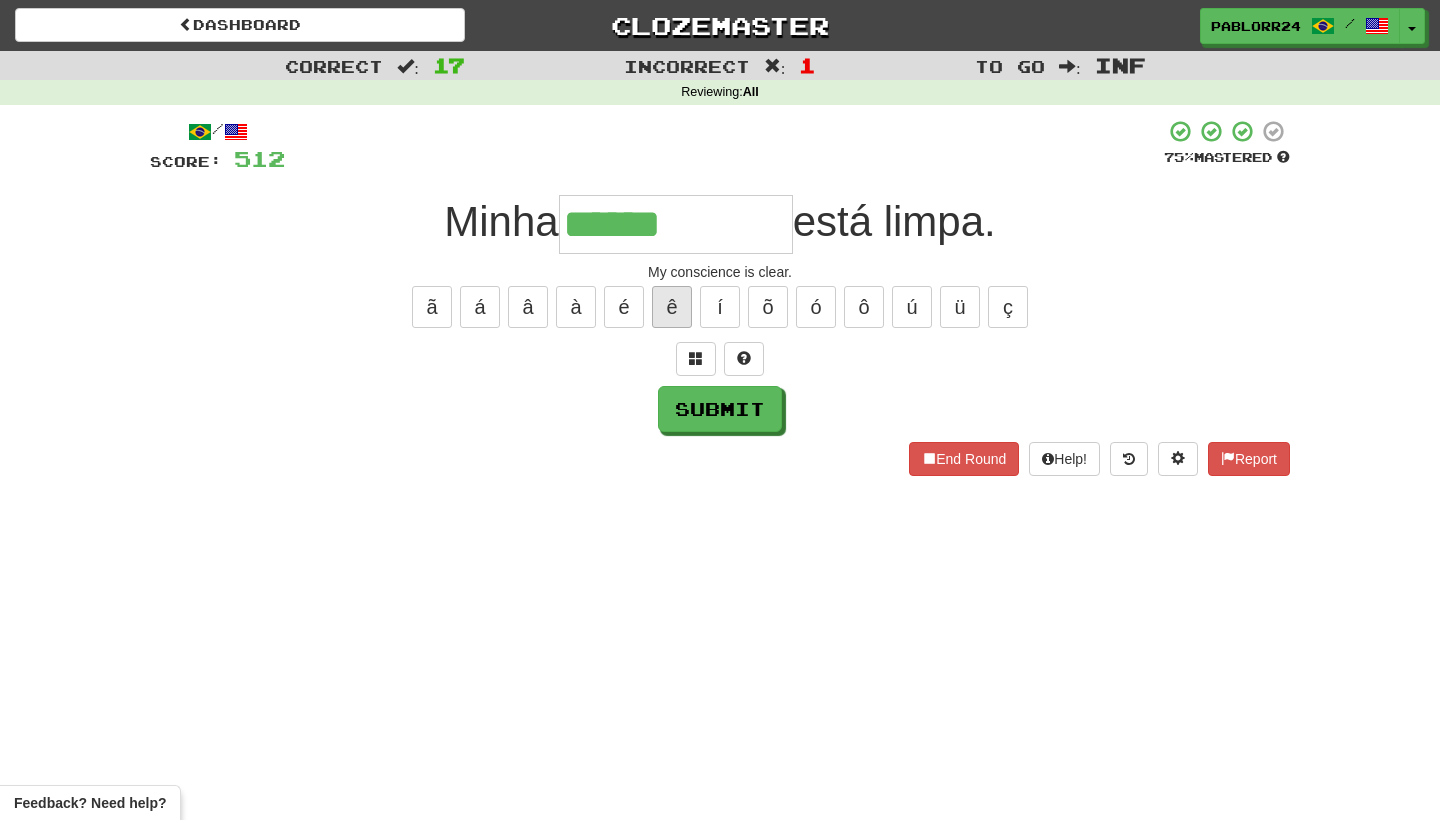 click on "ê" at bounding box center [672, 307] 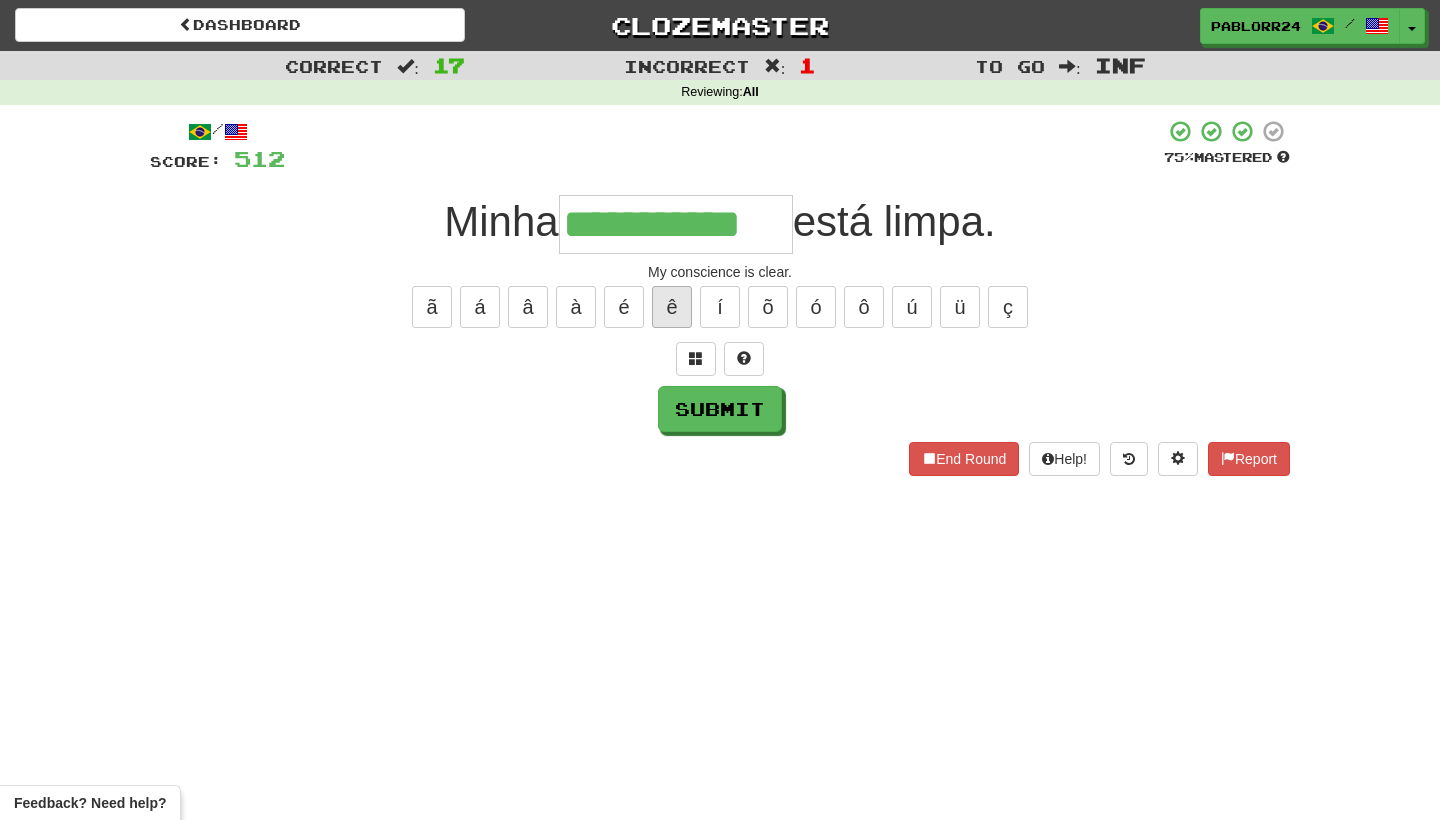 type on "**********" 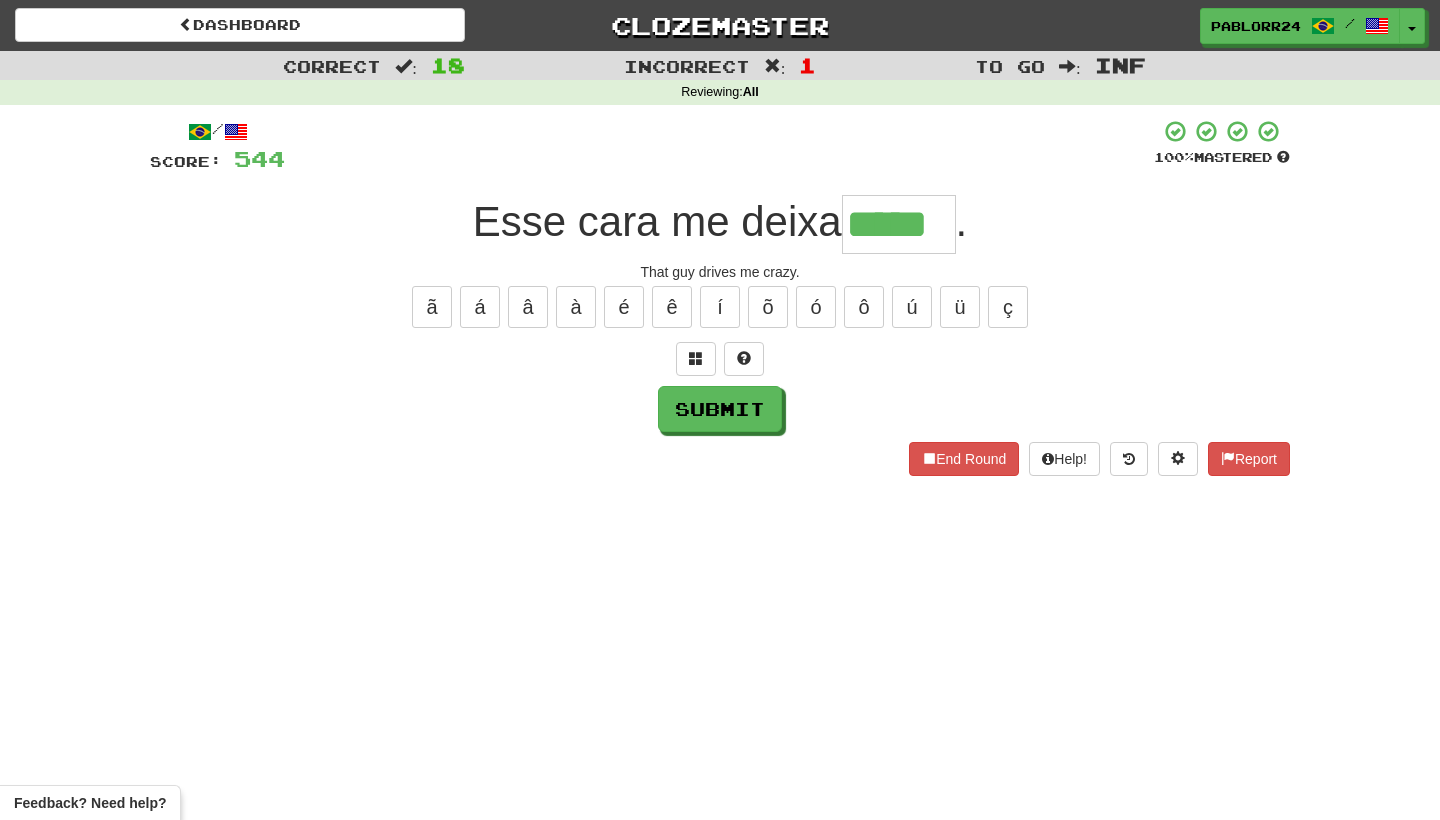 type on "*****" 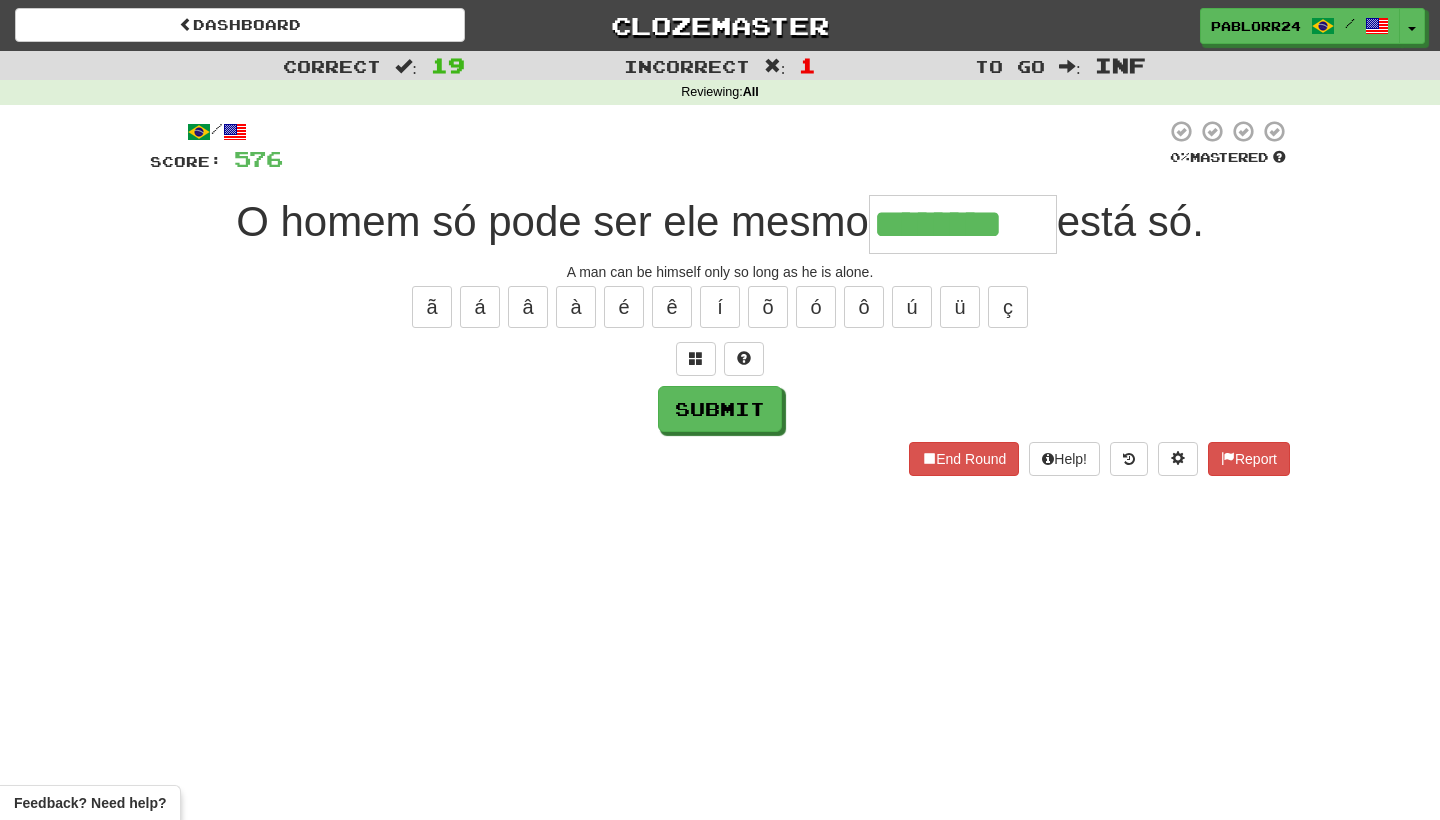 type on "********" 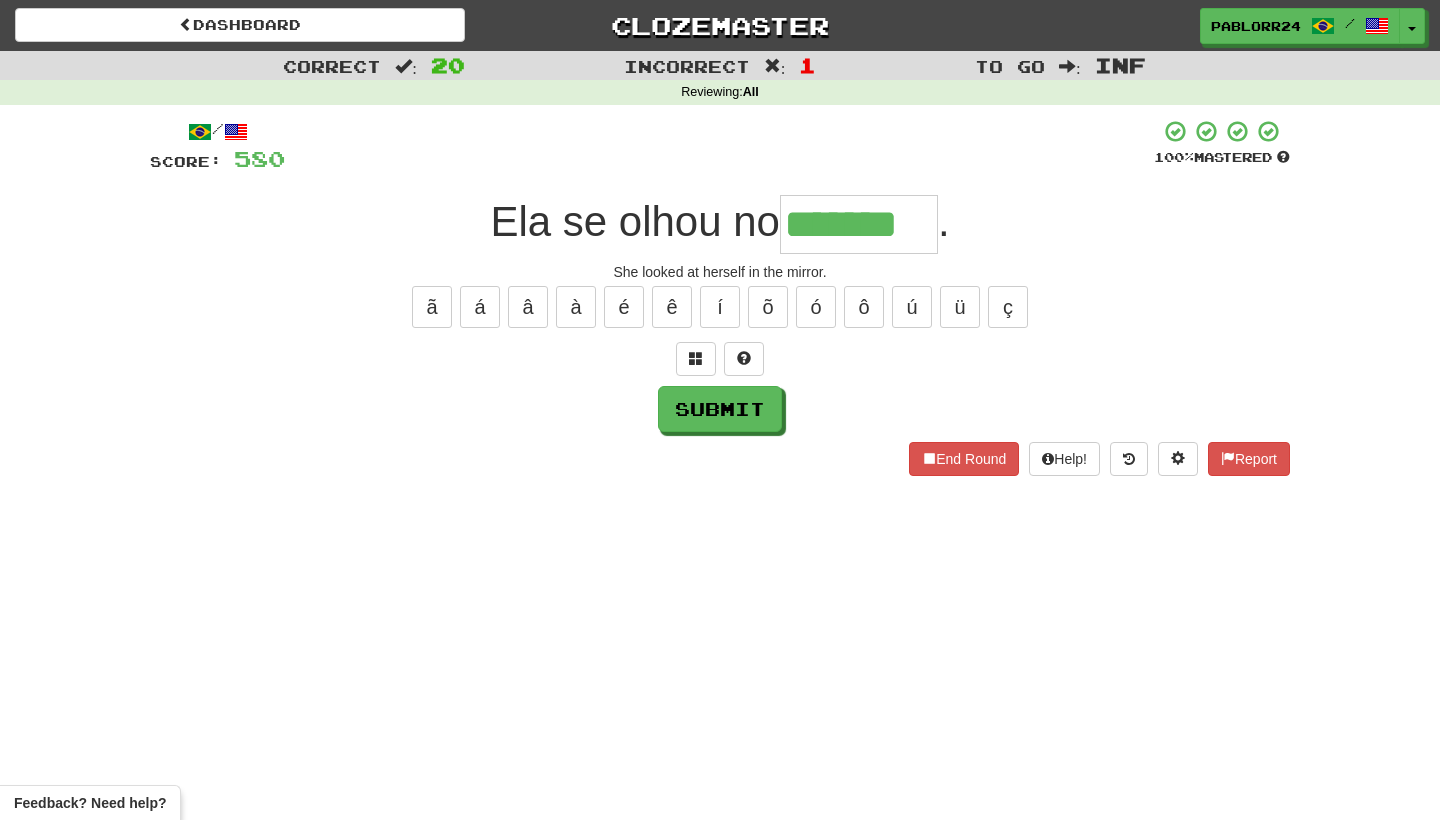 type on "*******" 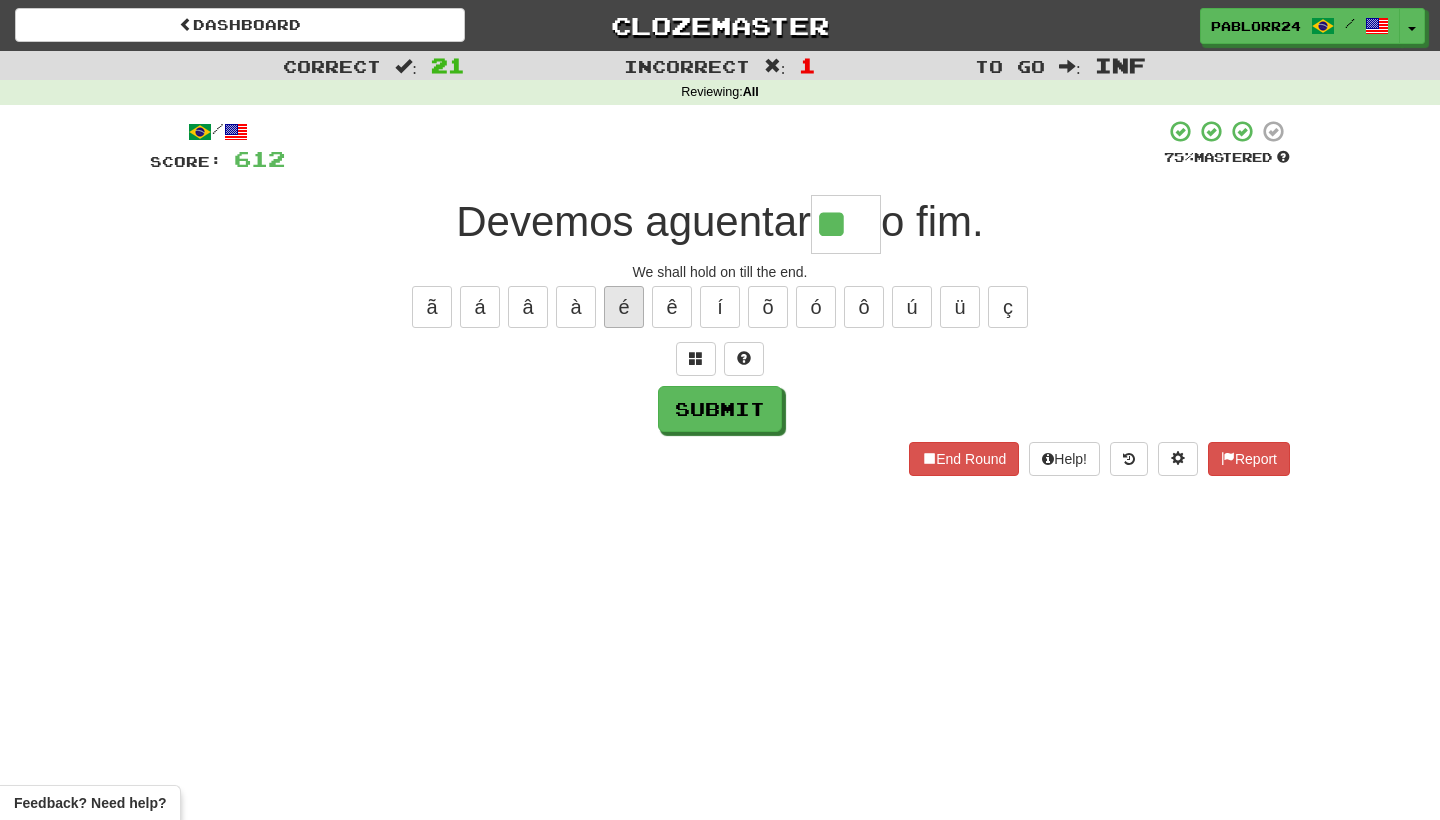 click on "é" at bounding box center (624, 307) 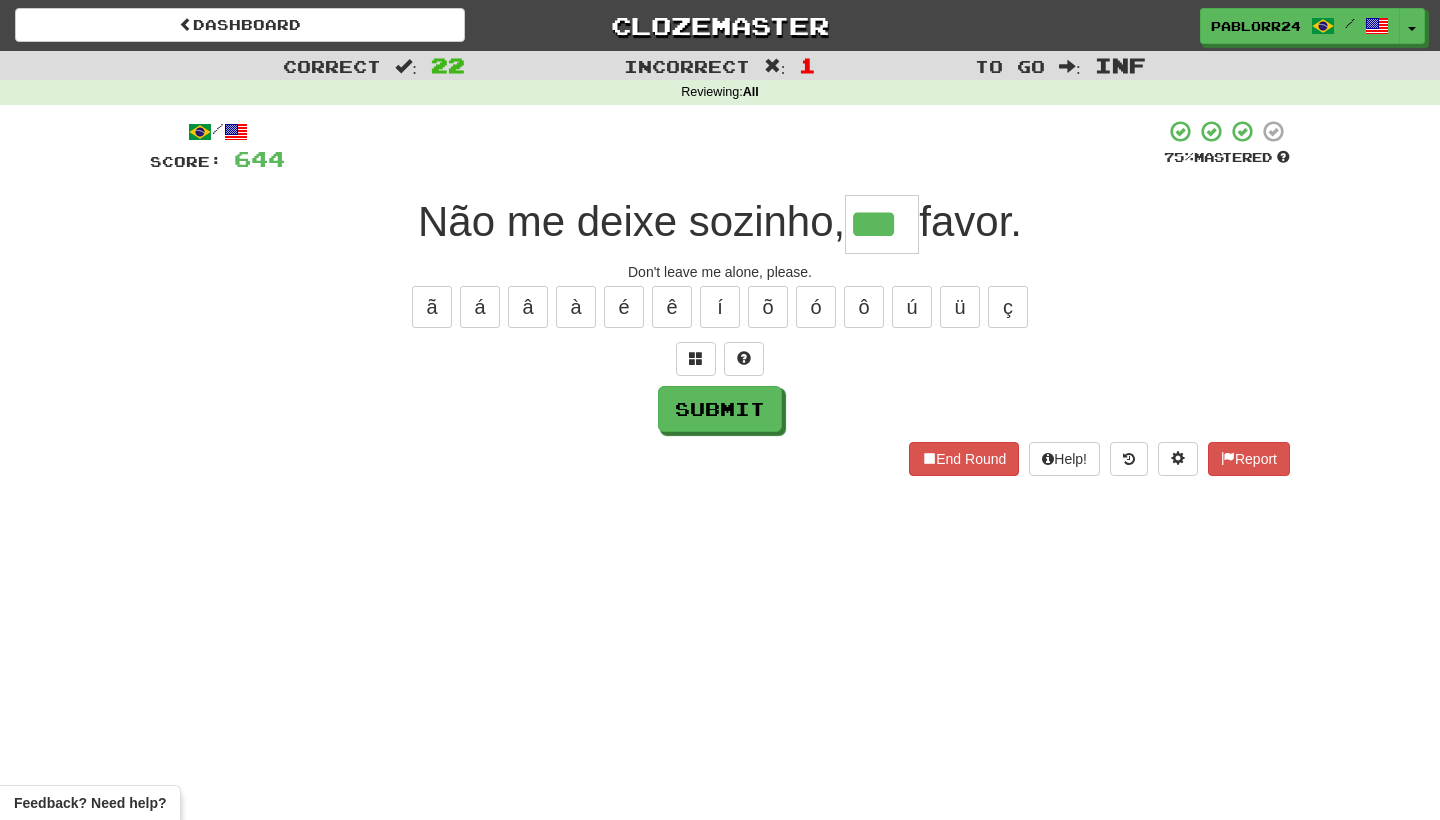 type on "***" 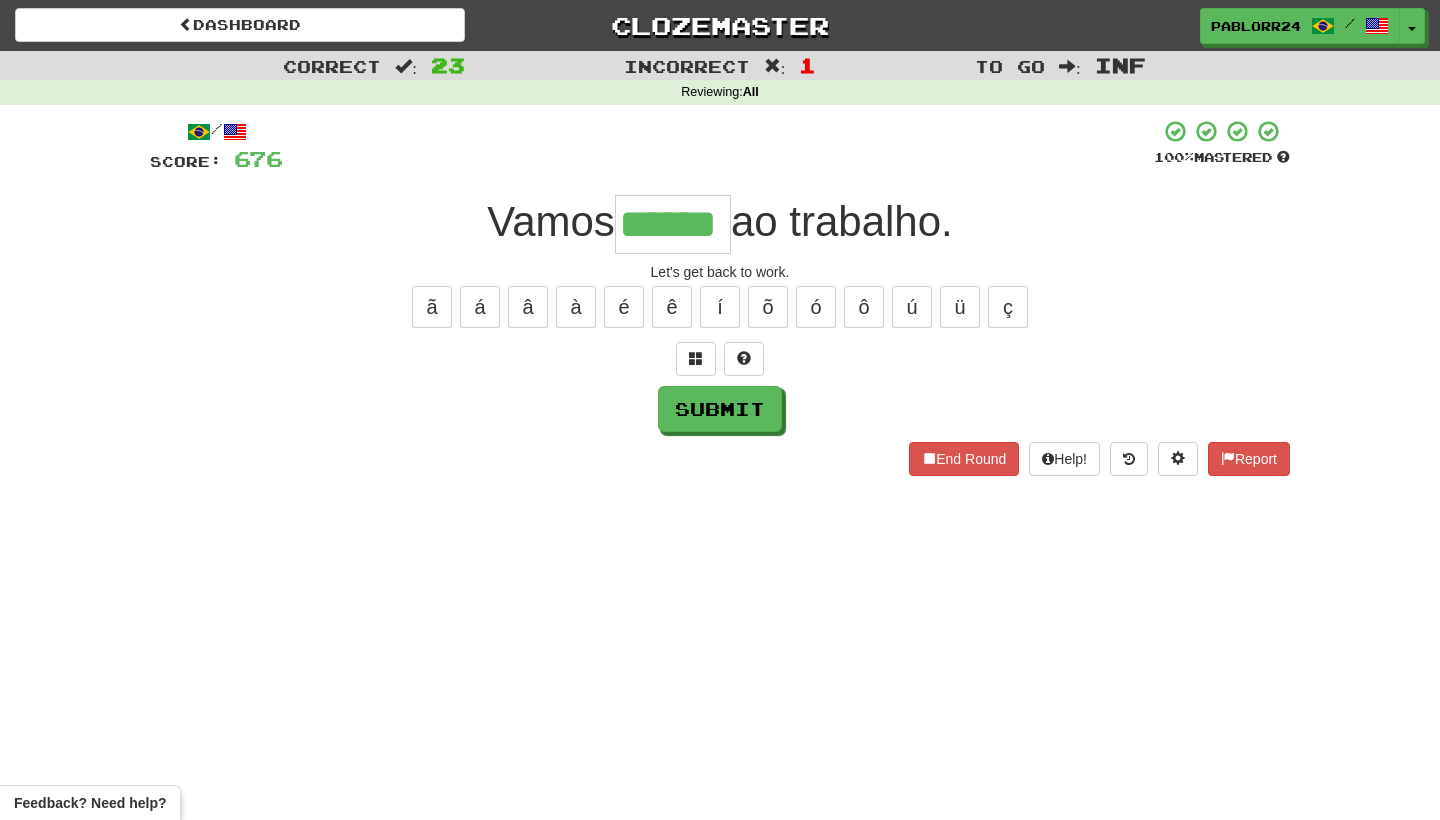 type on "******" 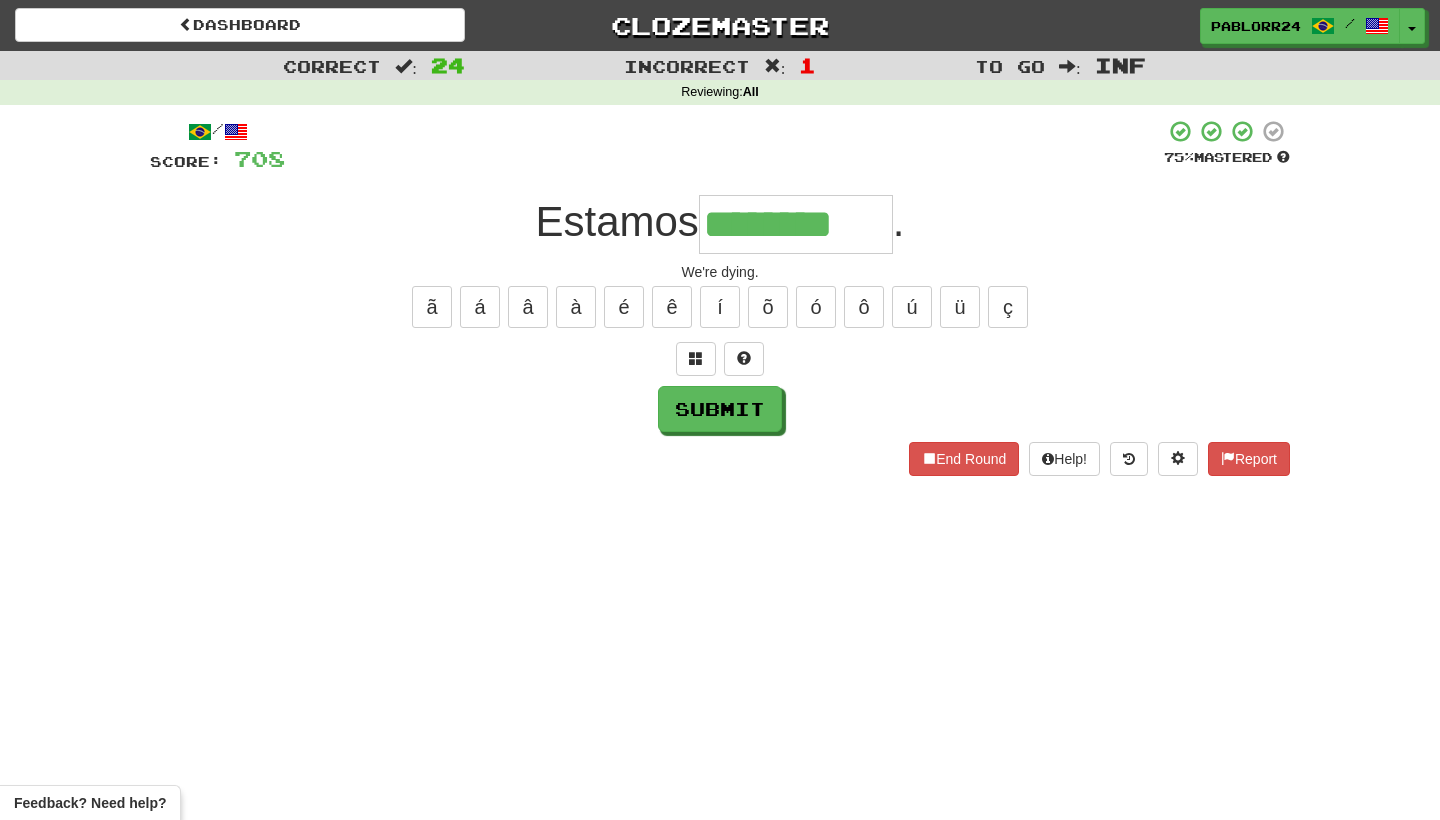 type on "********" 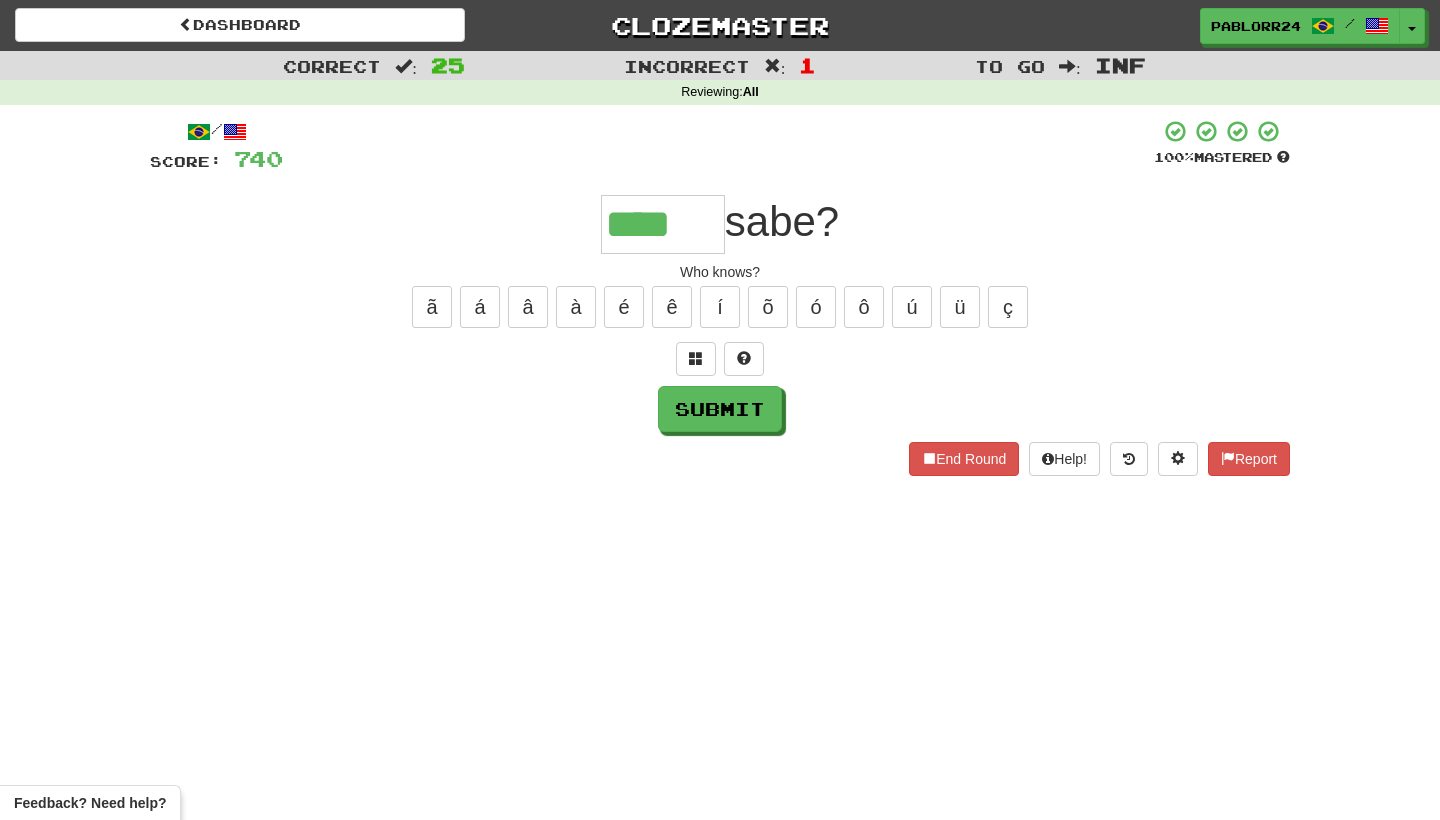 type on "****" 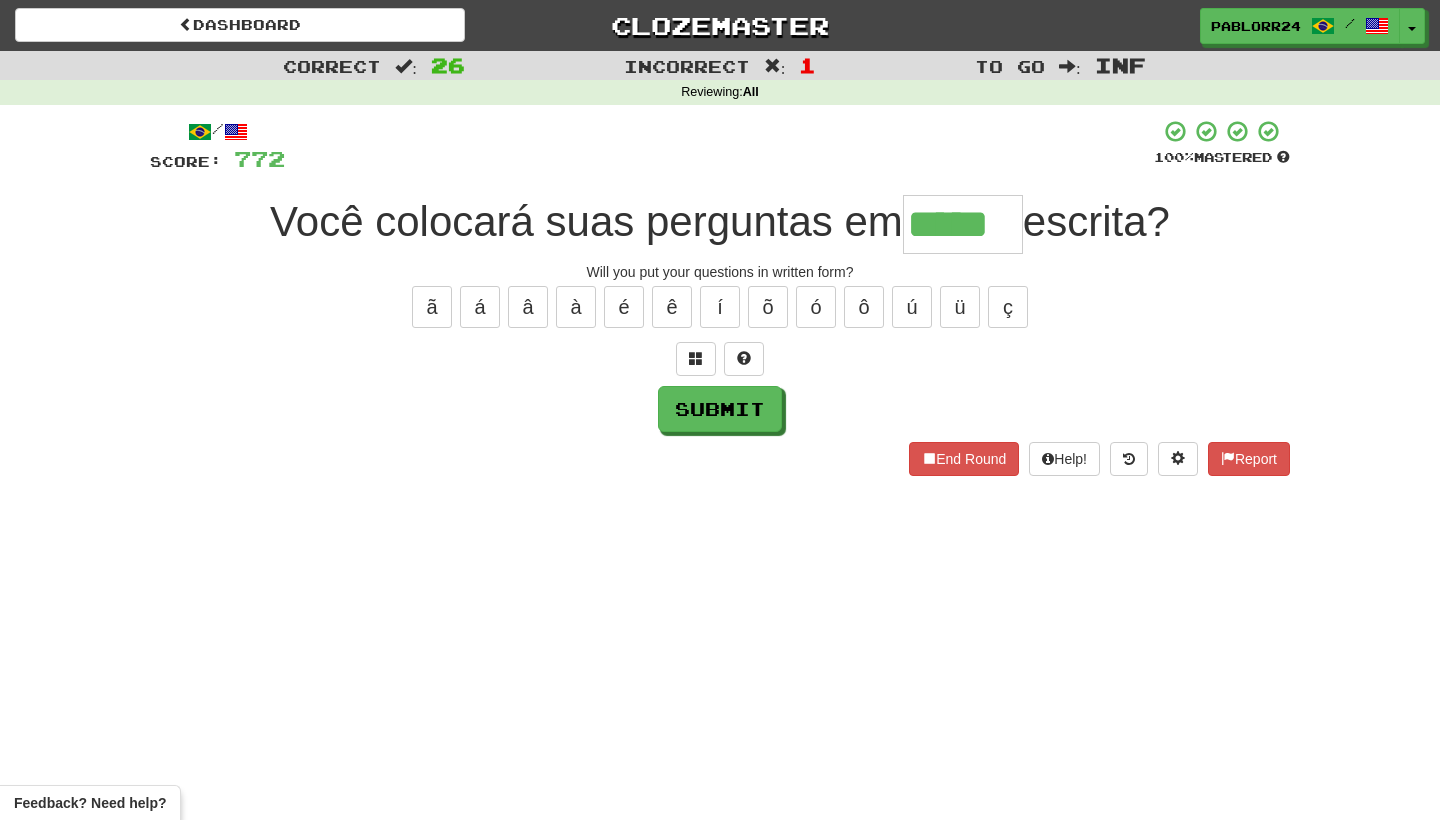 type on "*****" 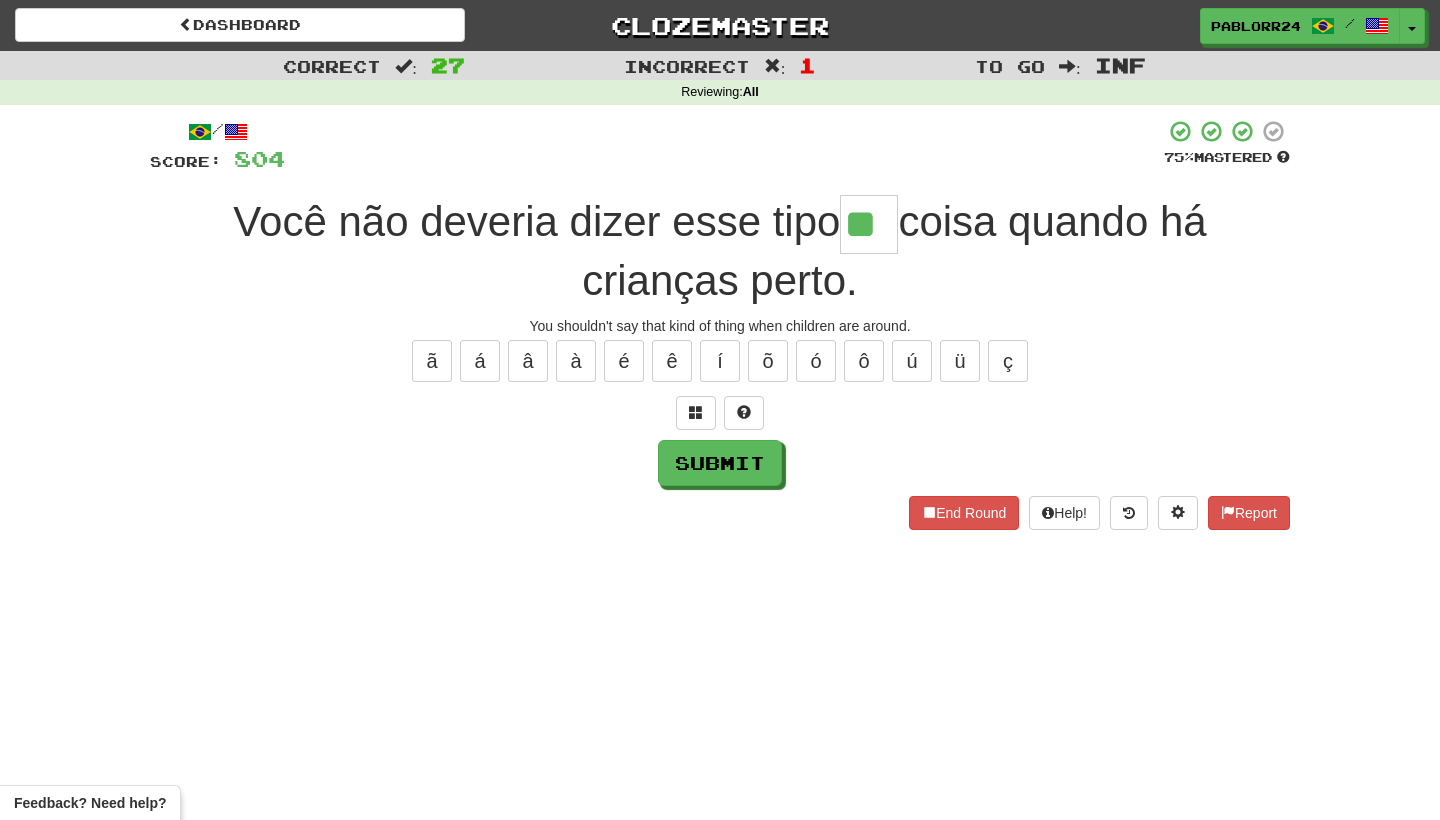 type on "**" 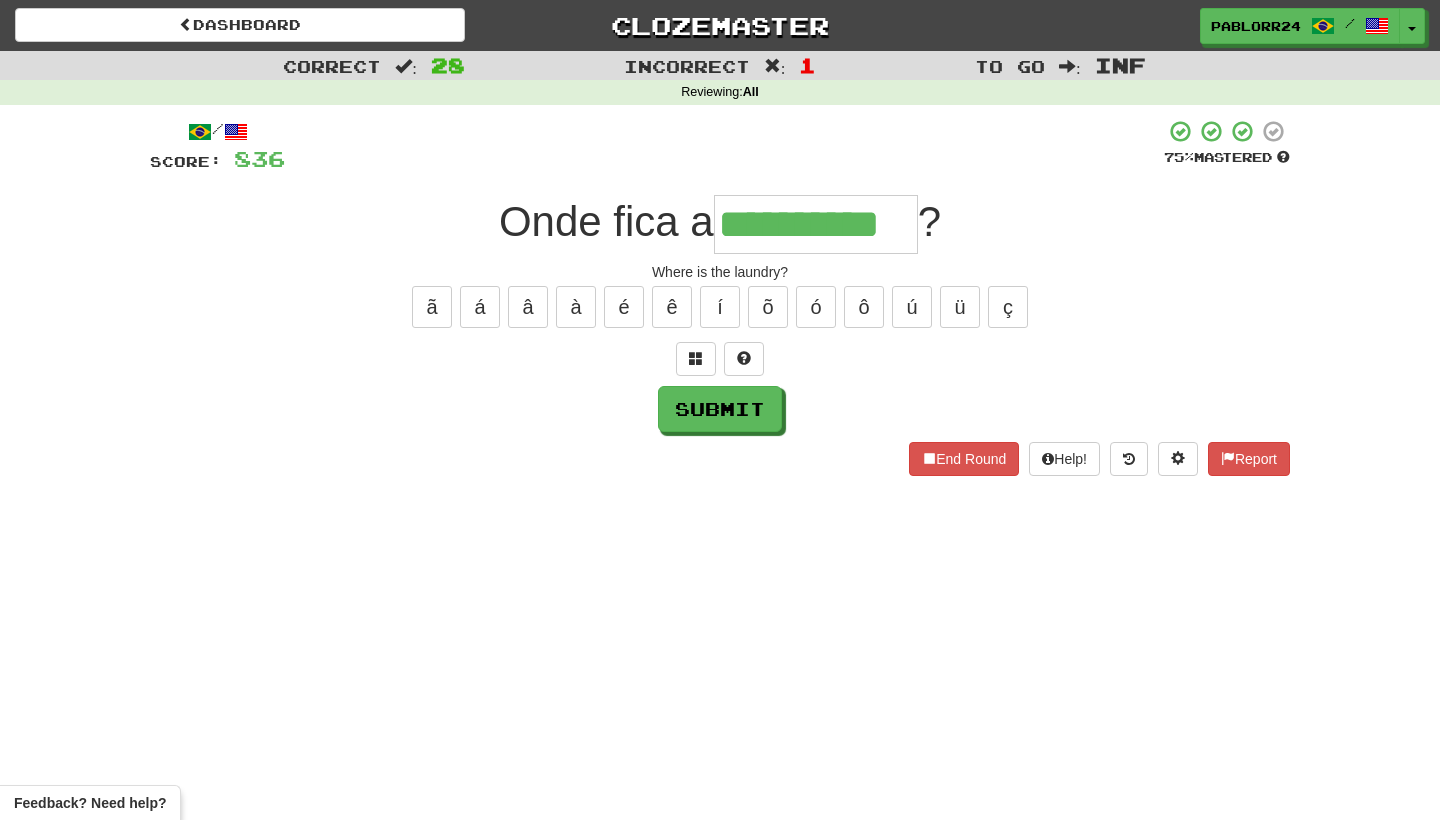 type on "**********" 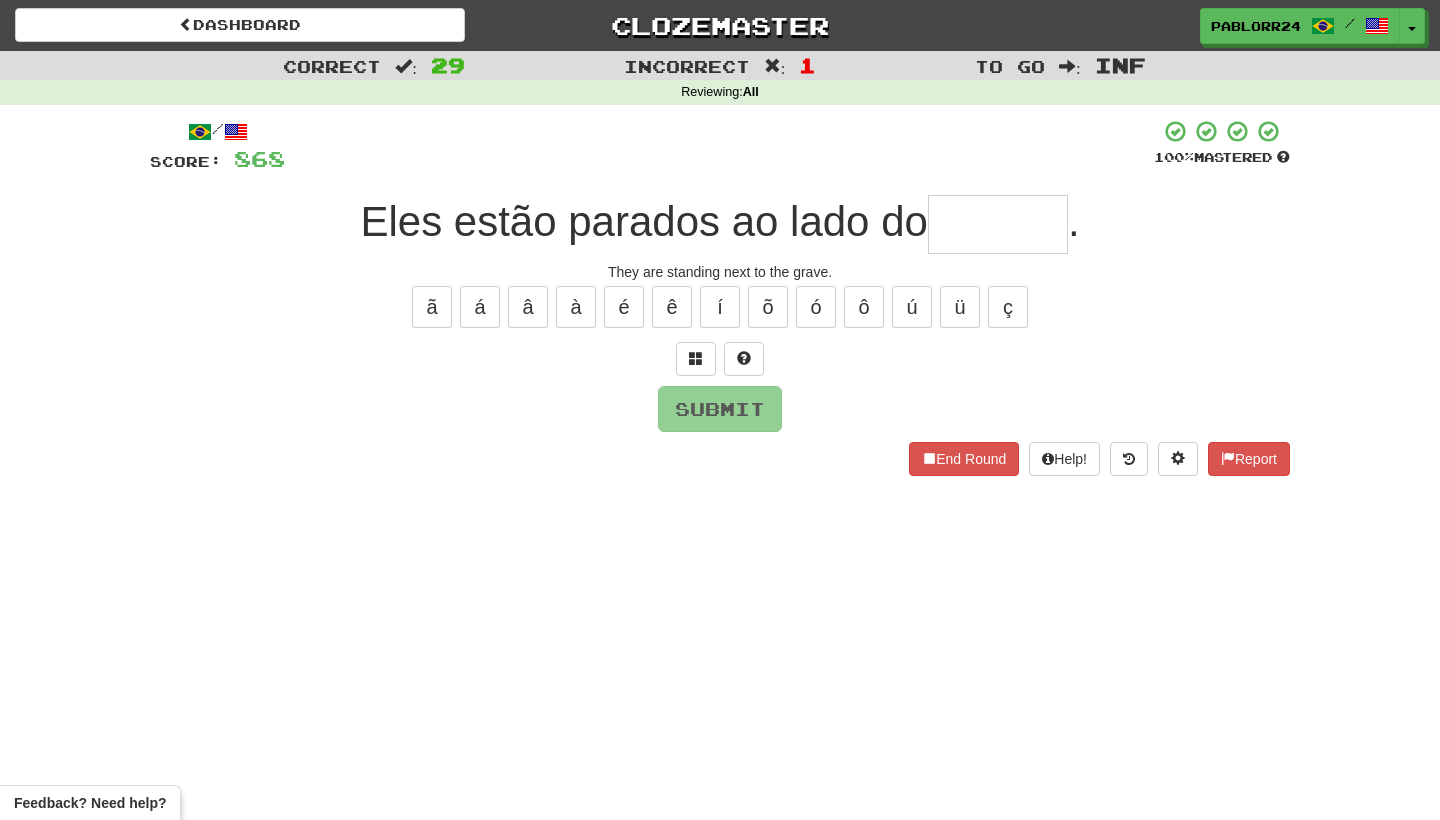 type on "*" 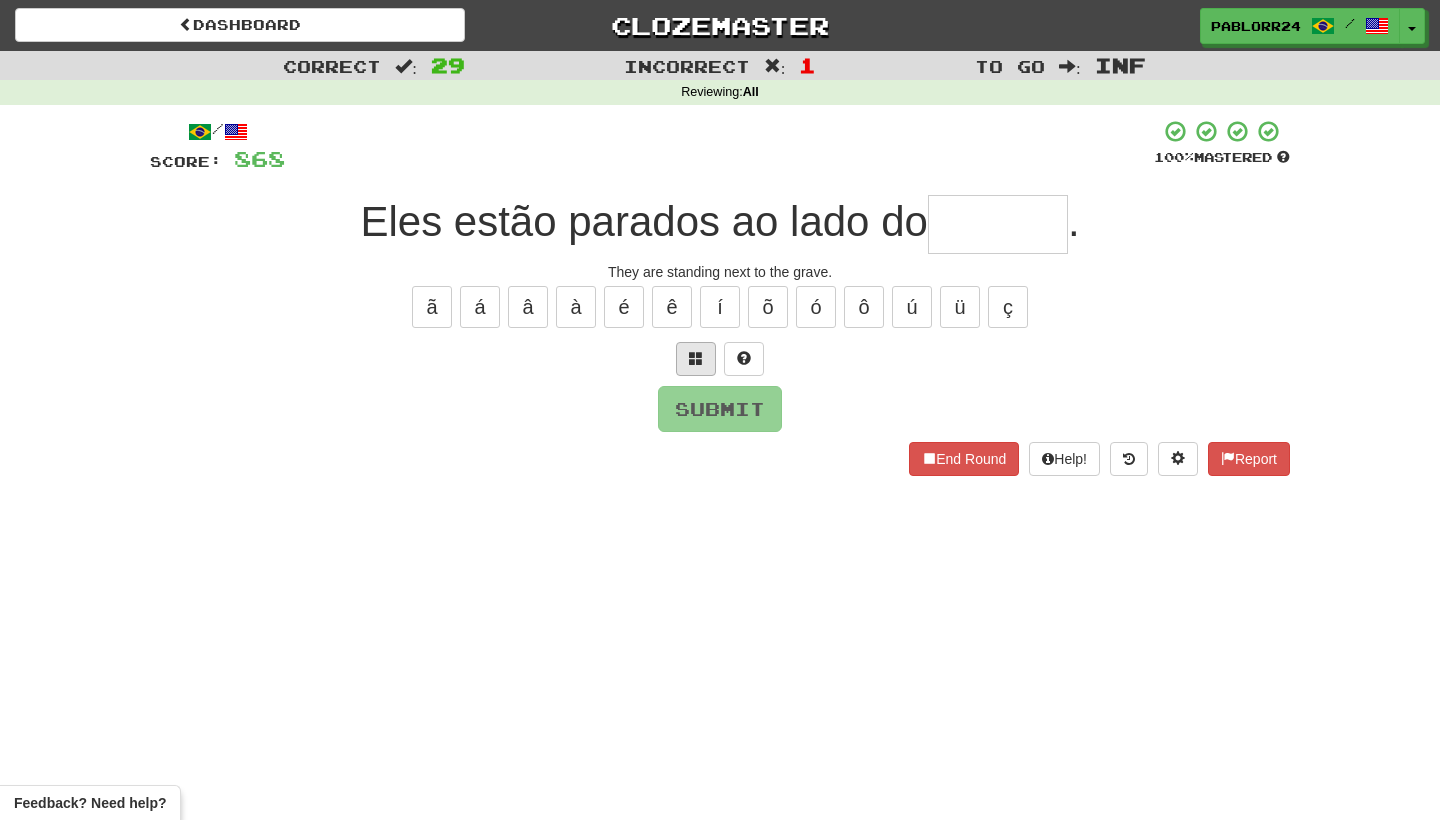 click at bounding box center (696, 358) 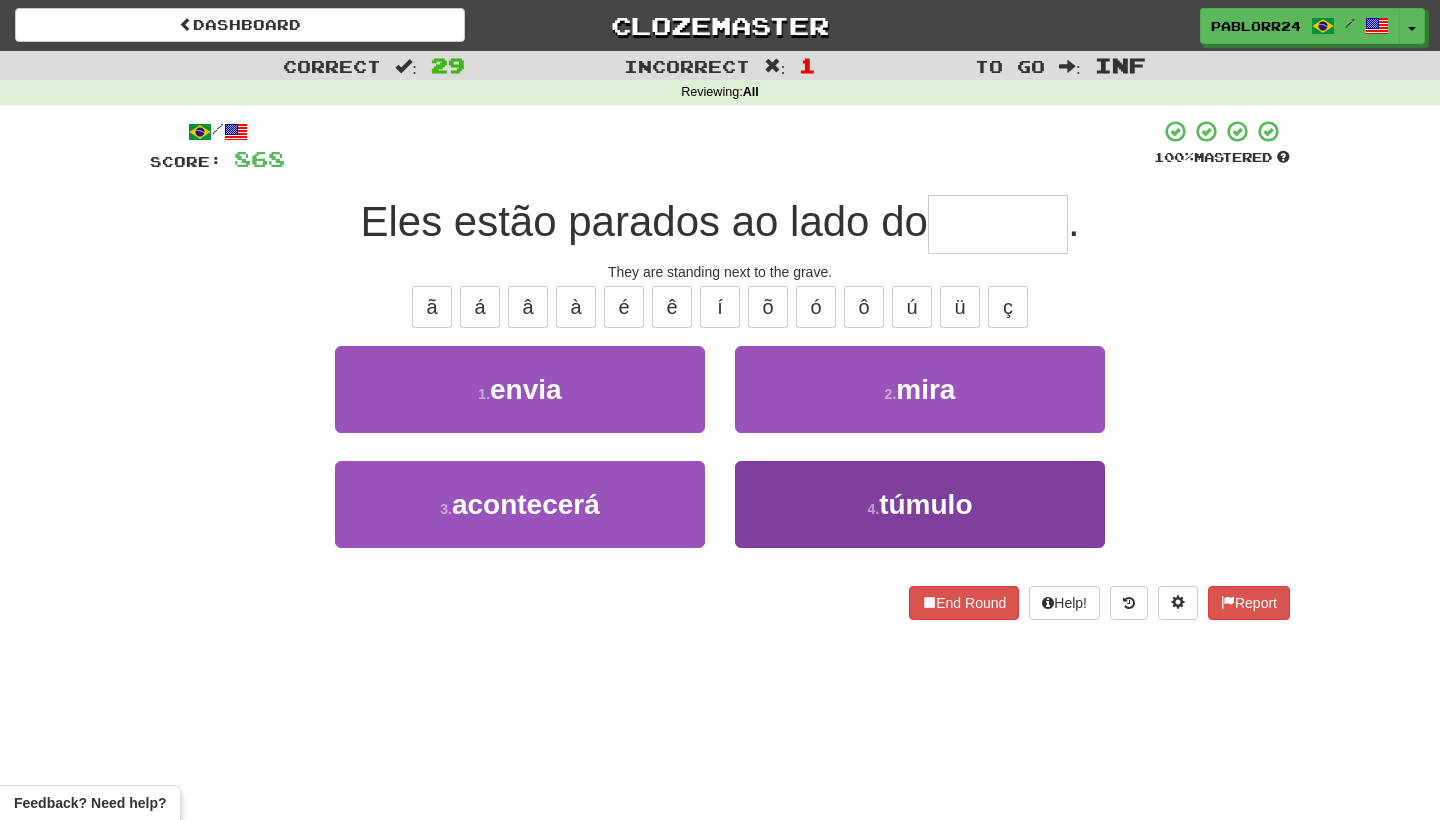 click on "4 .  túmulo" at bounding box center (920, 504) 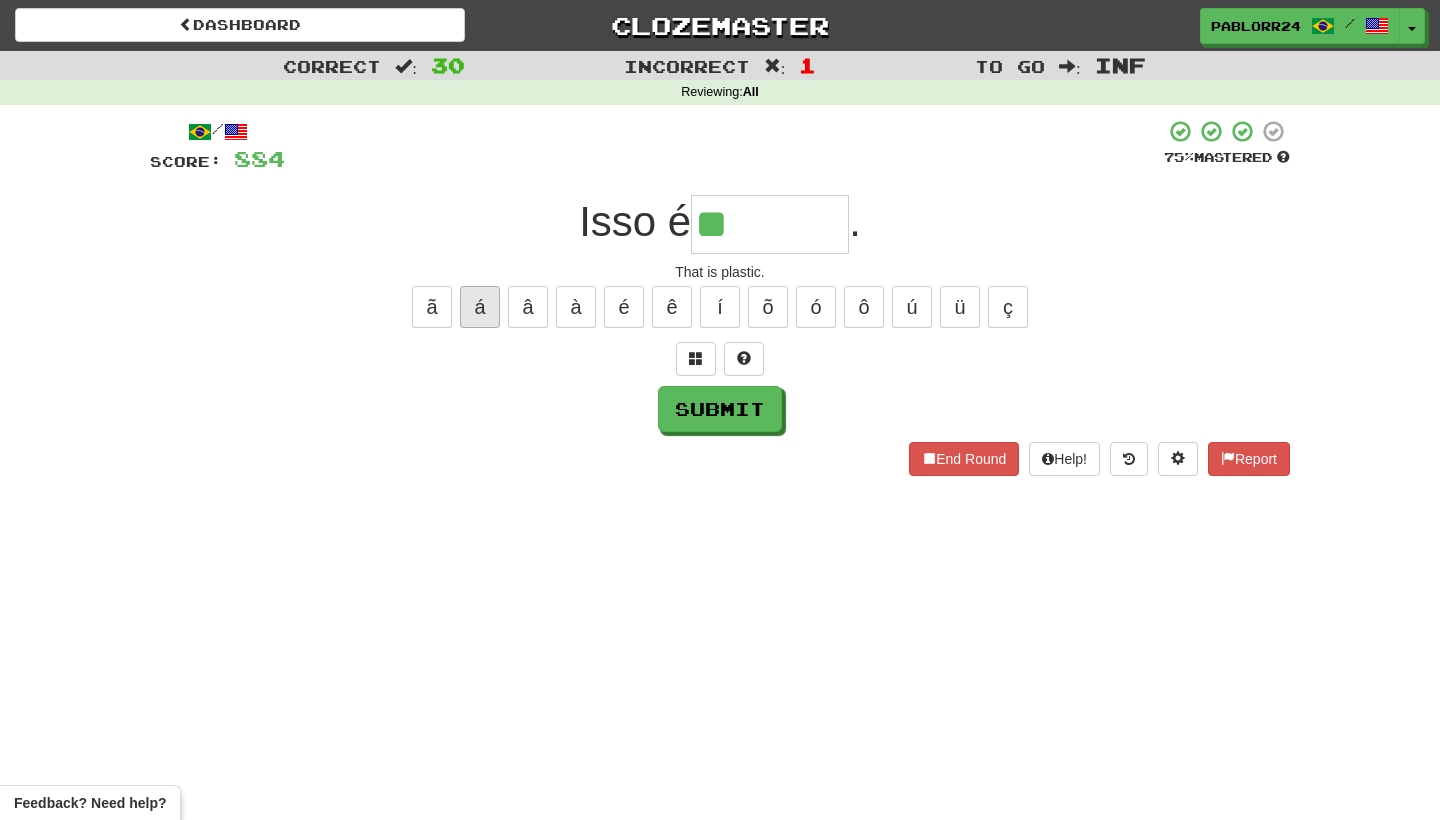 click on "á" at bounding box center (480, 307) 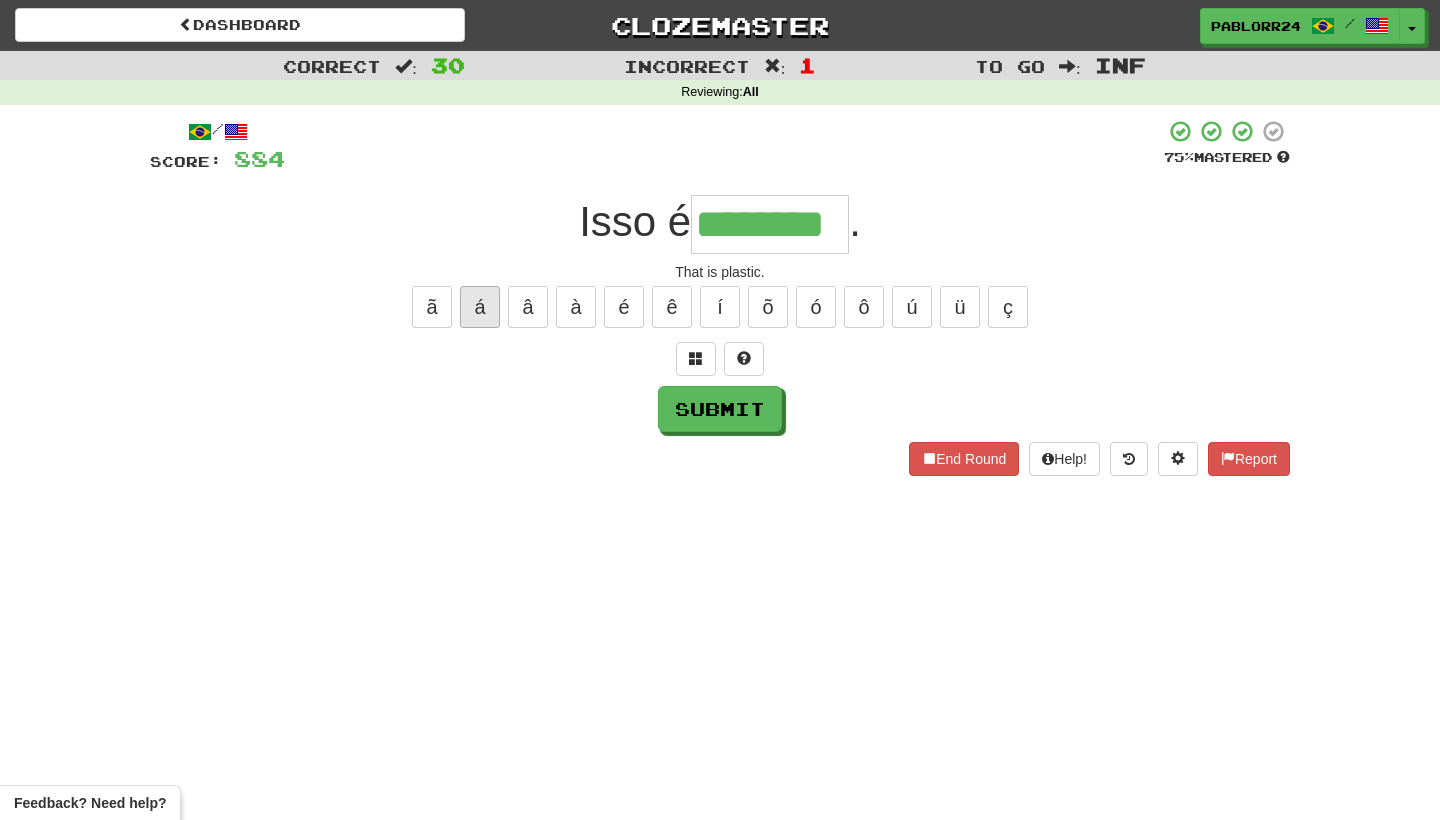 type on "********" 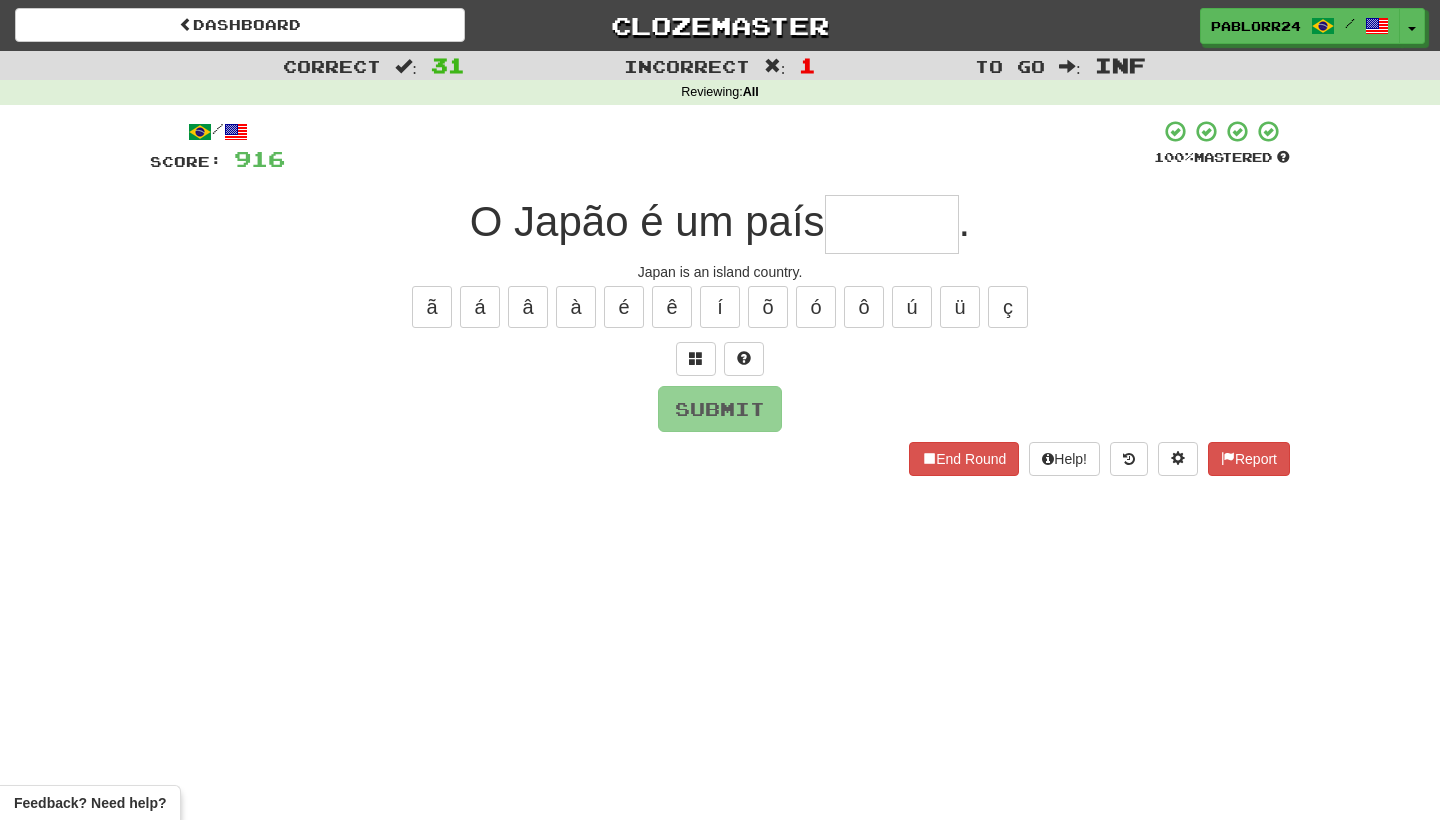 type on "*******" 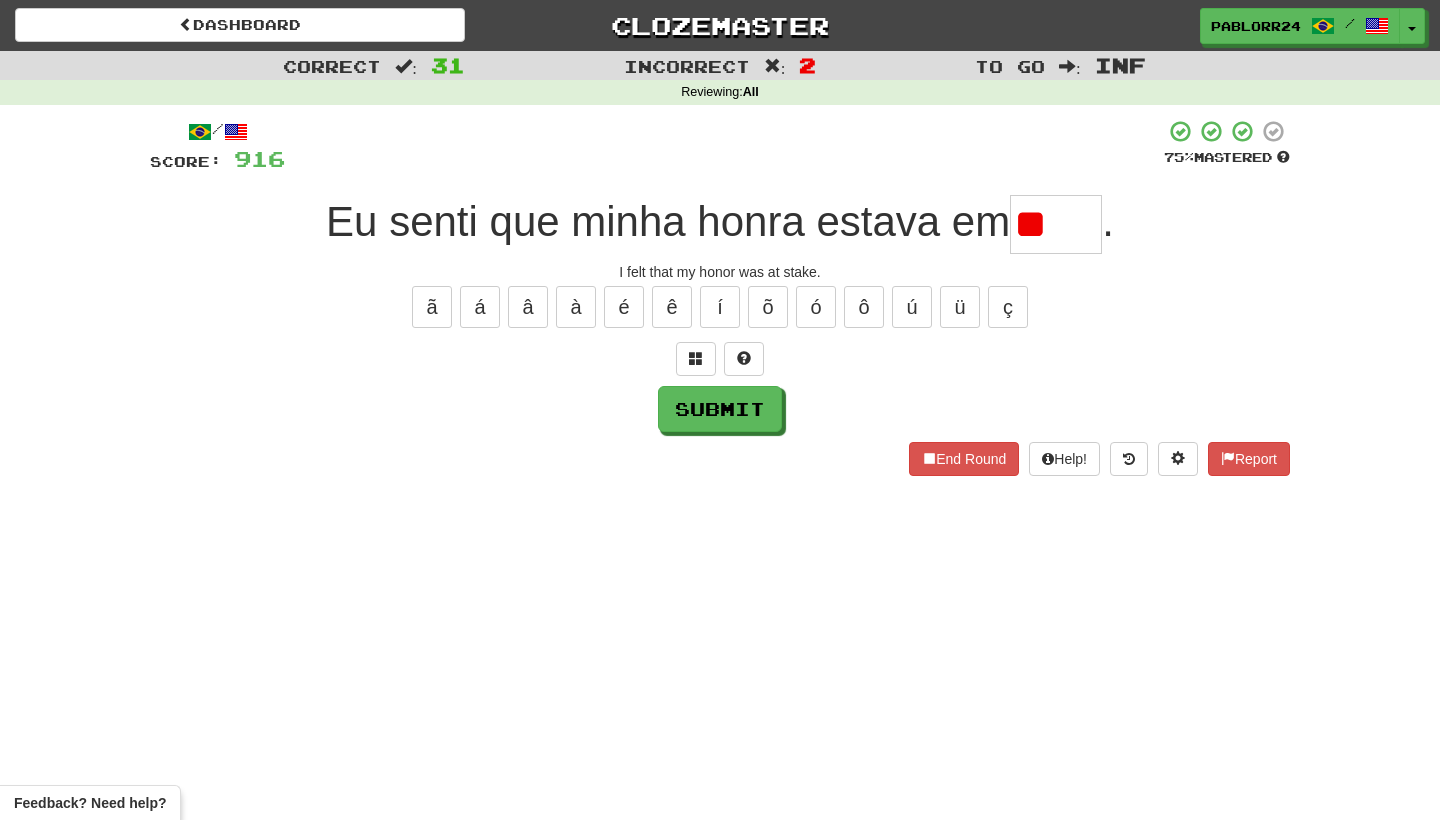type on "*" 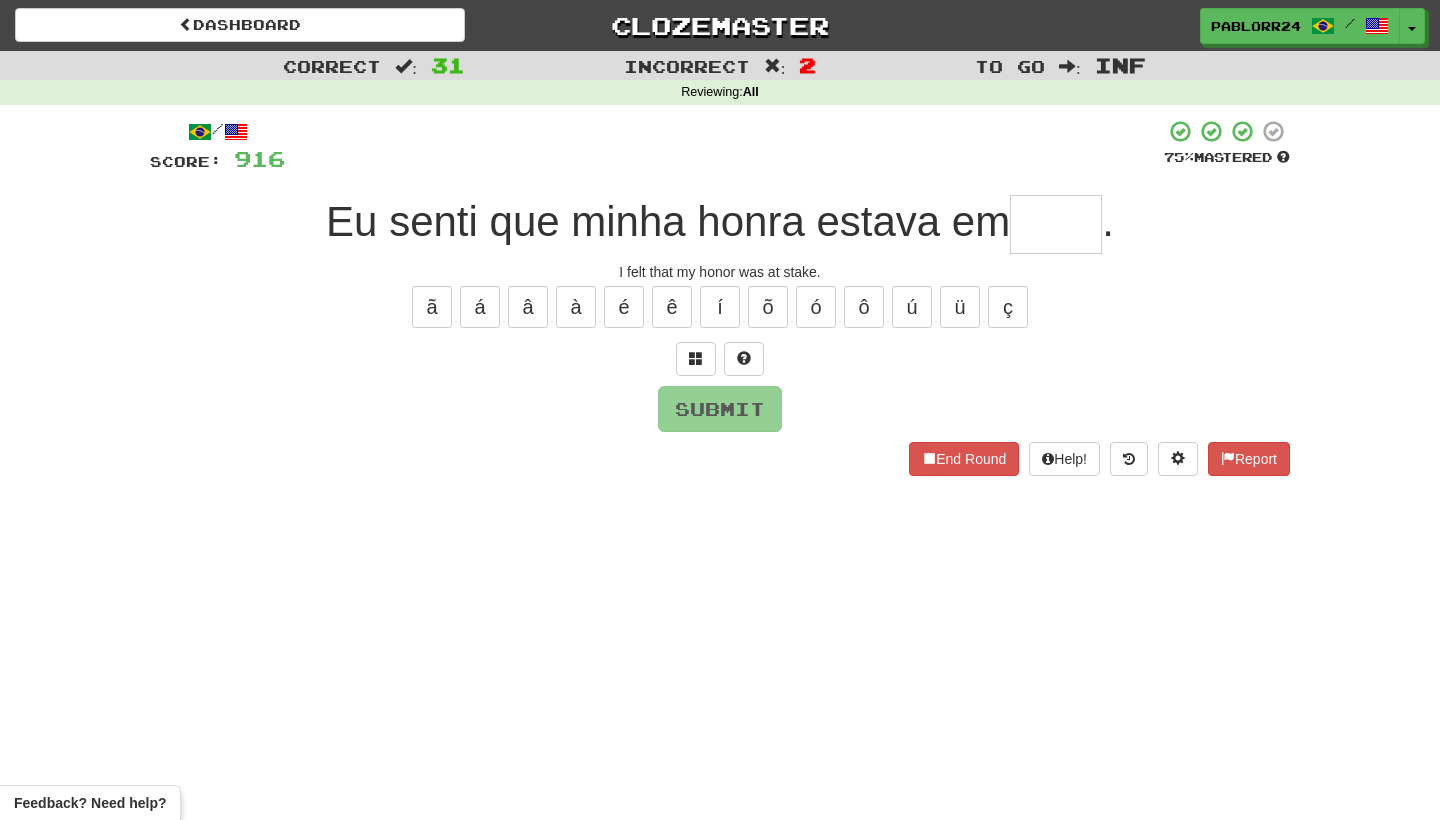type on "*" 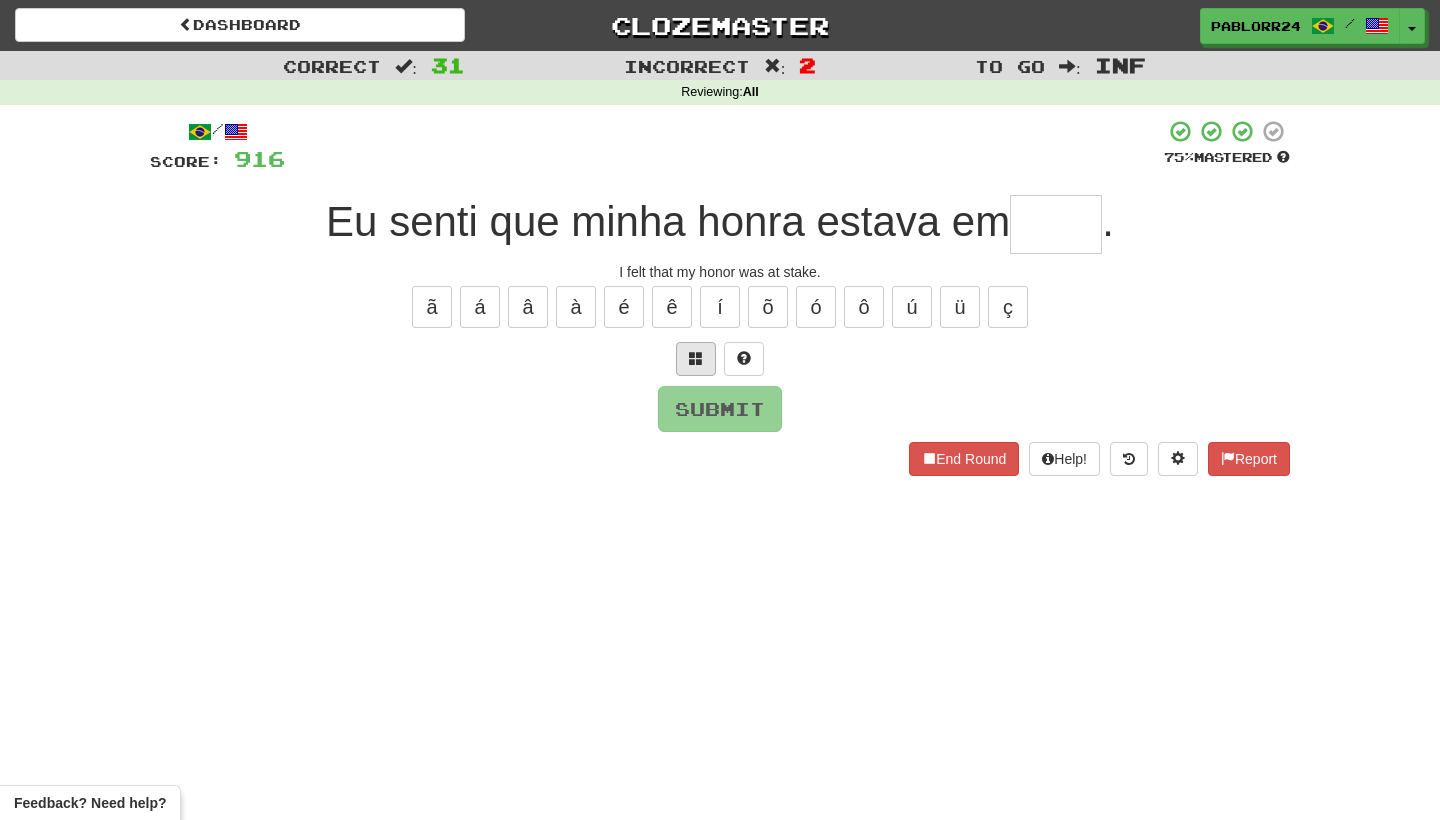 click at bounding box center [696, 359] 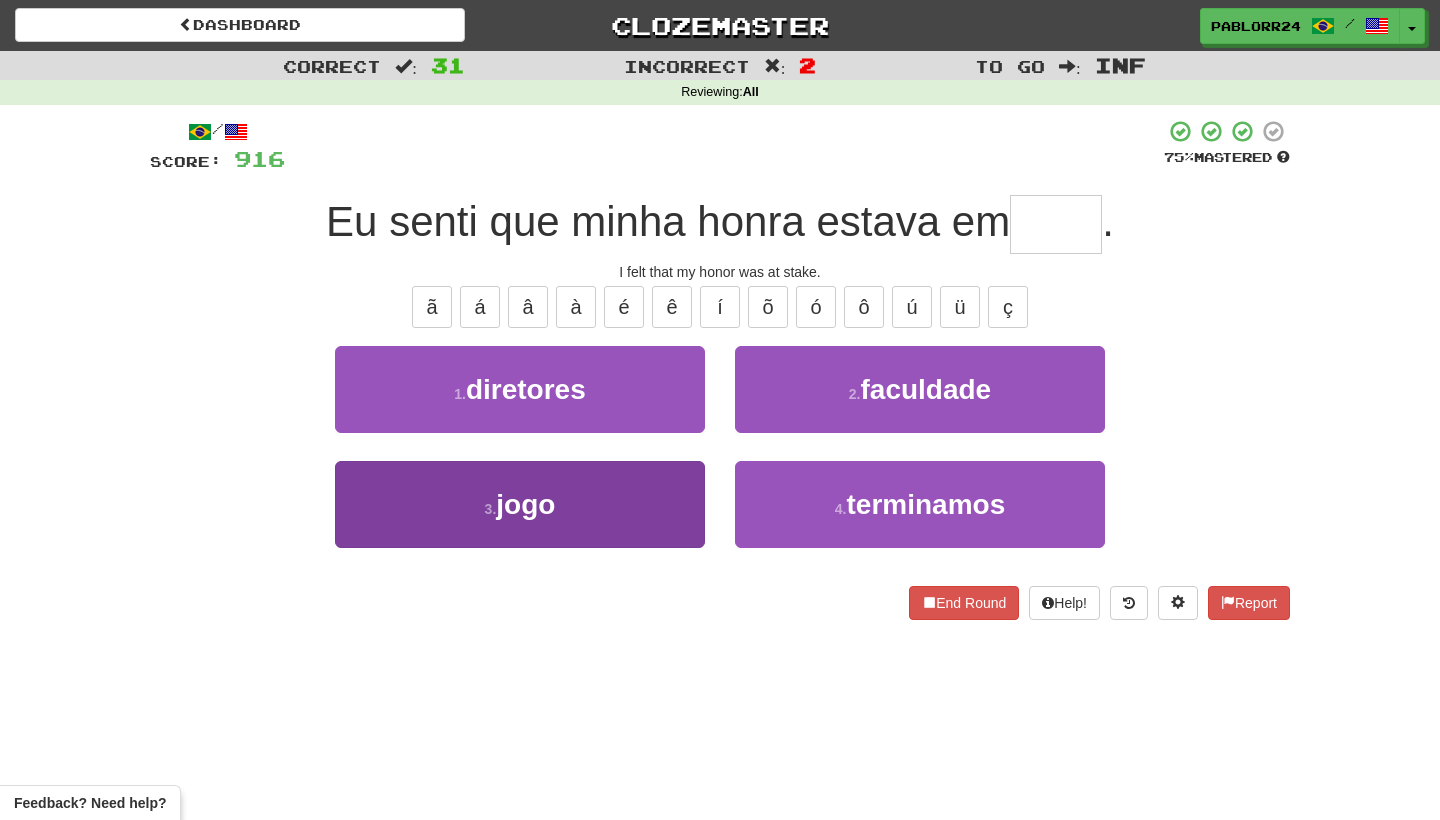 click on "jogo" at bounding box center [525, 504] 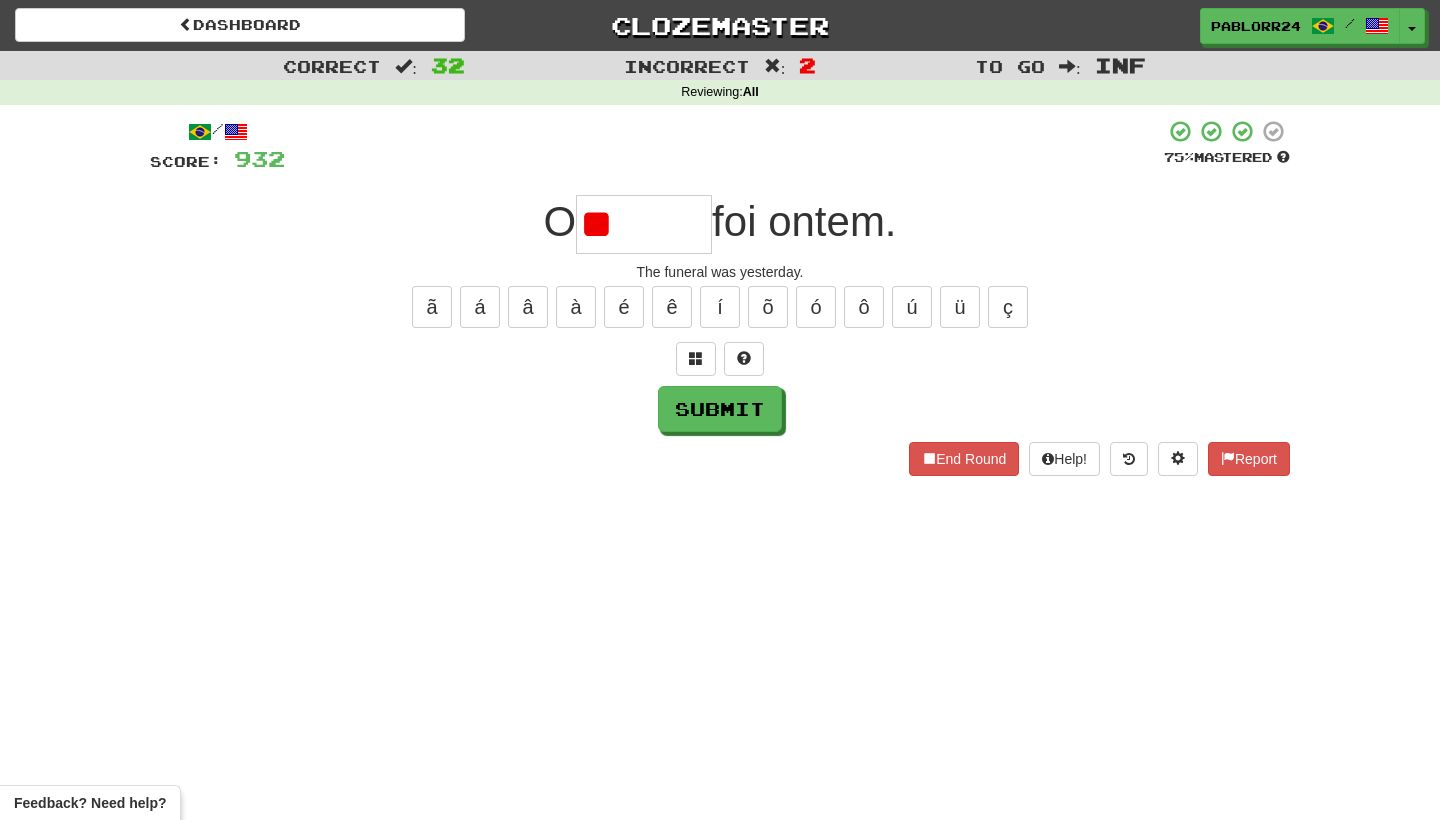 type on "*" 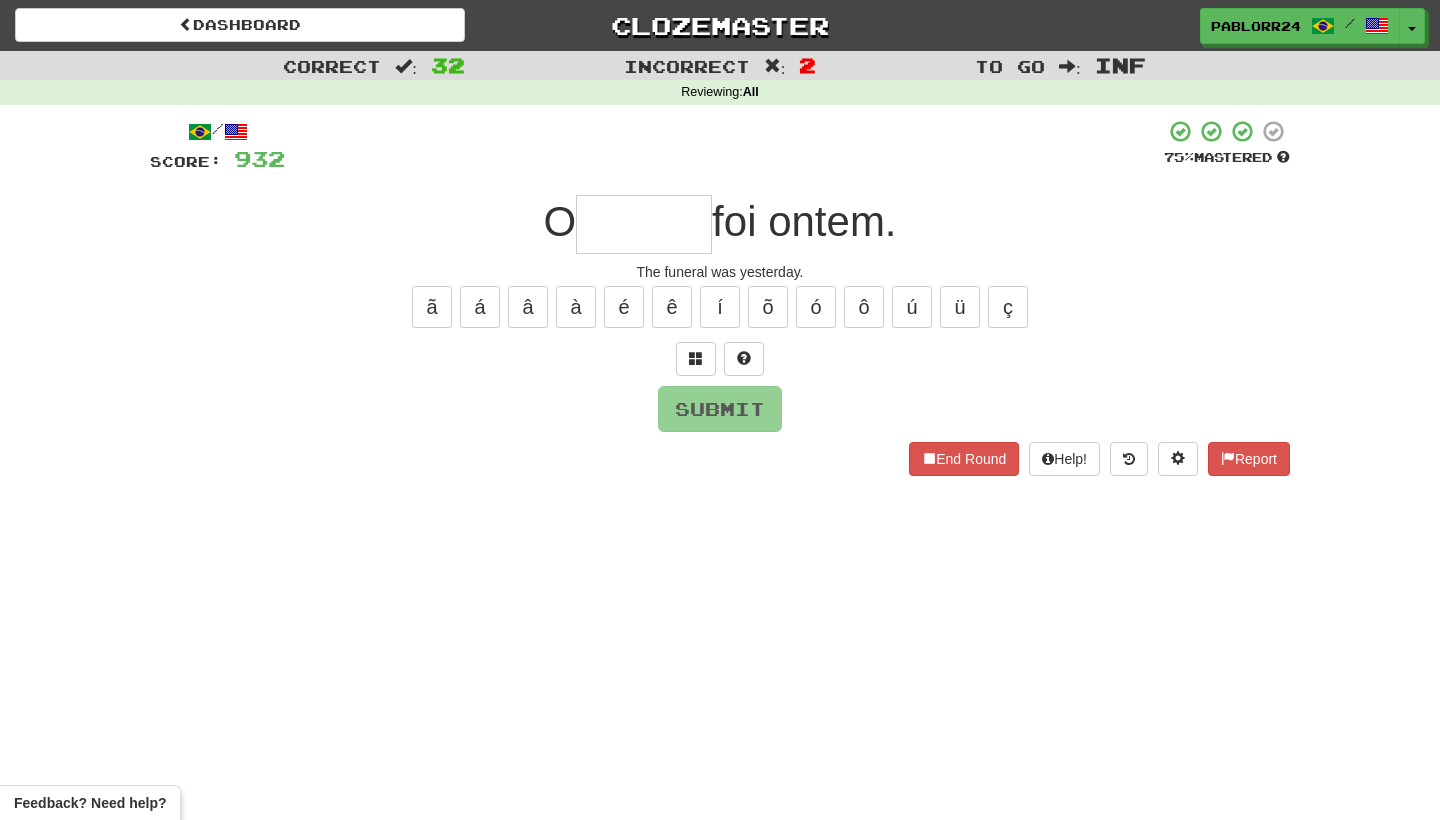 type on "*" 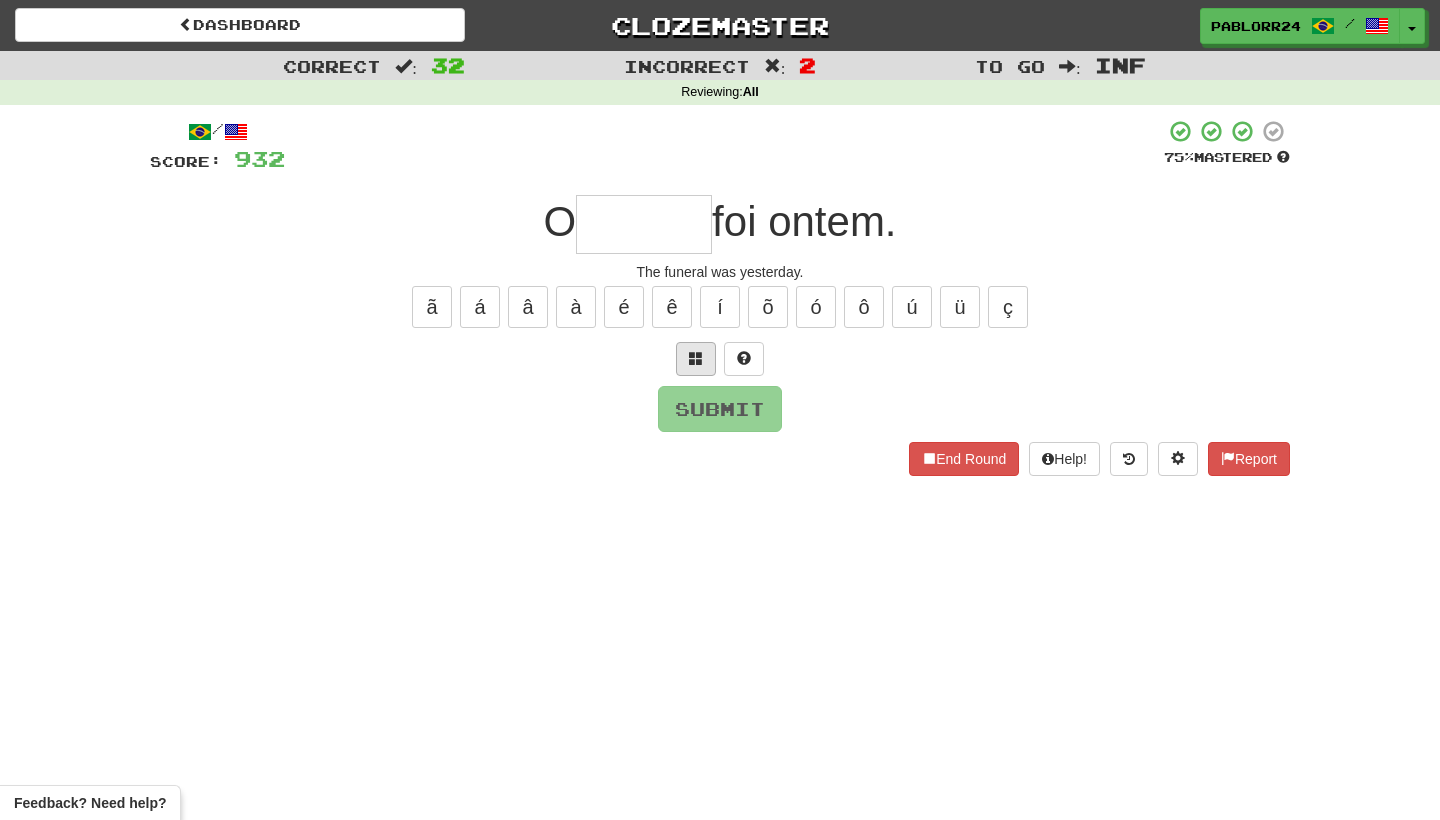 click at bounding box center [696, 359] 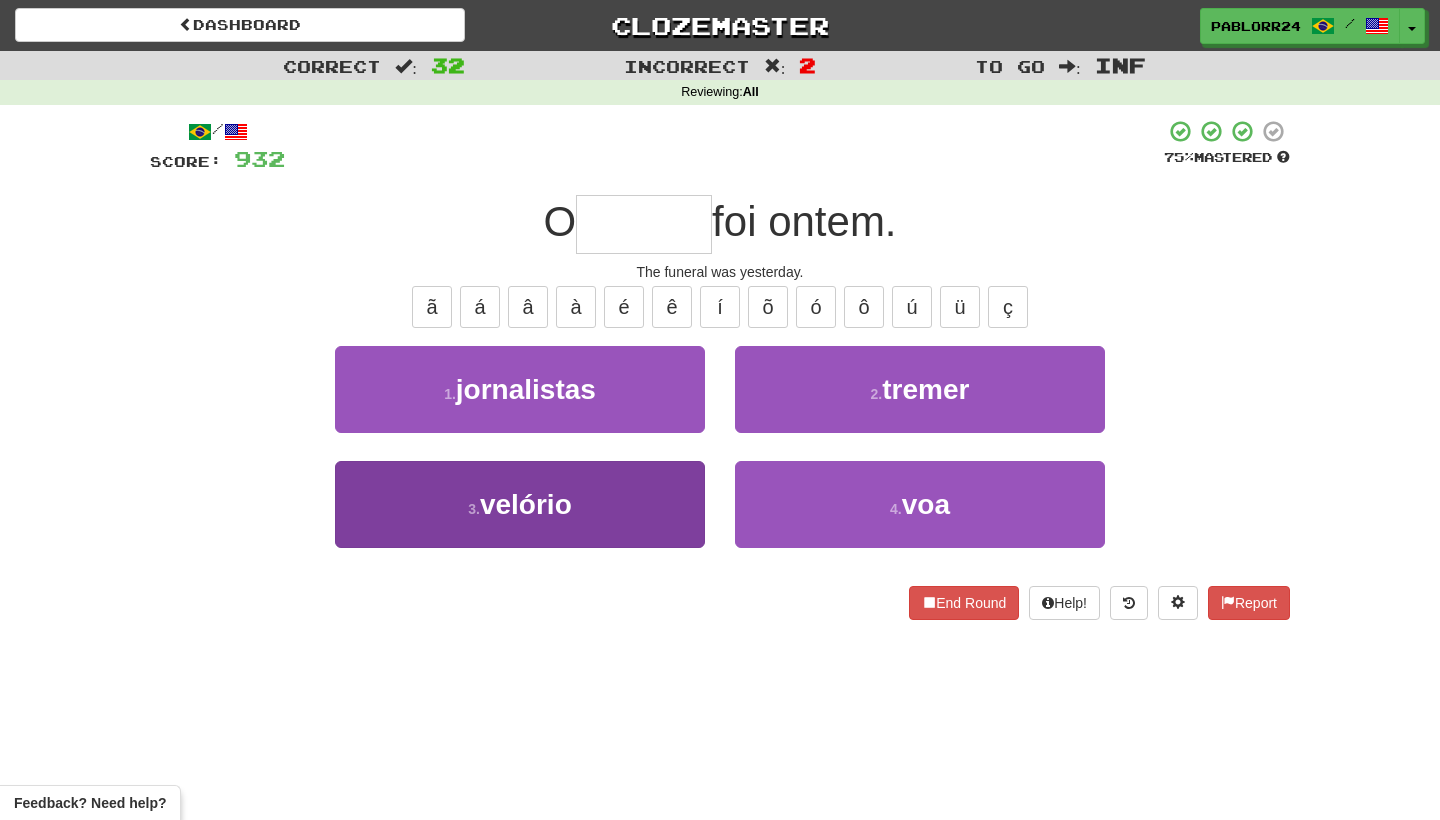 click on "3 .  velório" at bounding box center [520, 504] 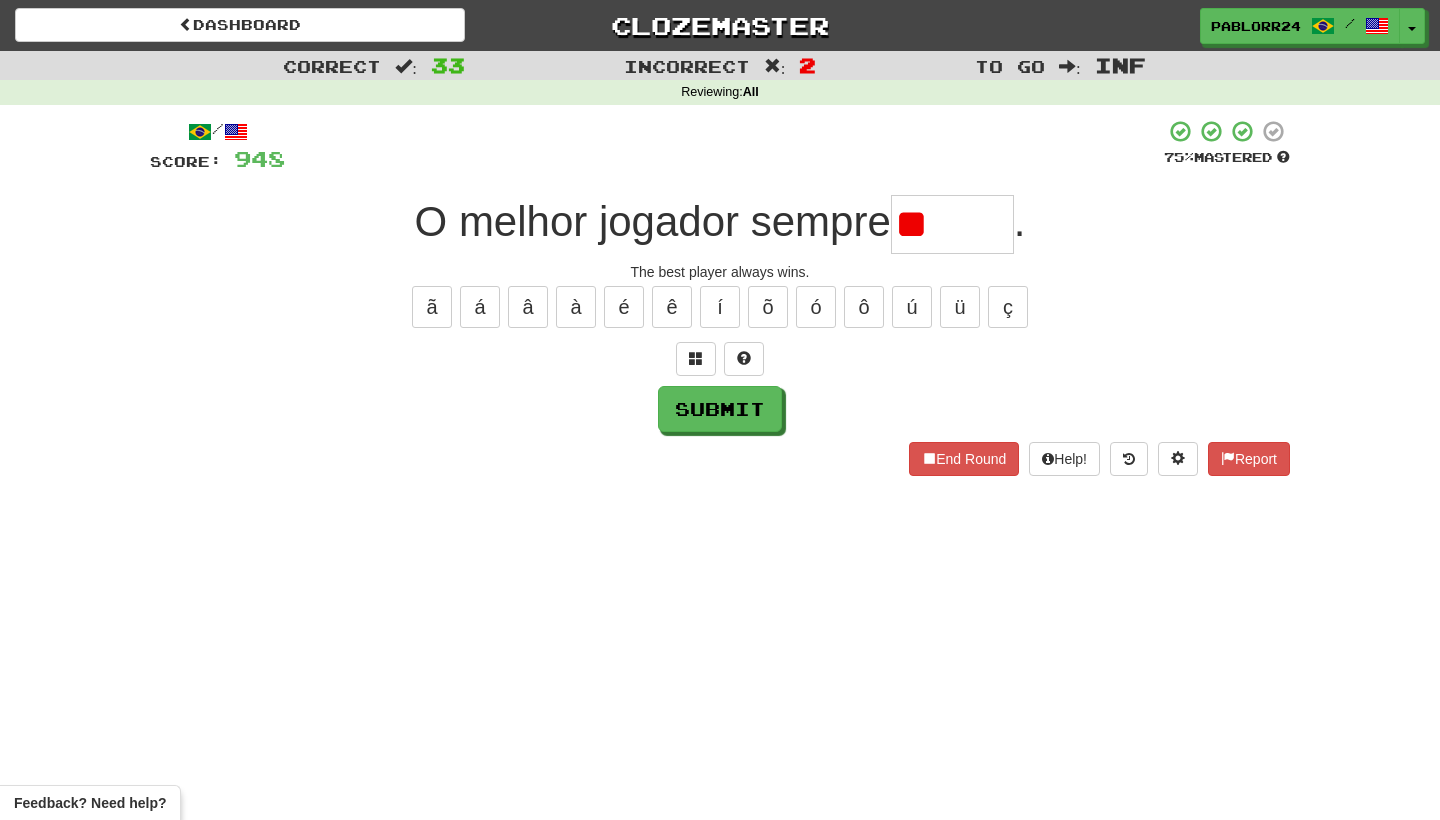 type on "*" 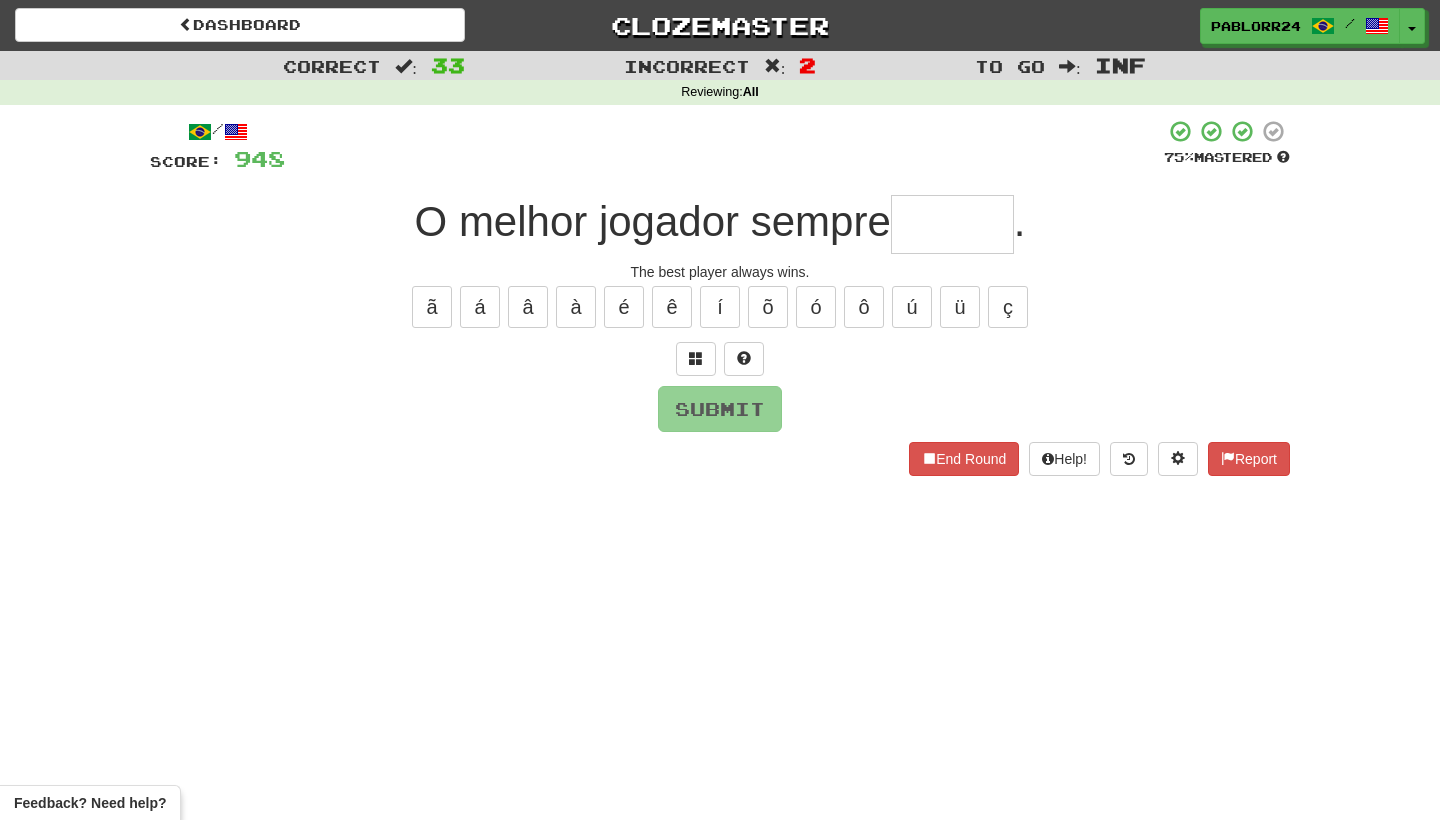 type on "*" 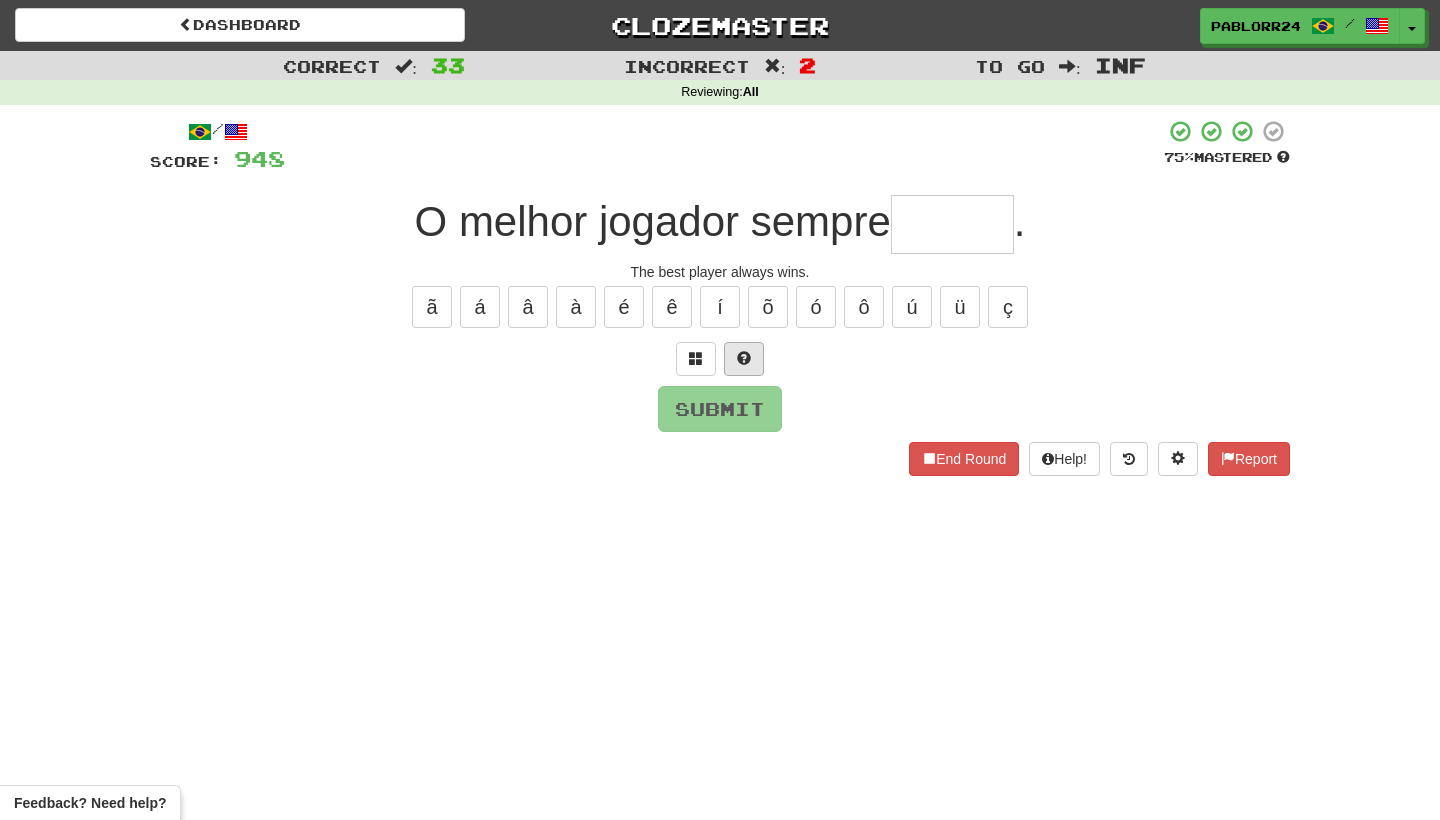 click at bounding box center [744, 359] 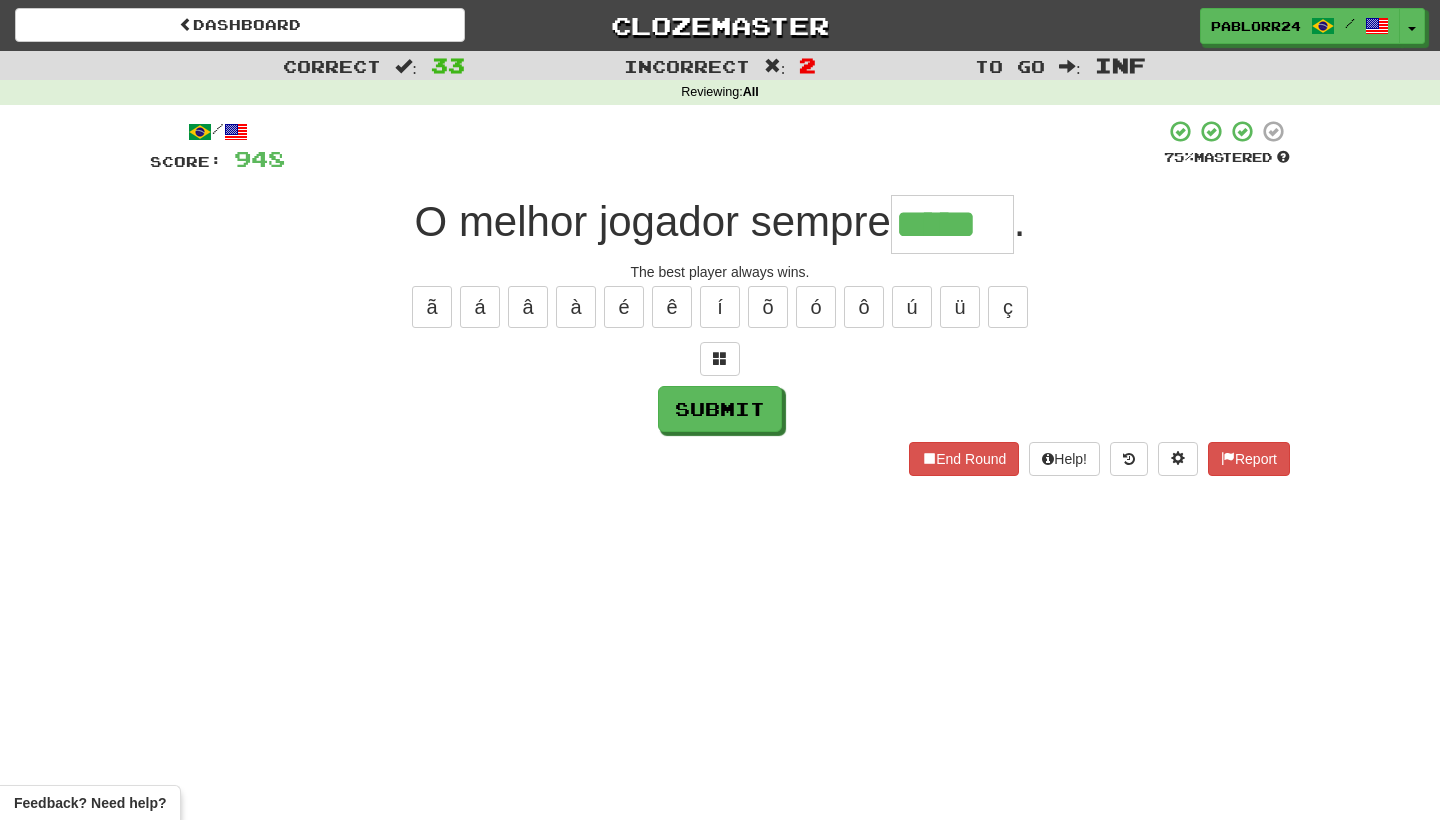 type on "*****" 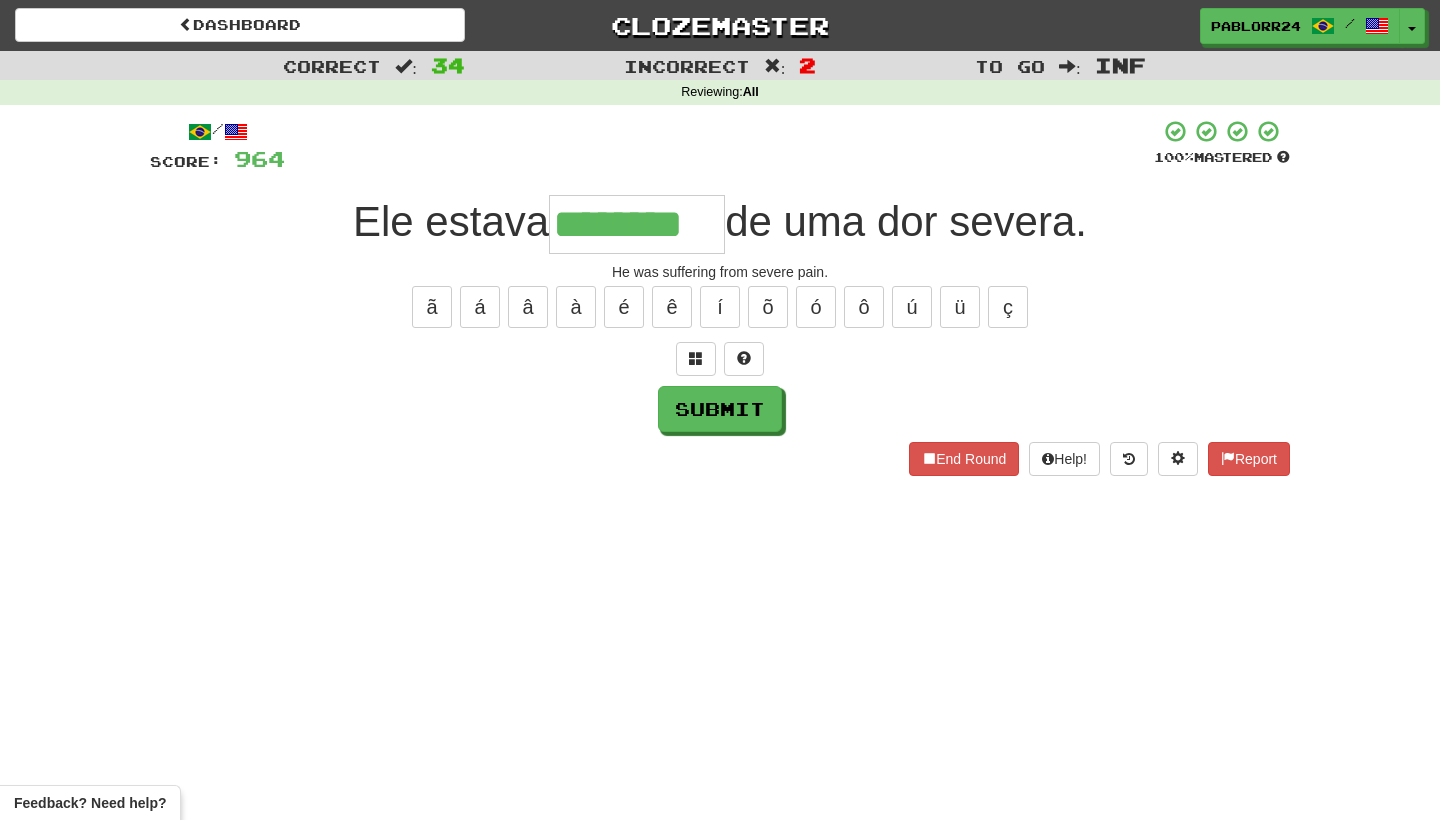 type on "********" 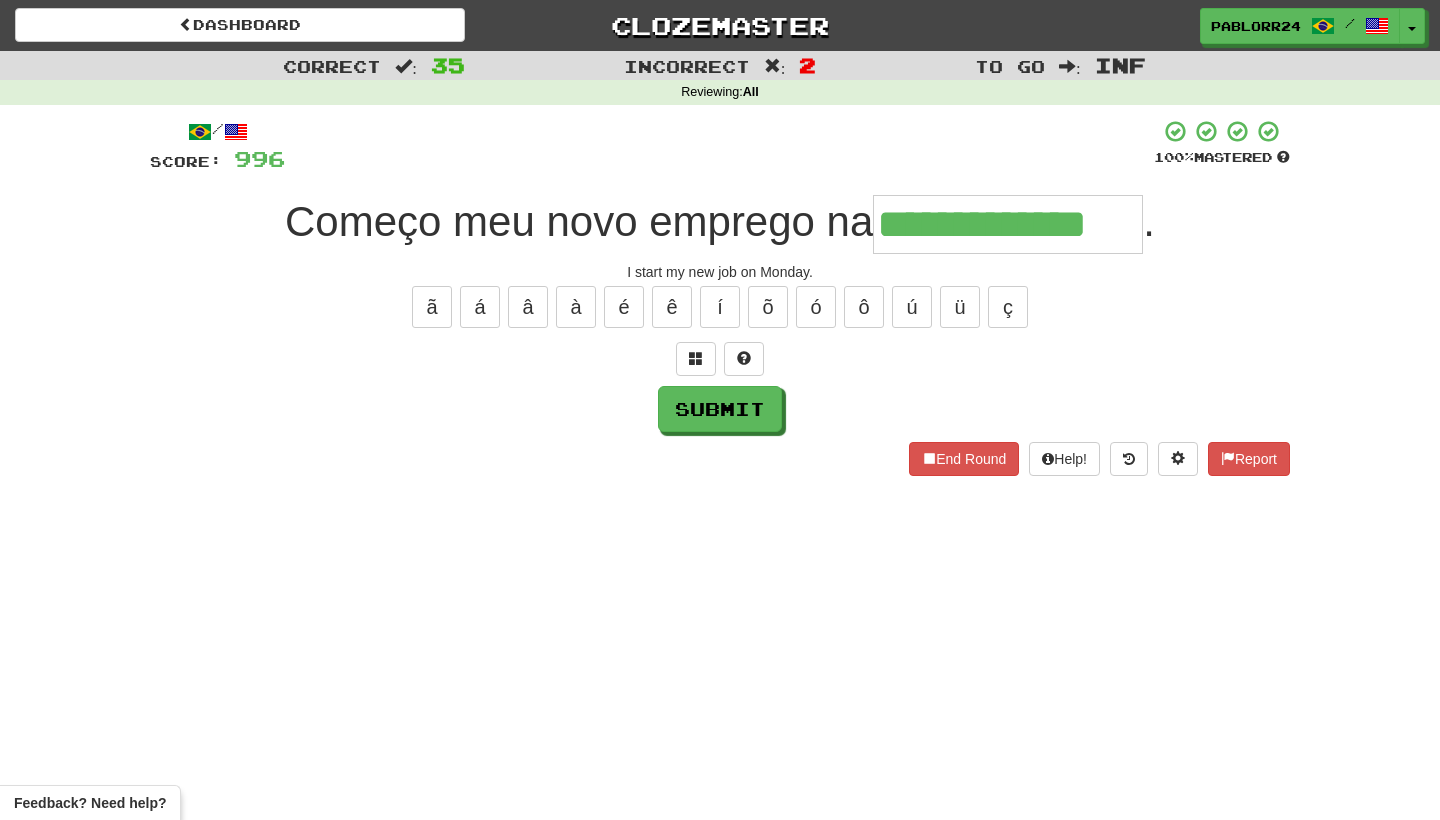 type on "**********" 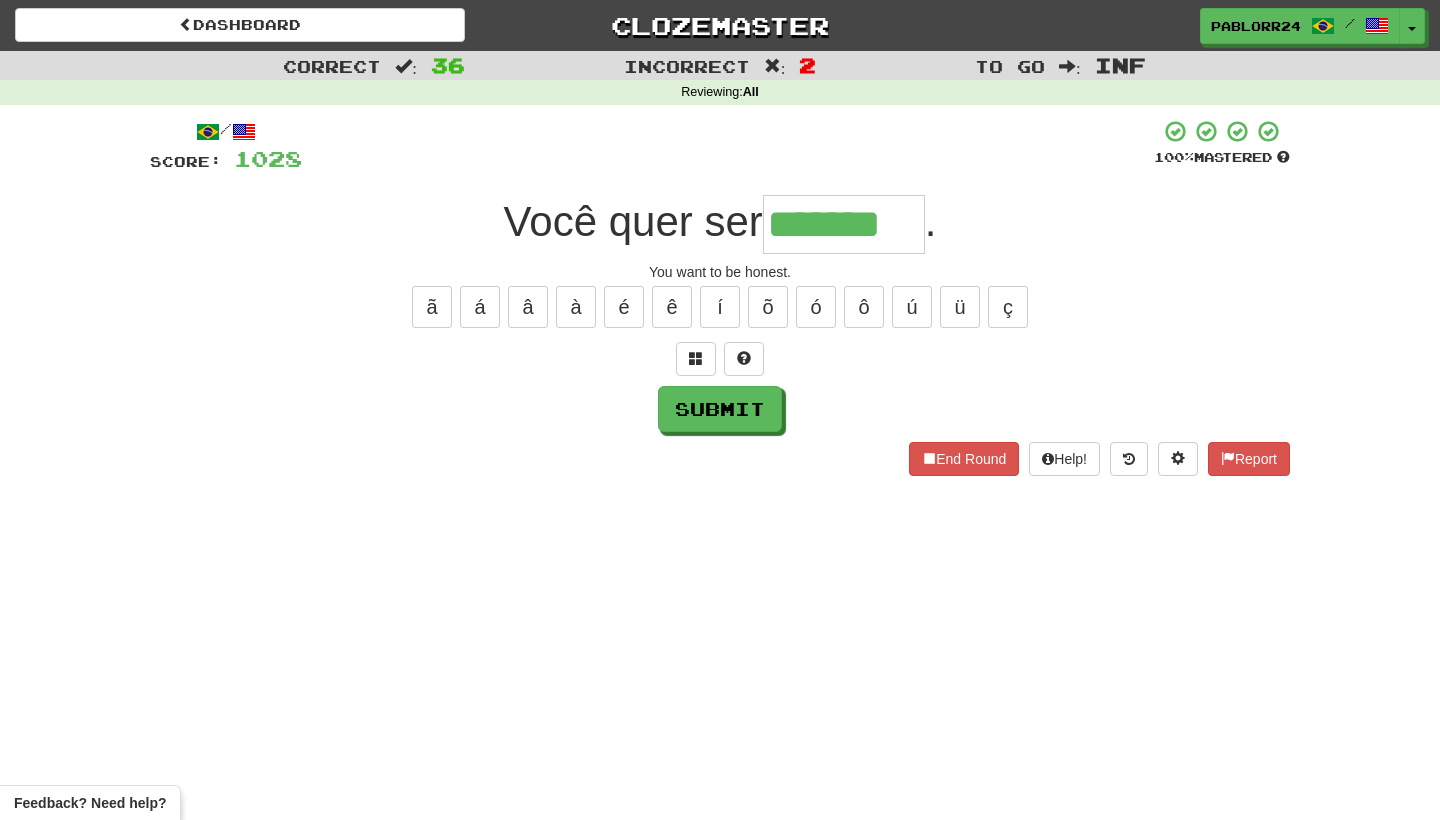 type on "*******" 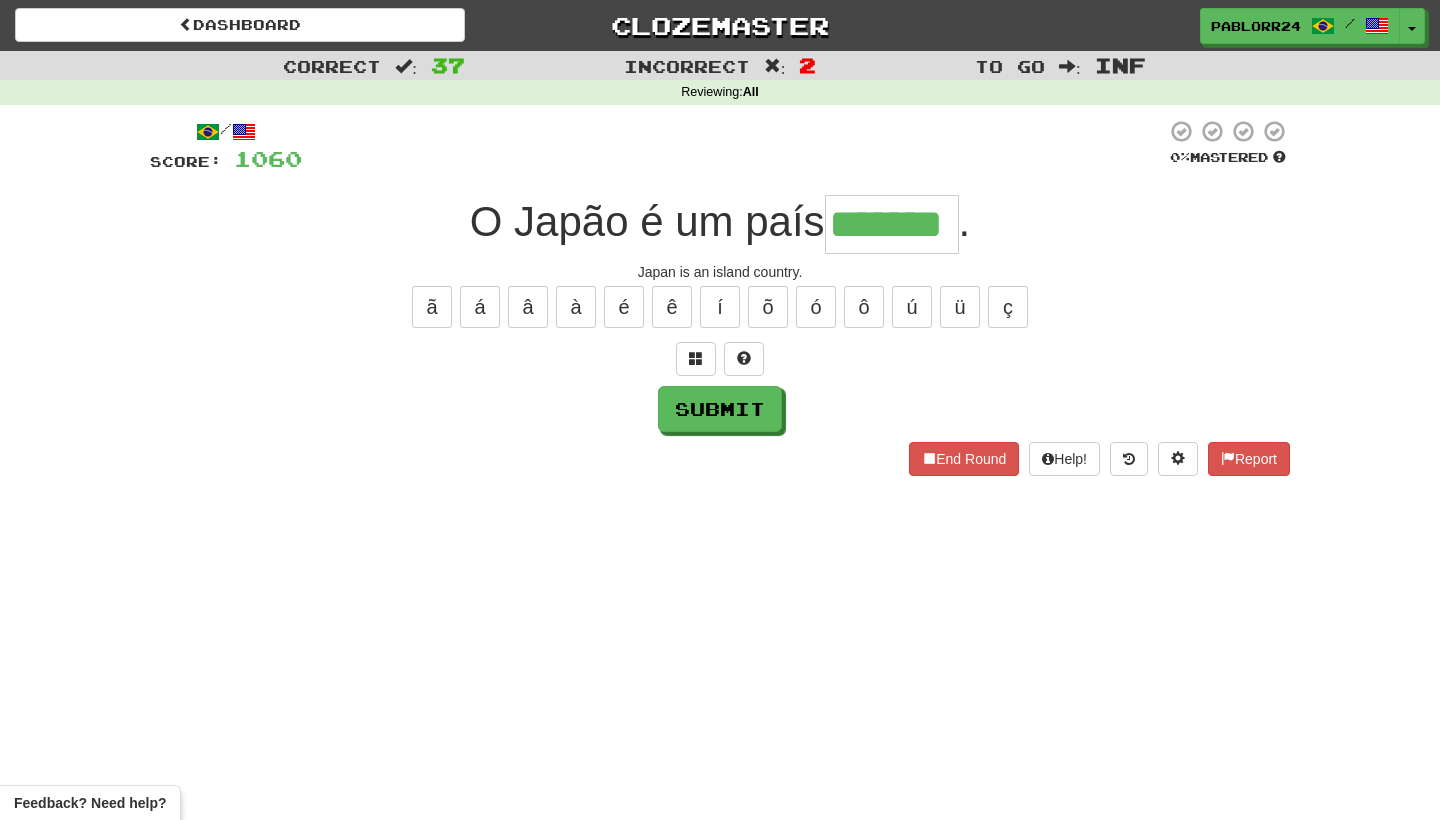 type on "*******" 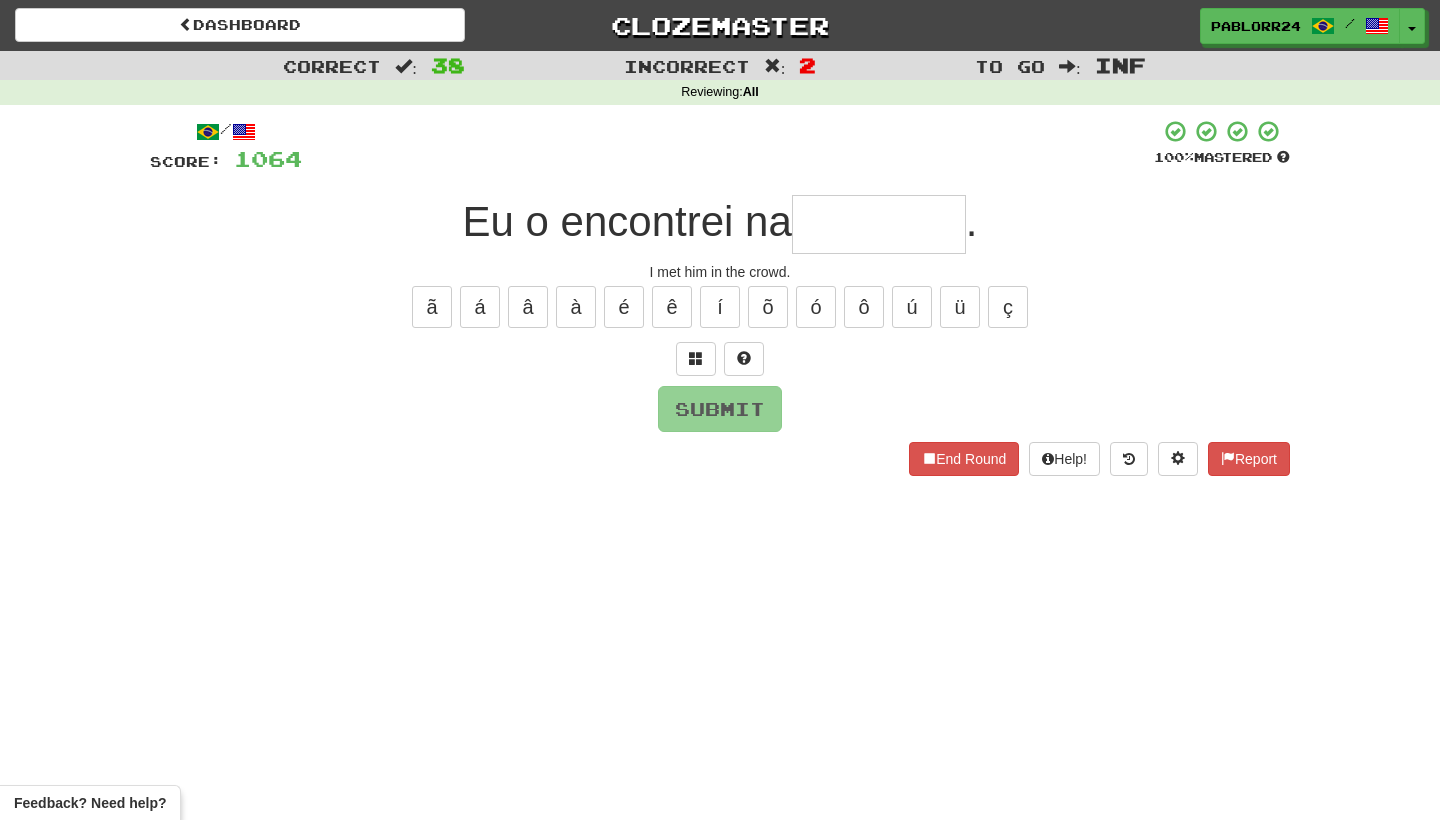 type on "*" 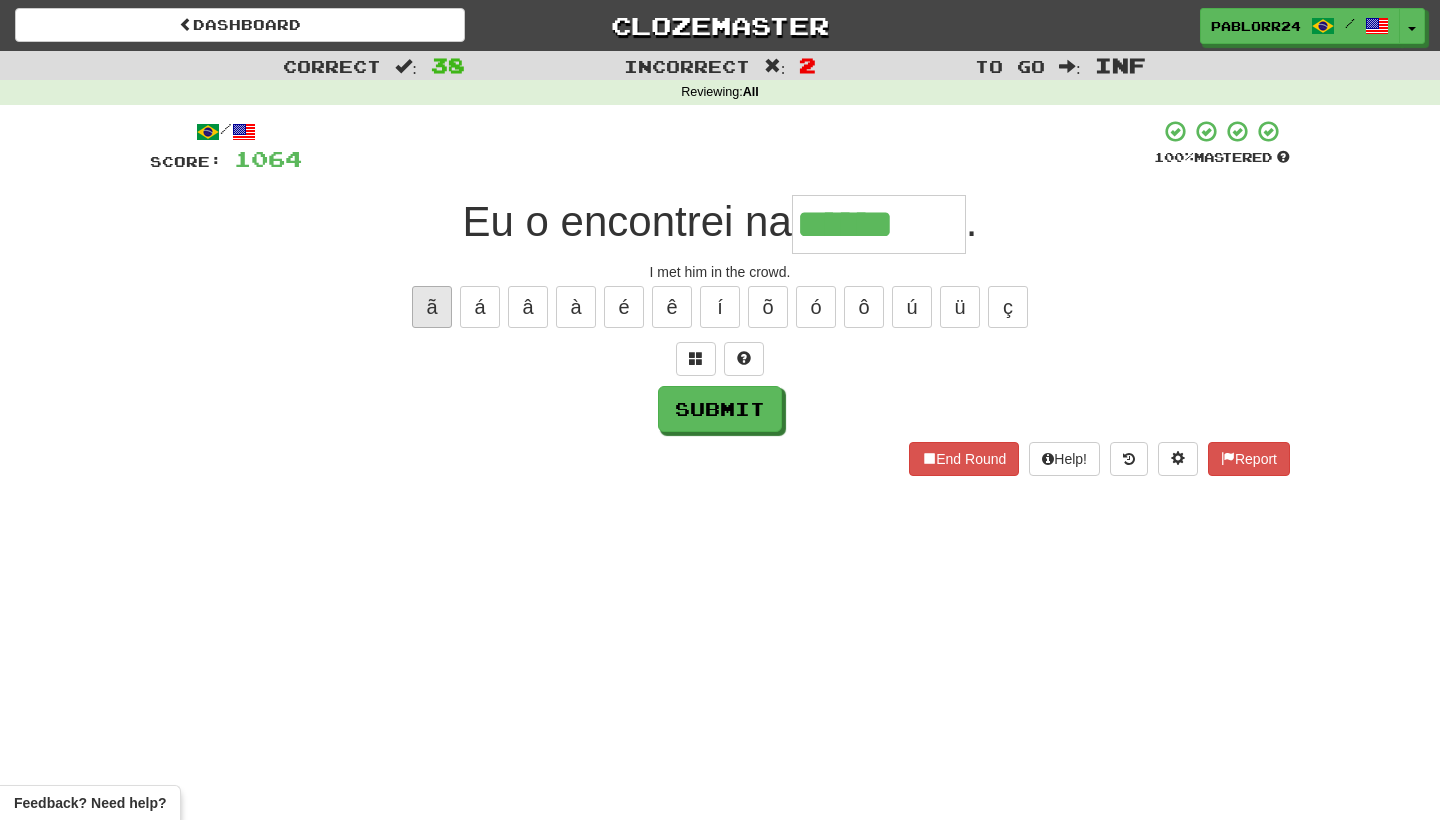 click on "ã" at bounding box center (432, 307) 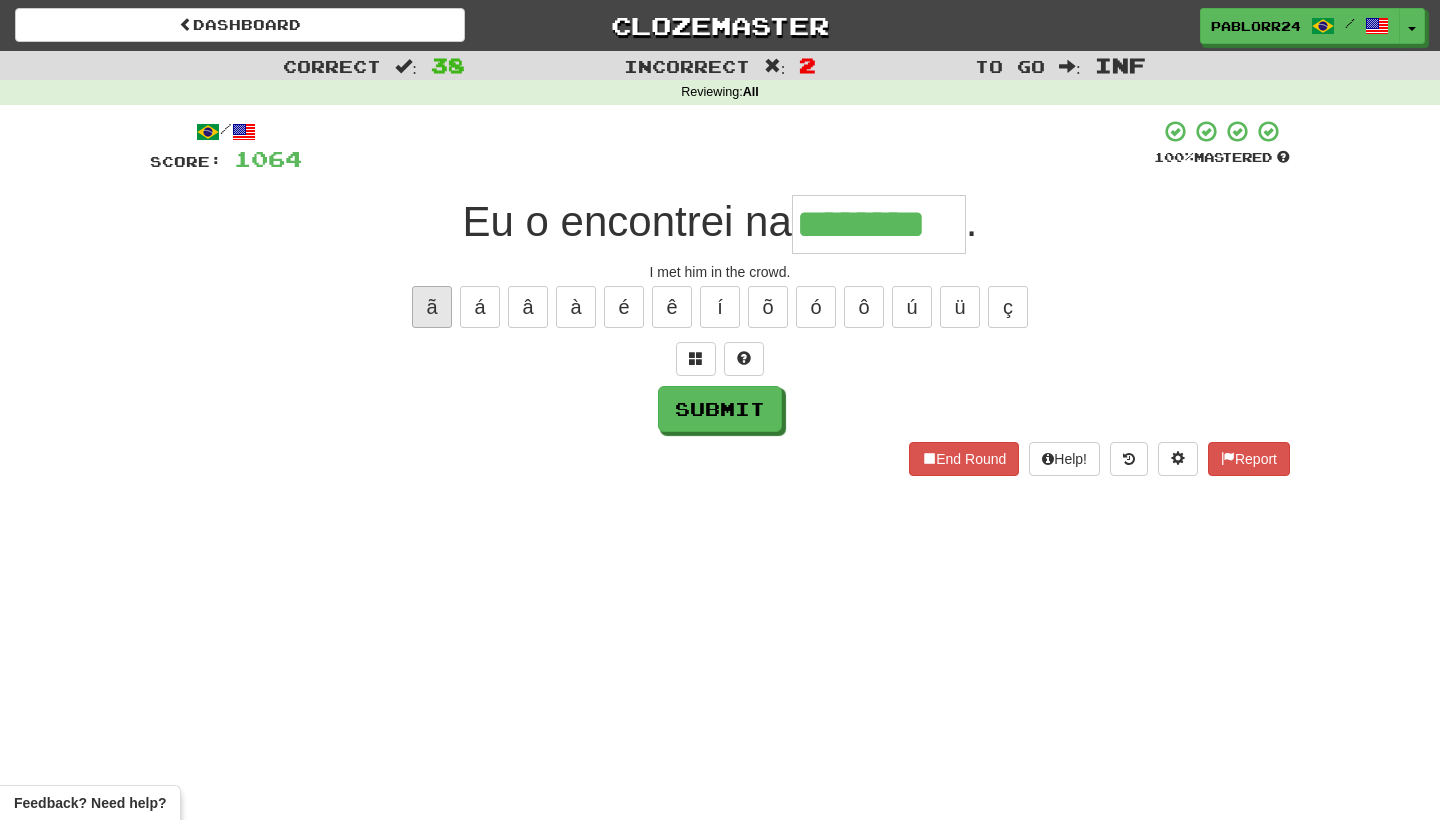 type on "********" 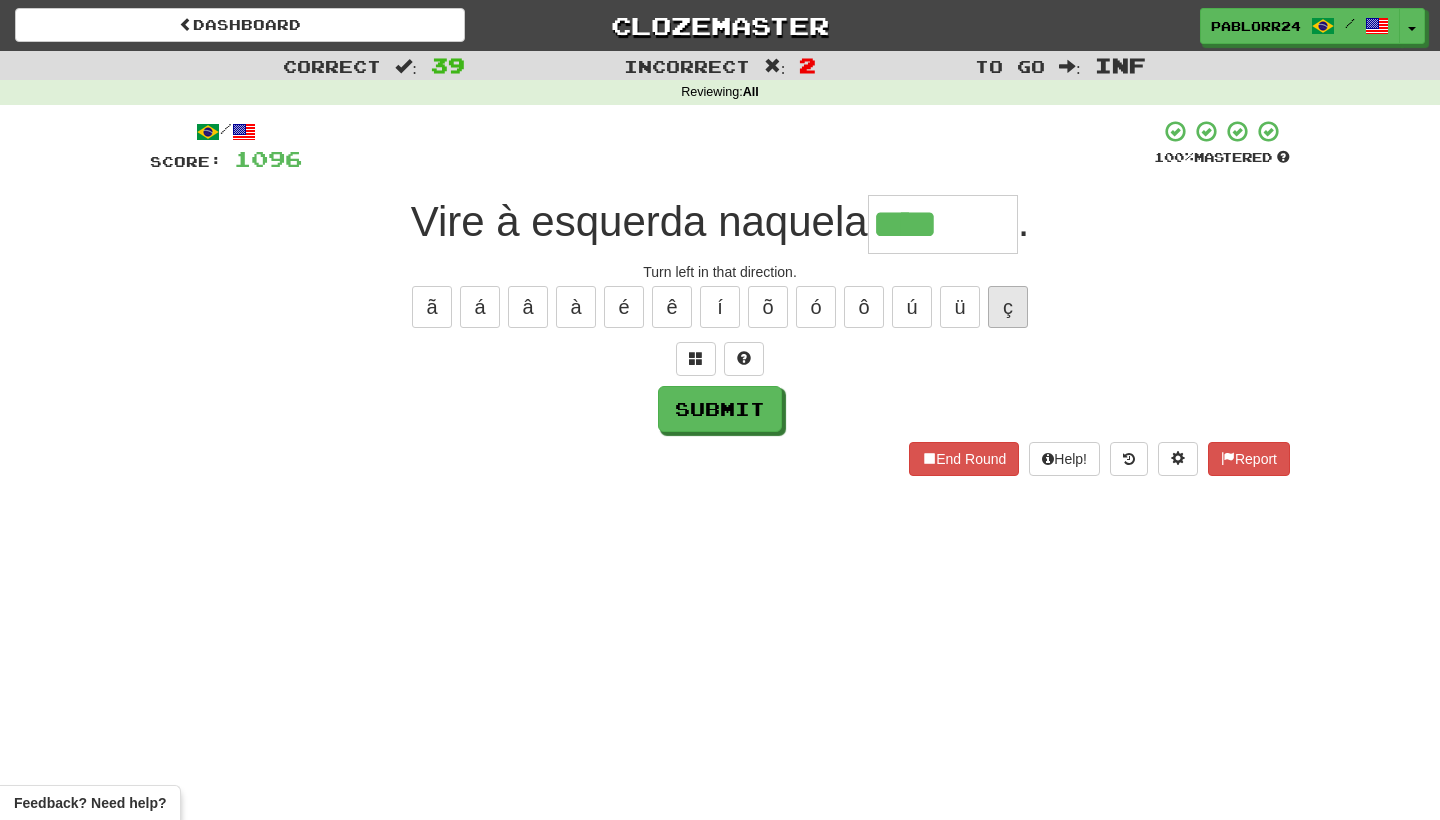 click on "ç" at bounding box center [1008, 307] 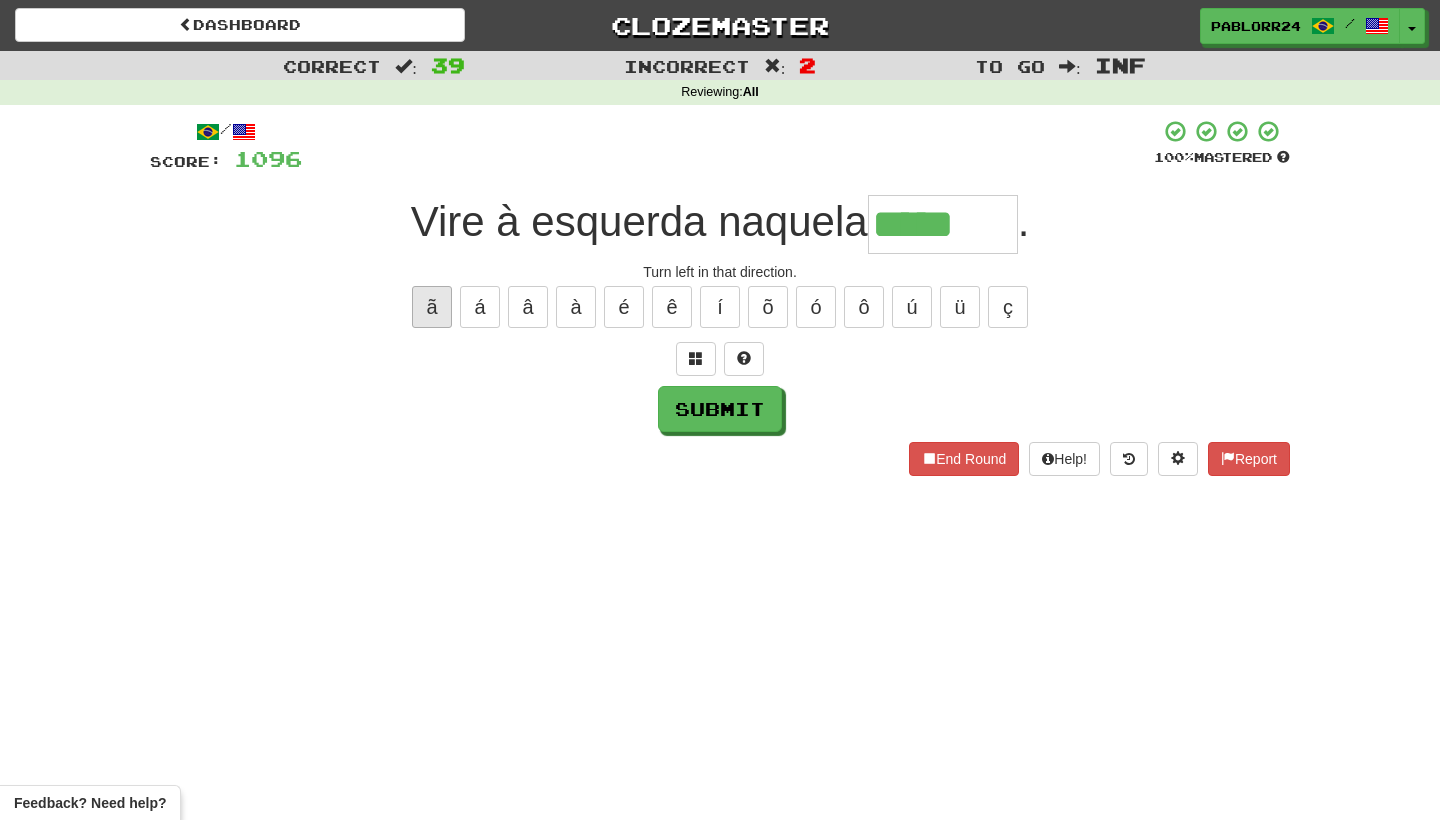 click on "ã" at bounding box center [432, 307] 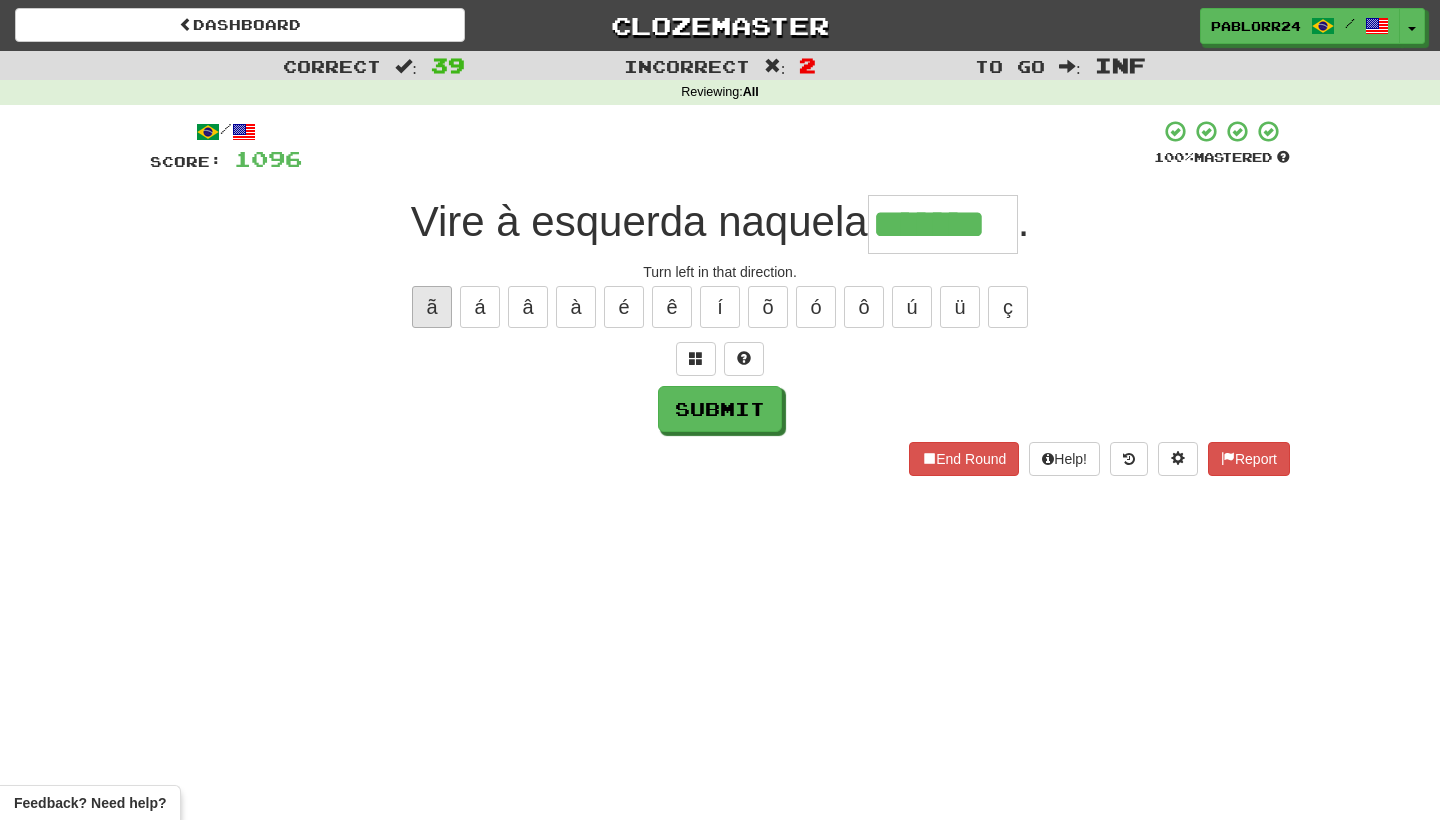 type on "*******" 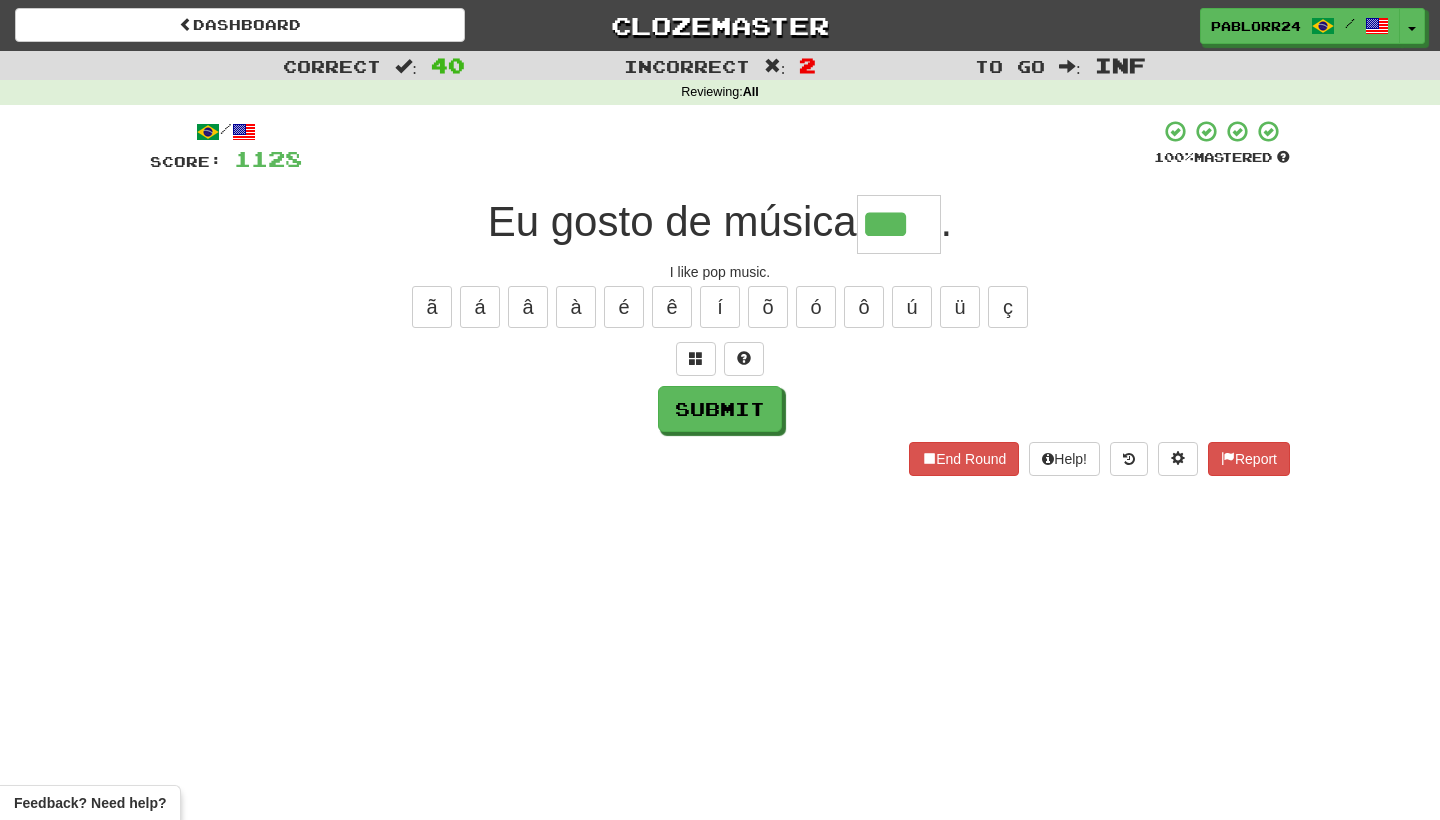 type on "***" 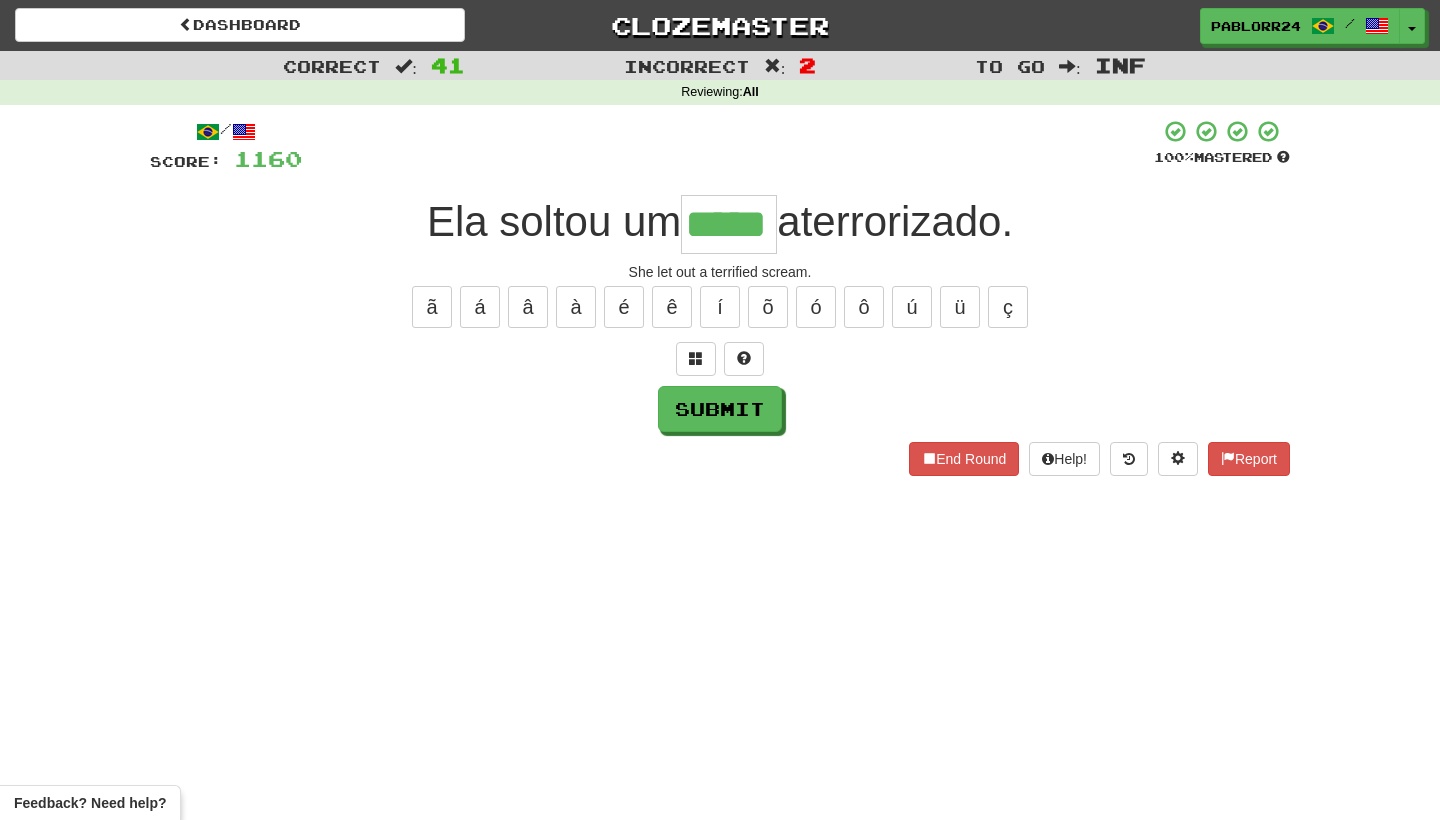 type on "*****" 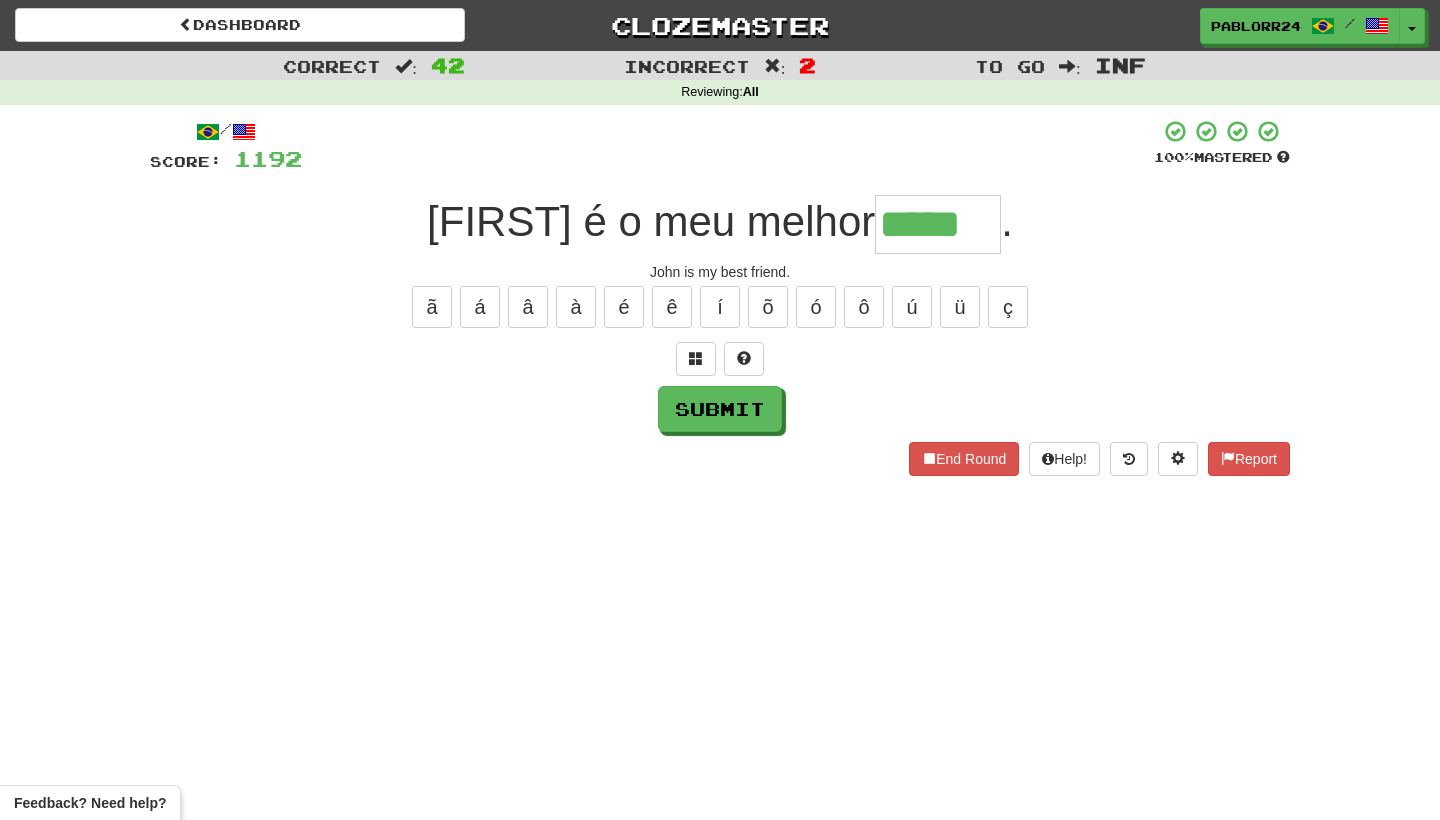 type on "*****" 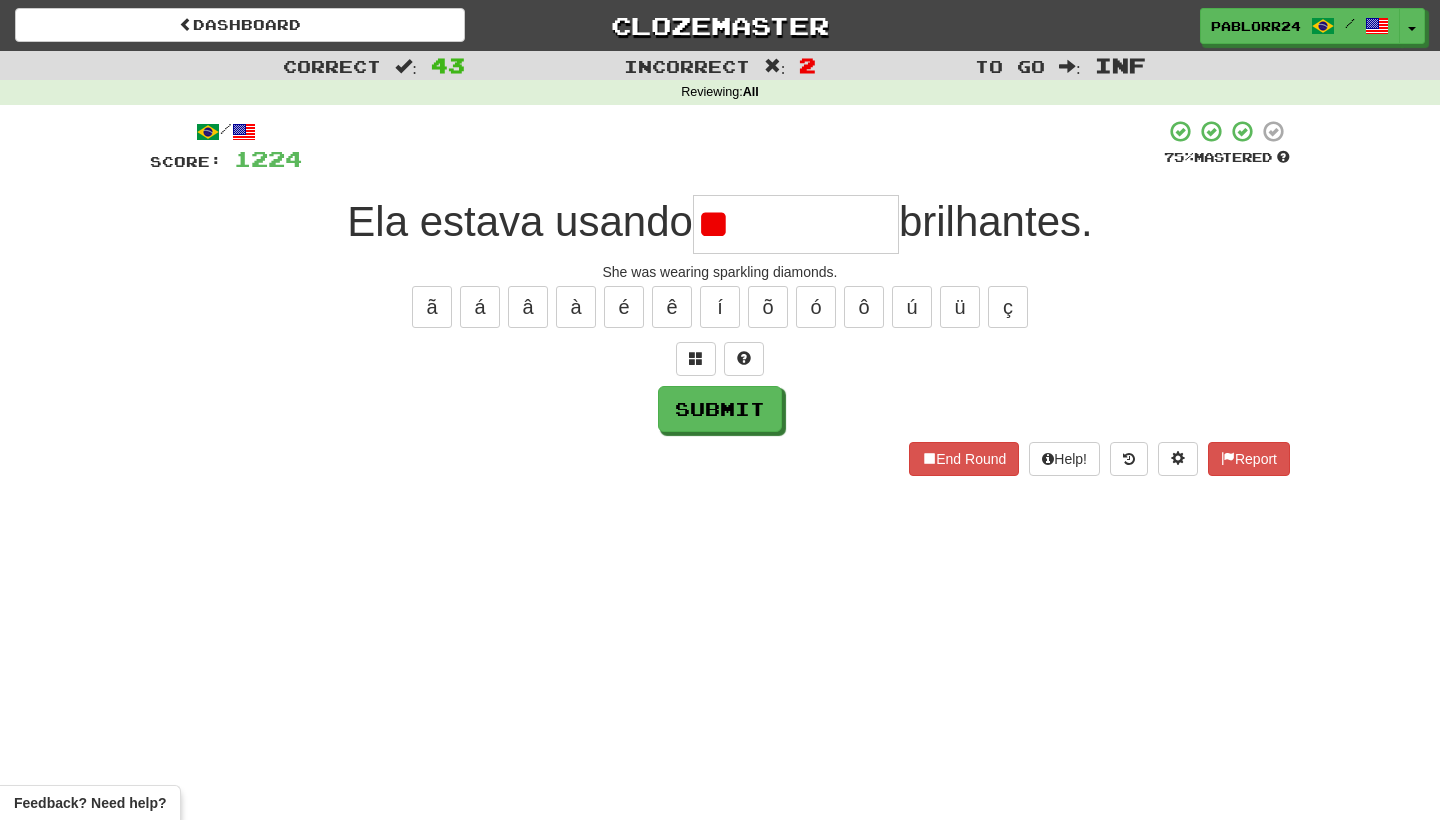 type on "*" 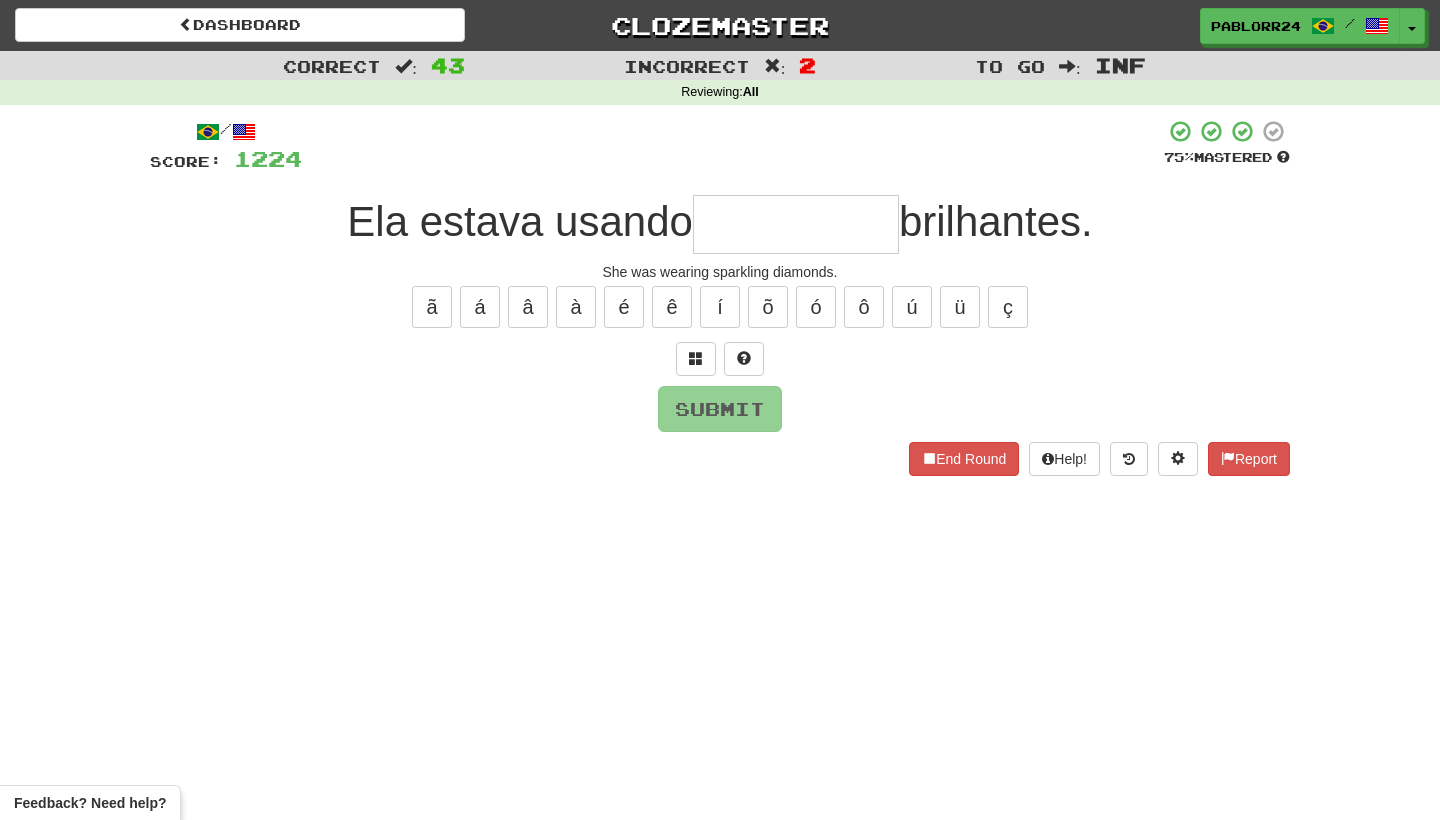 type on "*" 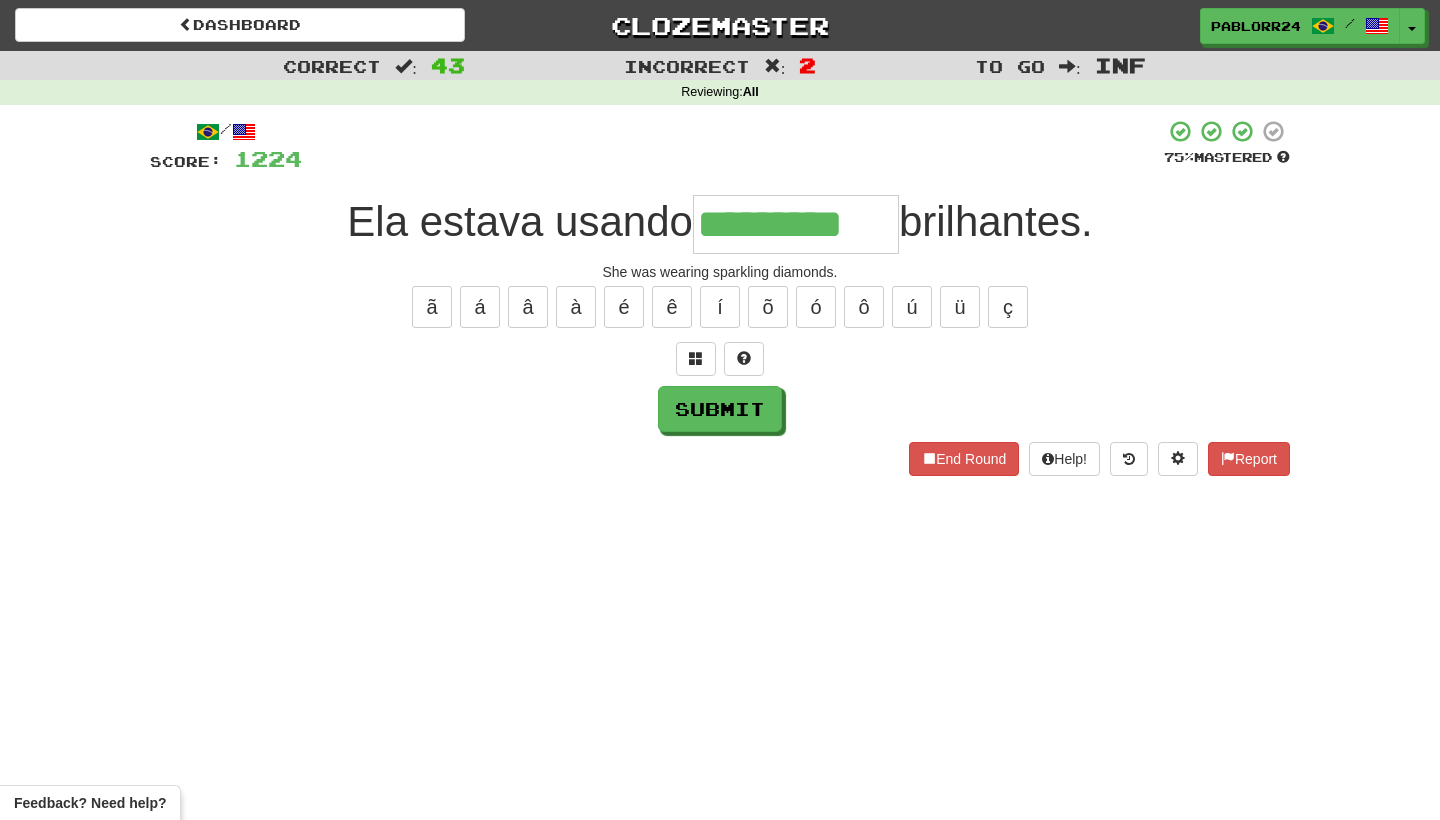 type on "*********" 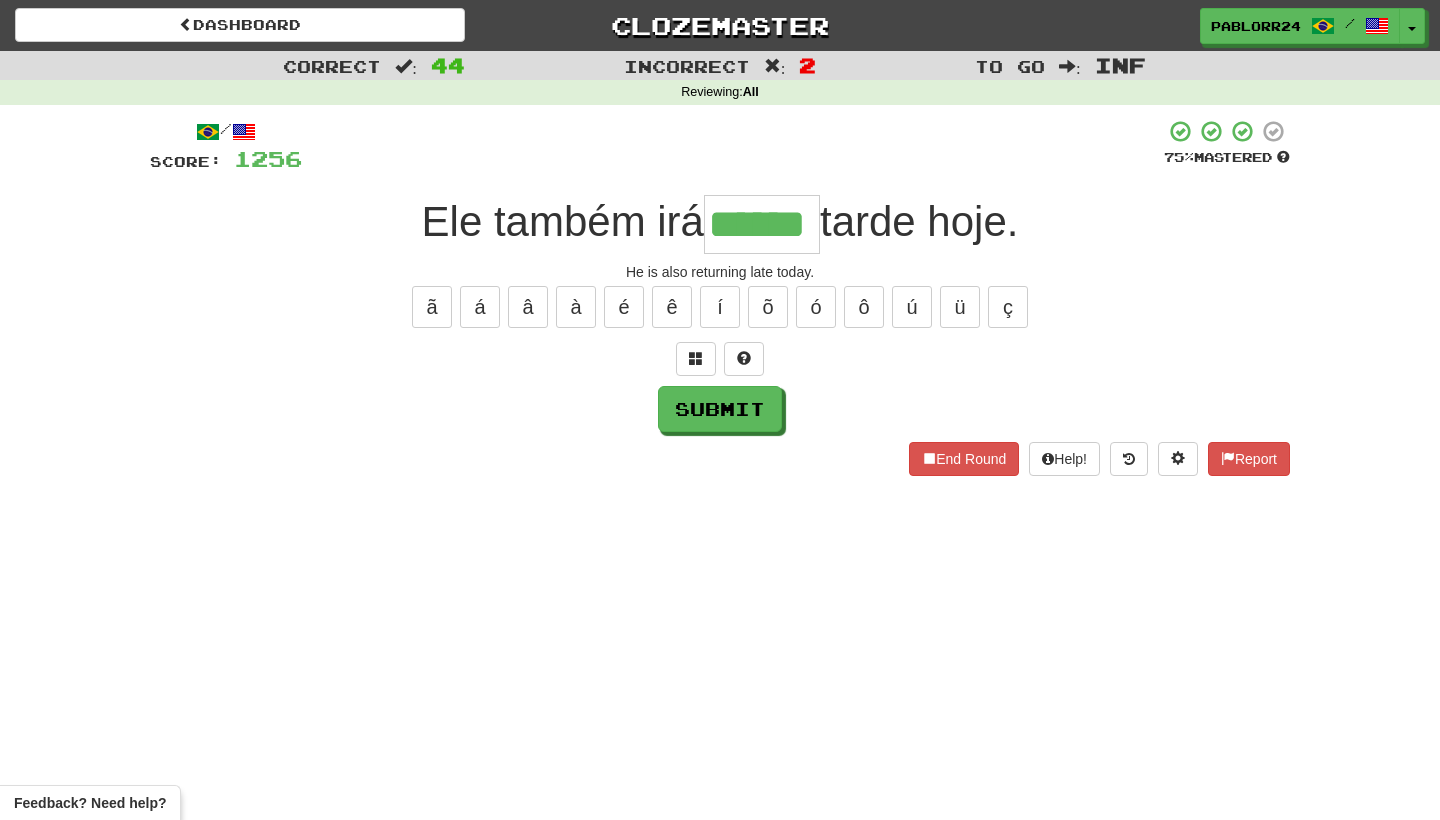 type on "******" 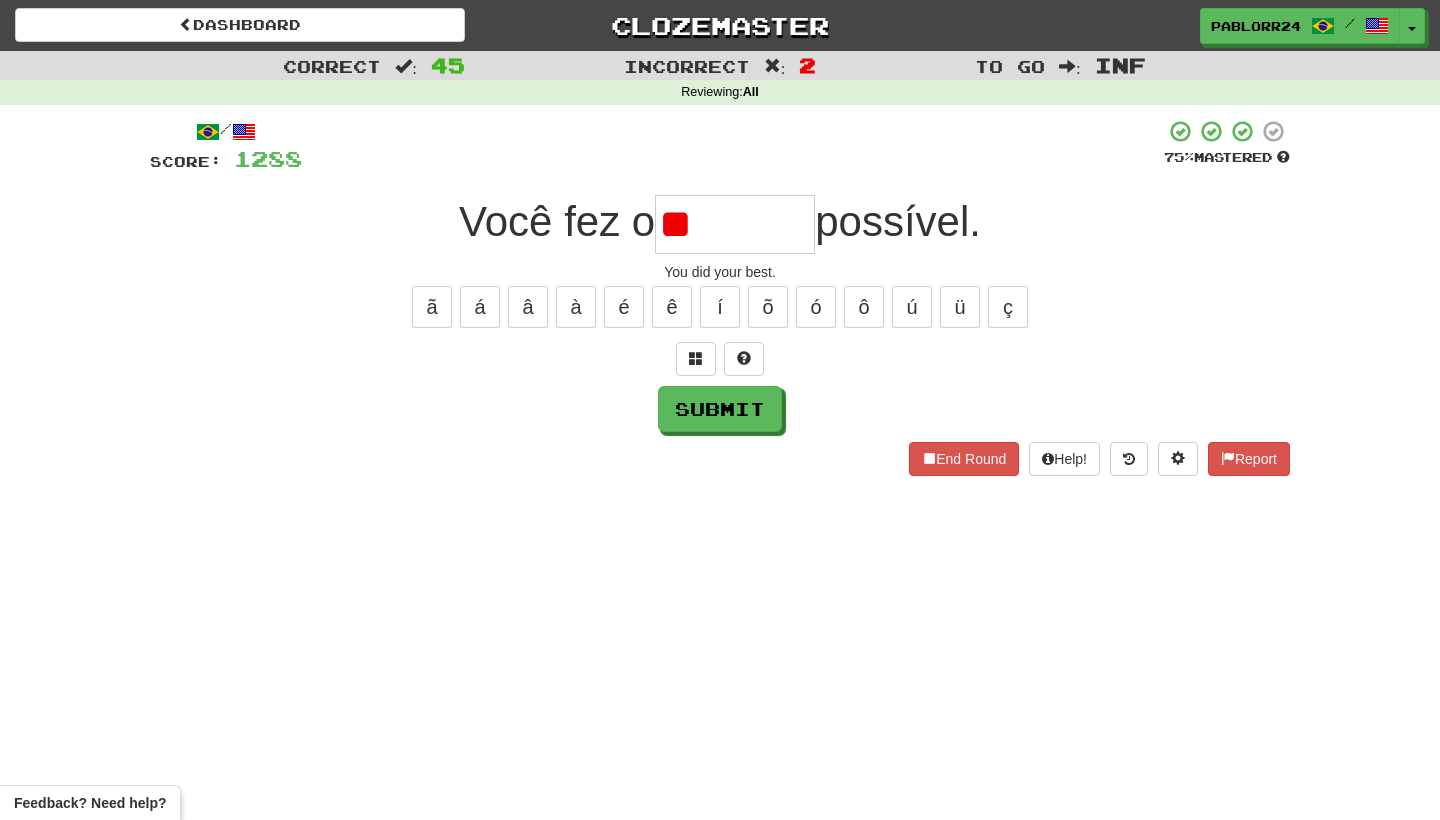 type on "*" 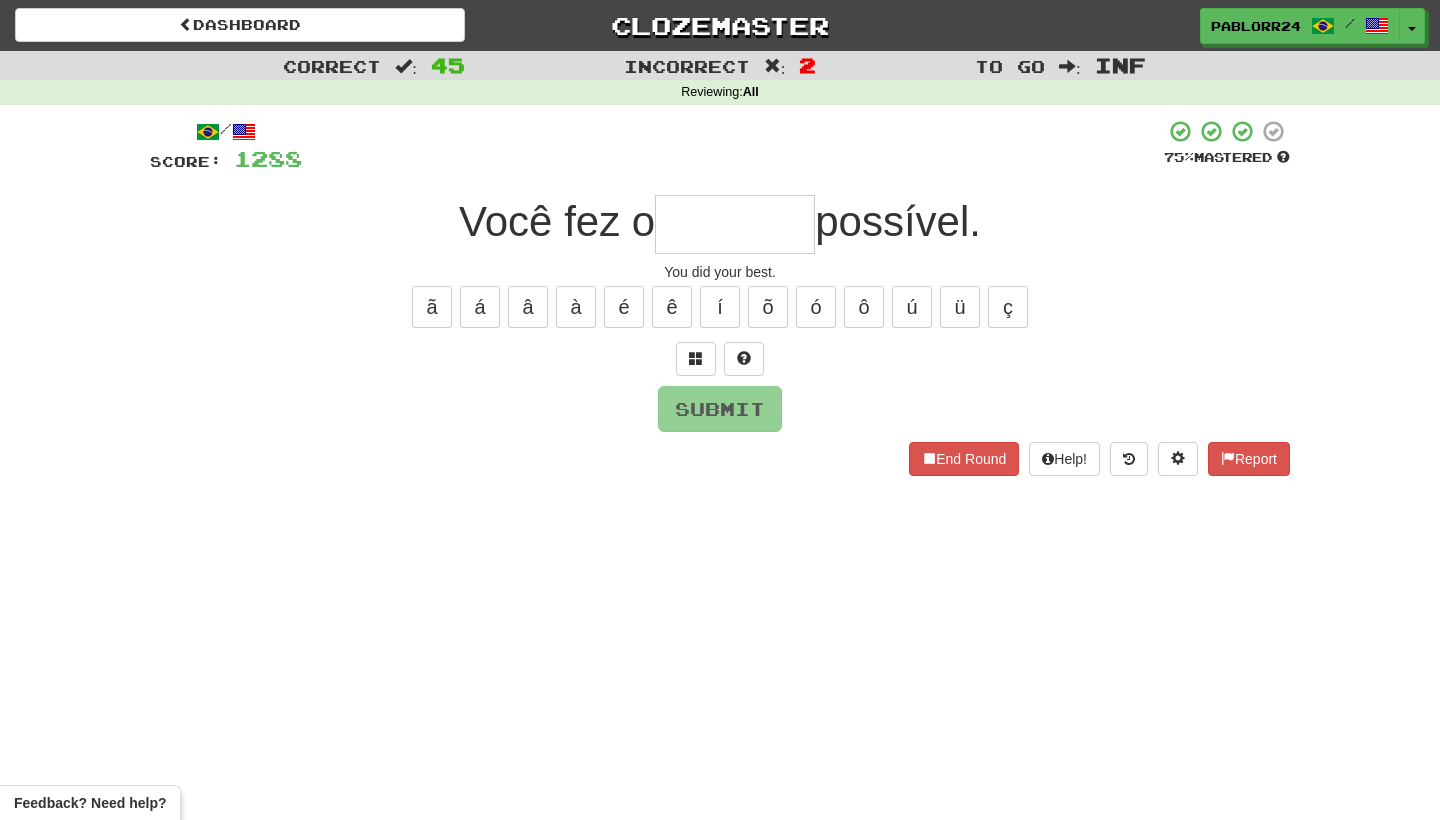 type on "*" 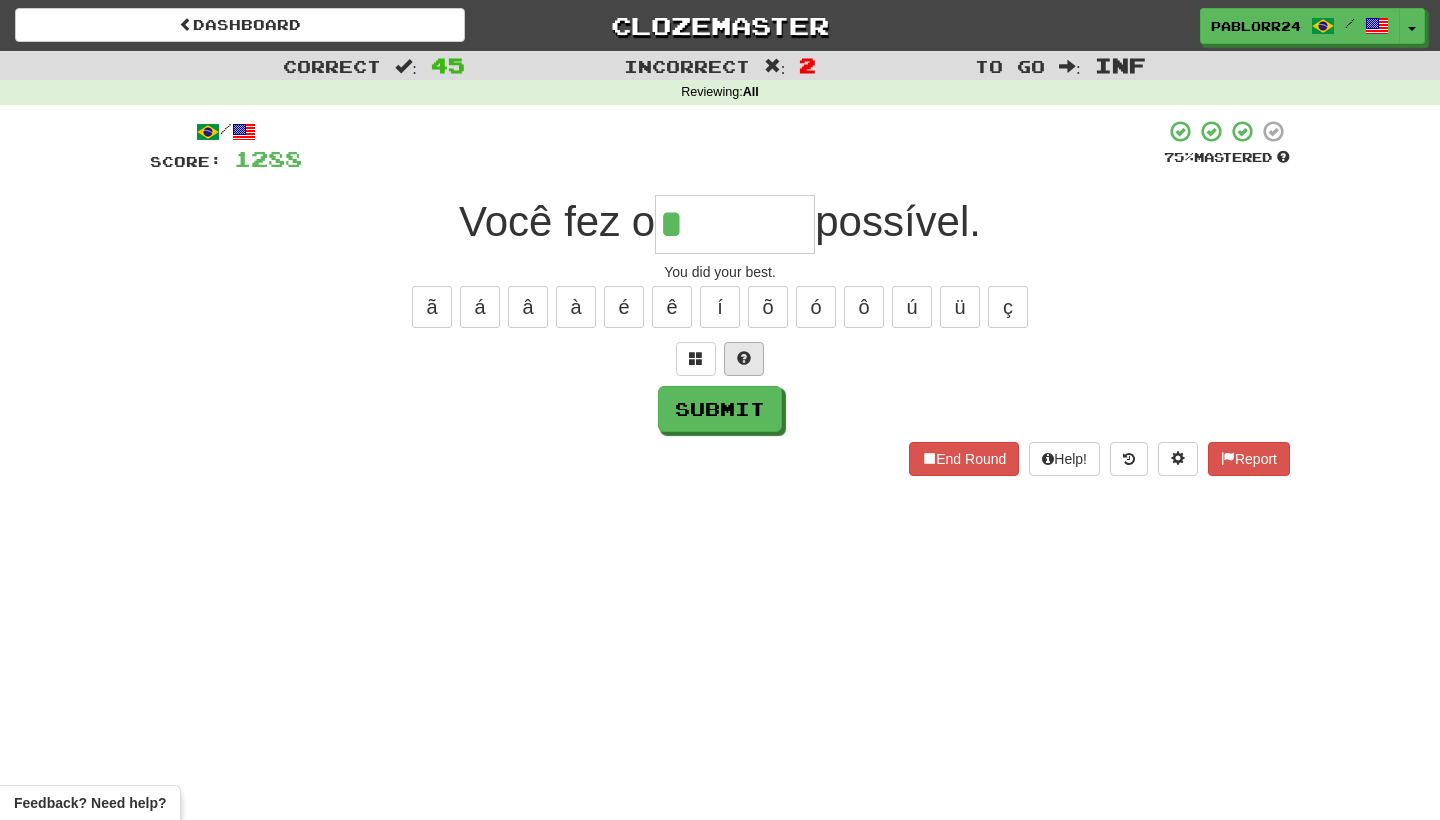 click at bounding box center (744, 358) 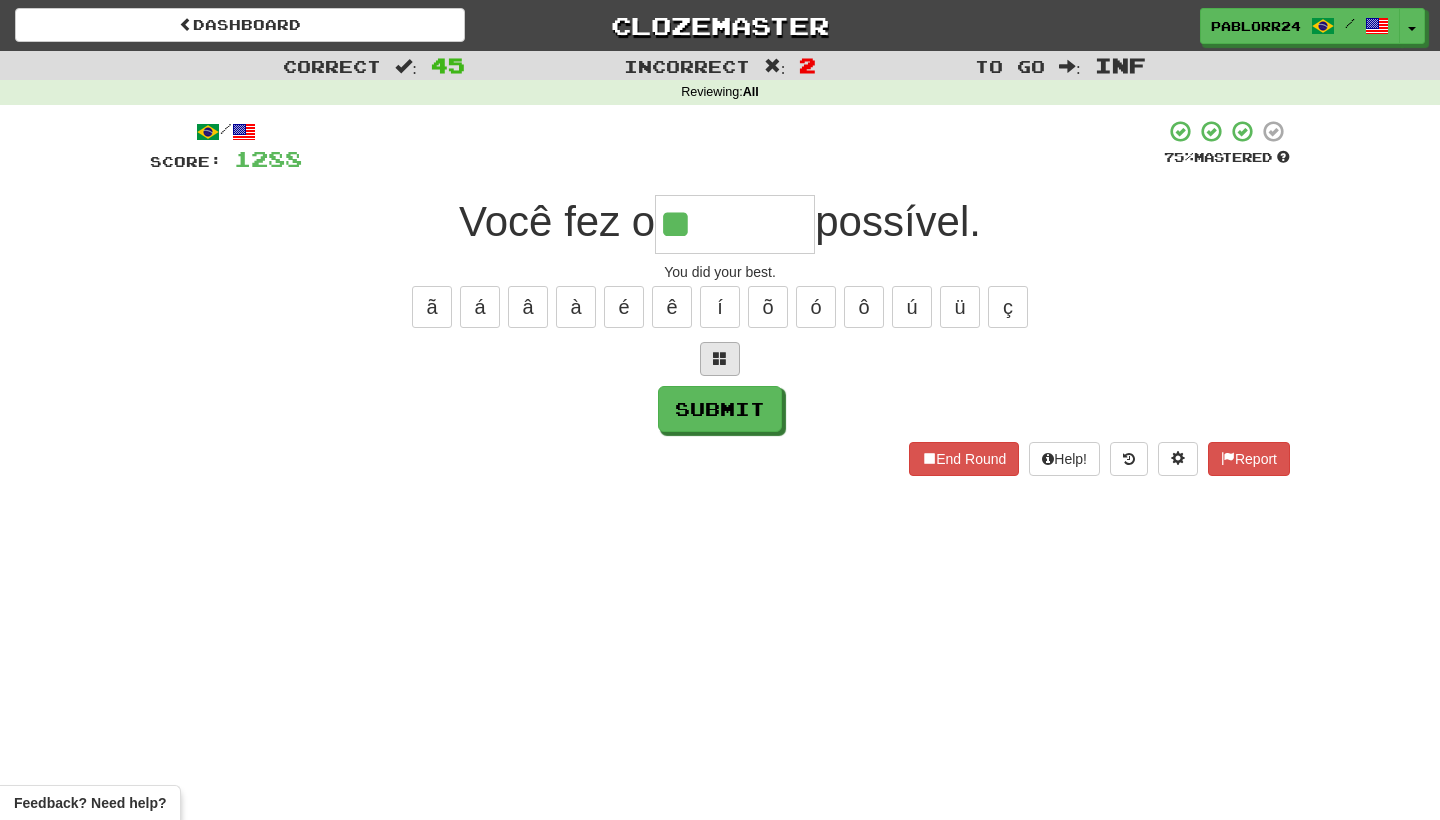 click at bounding box center (720, 358) 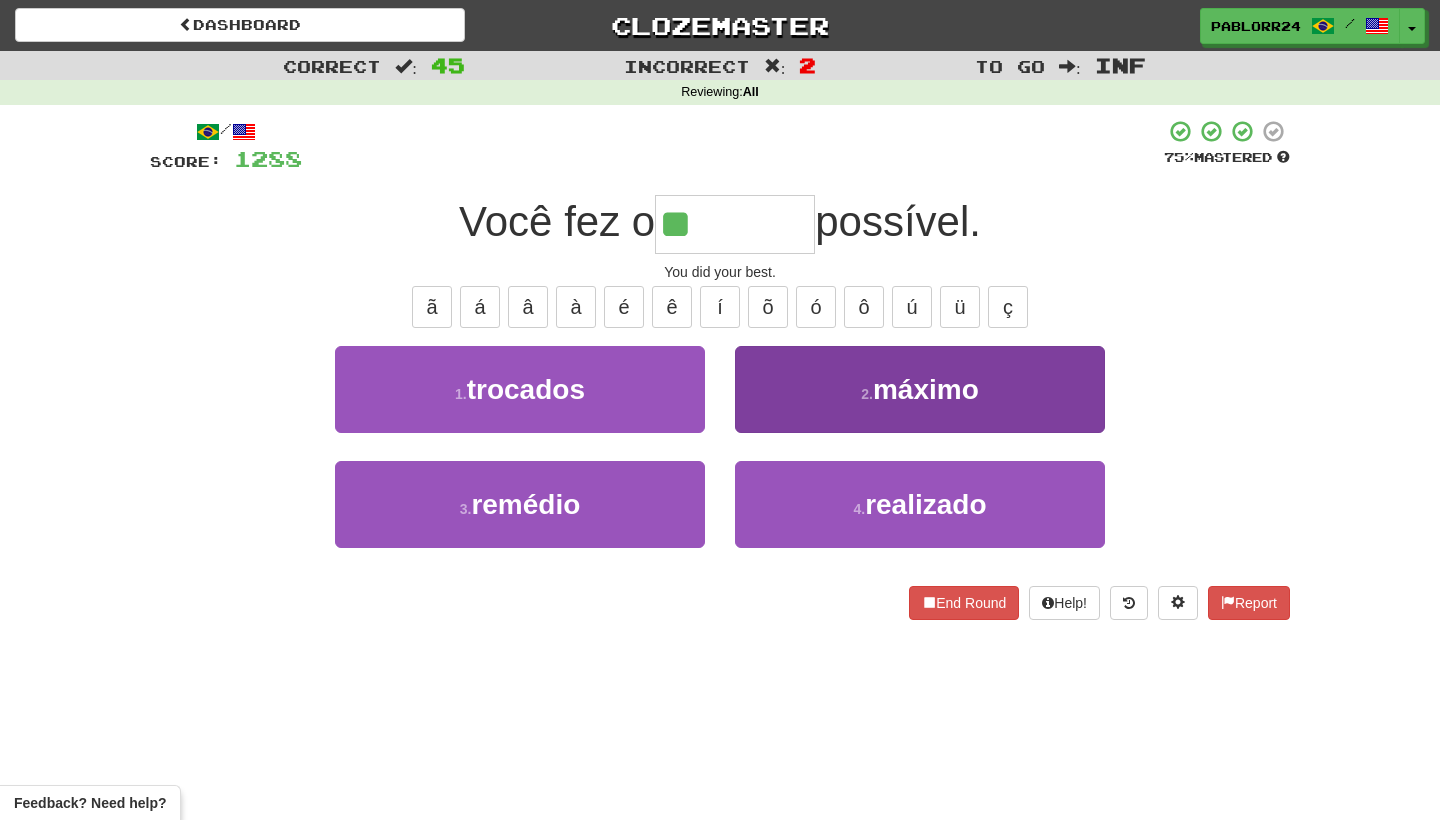 click on "2 .  máximo" at bounding box center [920, 389] 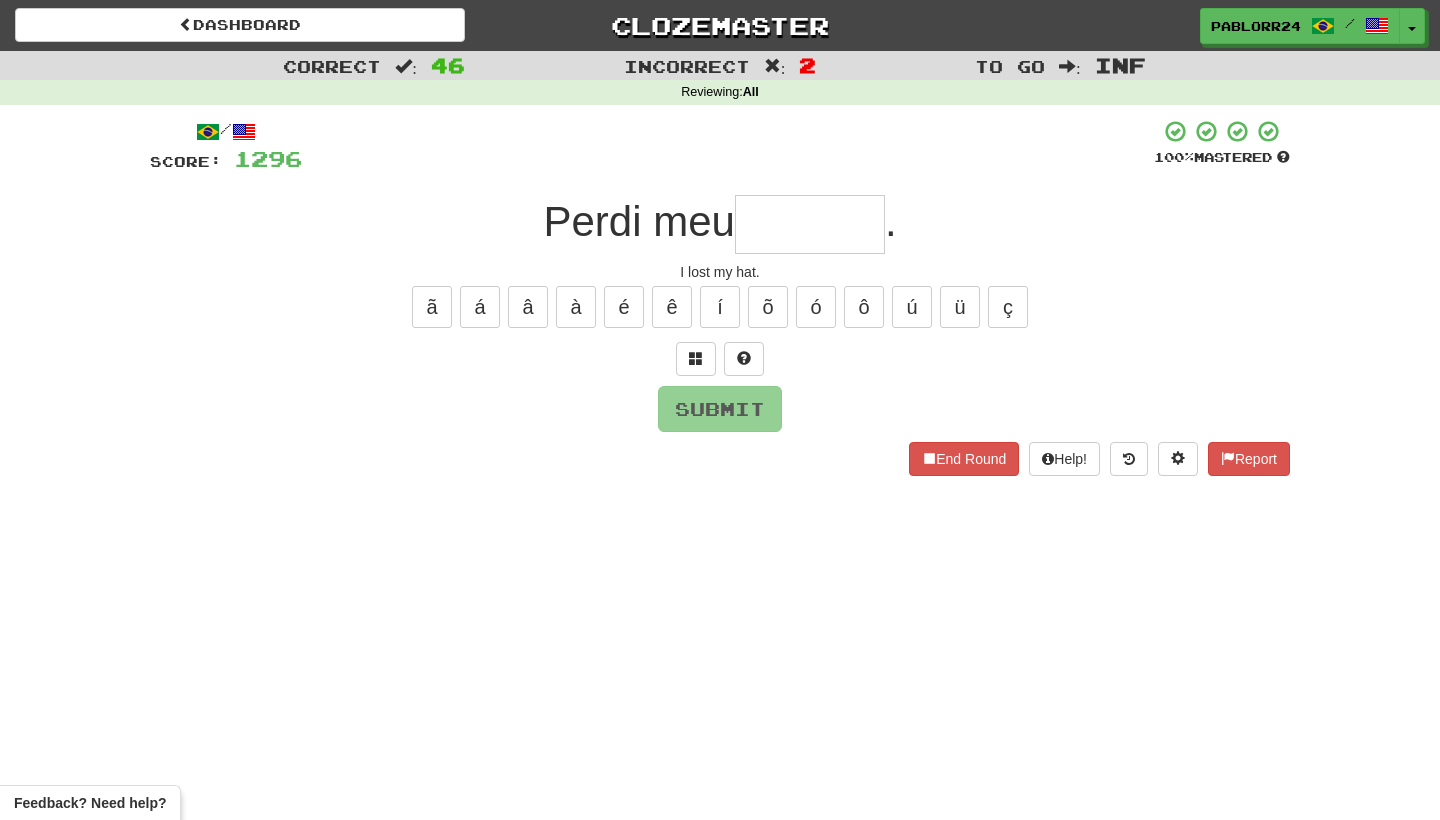 type on "*" 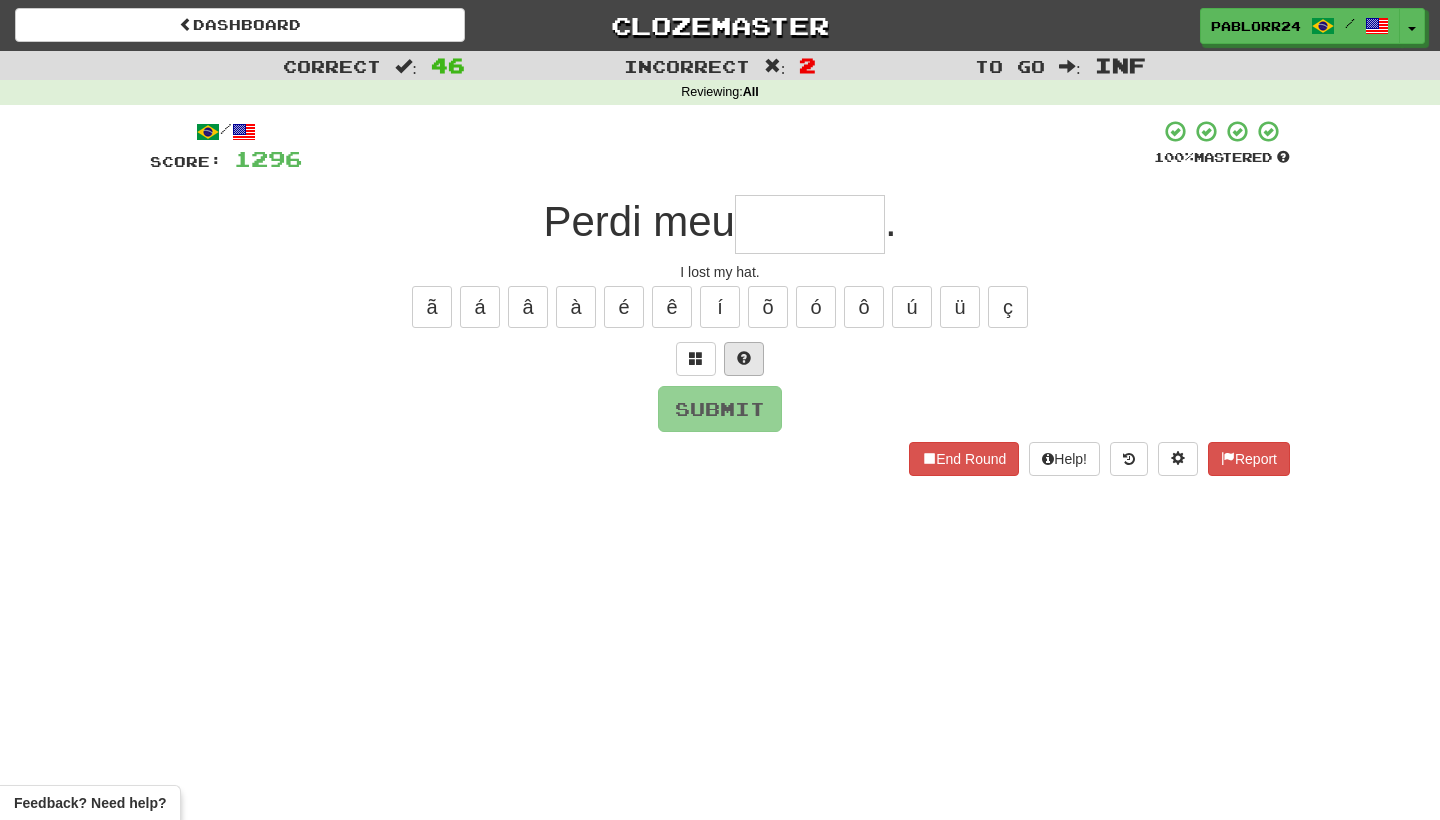 type on "*" 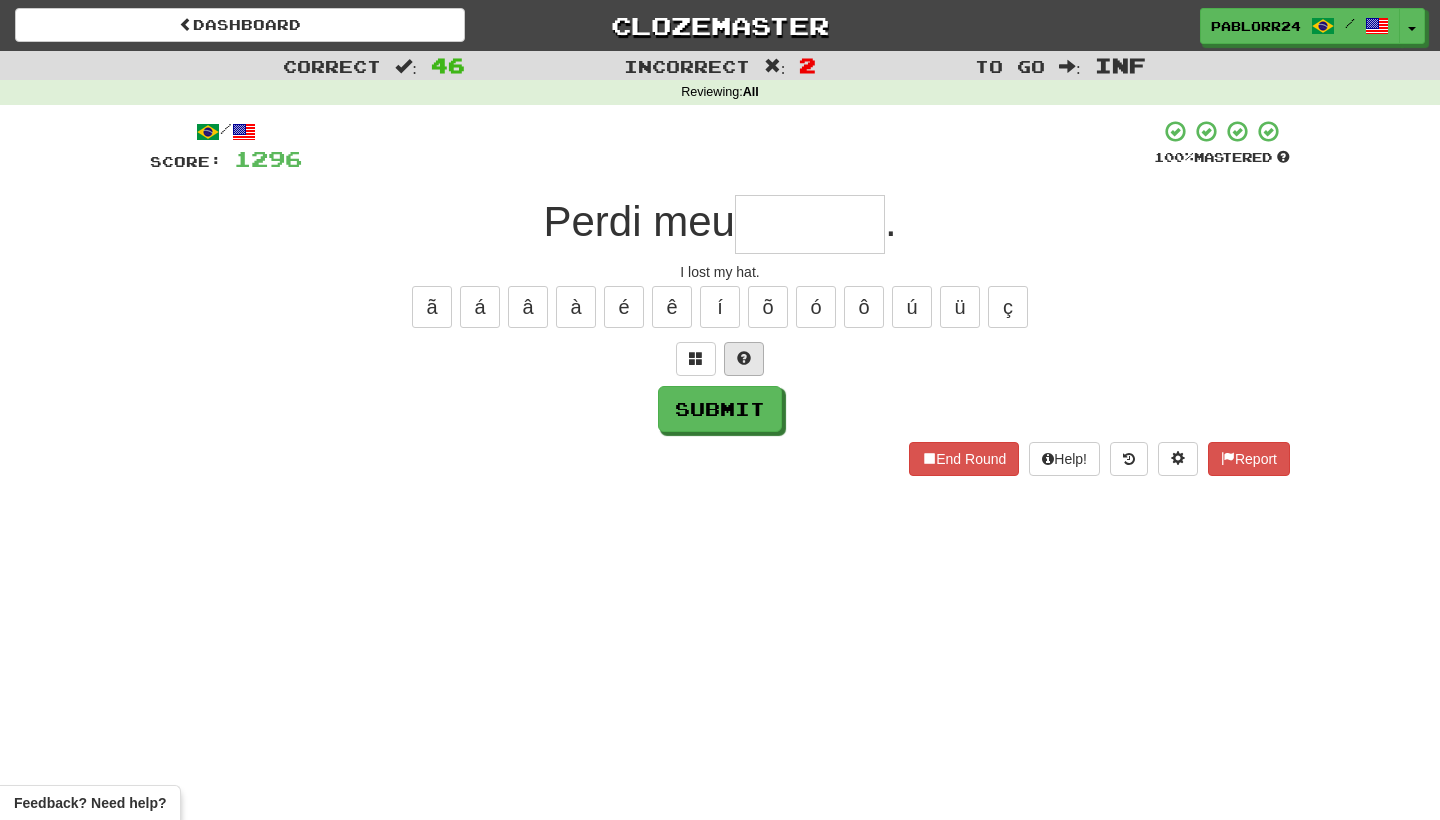 type on "*" 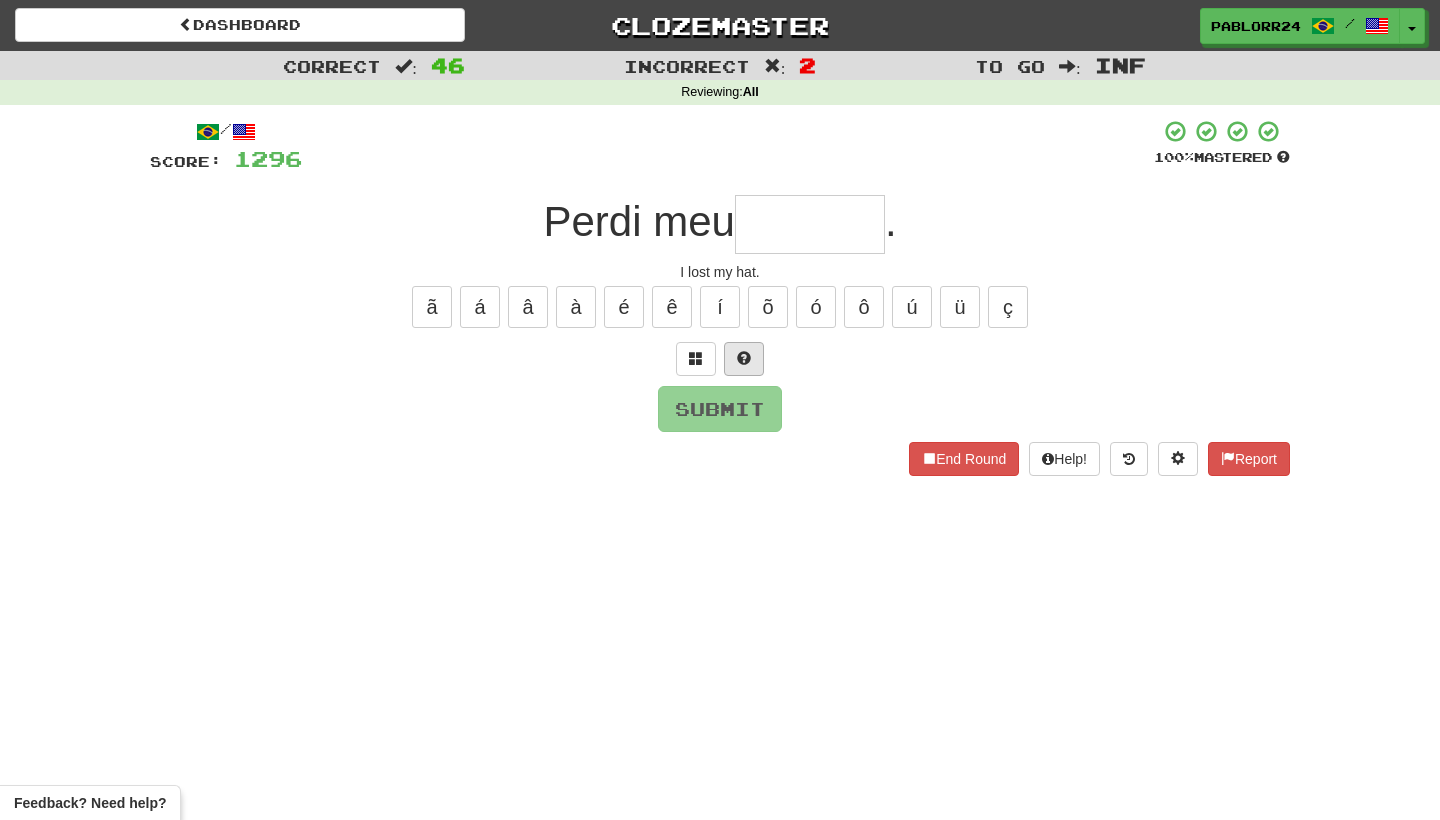 type on "*" 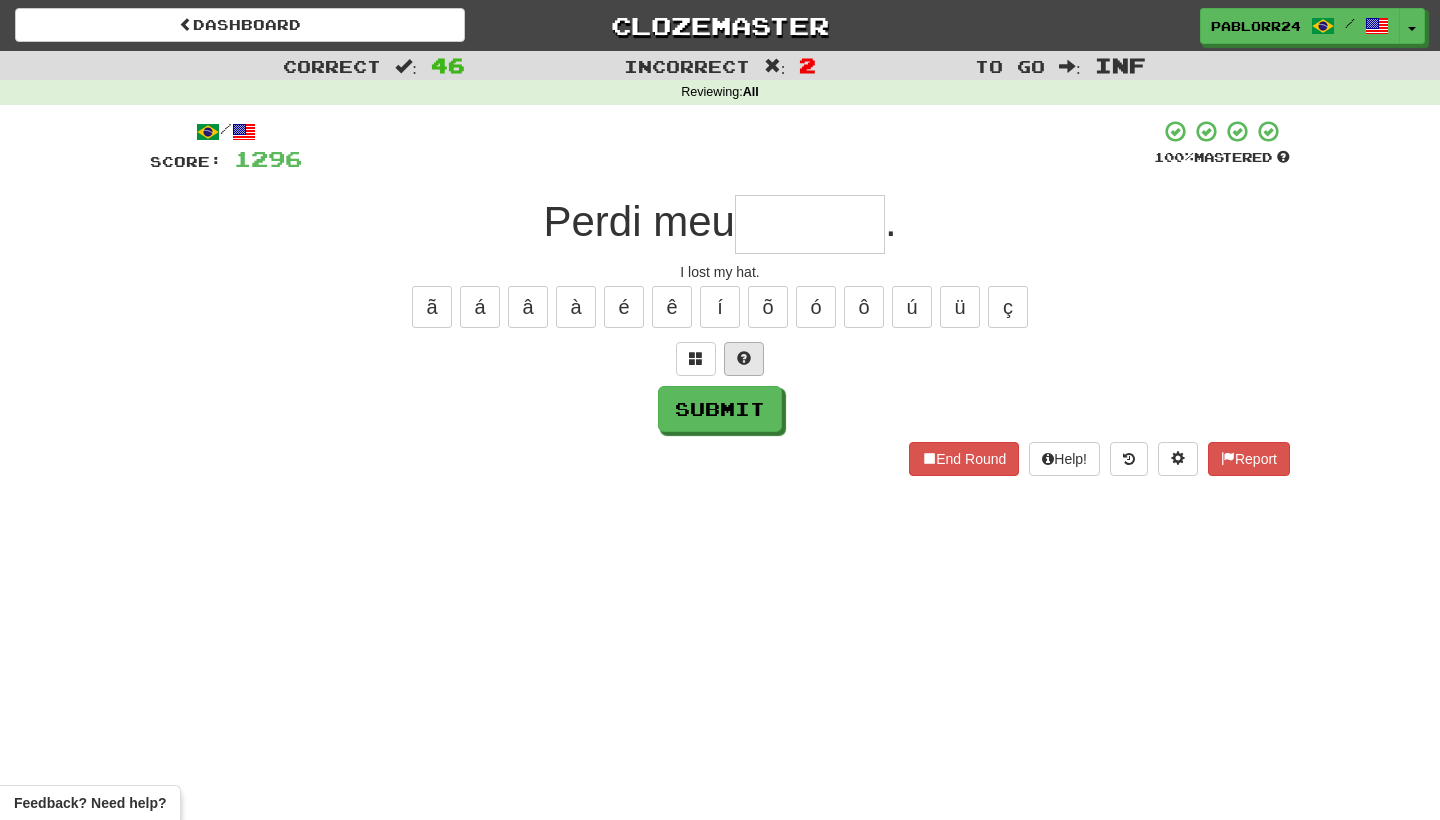 type on "*" 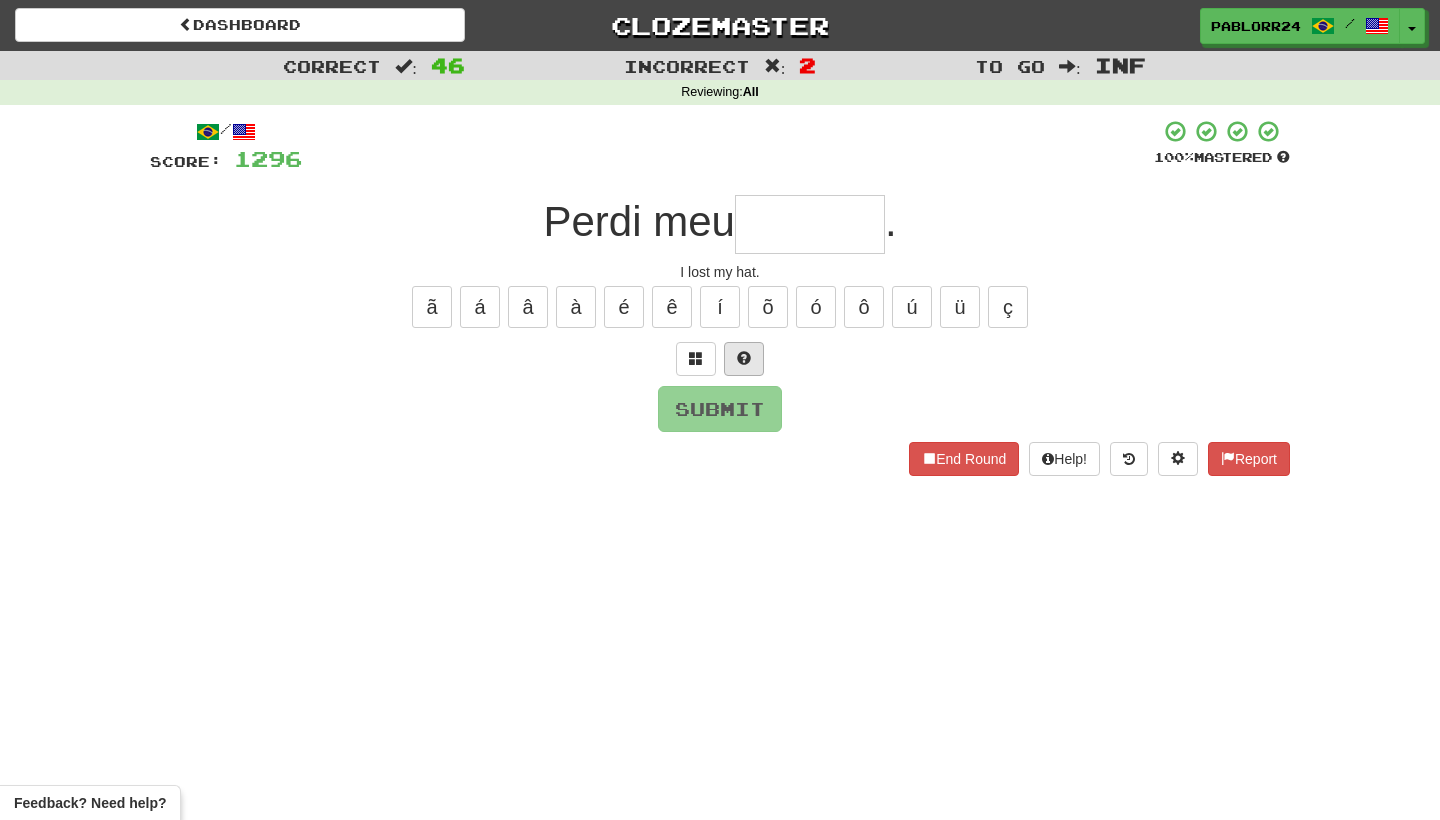 type on "*" 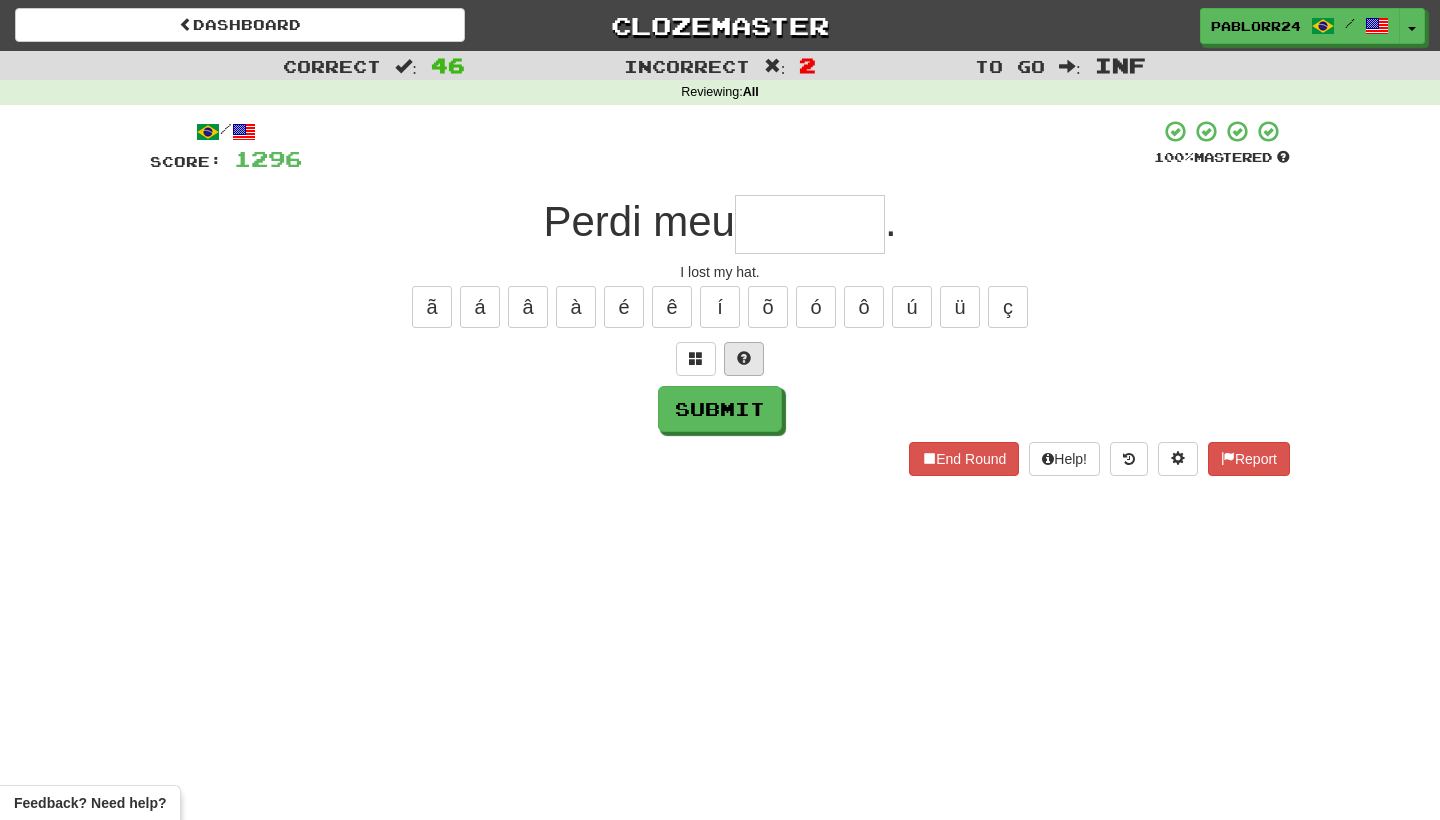 type on "*" 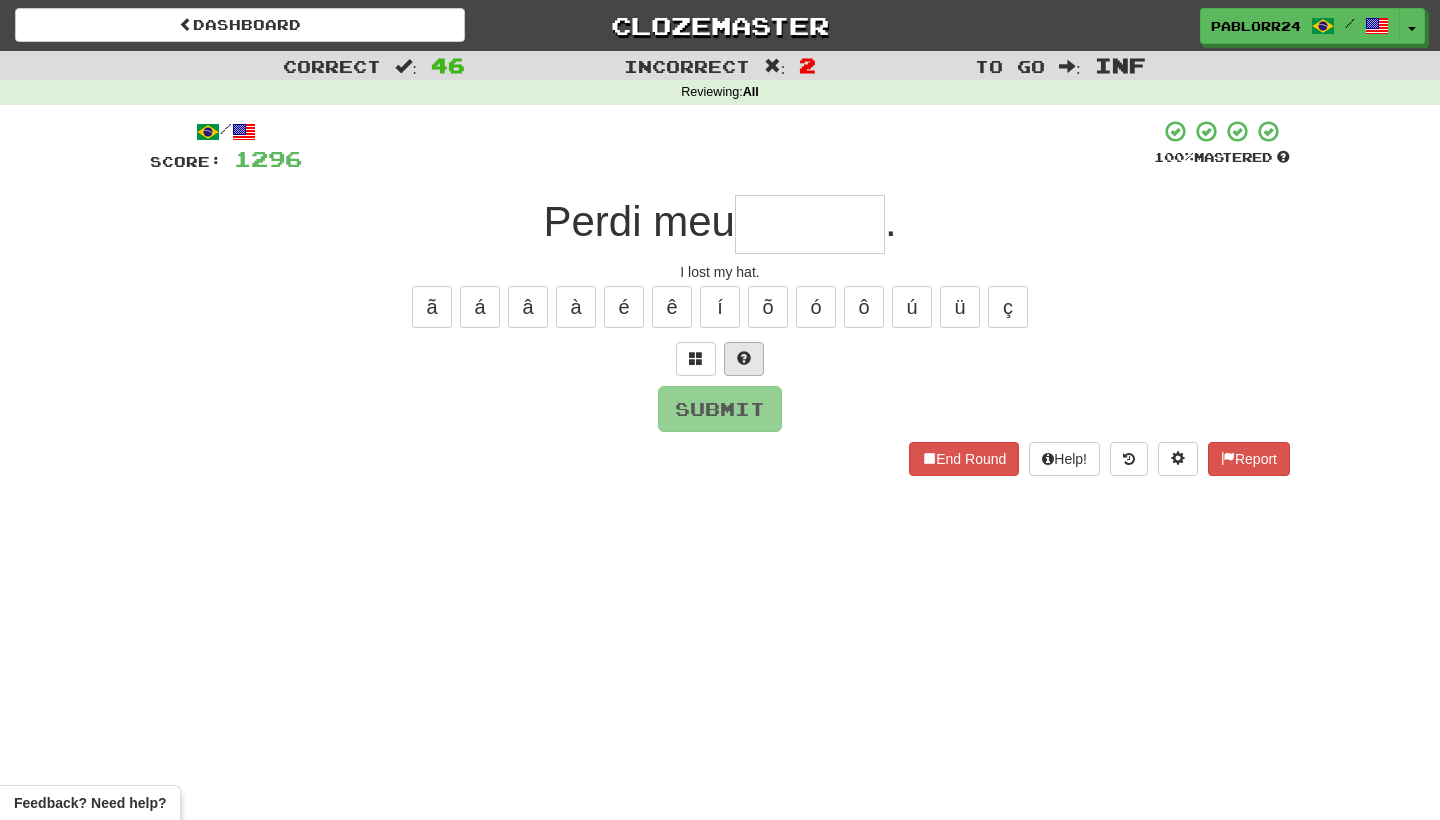 type on "*" 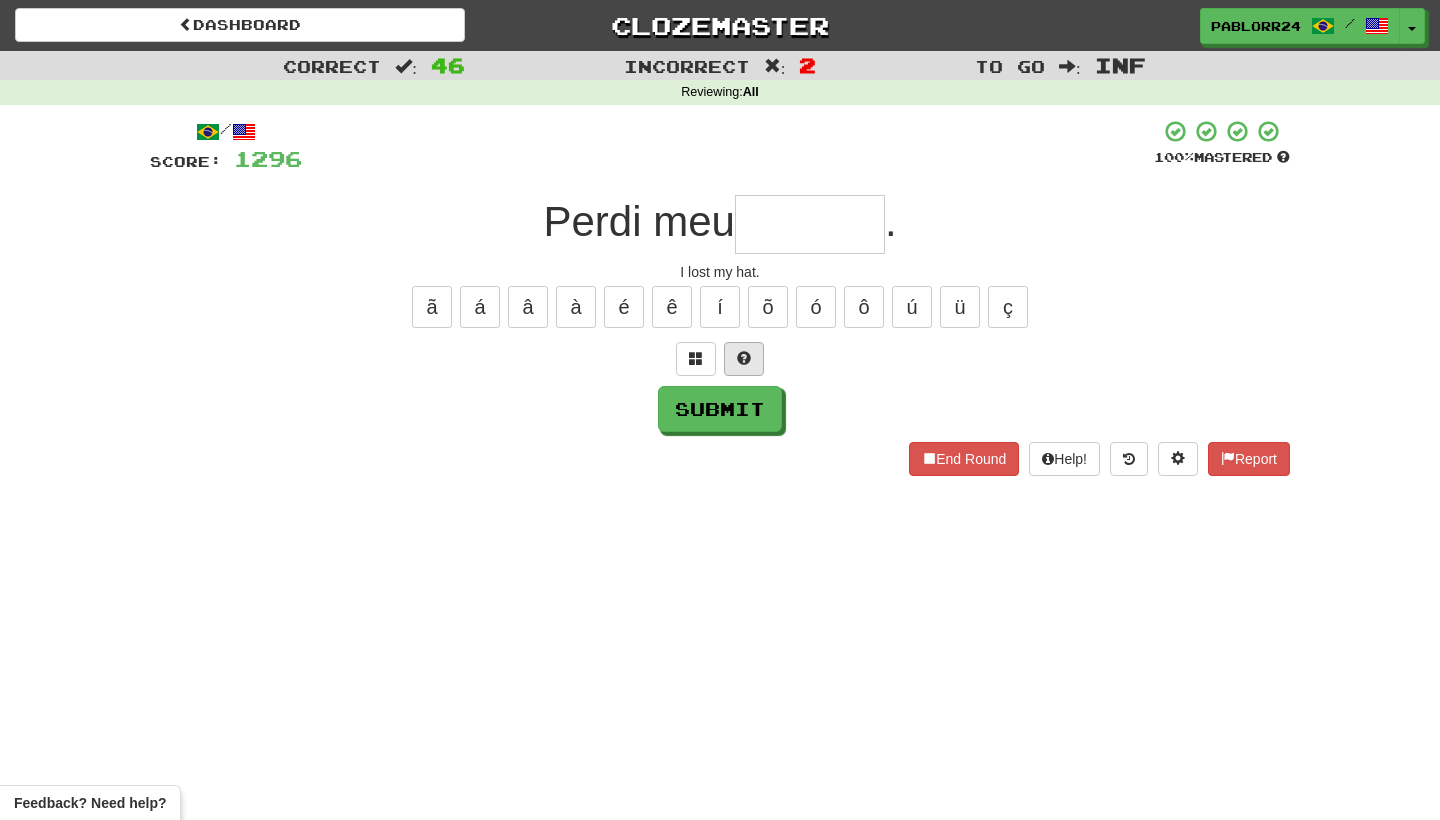 type on "*" 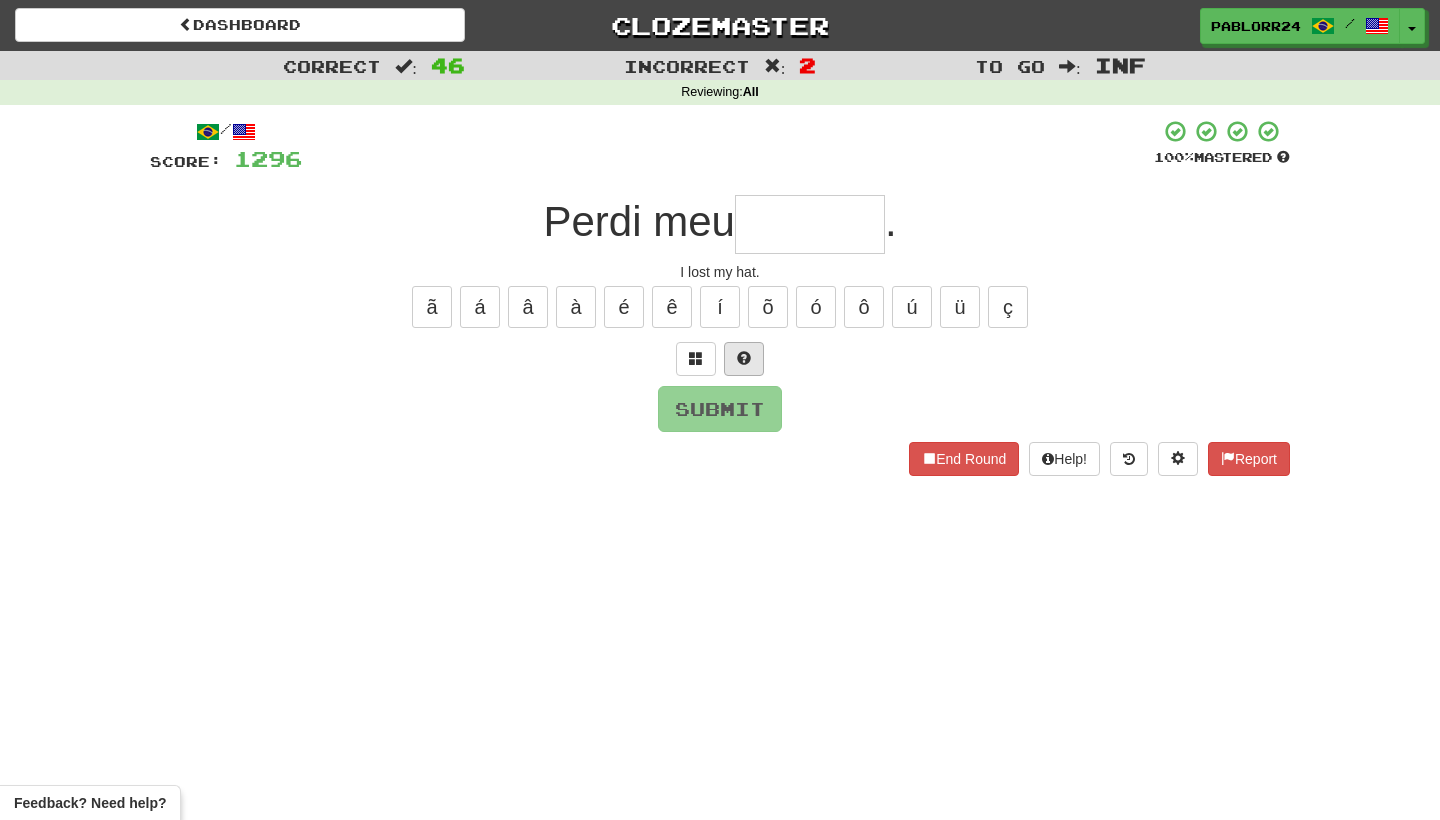 type on "*" 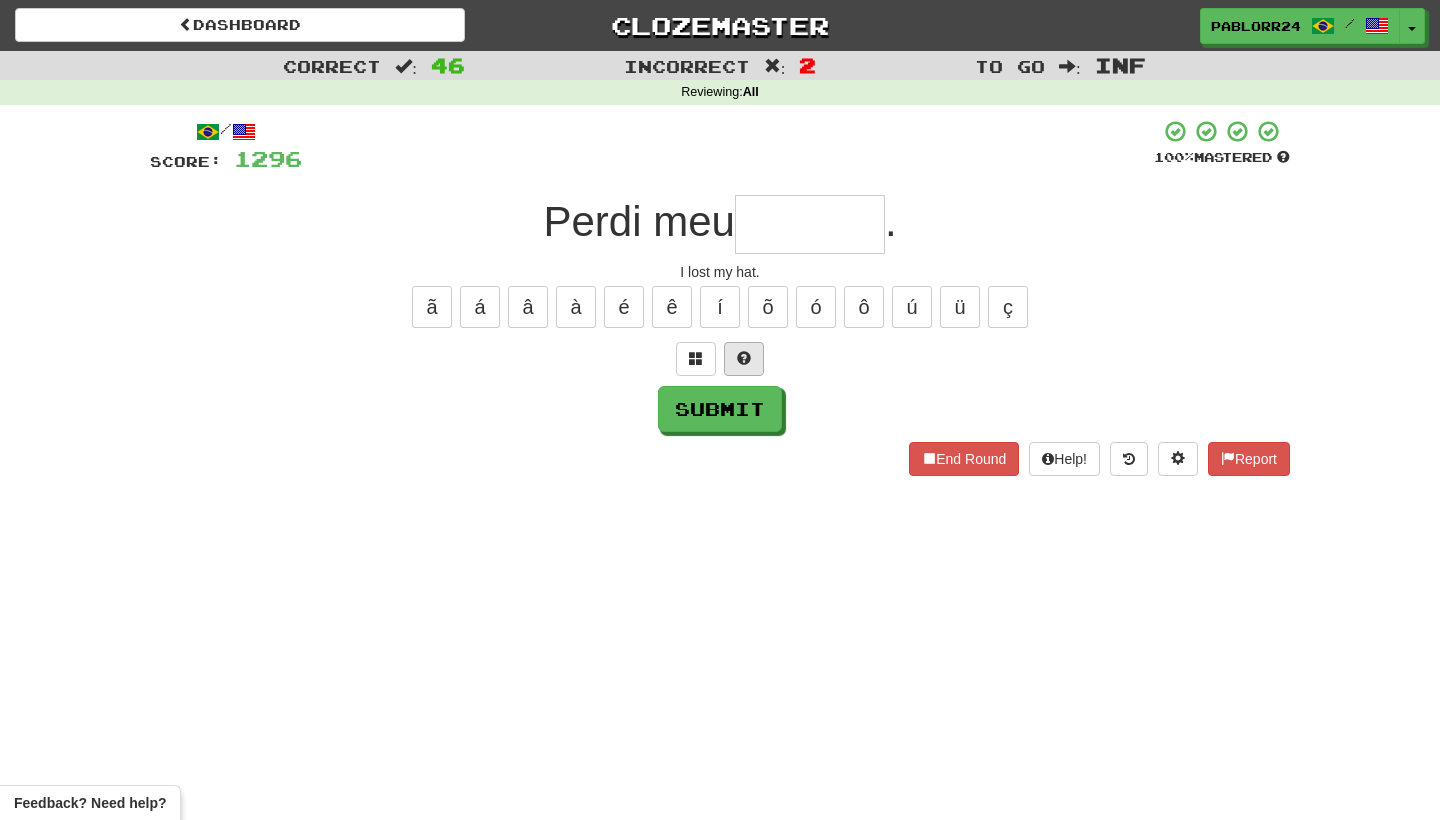 type on "*" 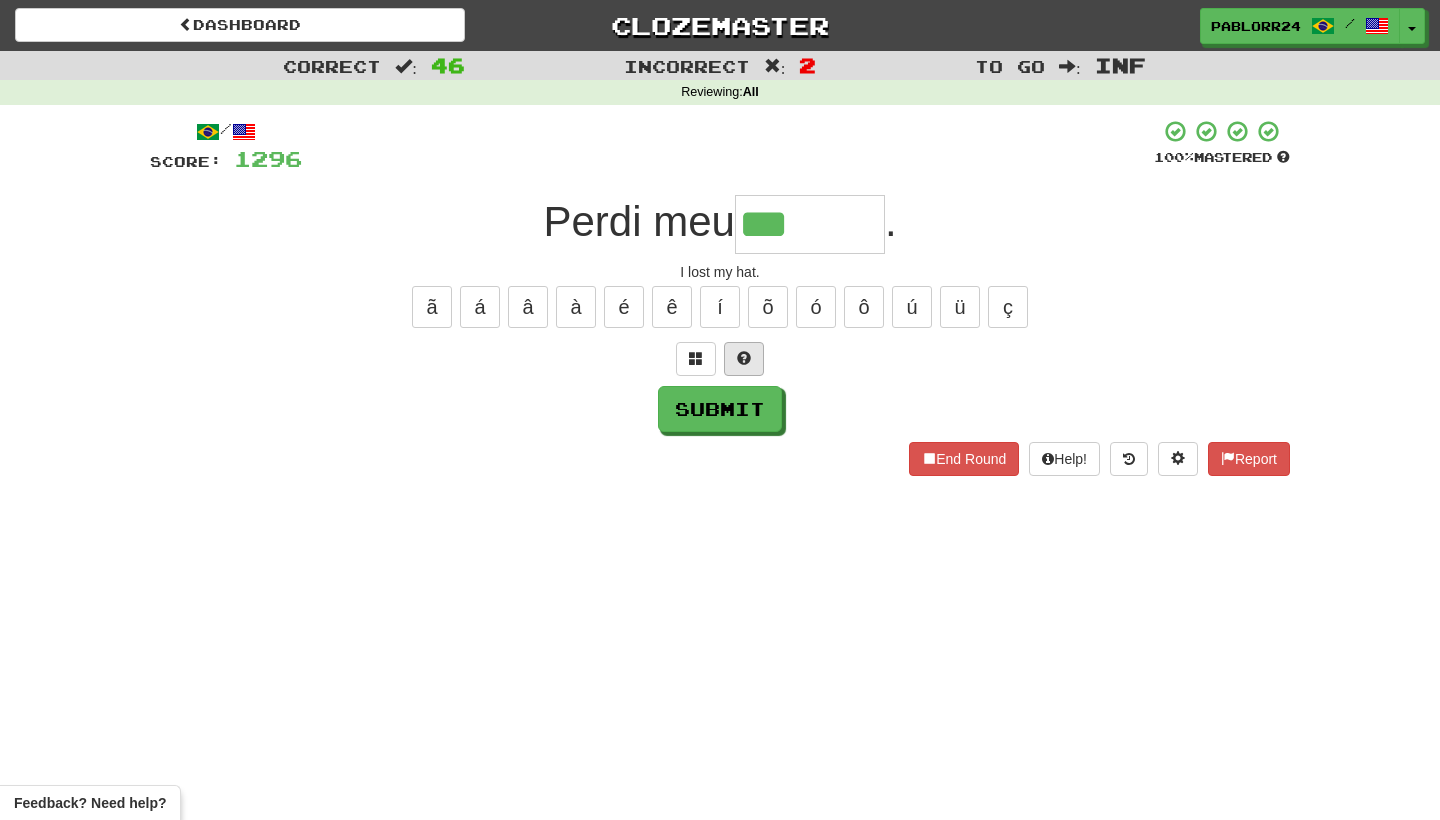 click at bounding box center [744, 359] 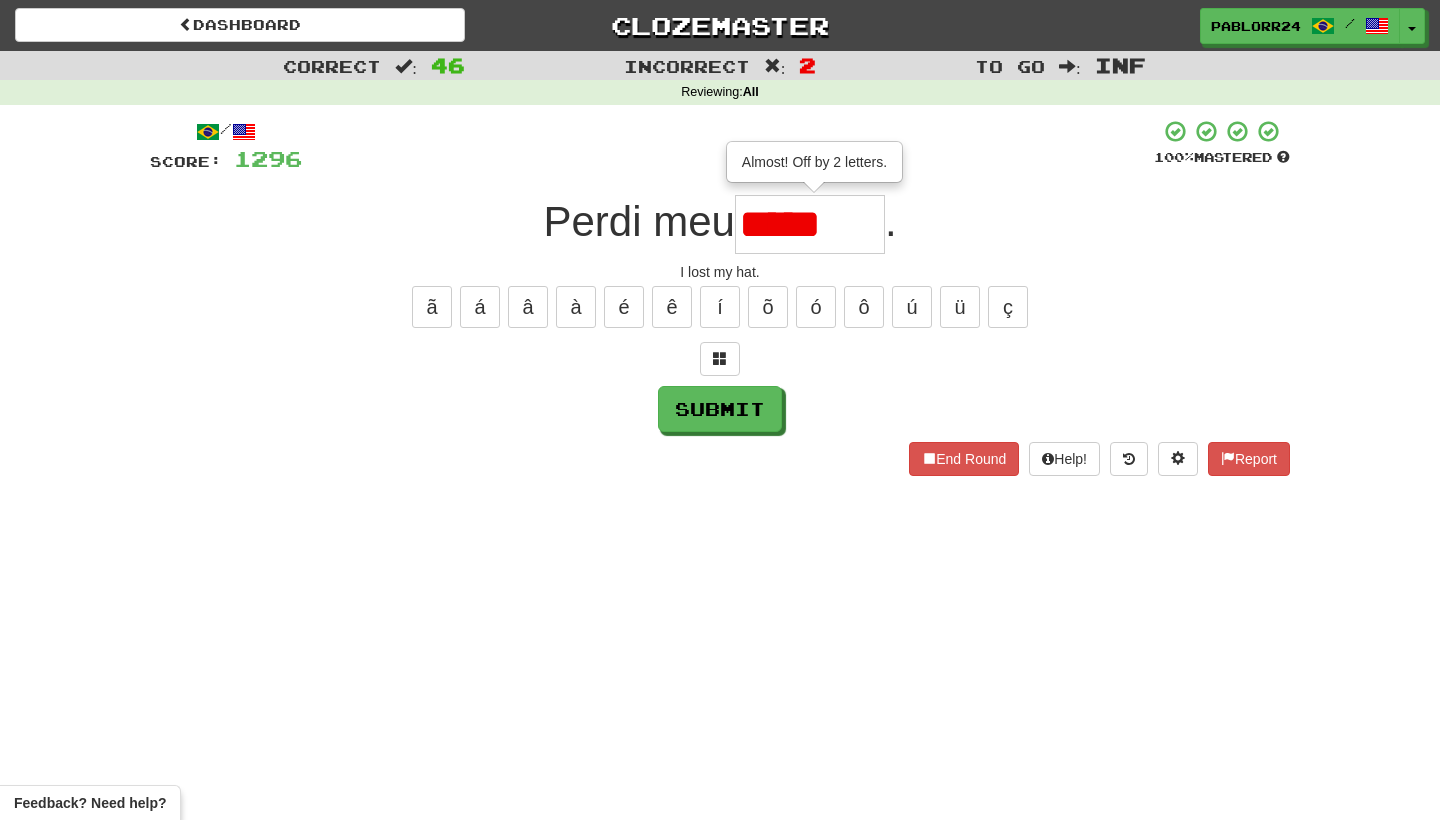 type on "******" 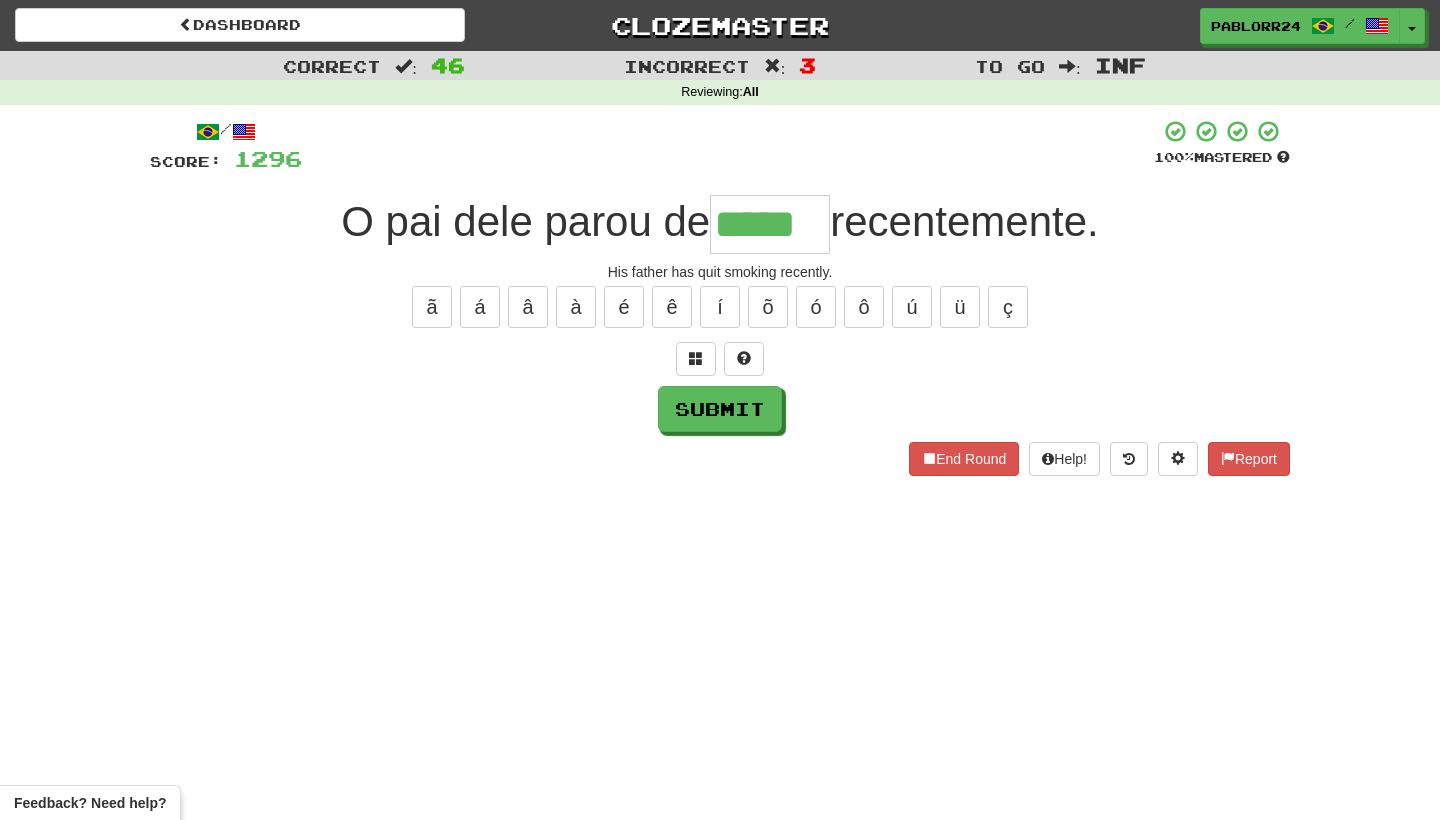 type on "*****" 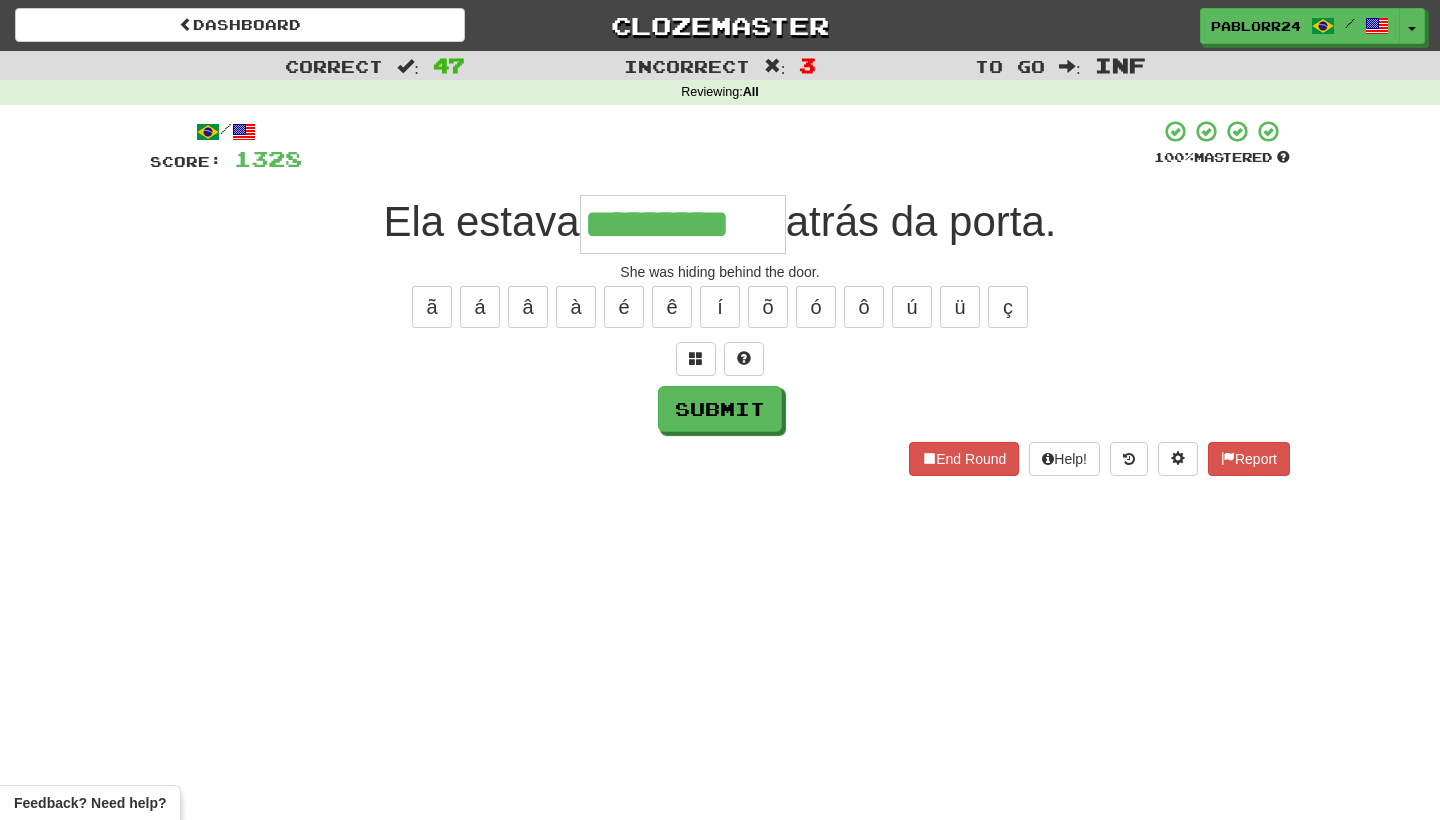type on "*********" 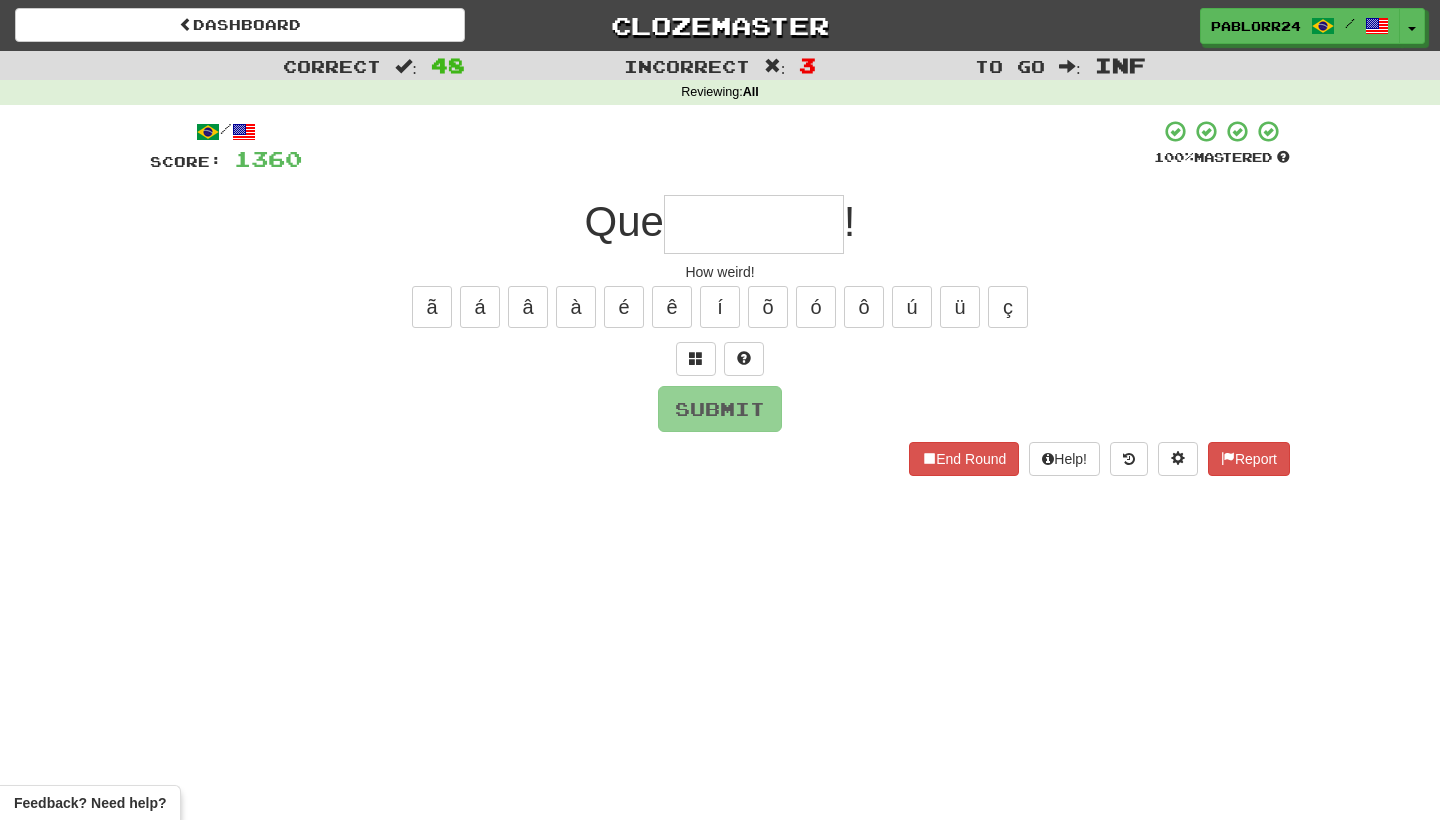 type on "*" 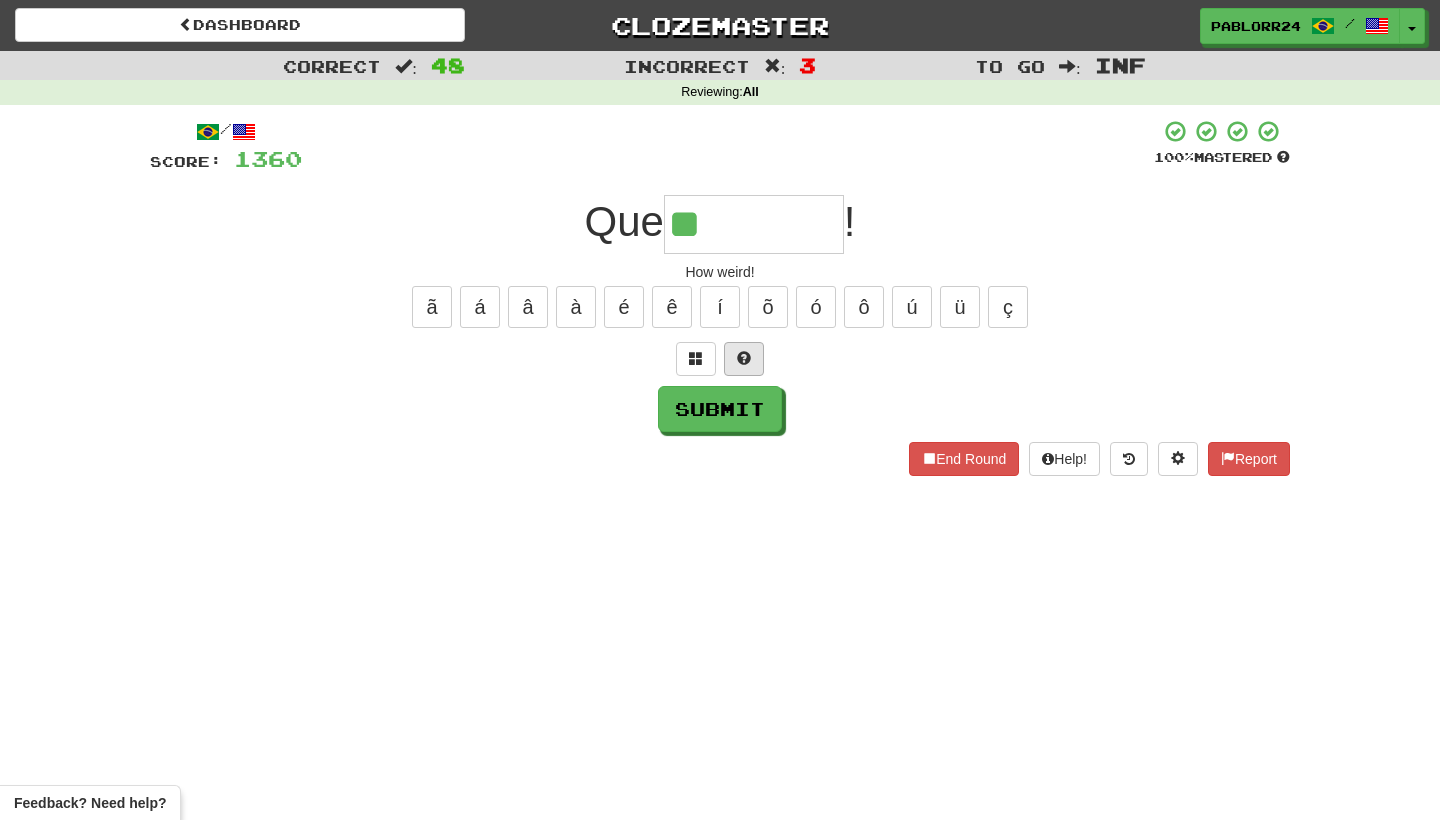 click at bounding box center [744, 359] 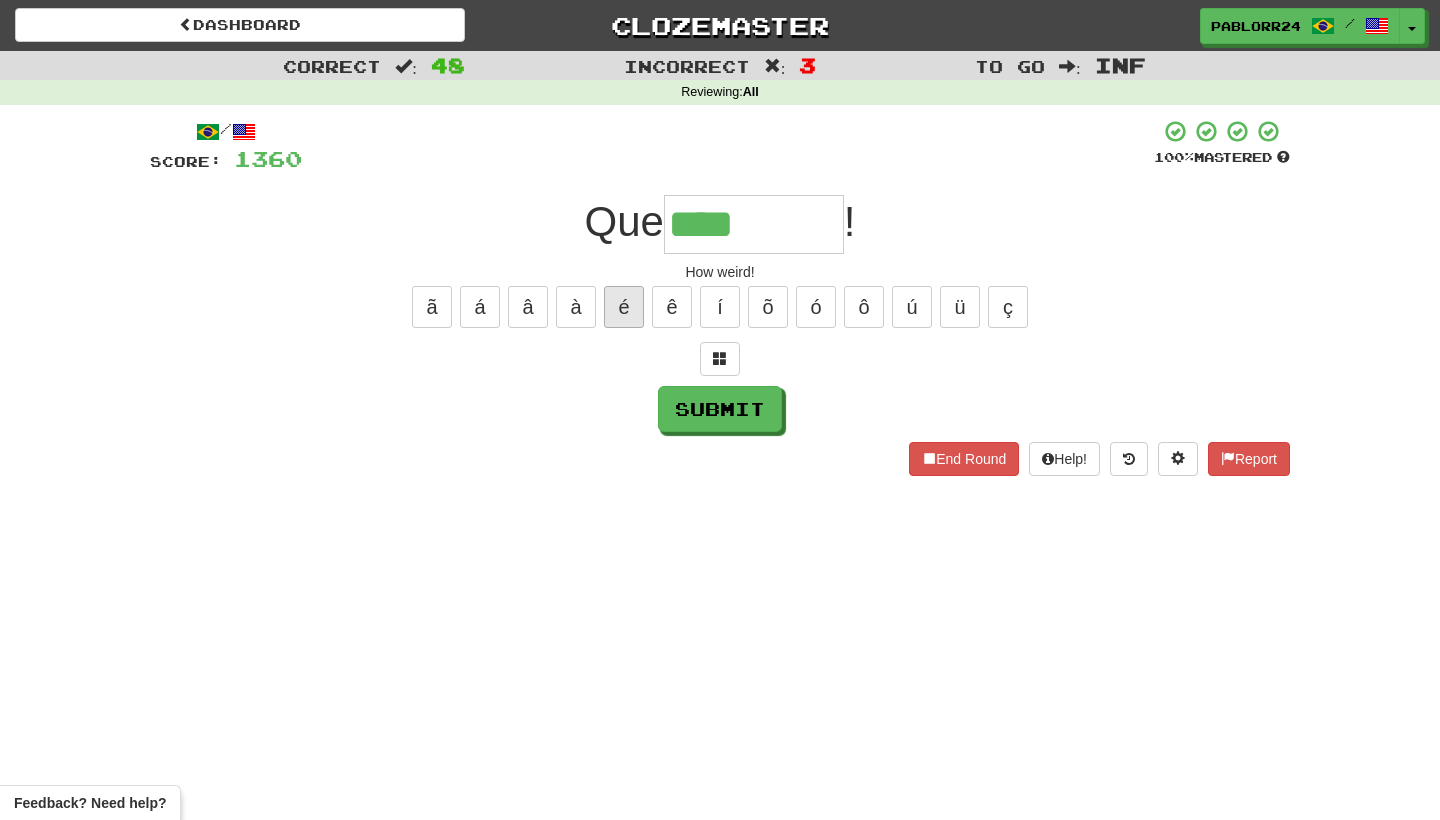 click on "é" at bounding box center [624, 307] 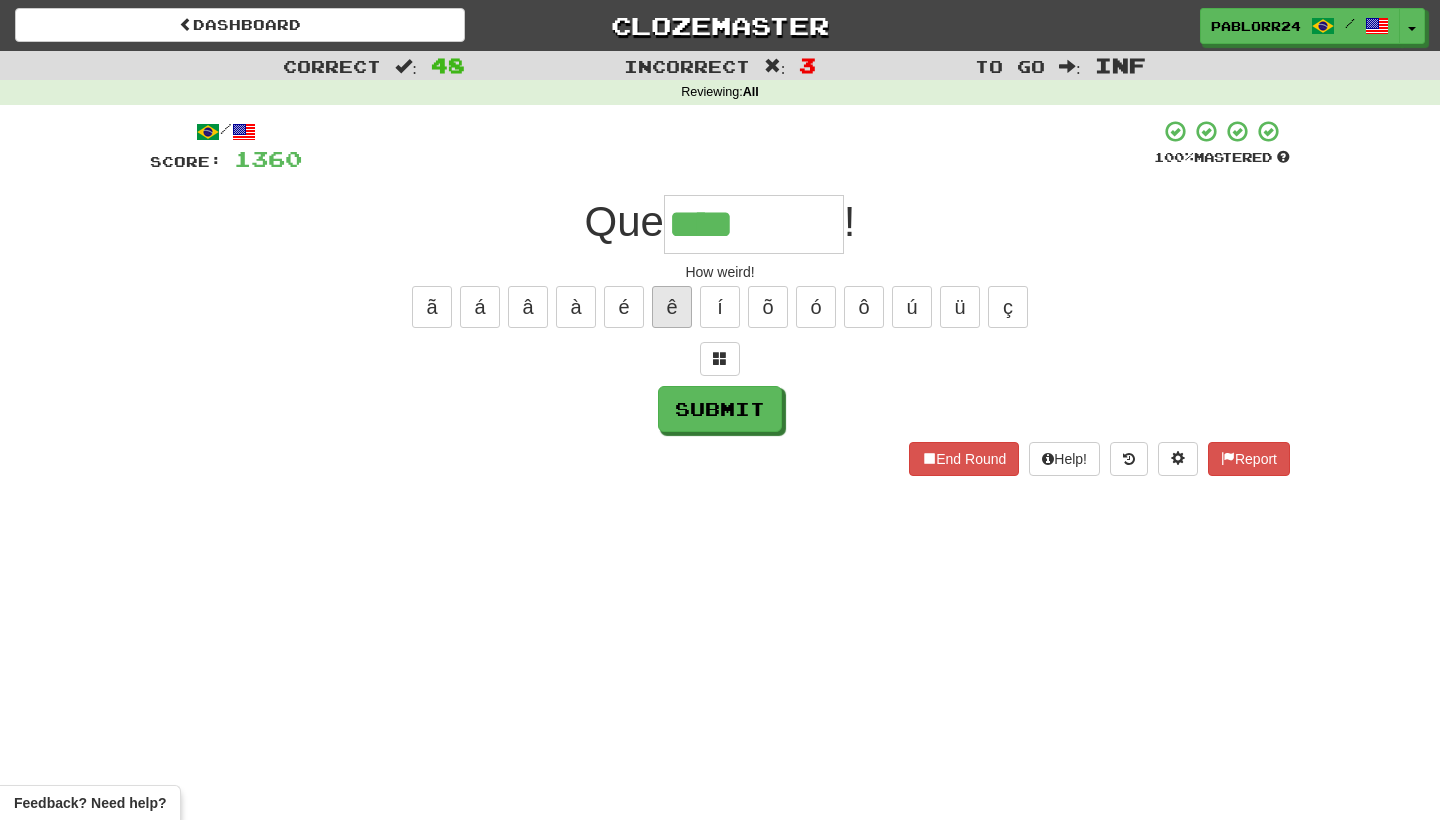 click on "ê" at bounding box center (672, 307) 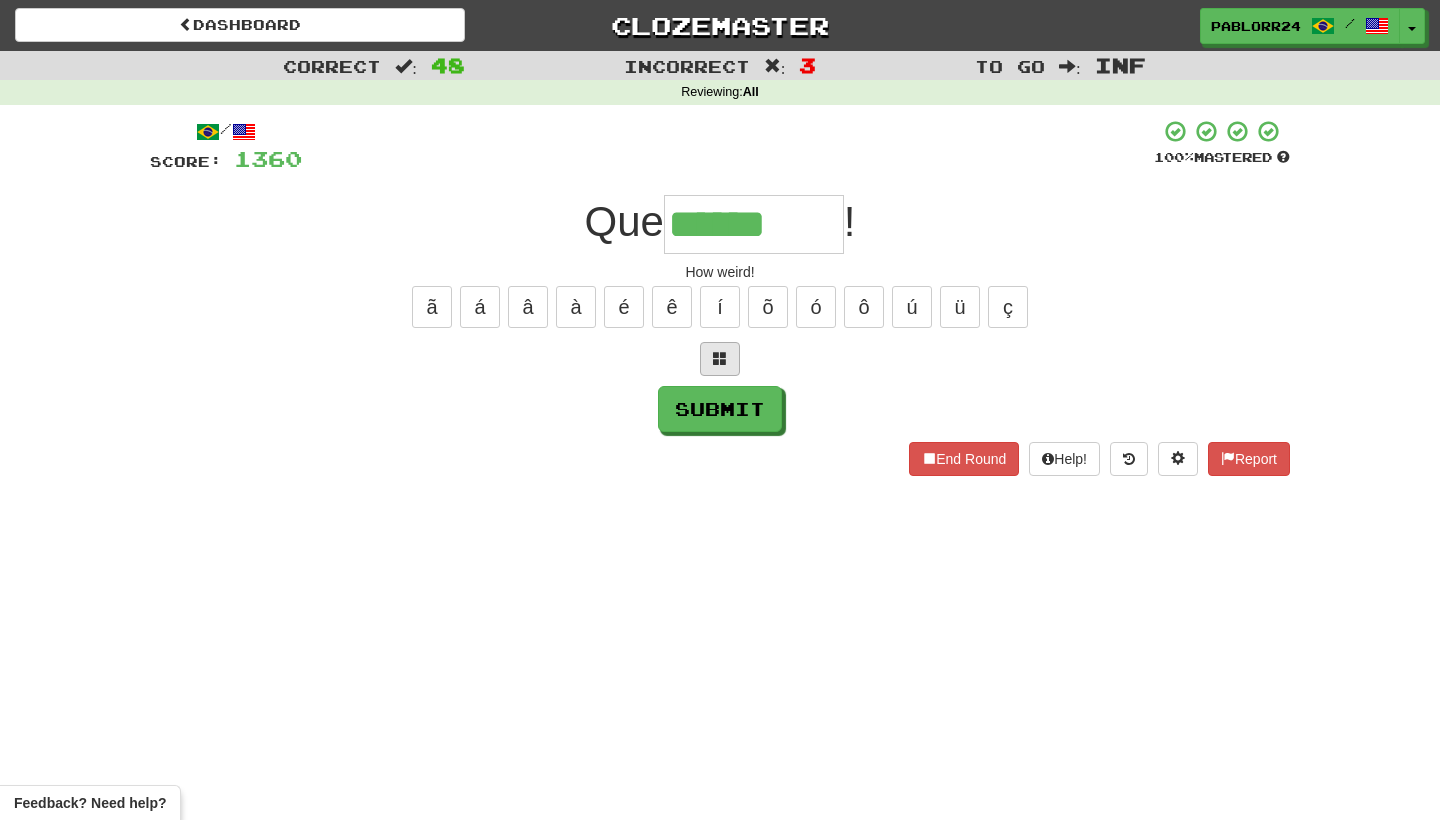 click at bounding box center (720, 358) 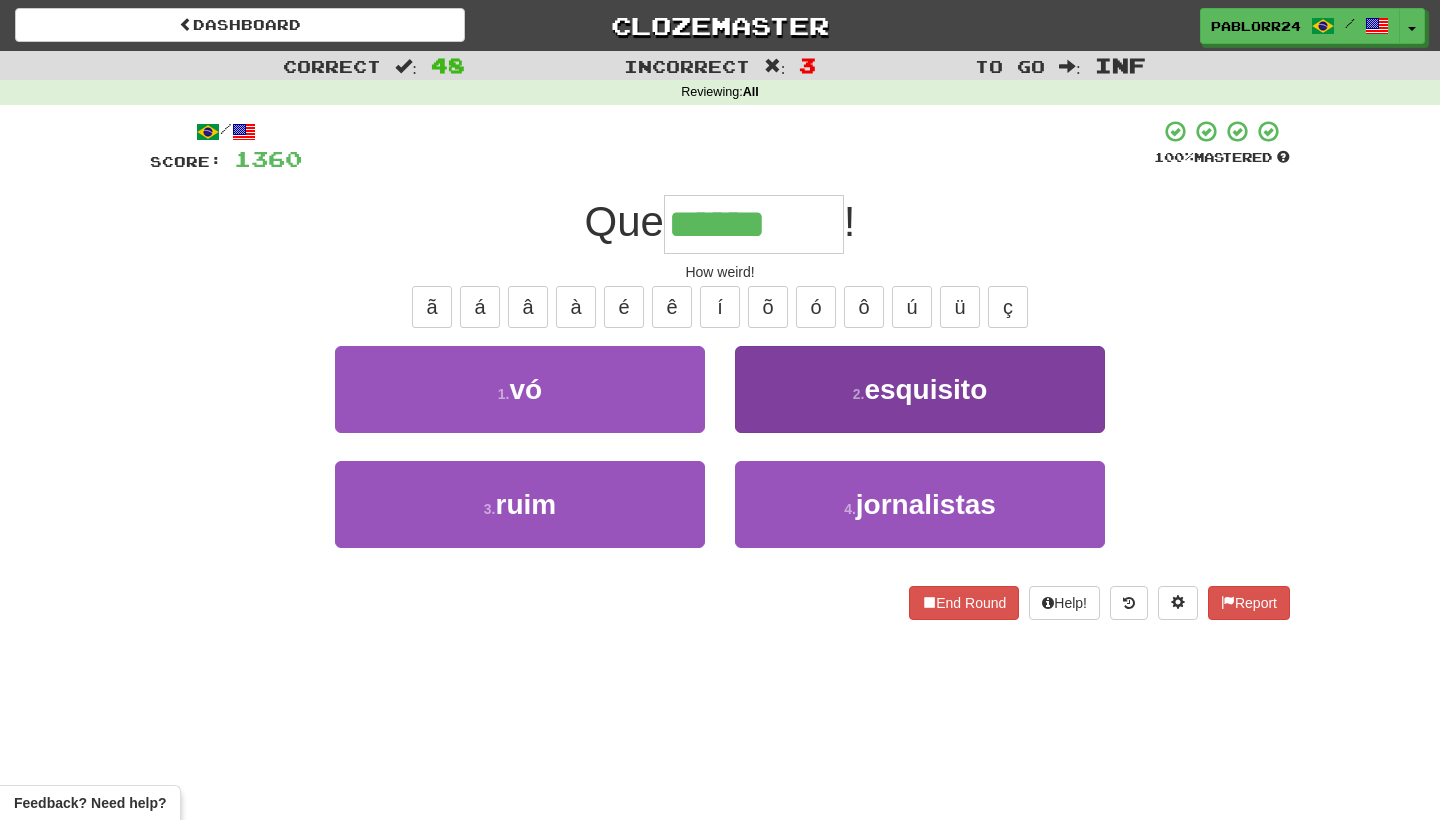 click on "2 .  esquisito" at bounding box center [920, 389] 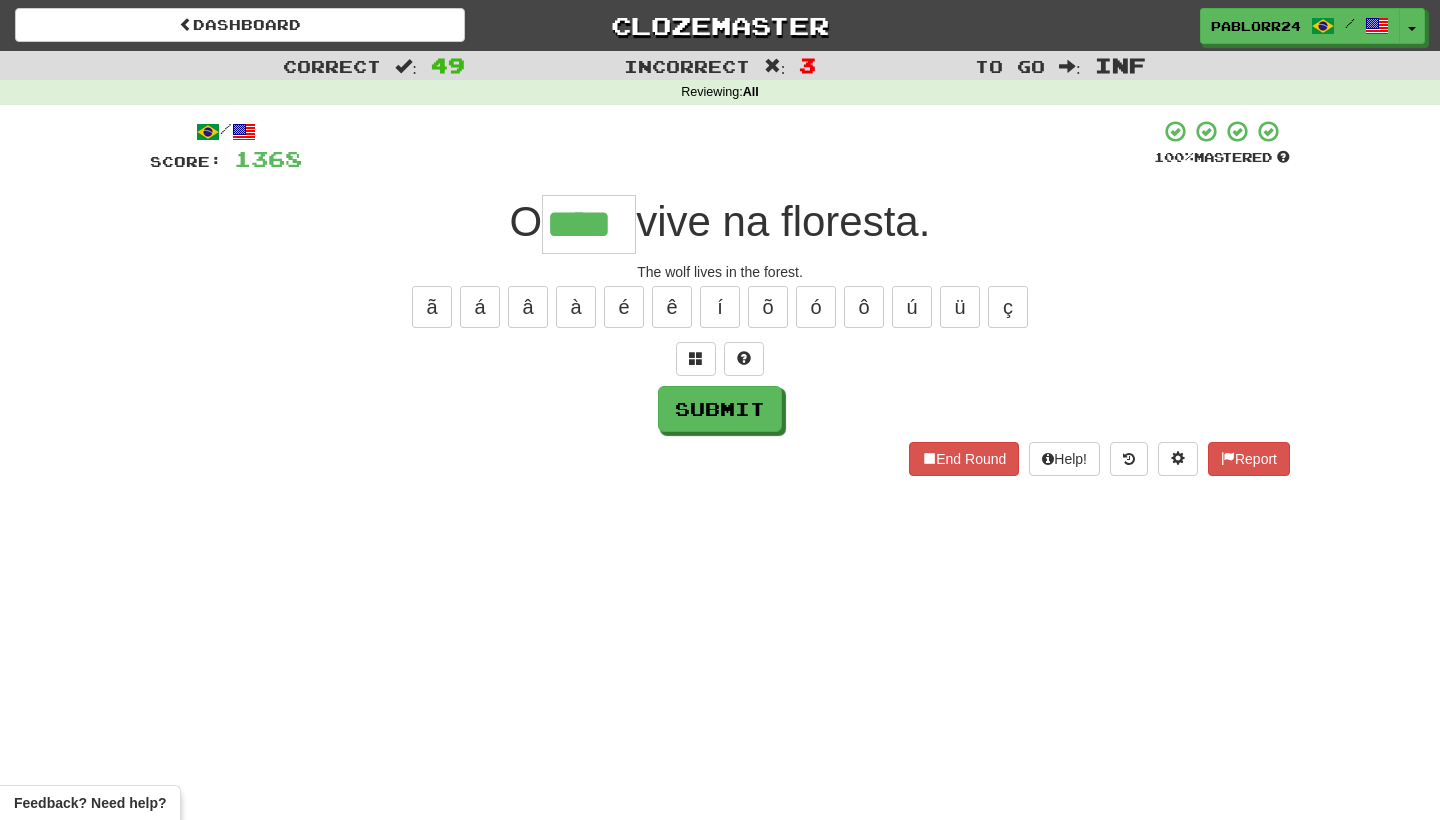 type on "****" 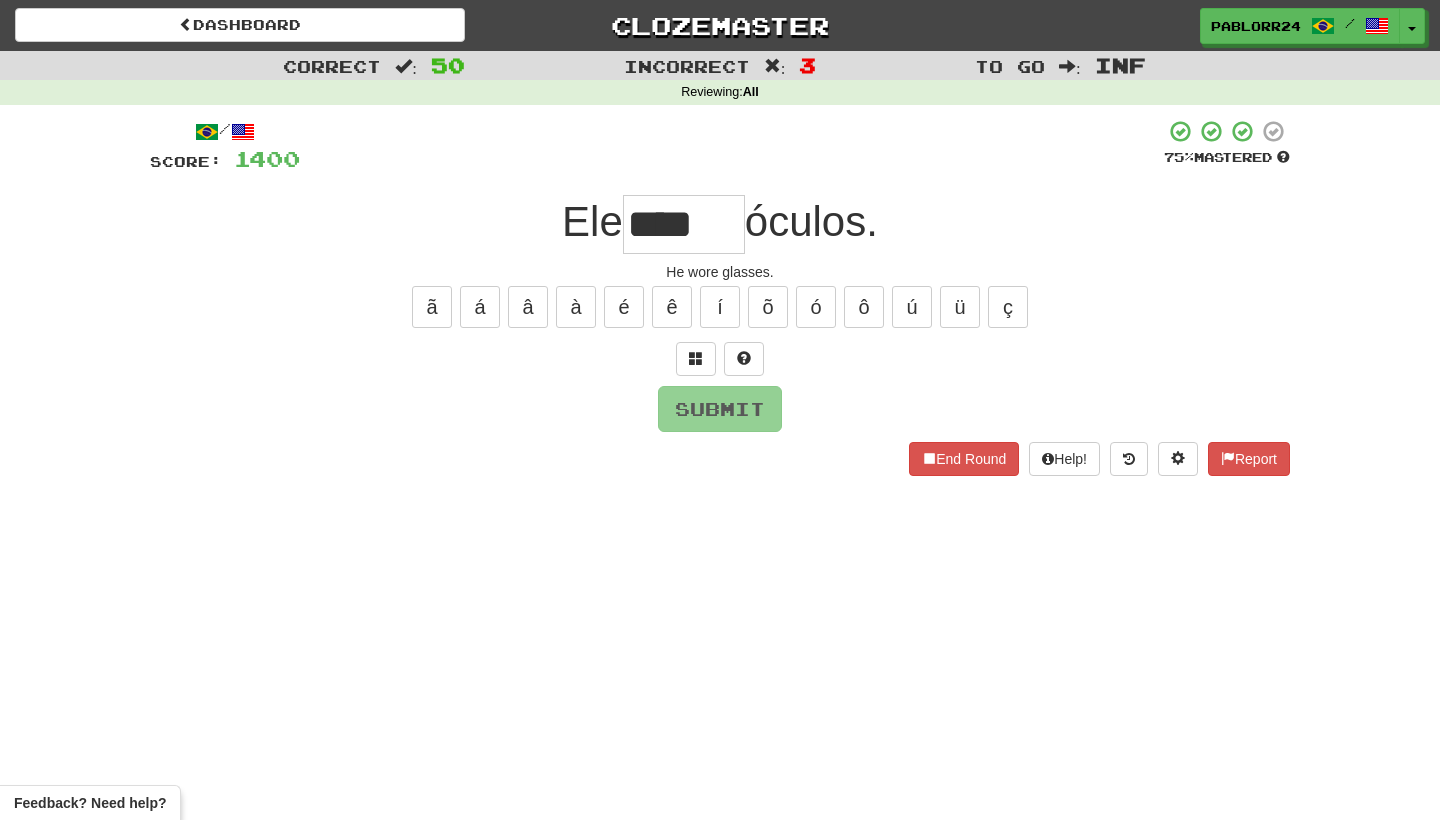 type 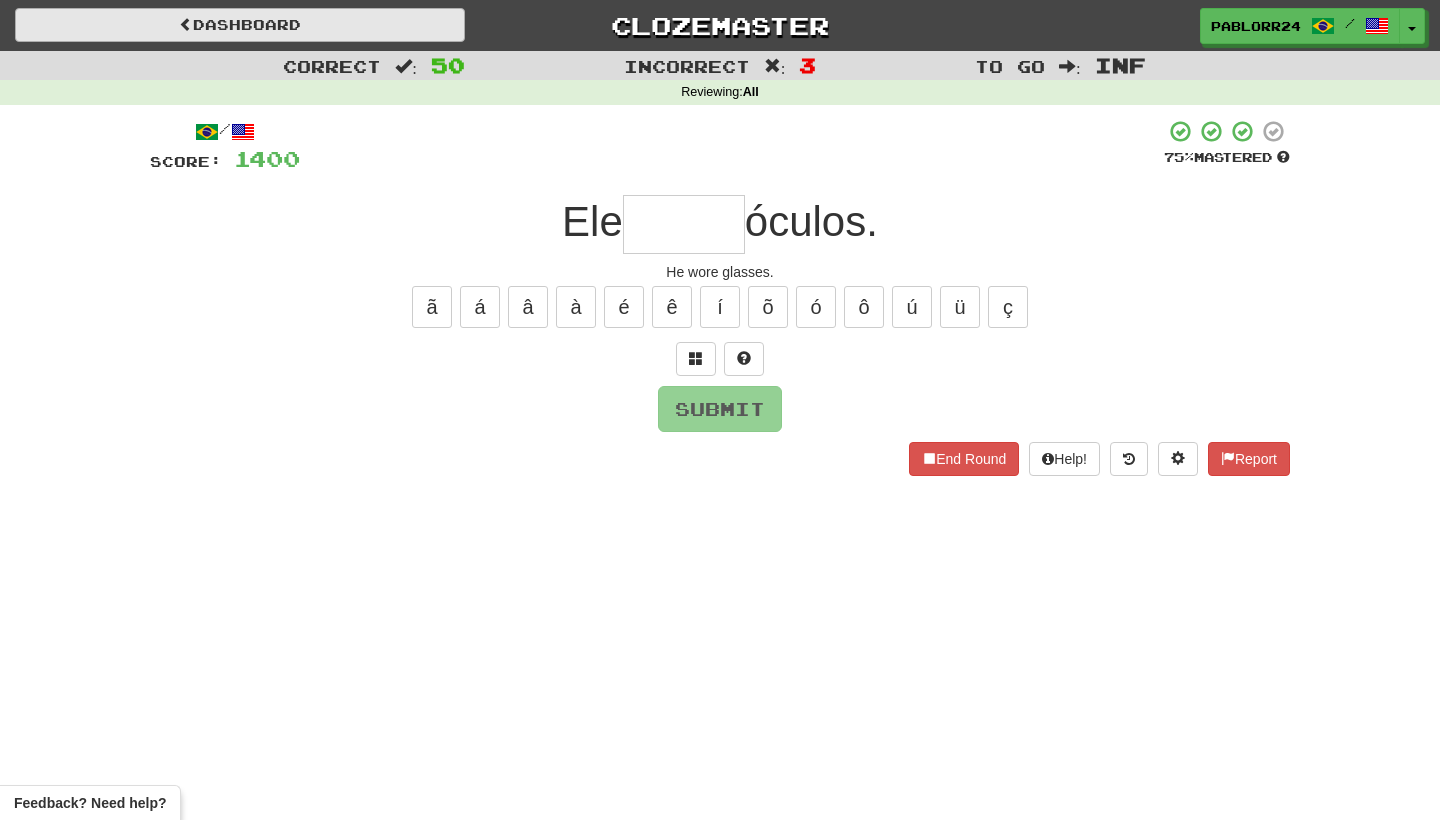 click on "Dashboard" at bounding box center (240, 25) 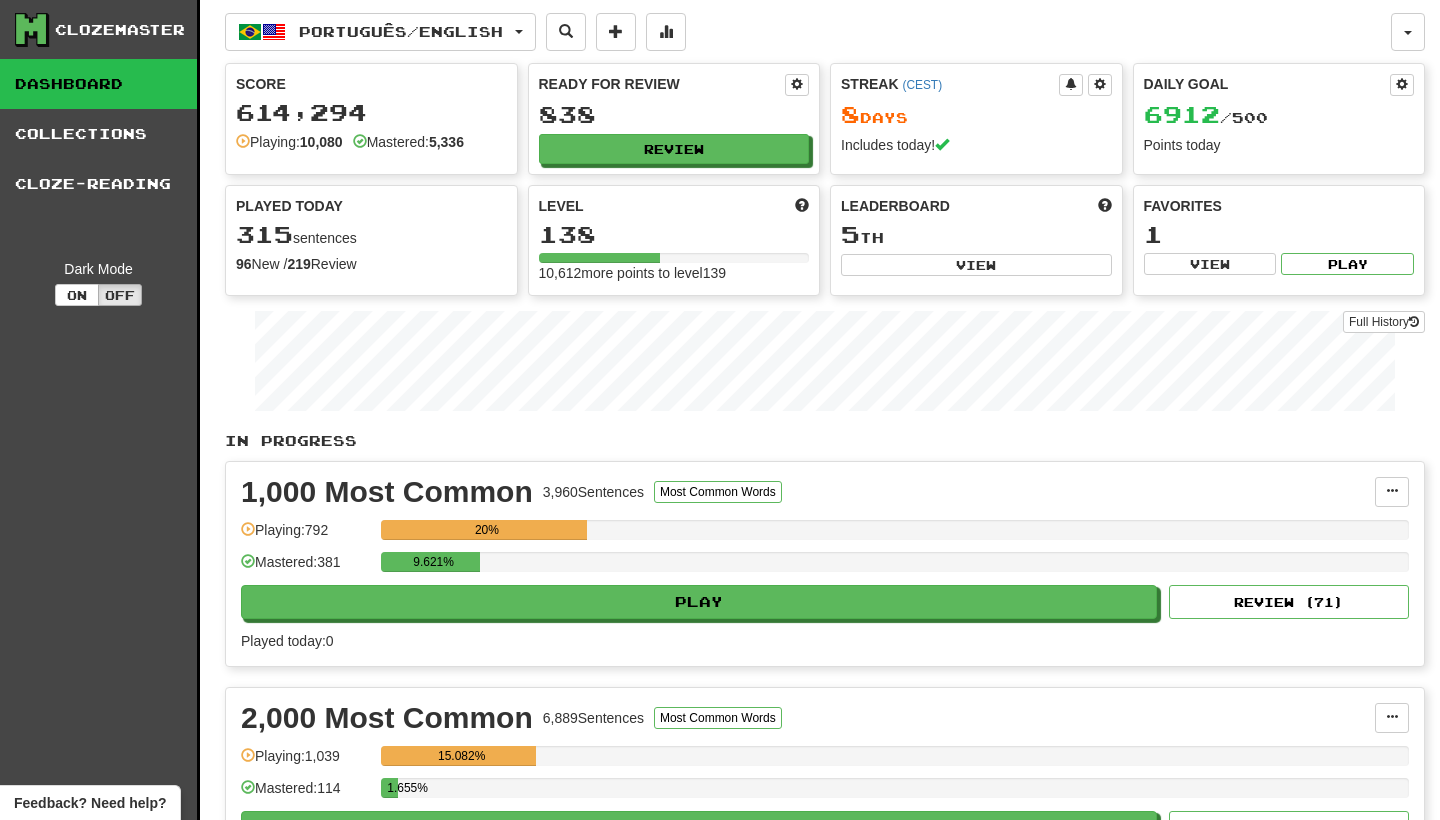 scroll, scrollTop: 0, scrollLeft: 0, axis: both 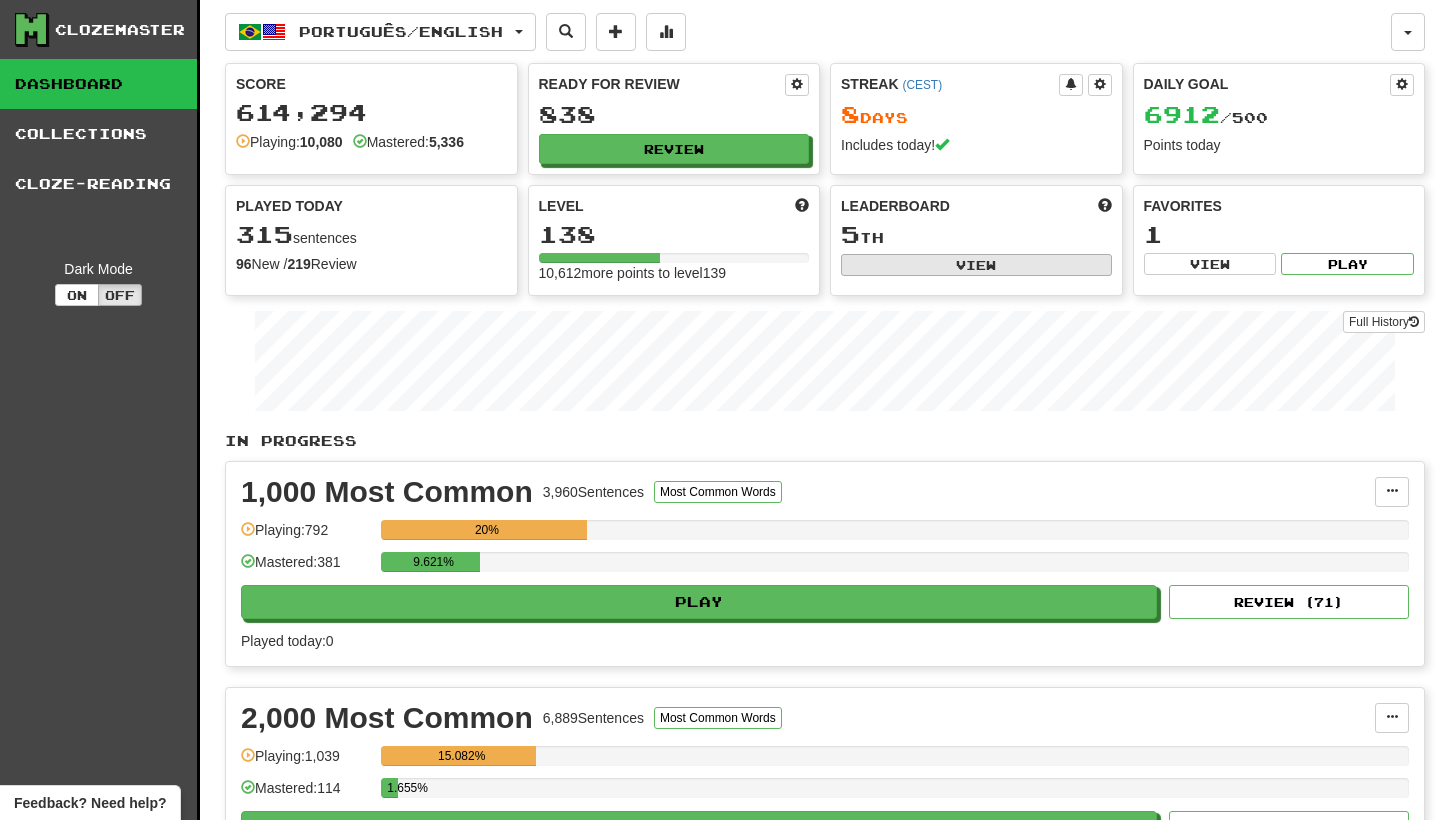 click on "View" at bounding box center [976, 265] 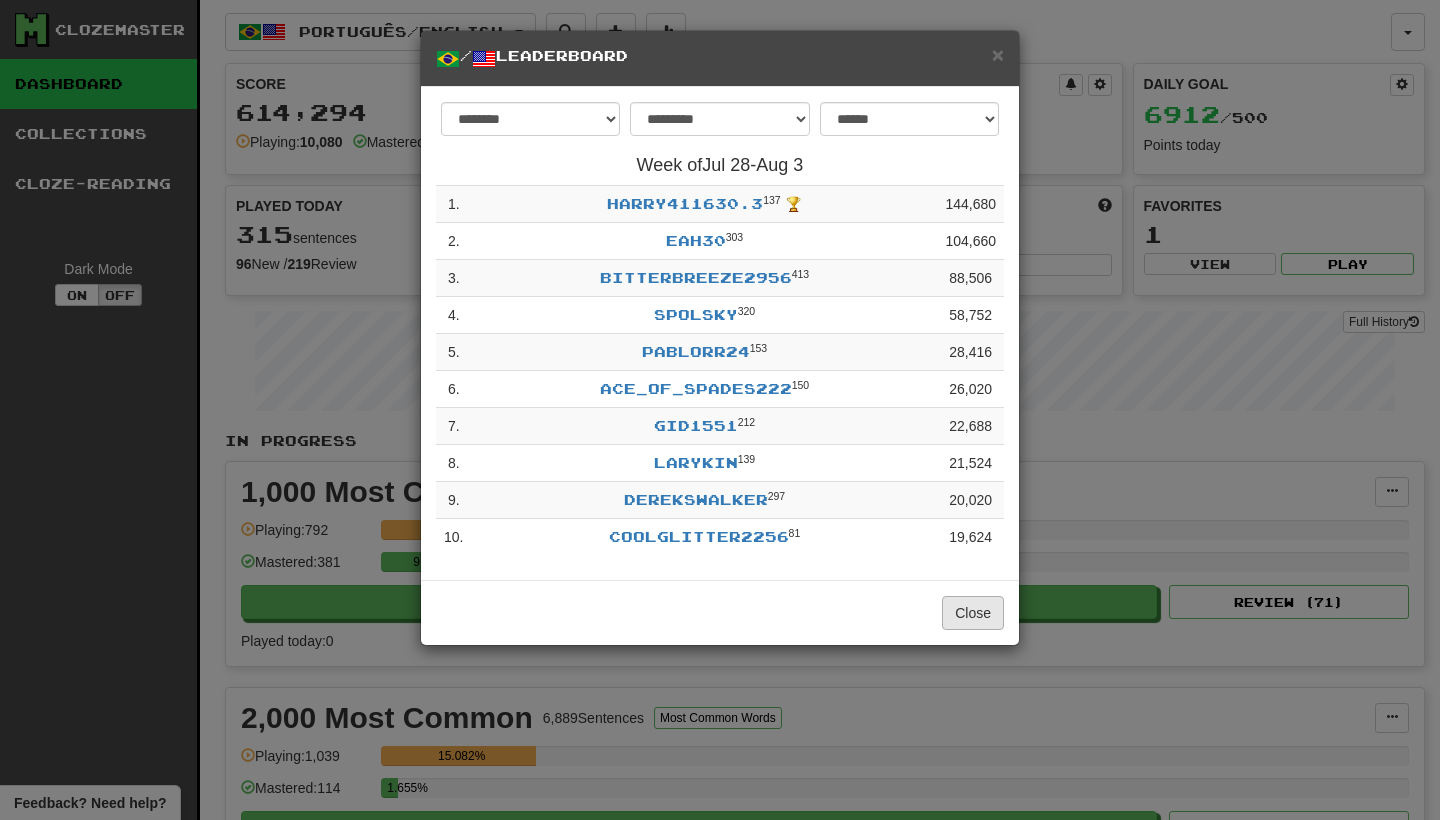 click on "Close" at bounding box center [973, 613] 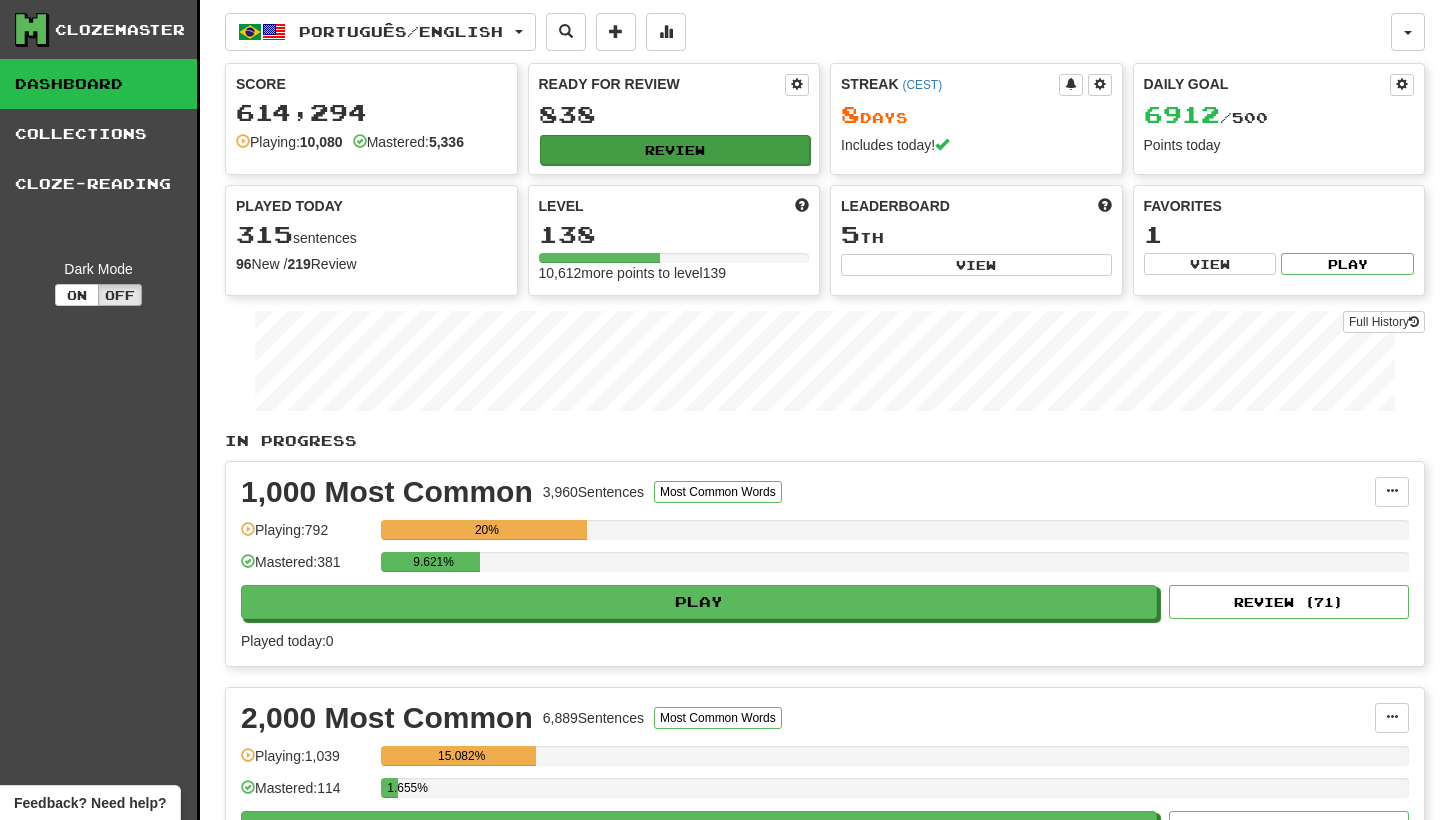 click on "Review" at bounding box center [675, 150] 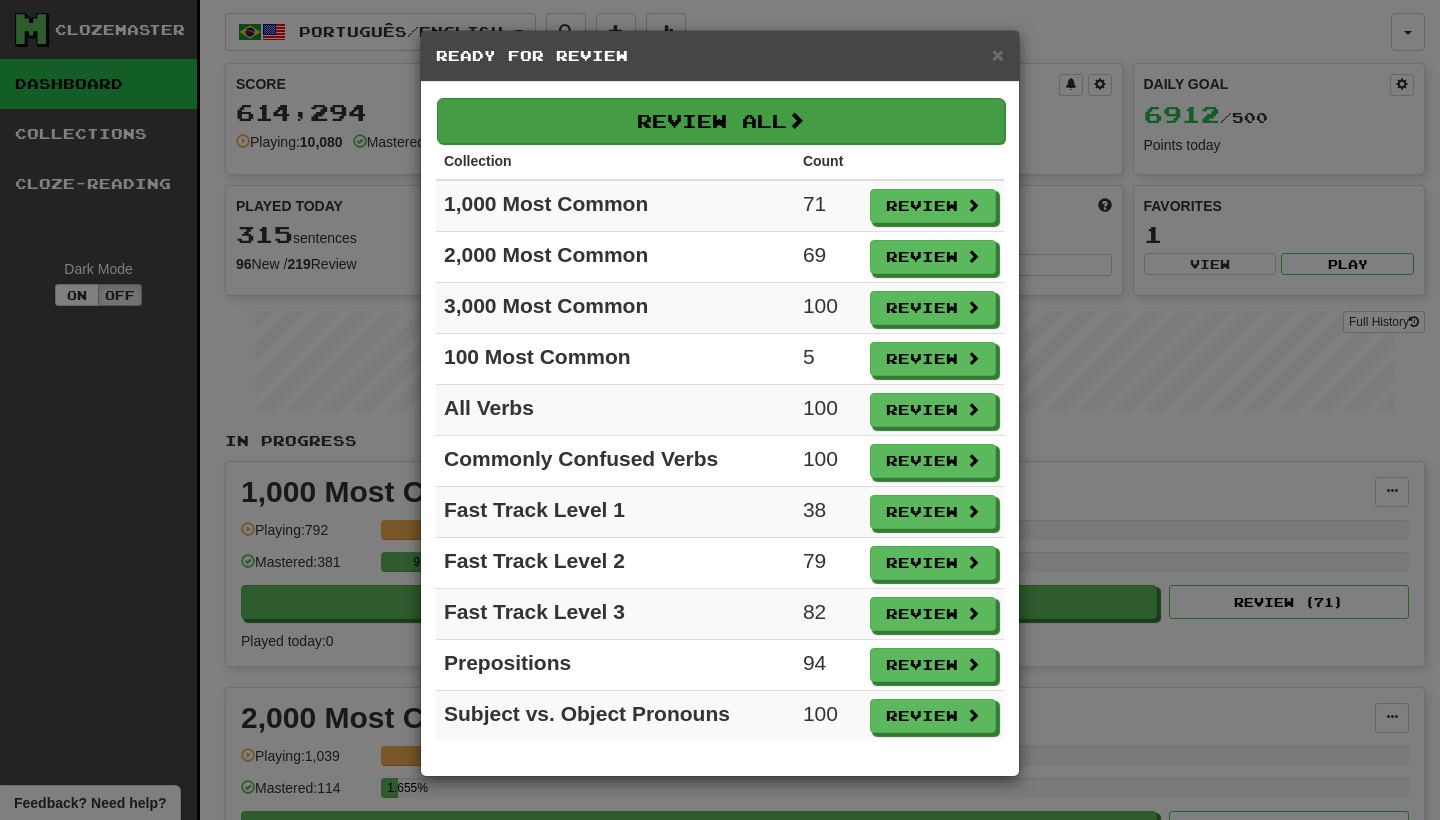 click on "Review All" at bounding box center [721, 121] 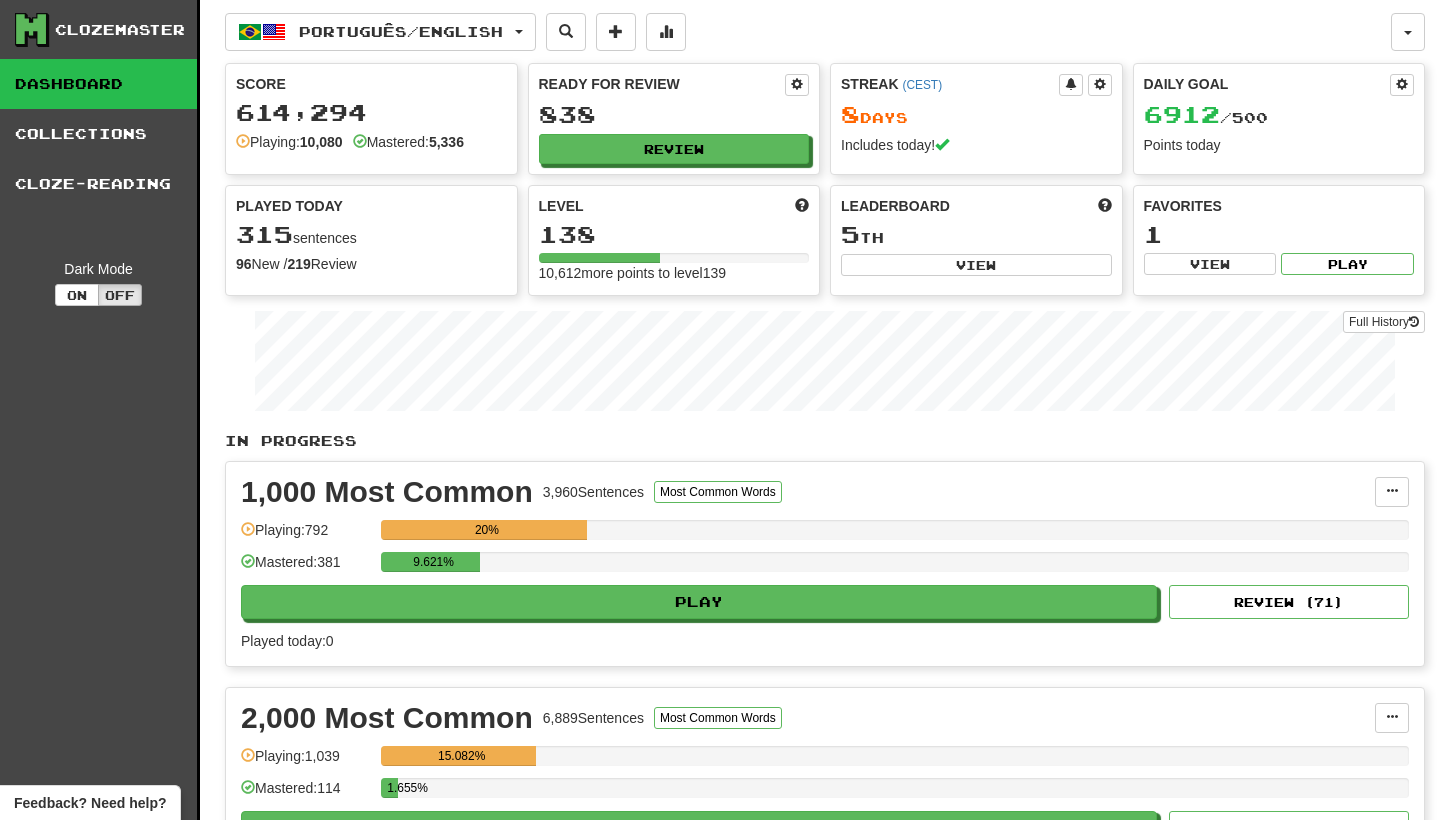 select on "********" 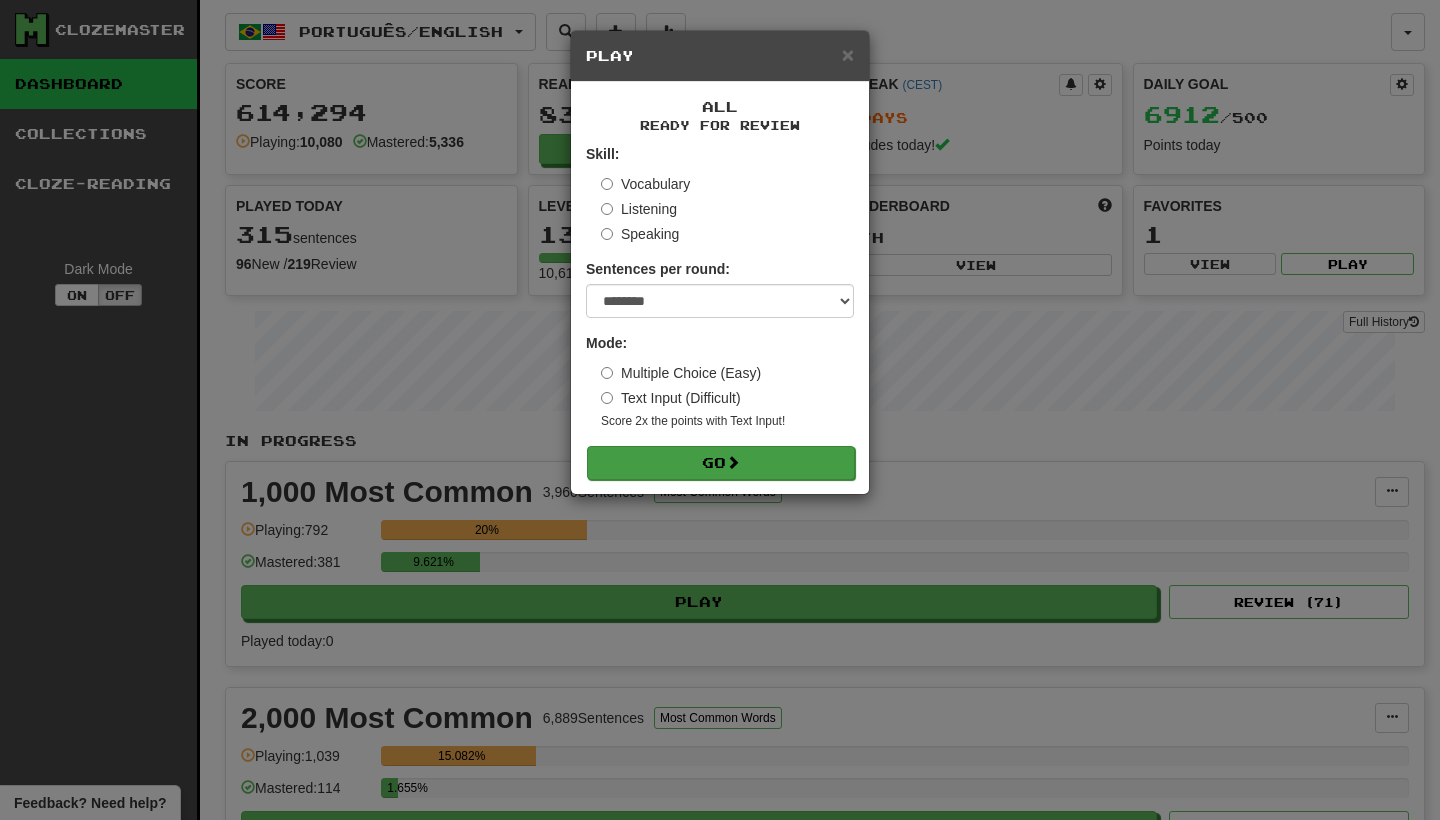 click on "Go" at bounding box center [721, 463] 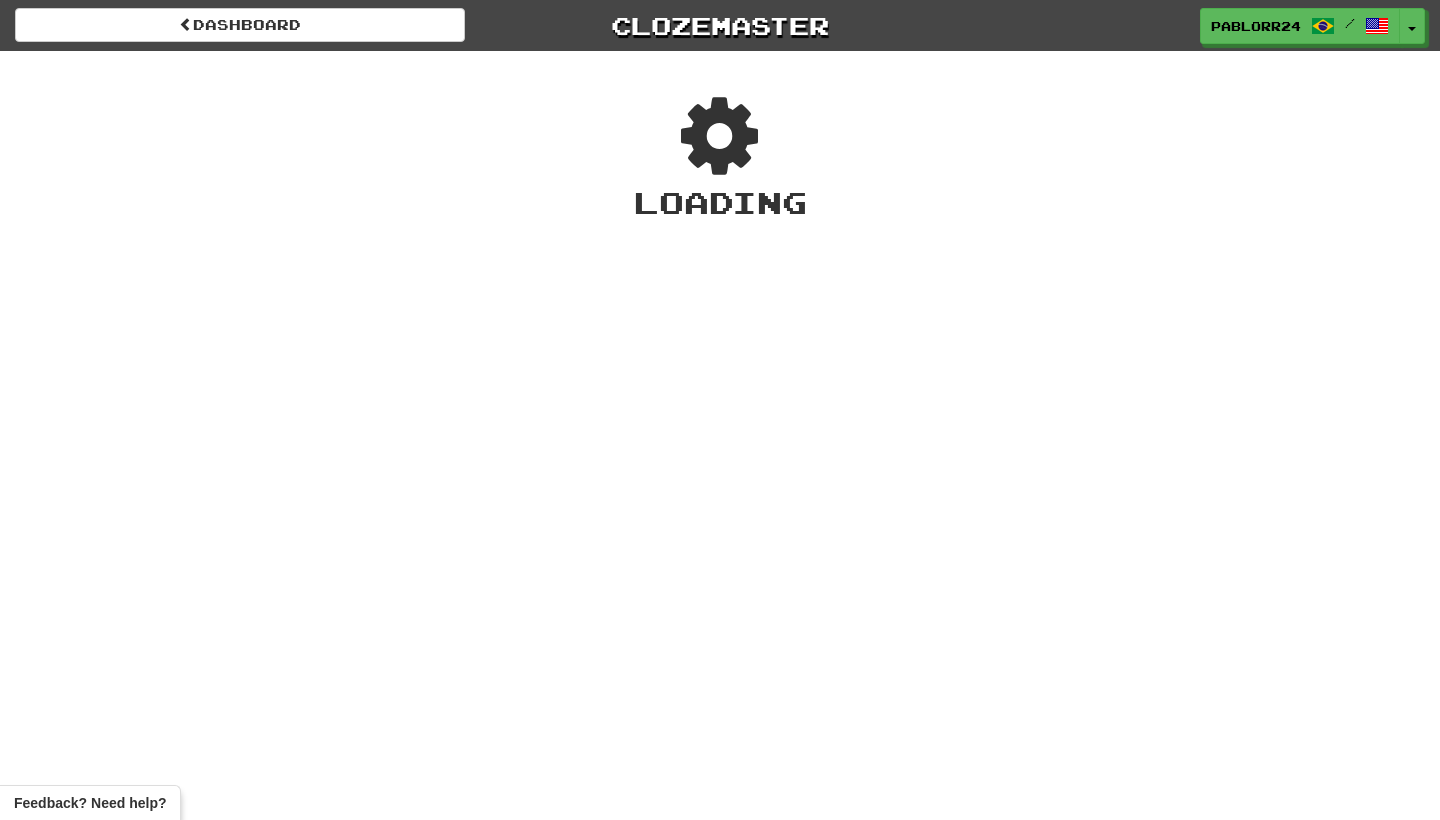 scroll, scrollTop: 0, scrollLeft: 0, axis: both 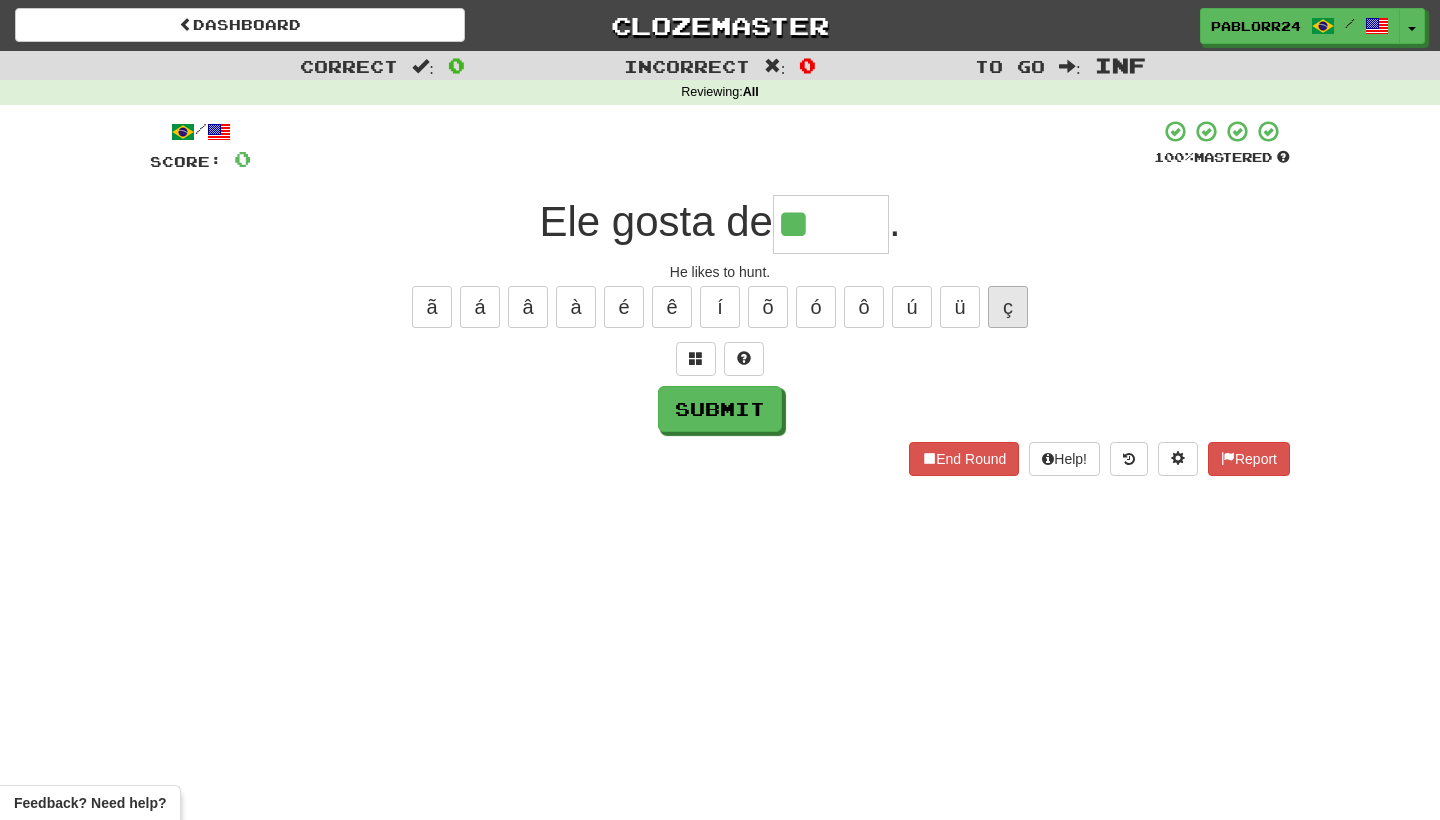 click on "ç" at bounding box center (1008, 307) 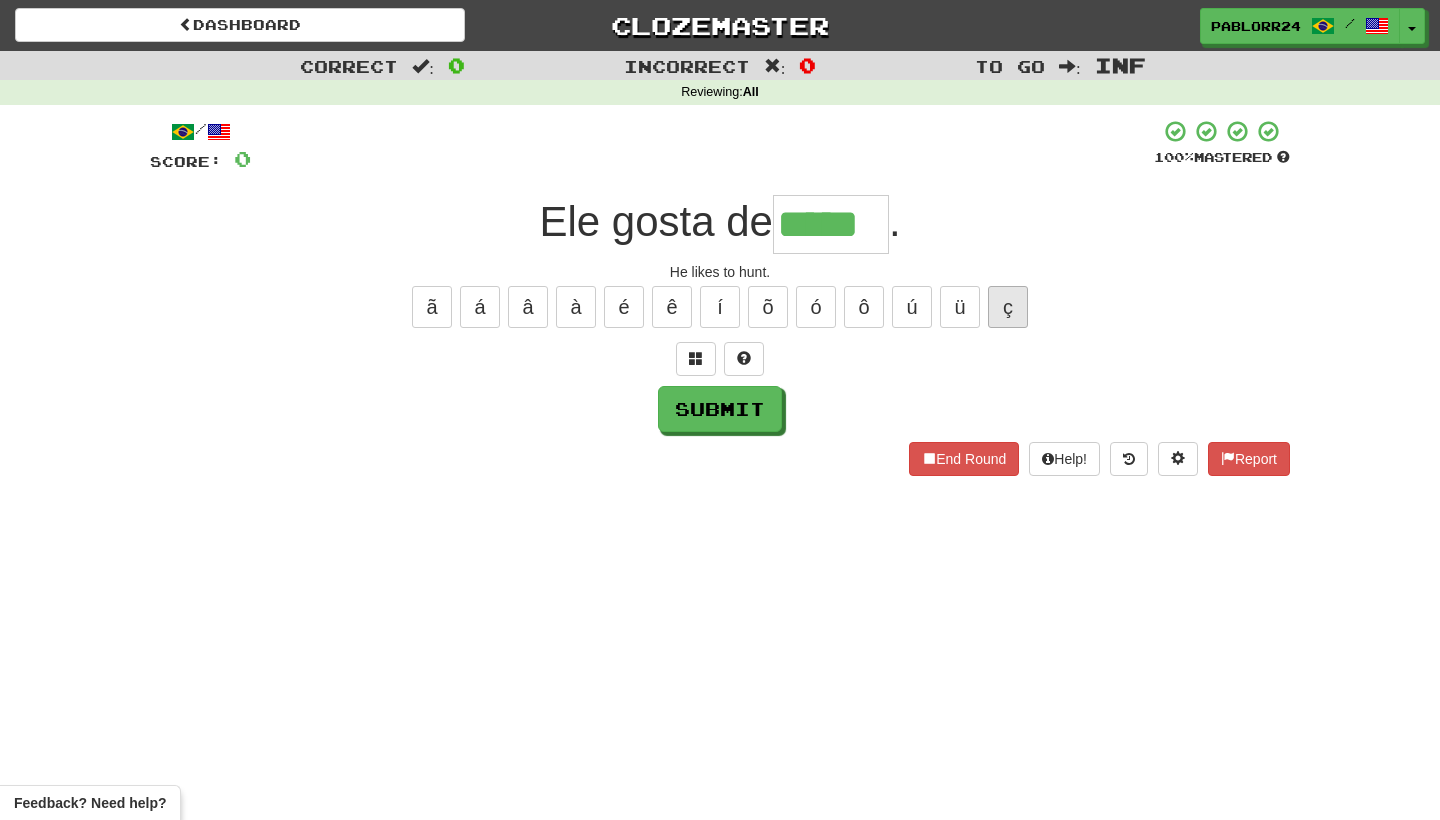 type on "*****" 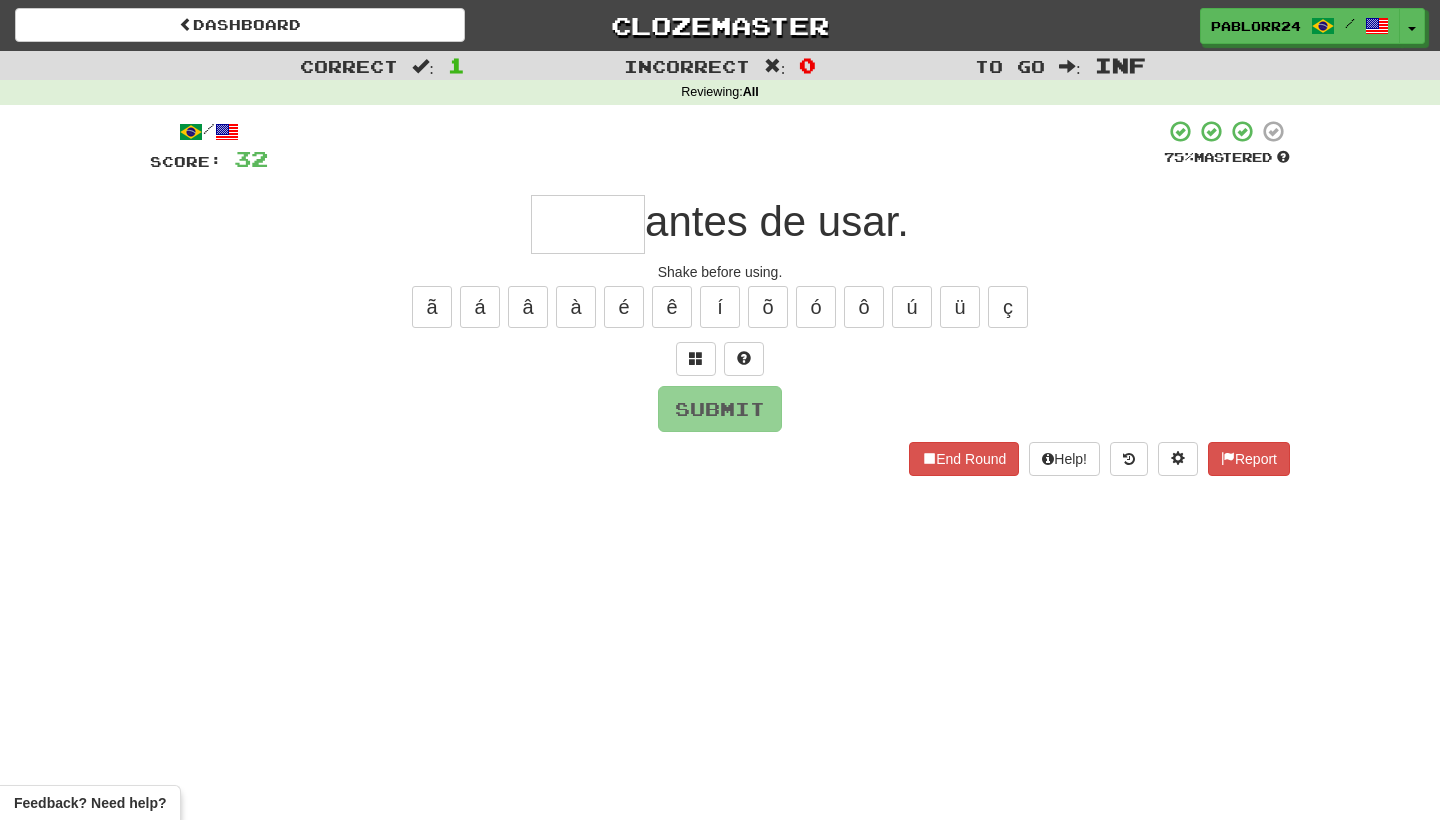 type on "*" 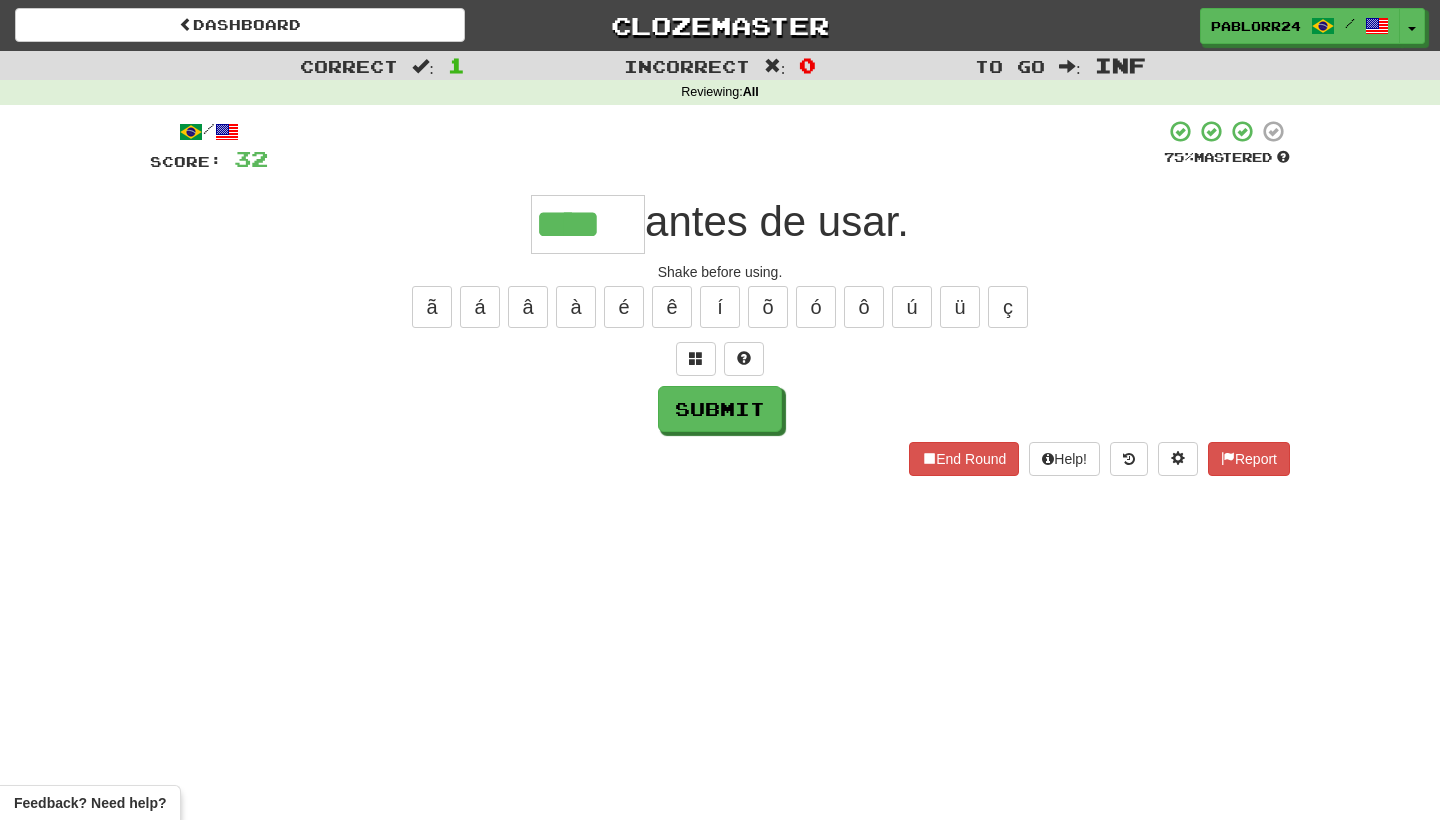 type on "****" 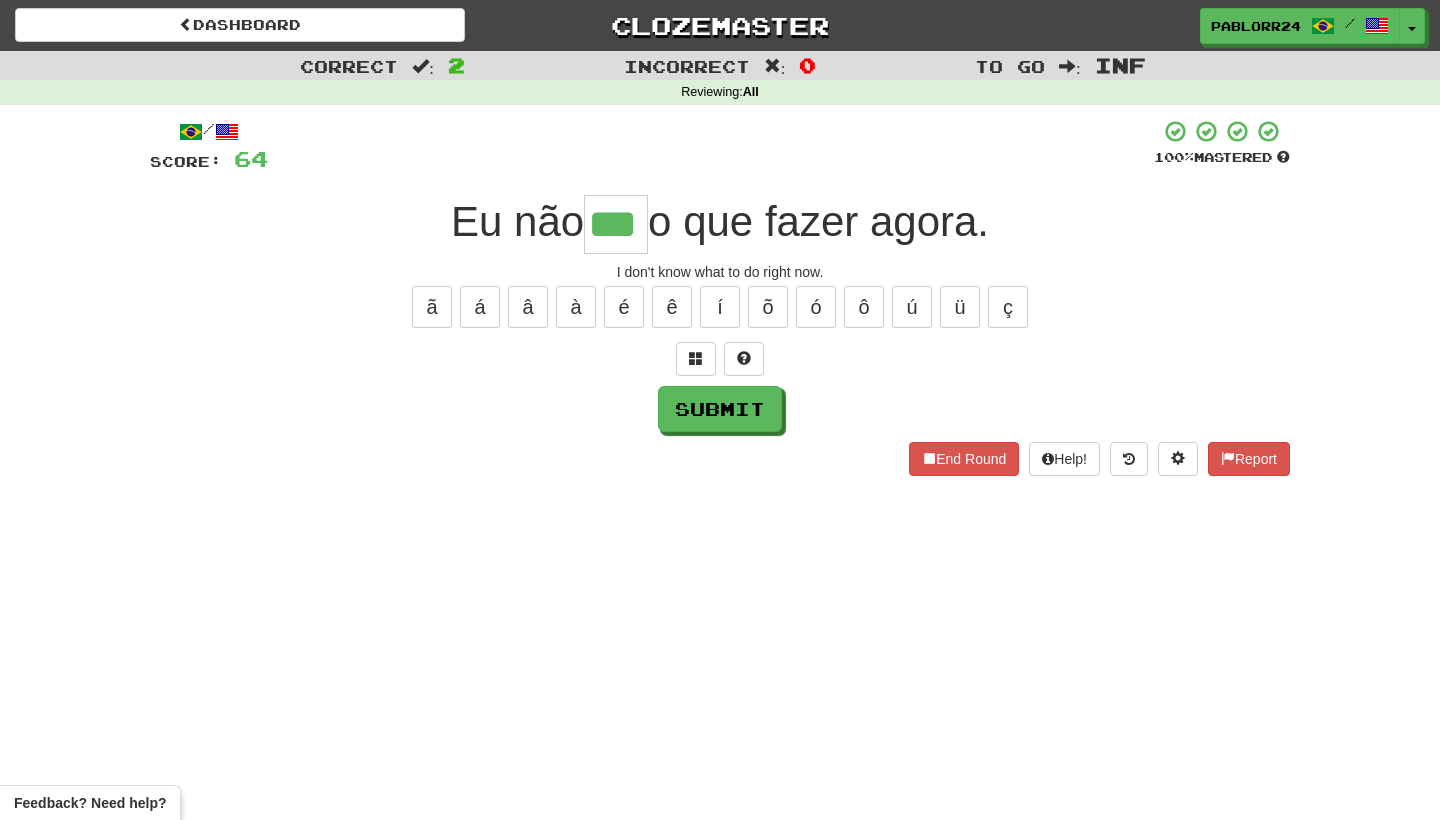 type on "***" 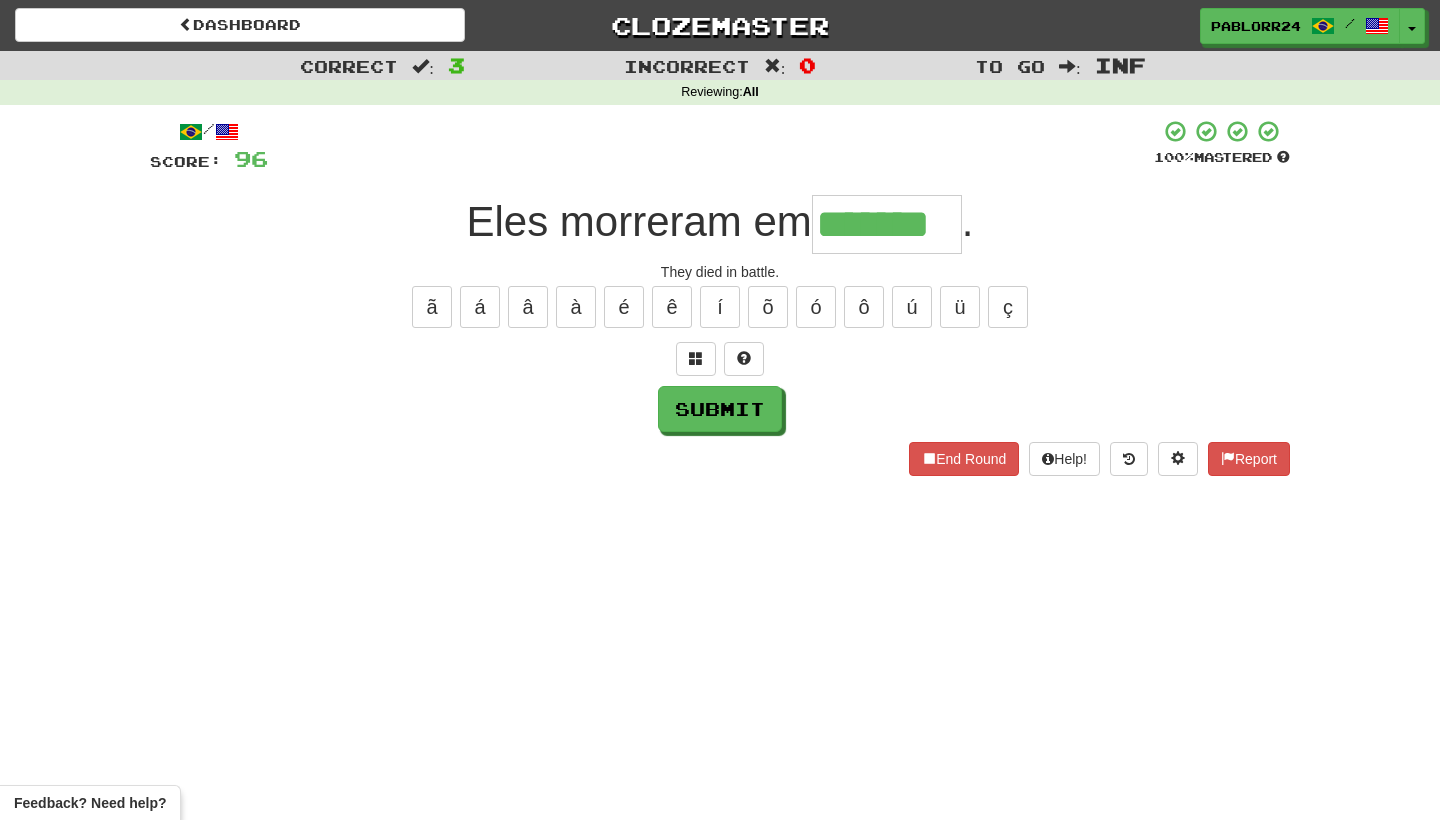 type on "*******" 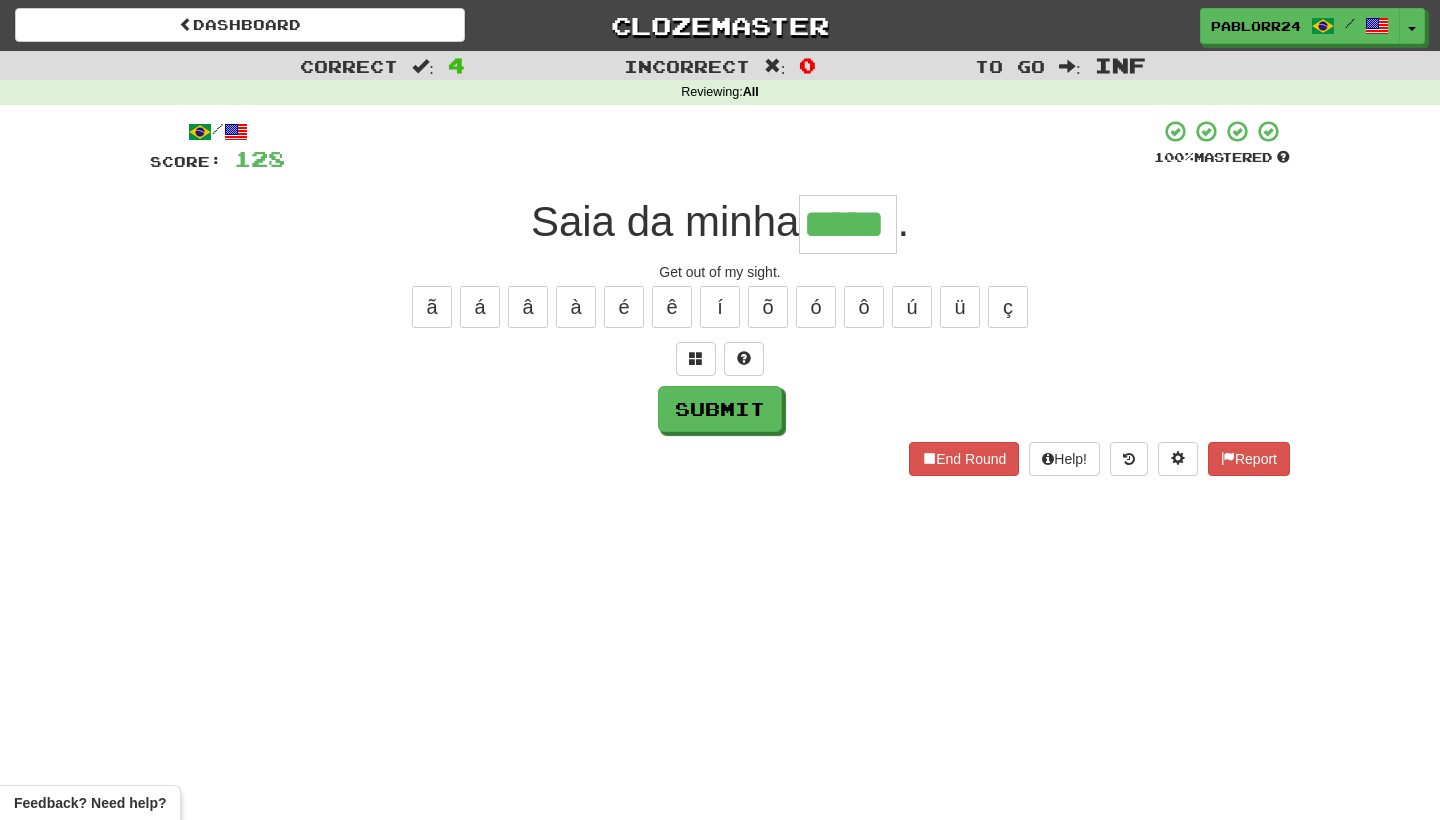 type on "*****" 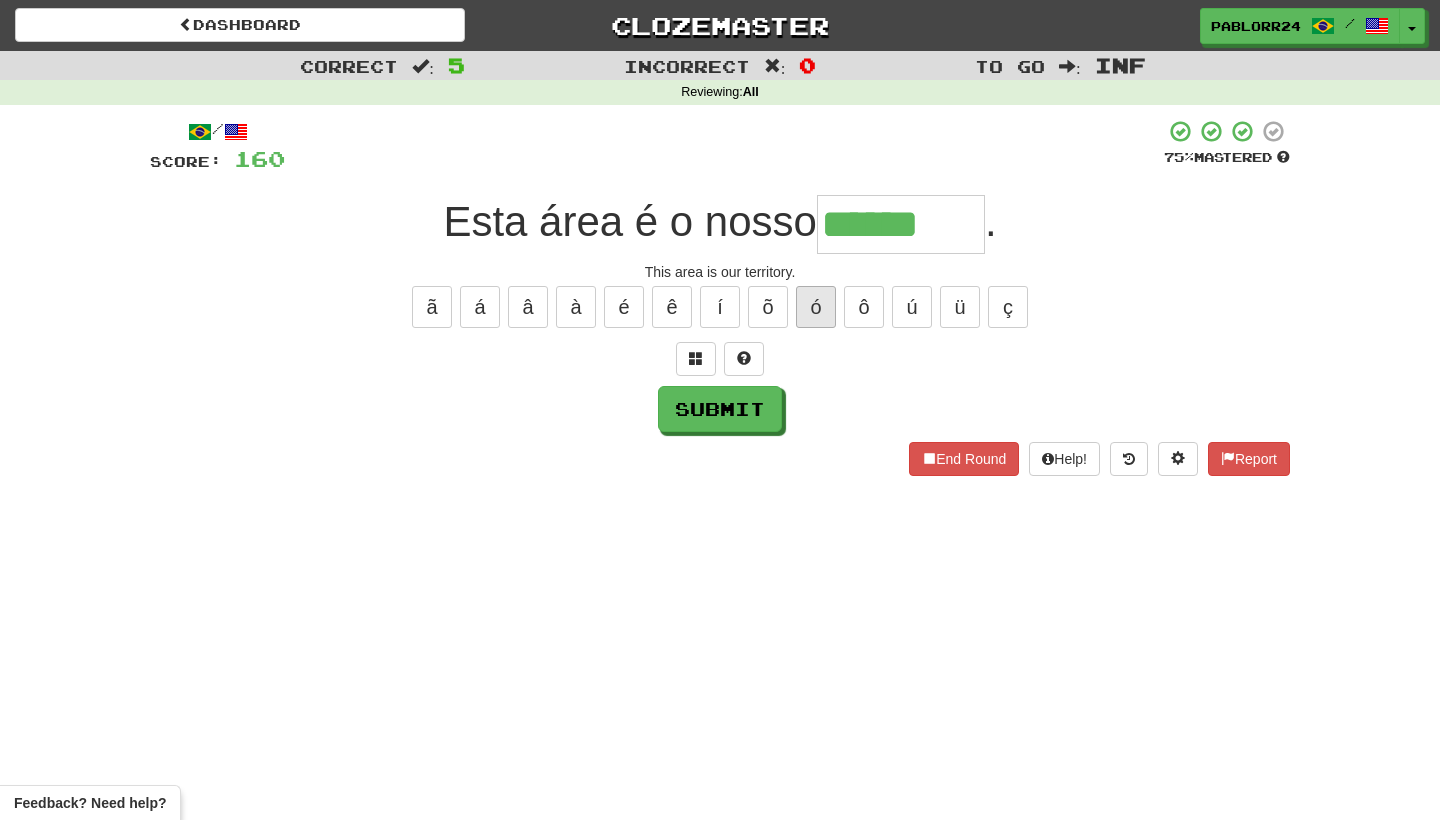 click on "ó" at bounding box center [816, 307] 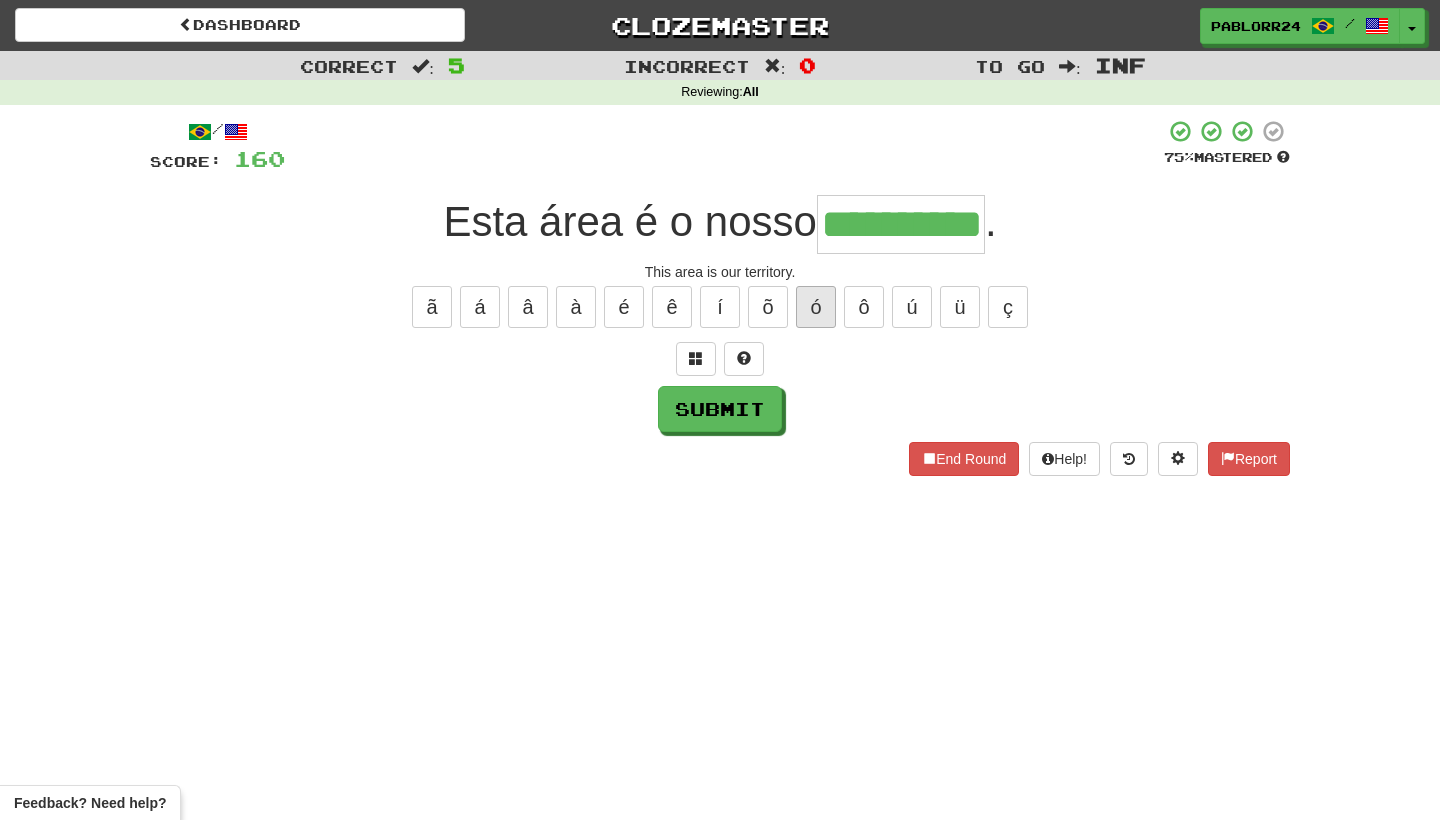 type on "**********" 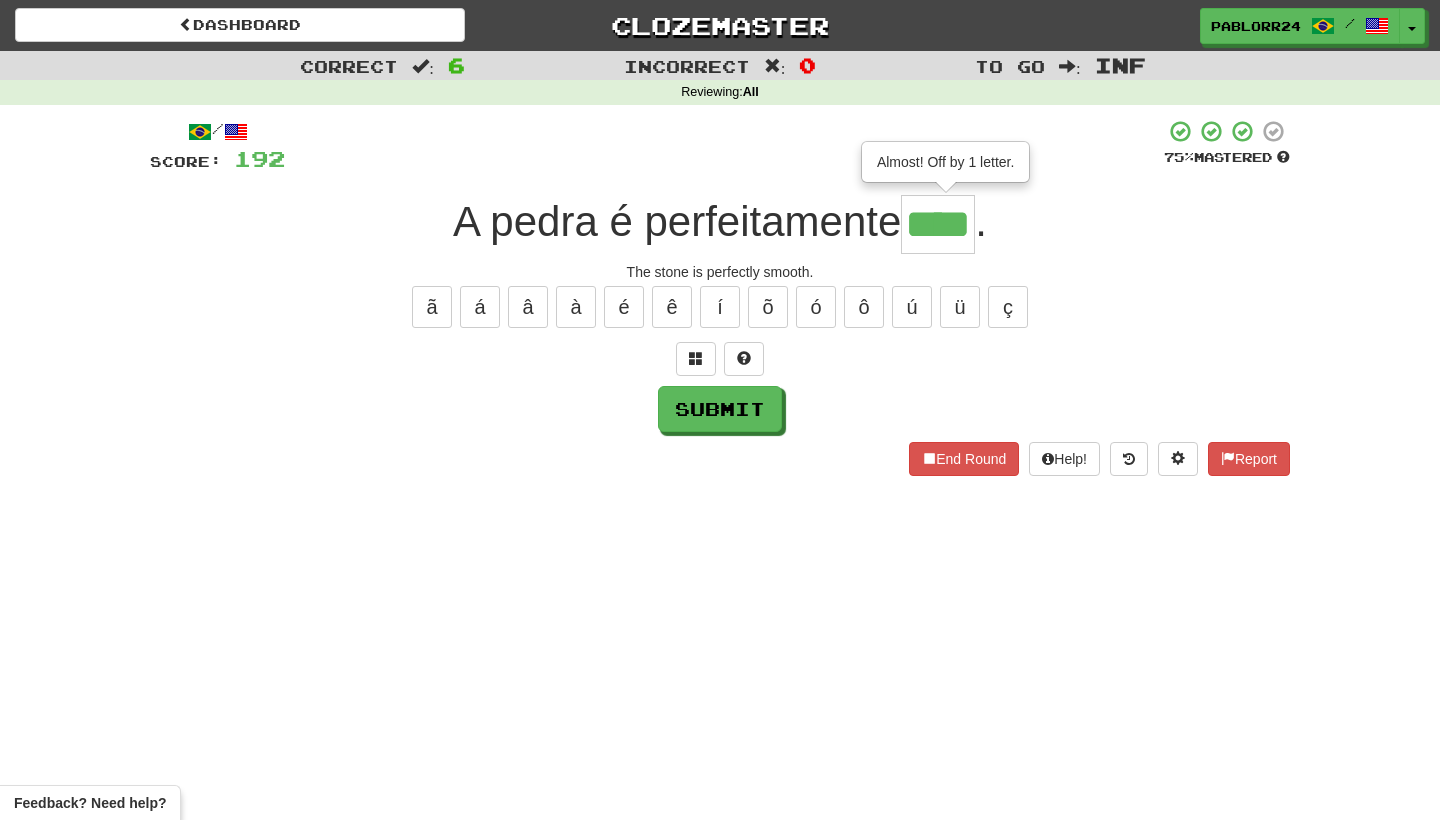 type on "****" 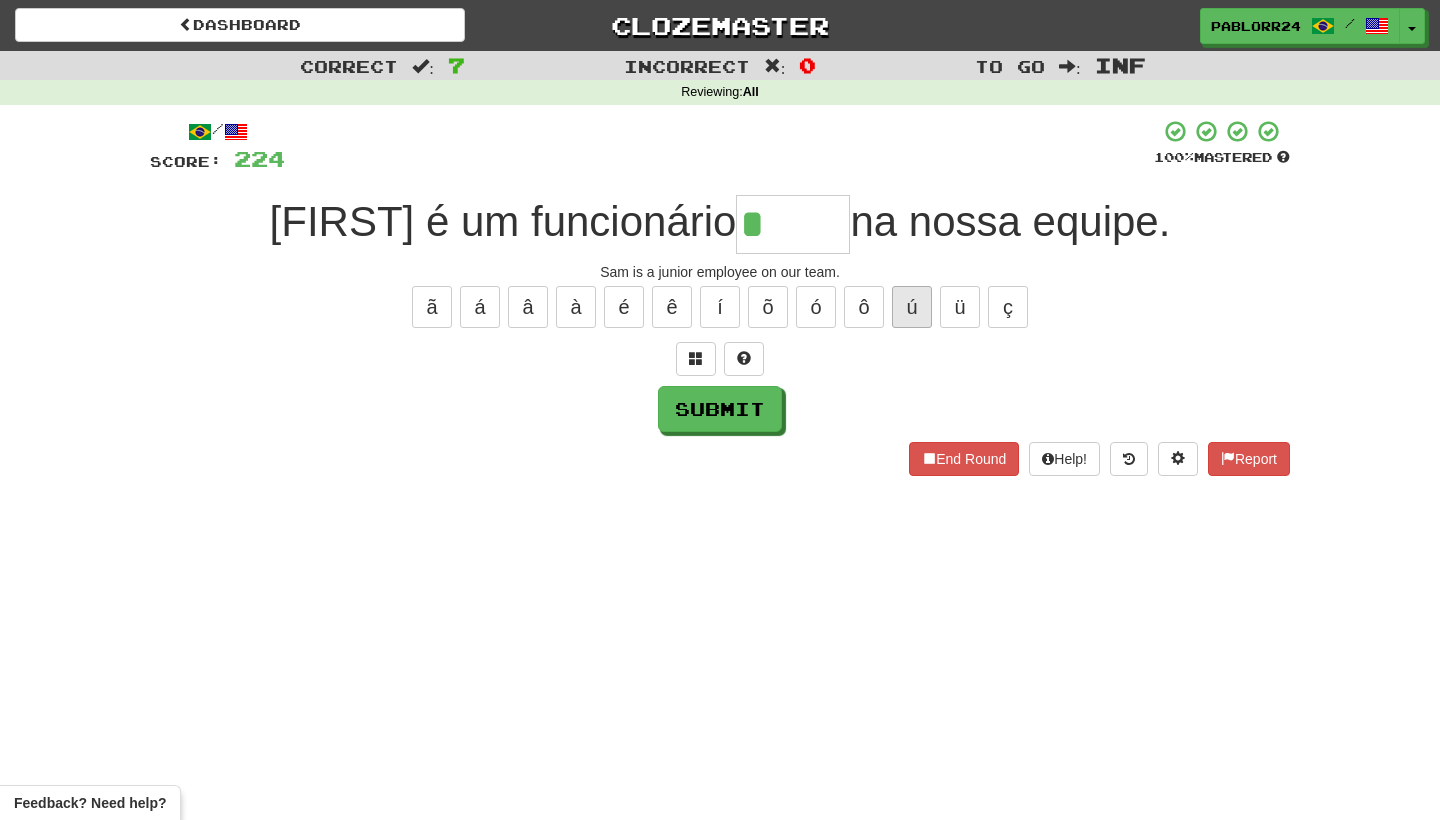 click on "ú" at bounding box center (912, 307) 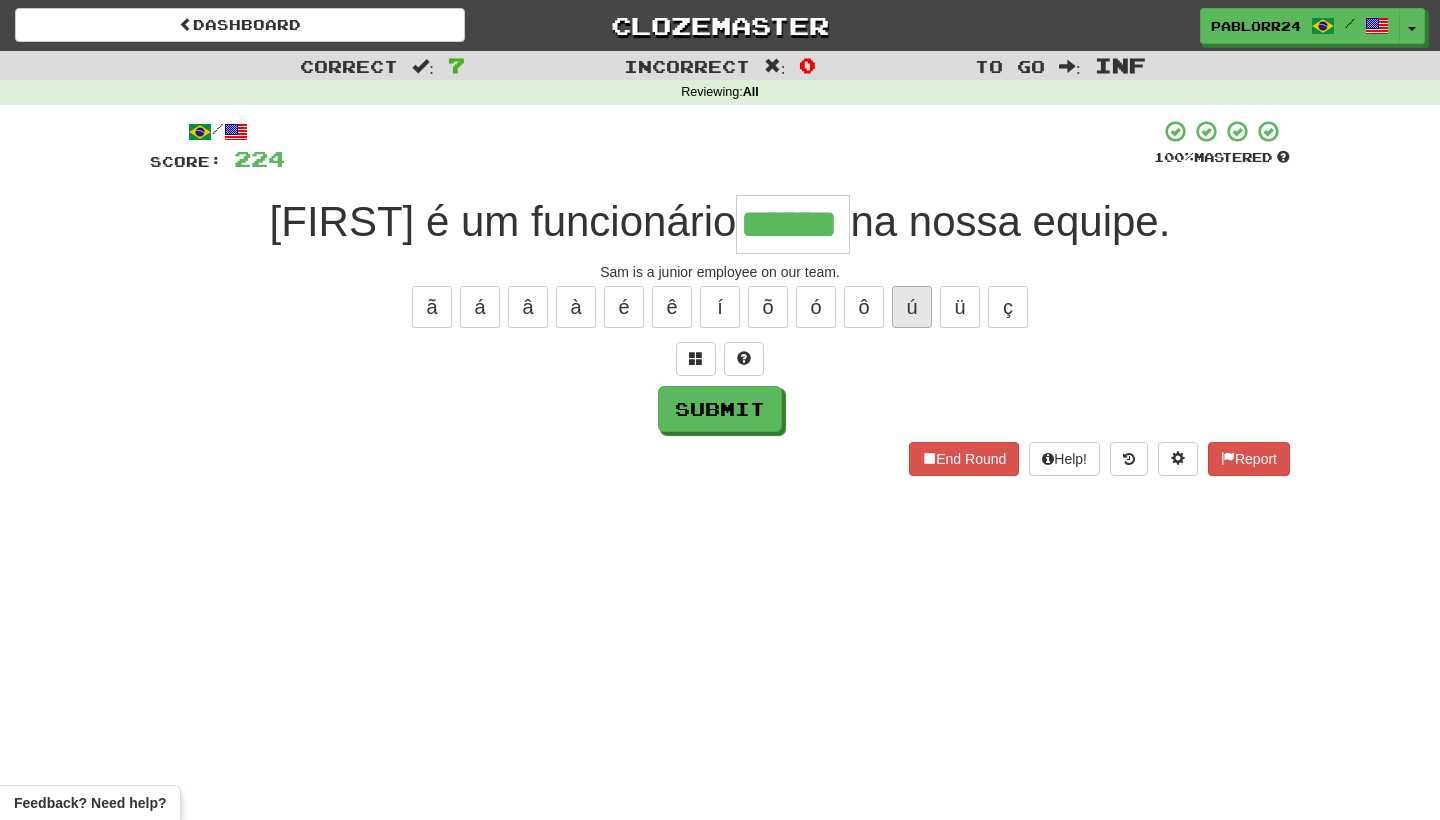 type on "******" 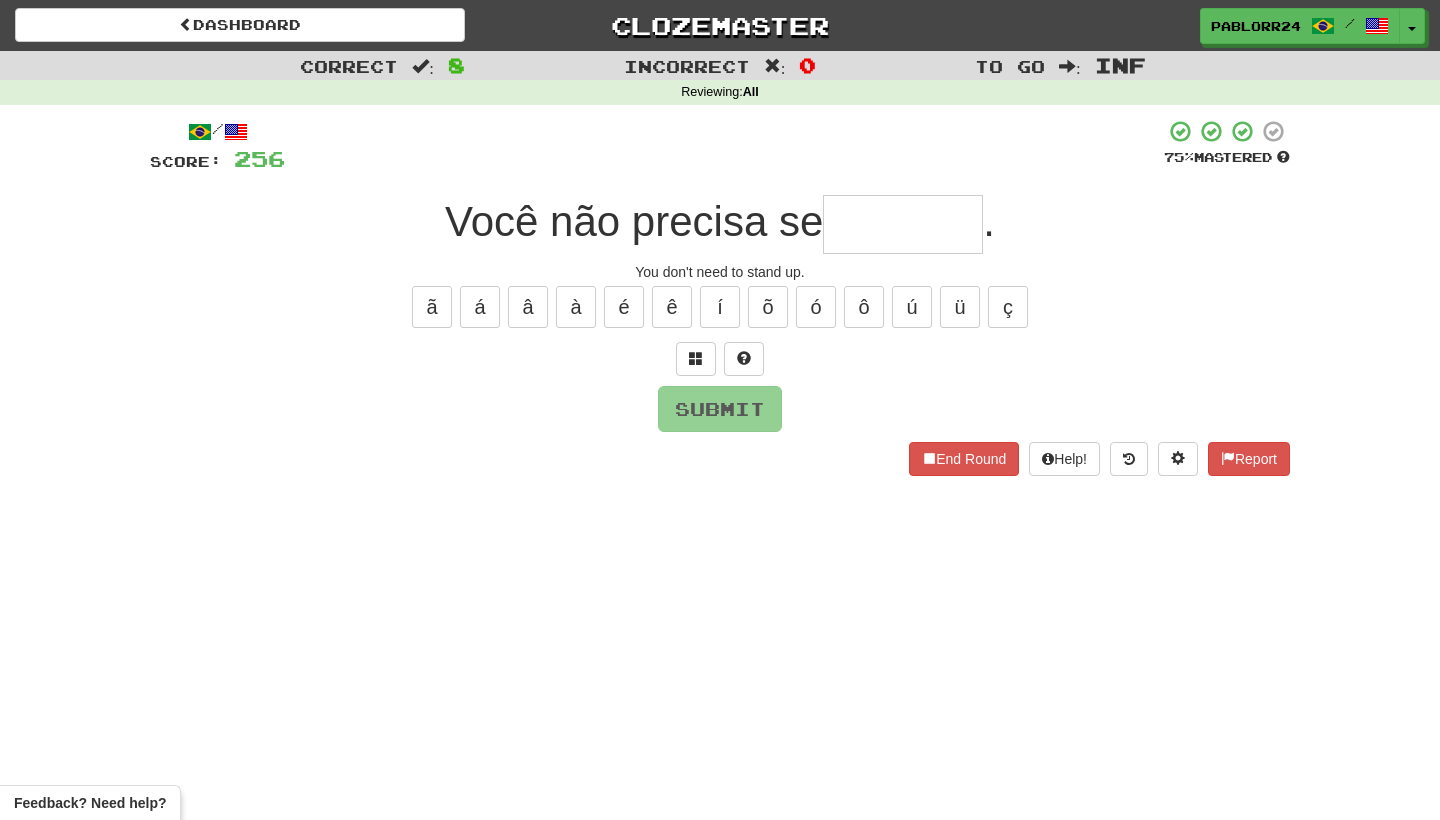 type on "*" 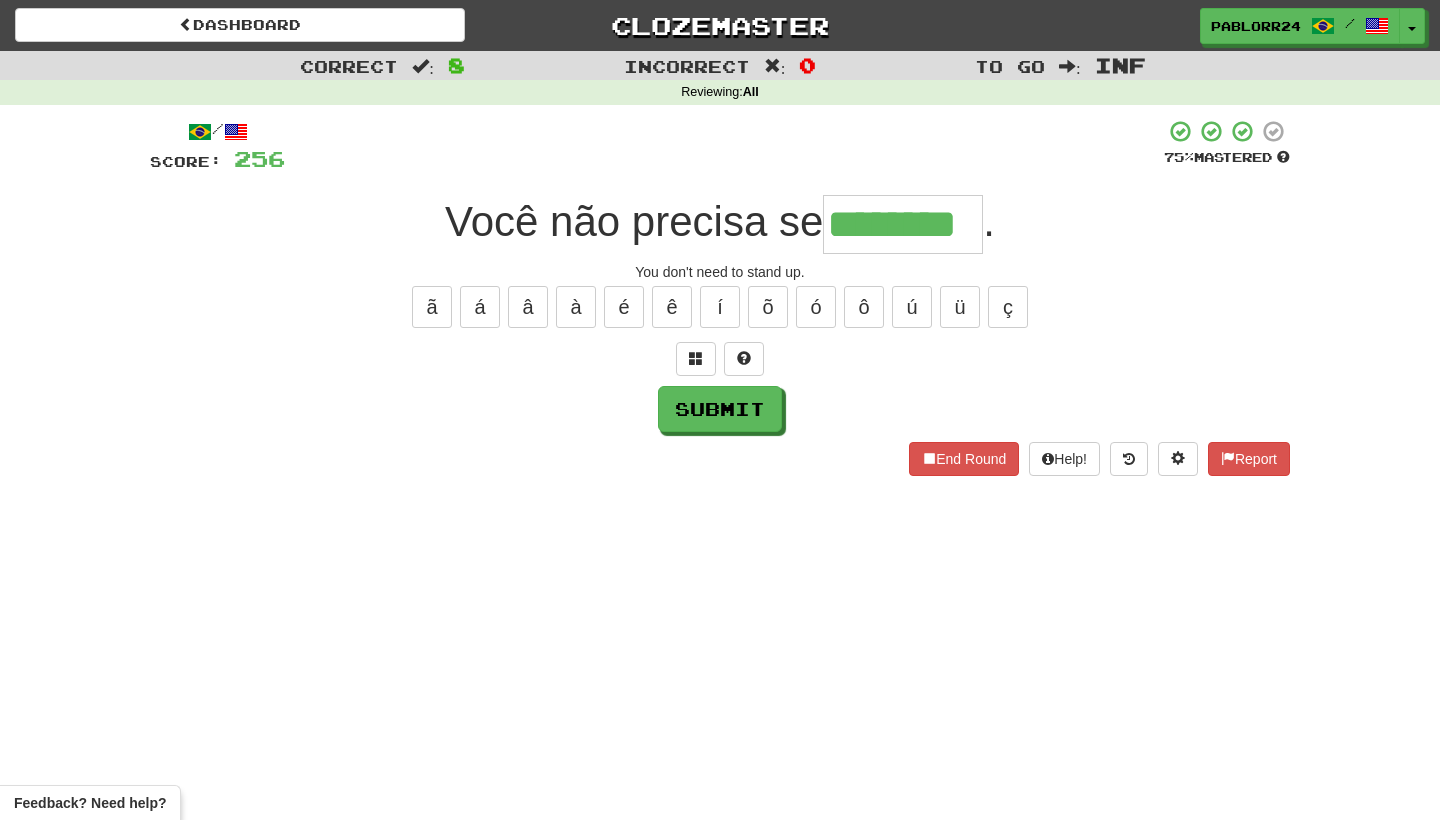type on "********" 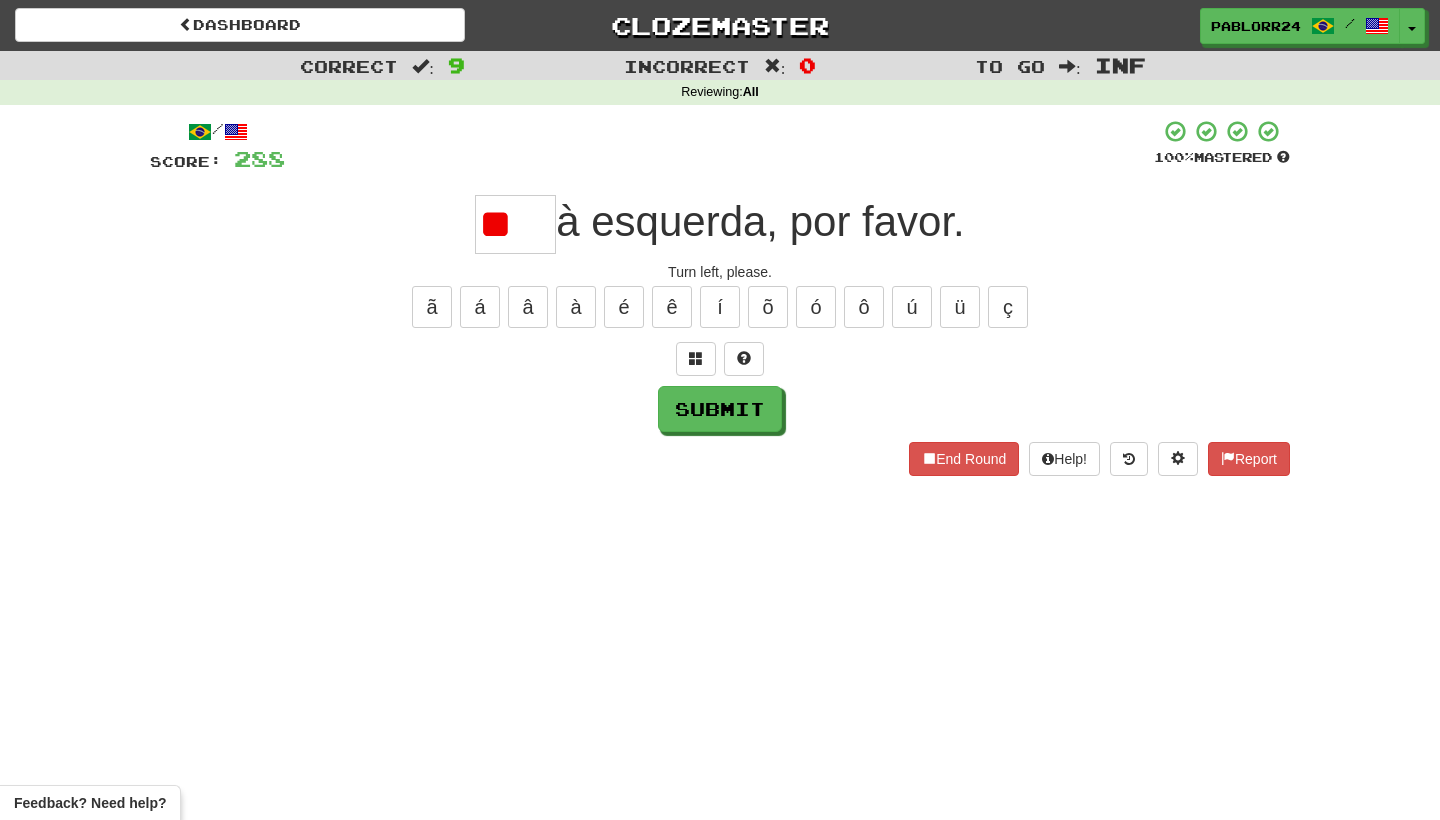 type on "*" 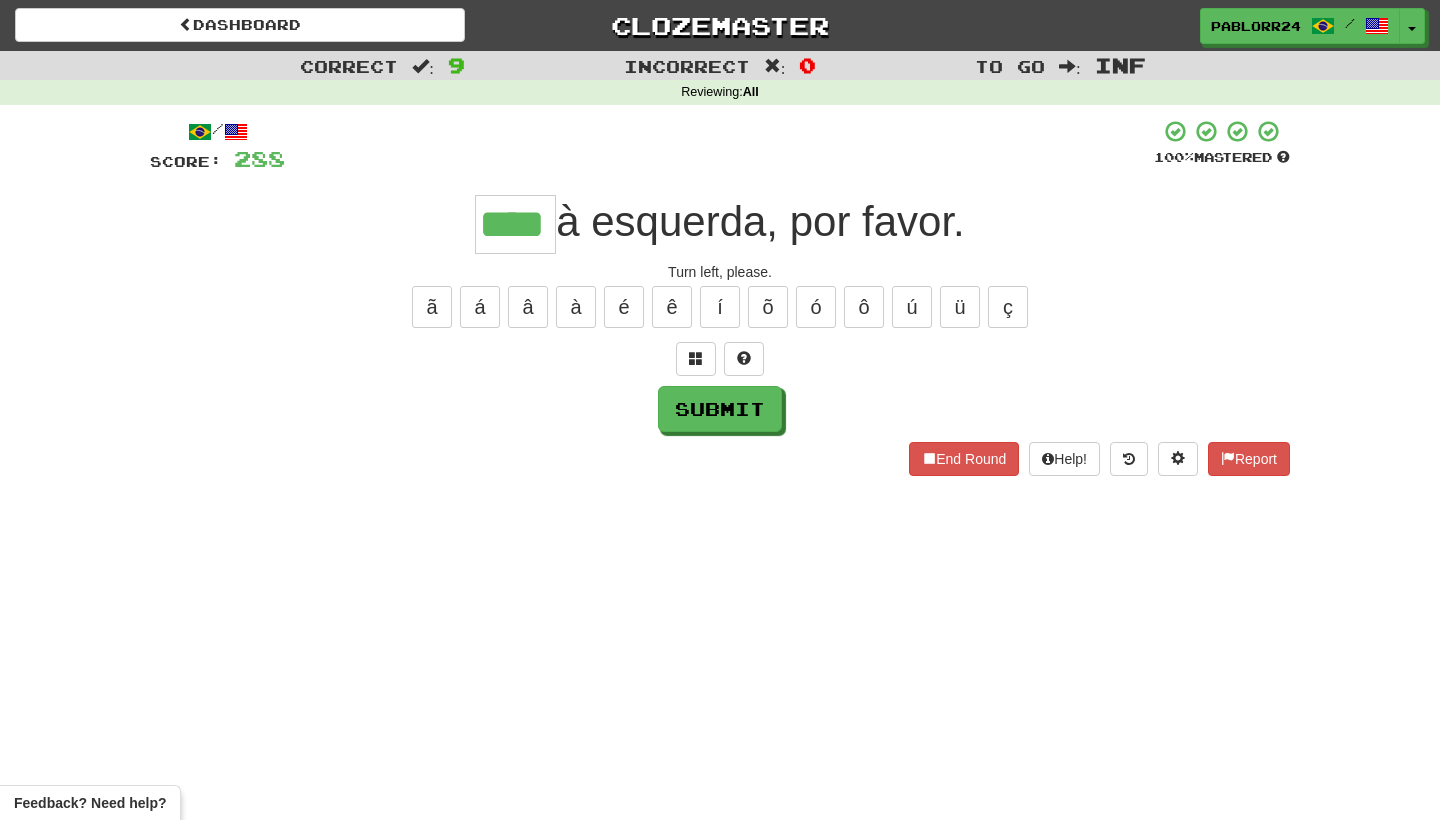 type on "****" 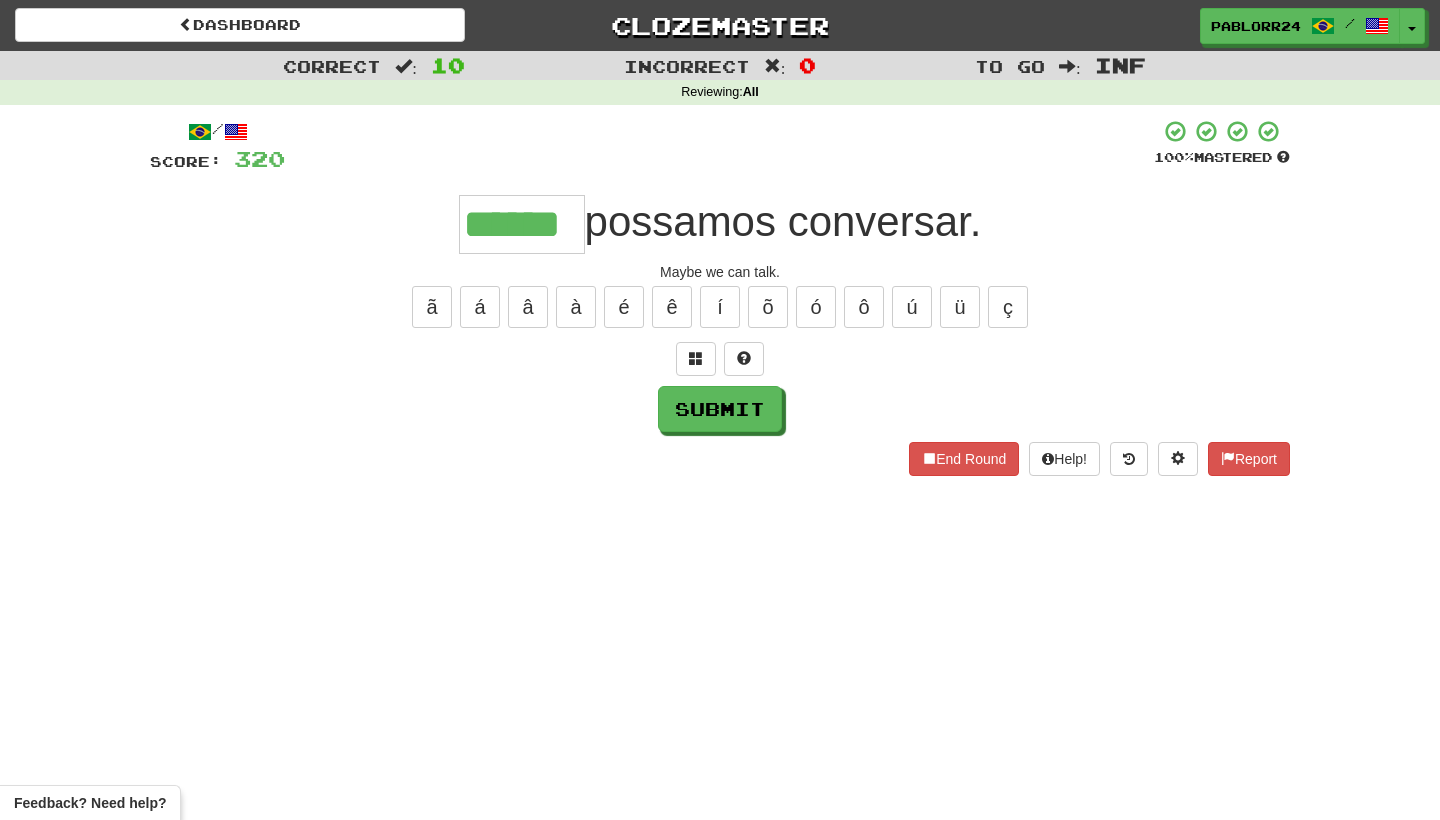 type on "******" 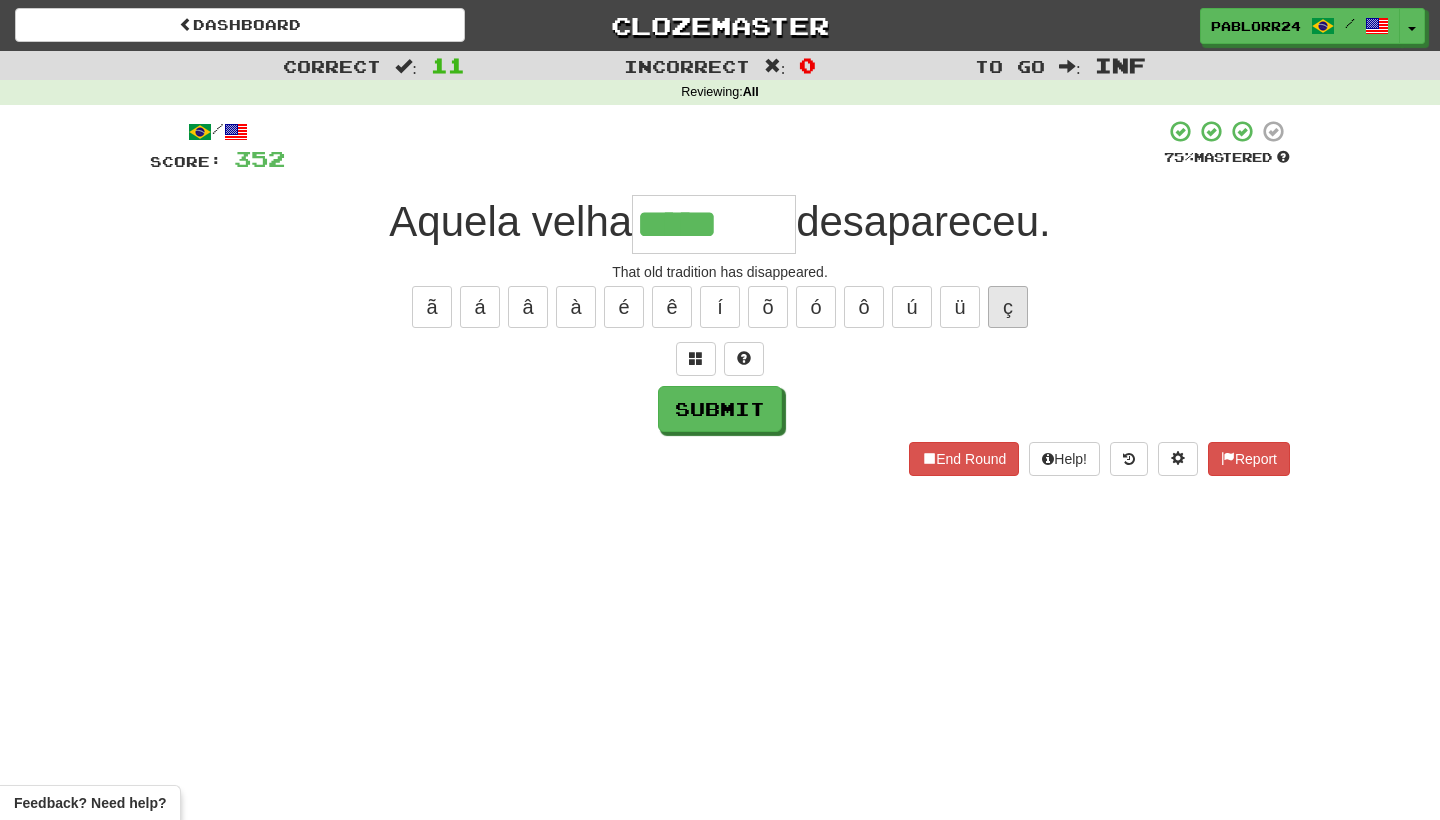 click on "ç" at bounding box center [1008, 307] 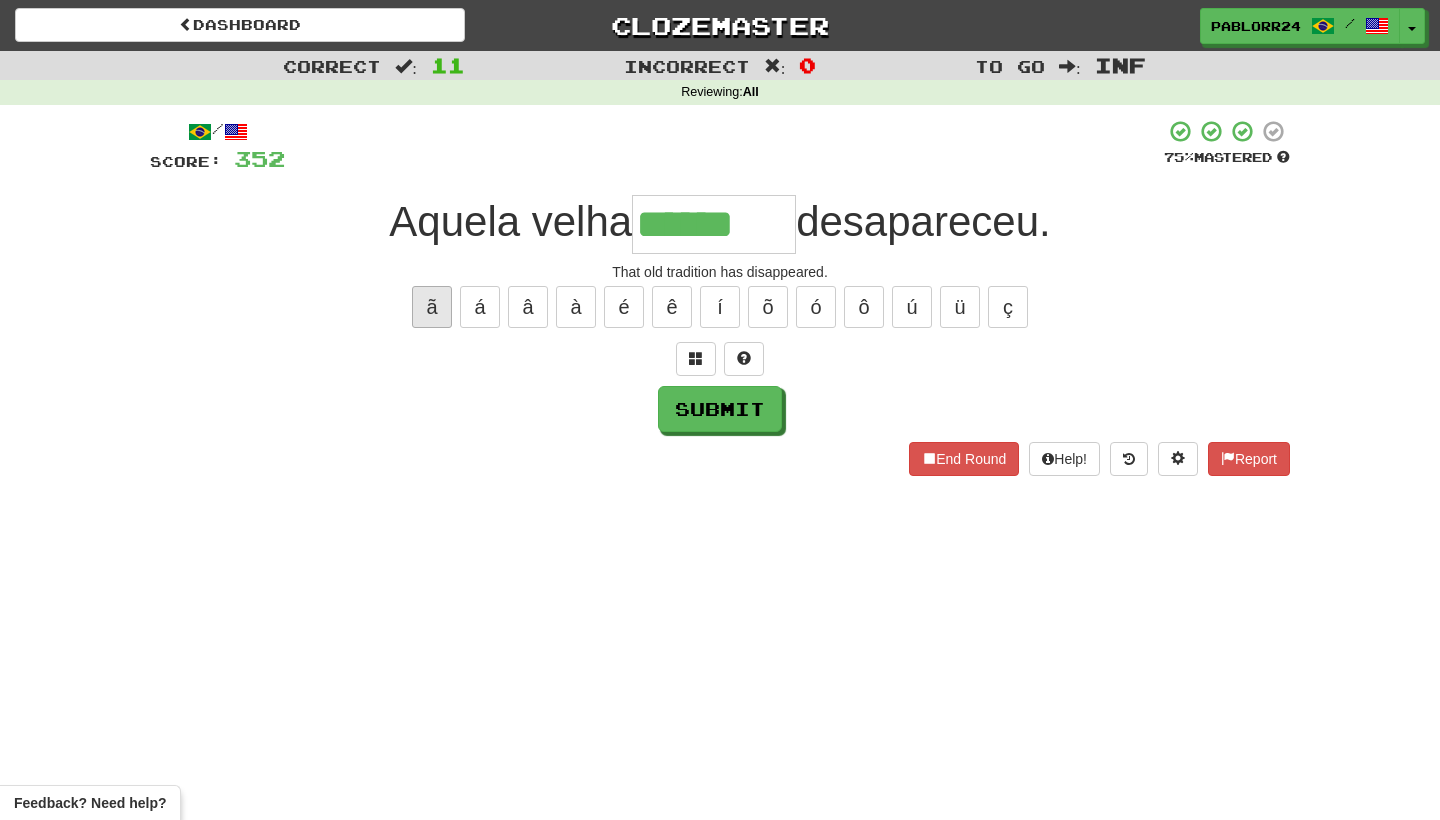 click on "ã" at bounding box center (432, 307) 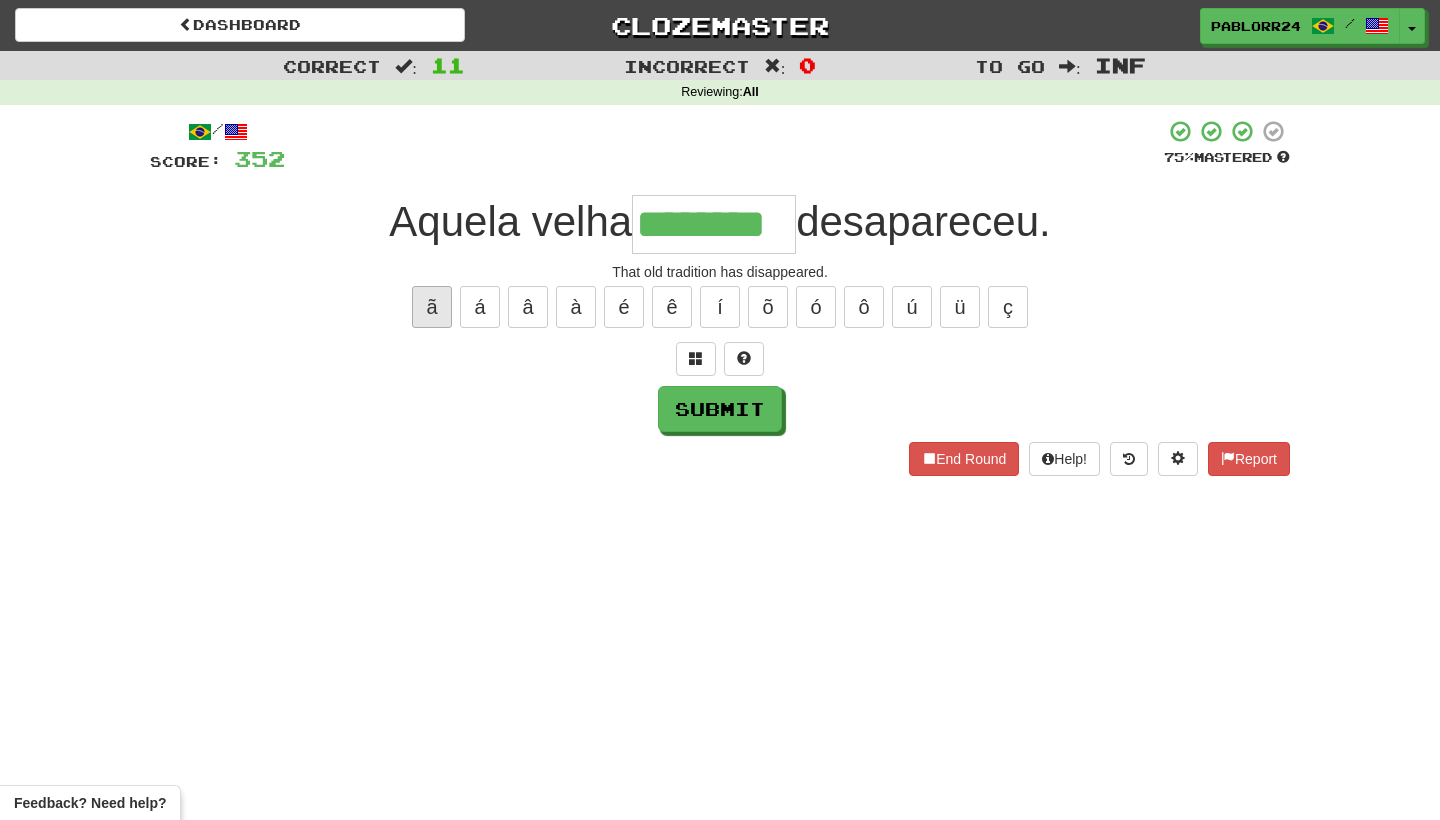 type on "********" 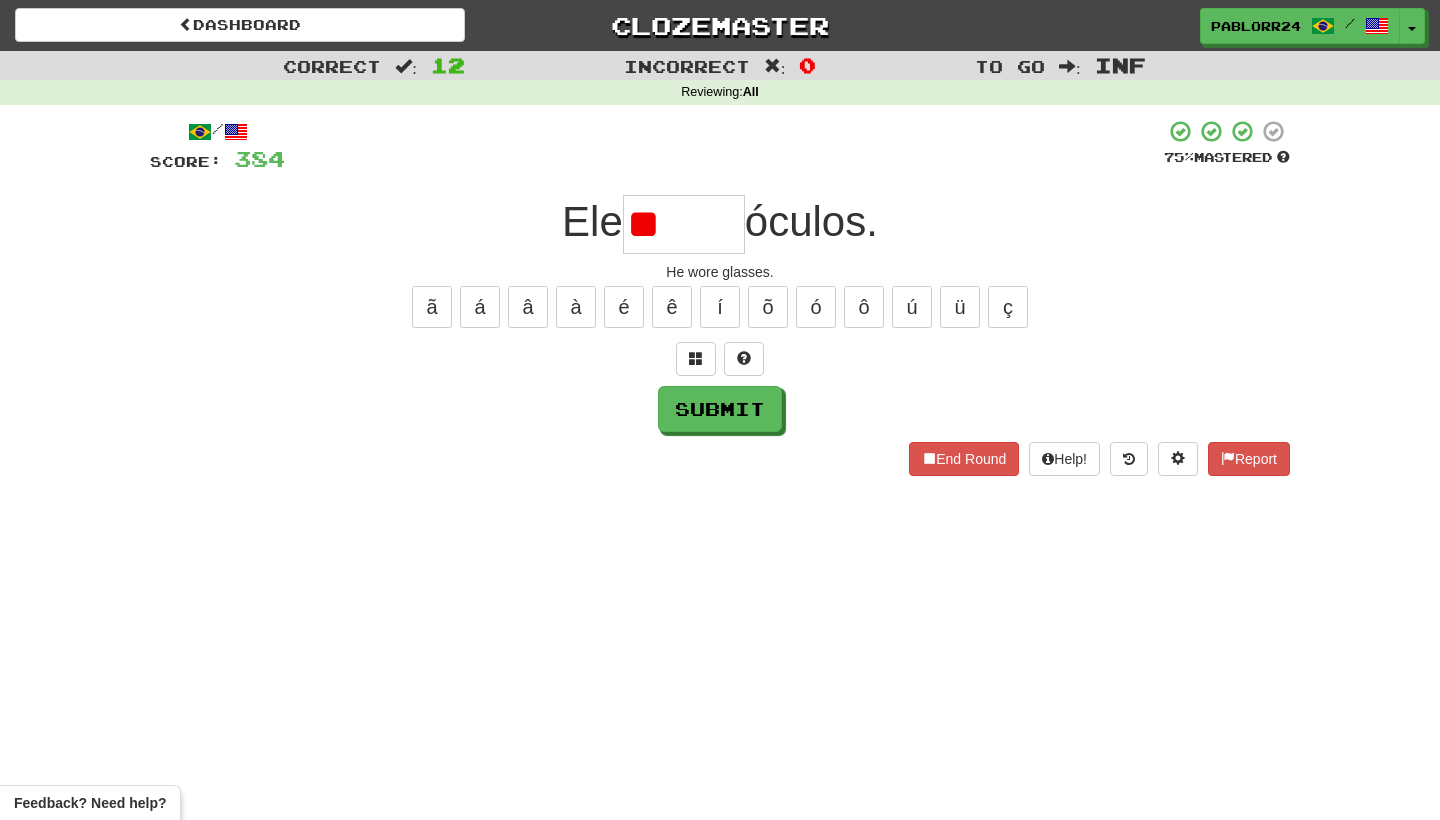 type on "*" 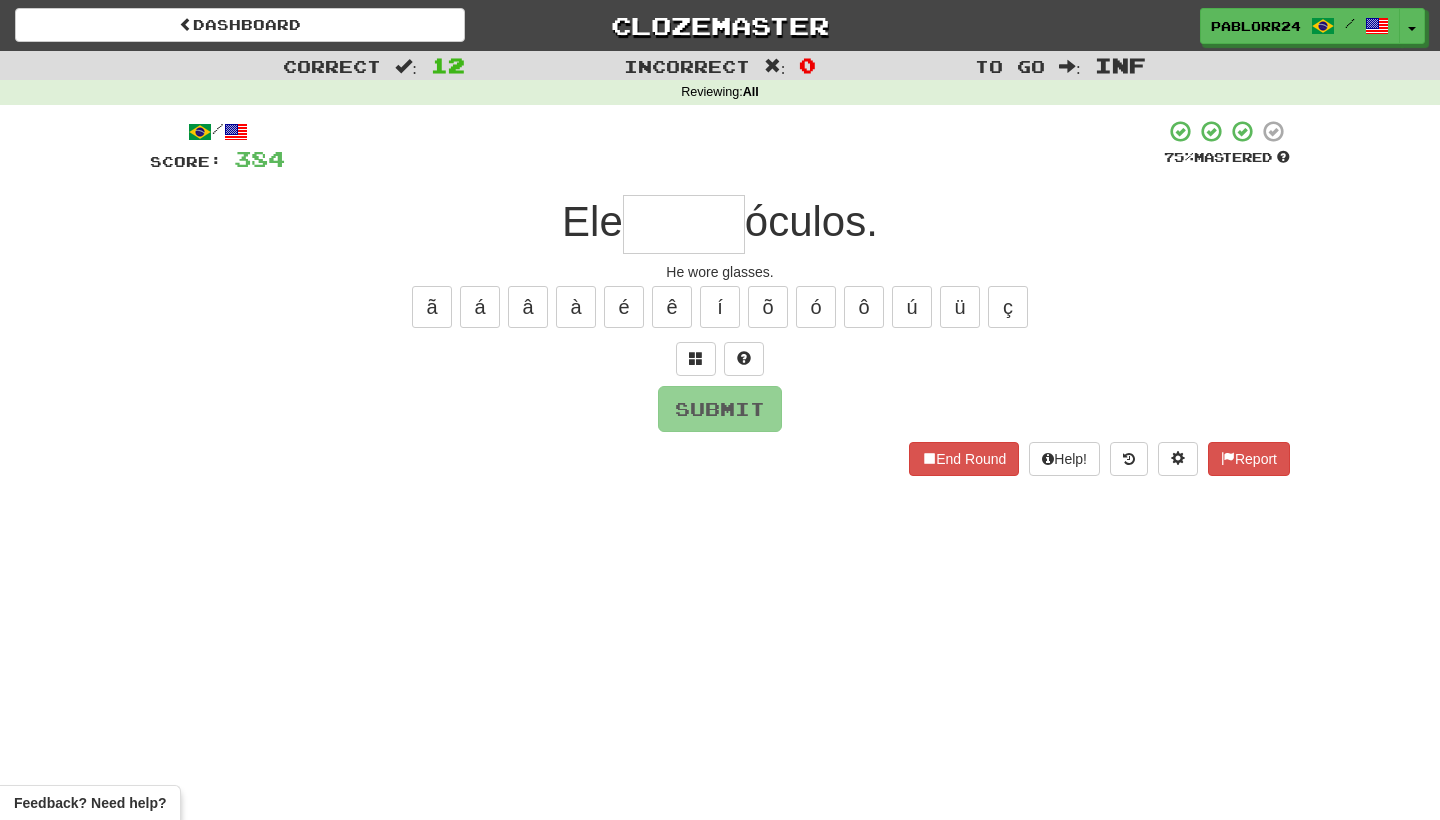 type on "*" 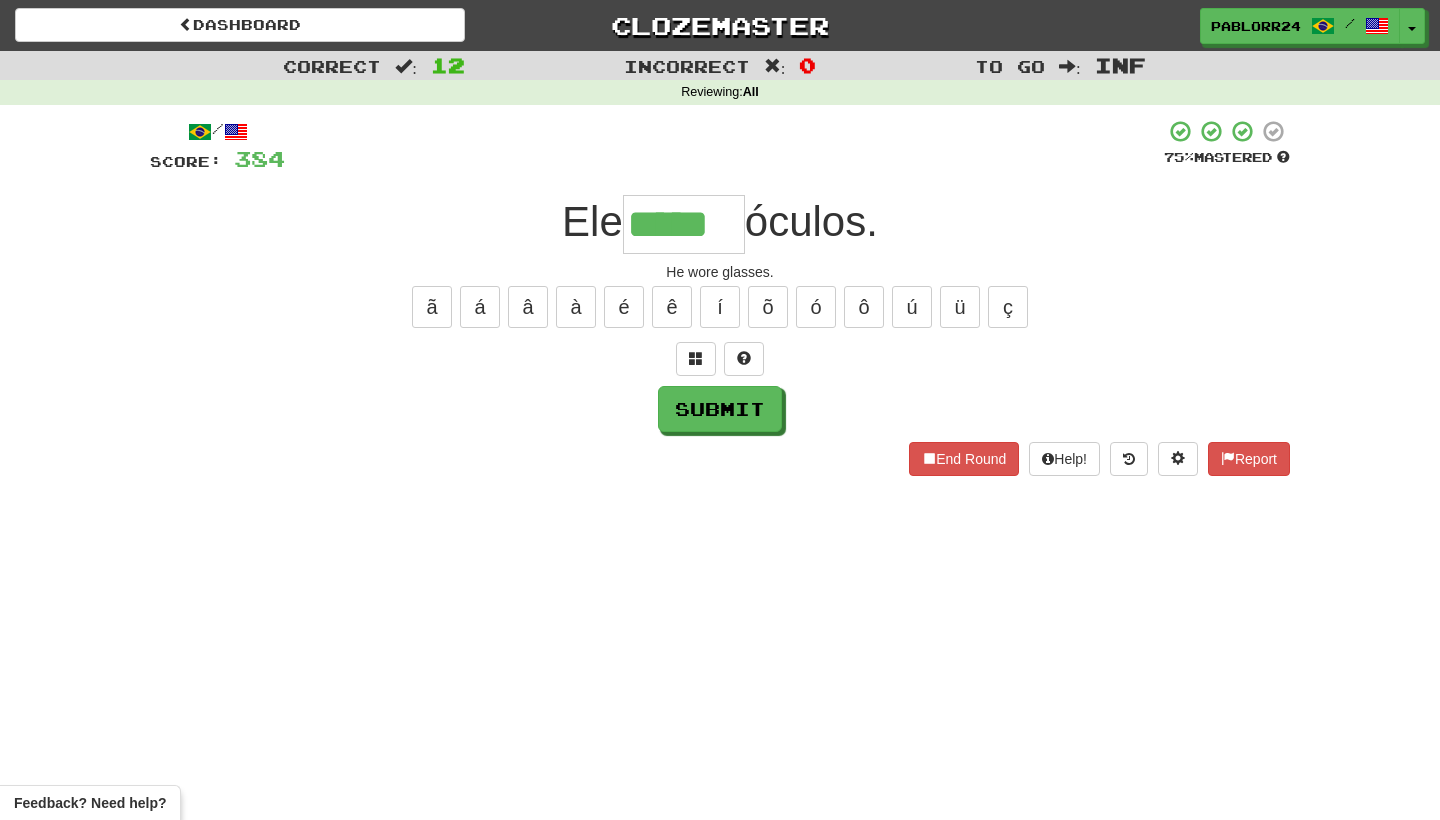 type on "*****" 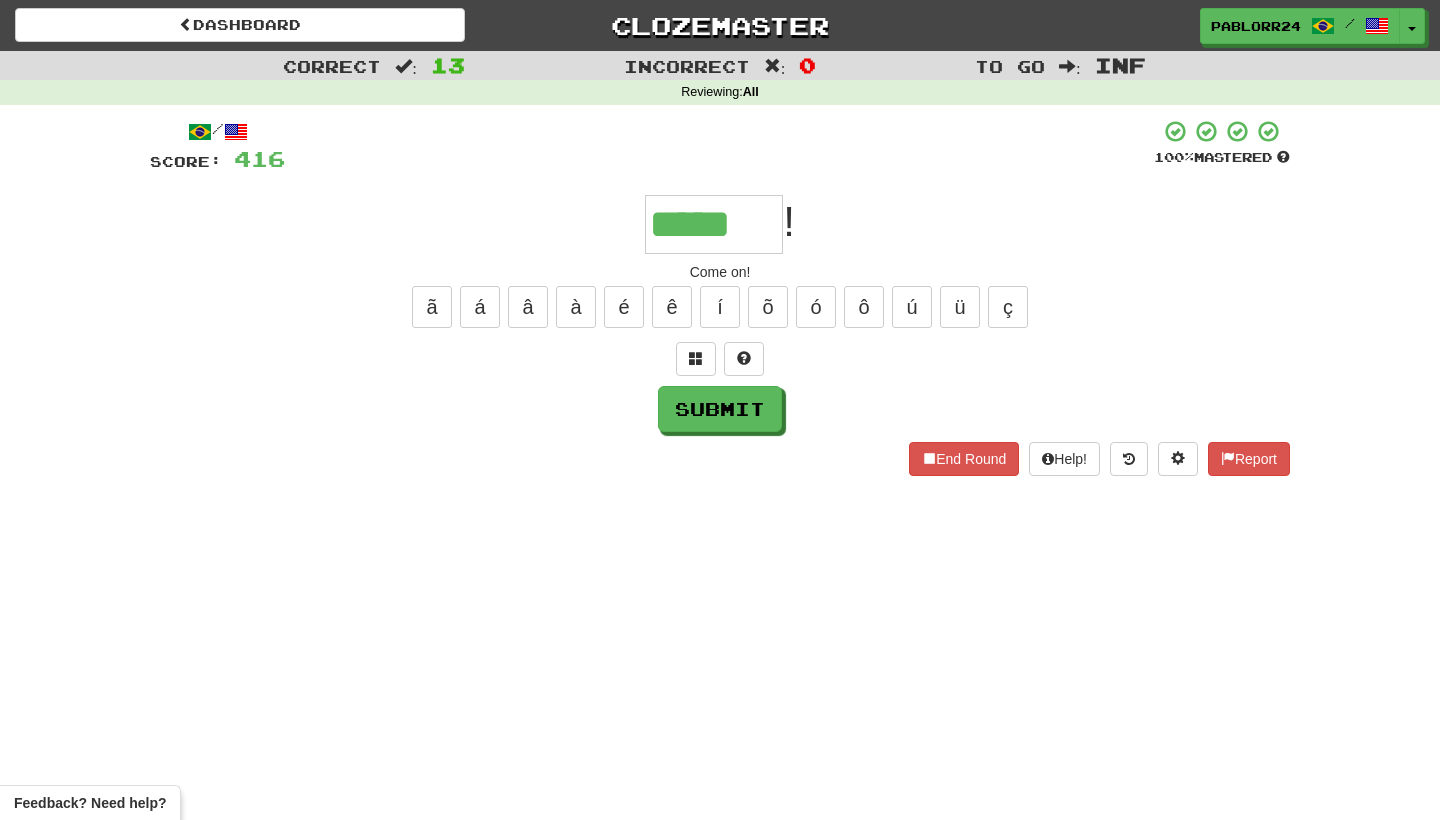 type on "*****" 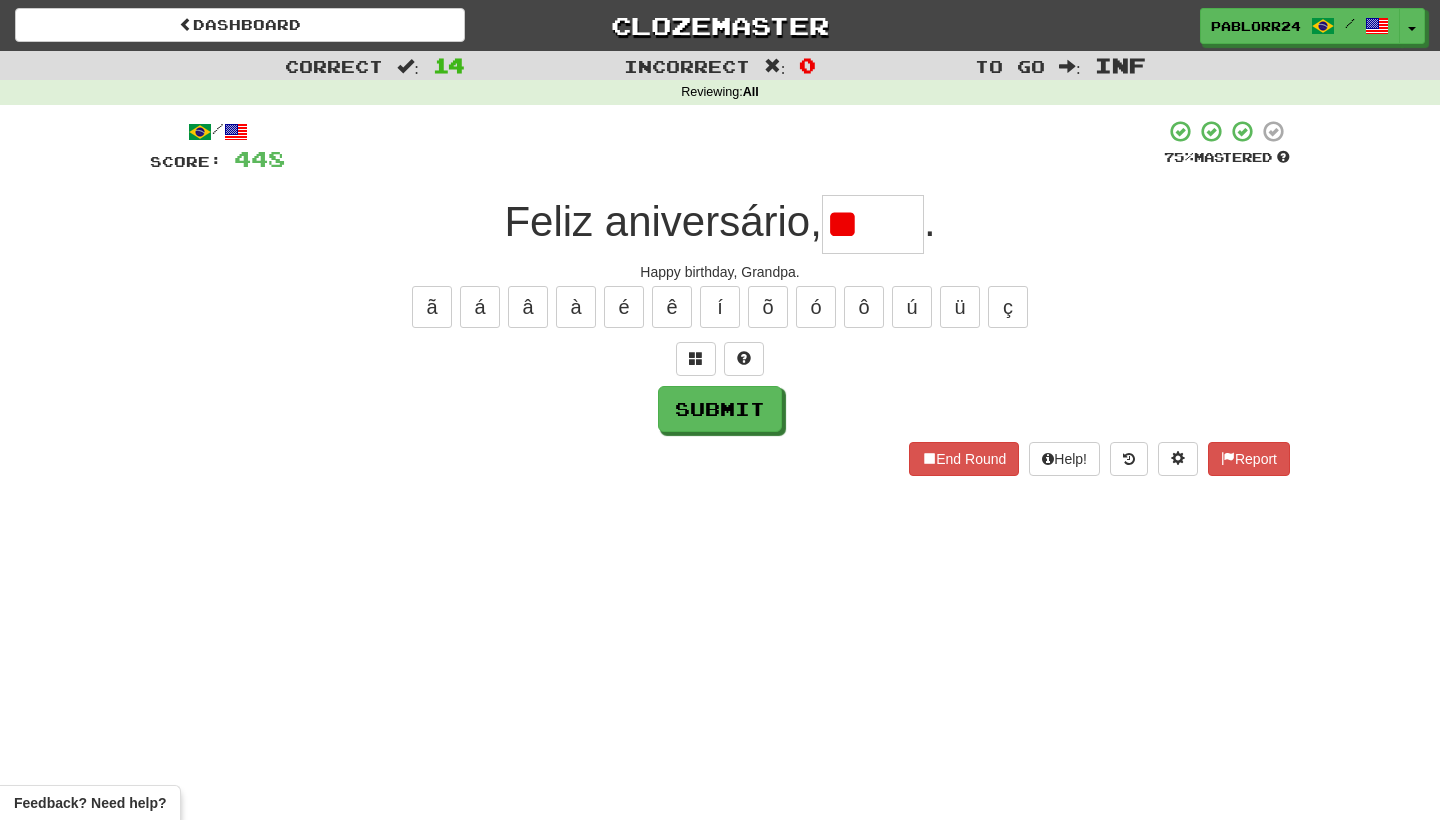 type on "*" 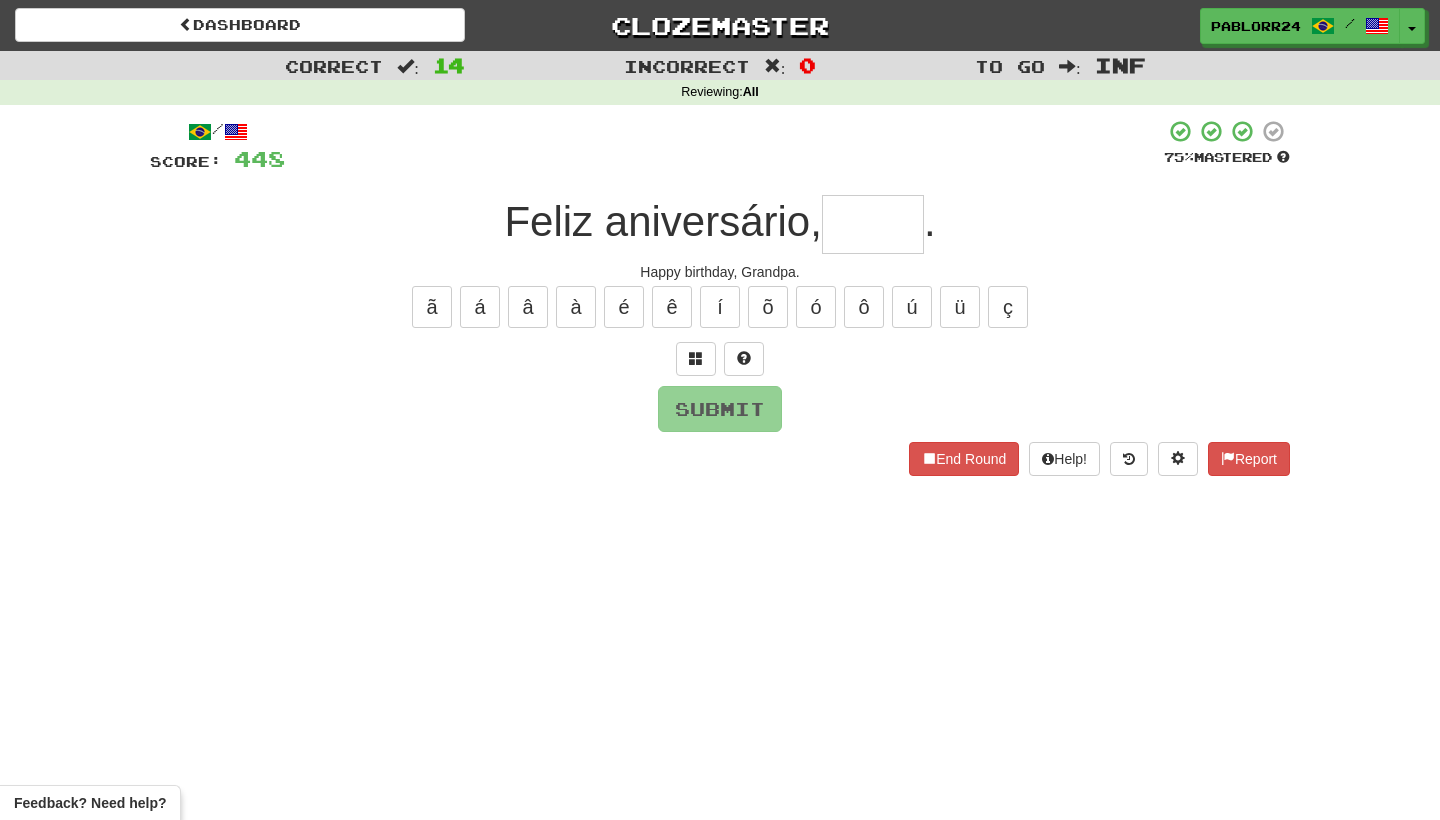 type on "*" 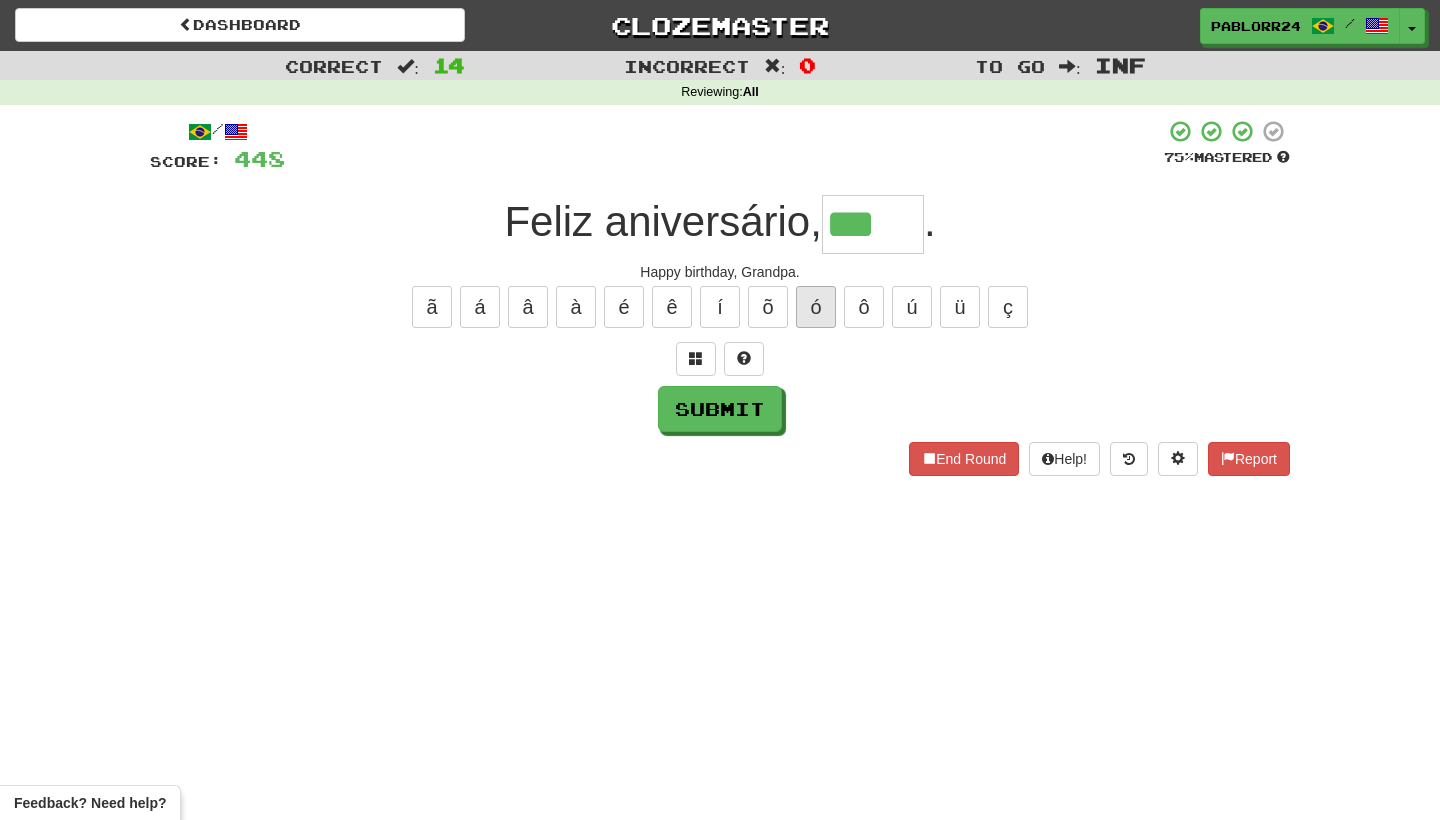 click on "ó" at bounding box center (816, 307) 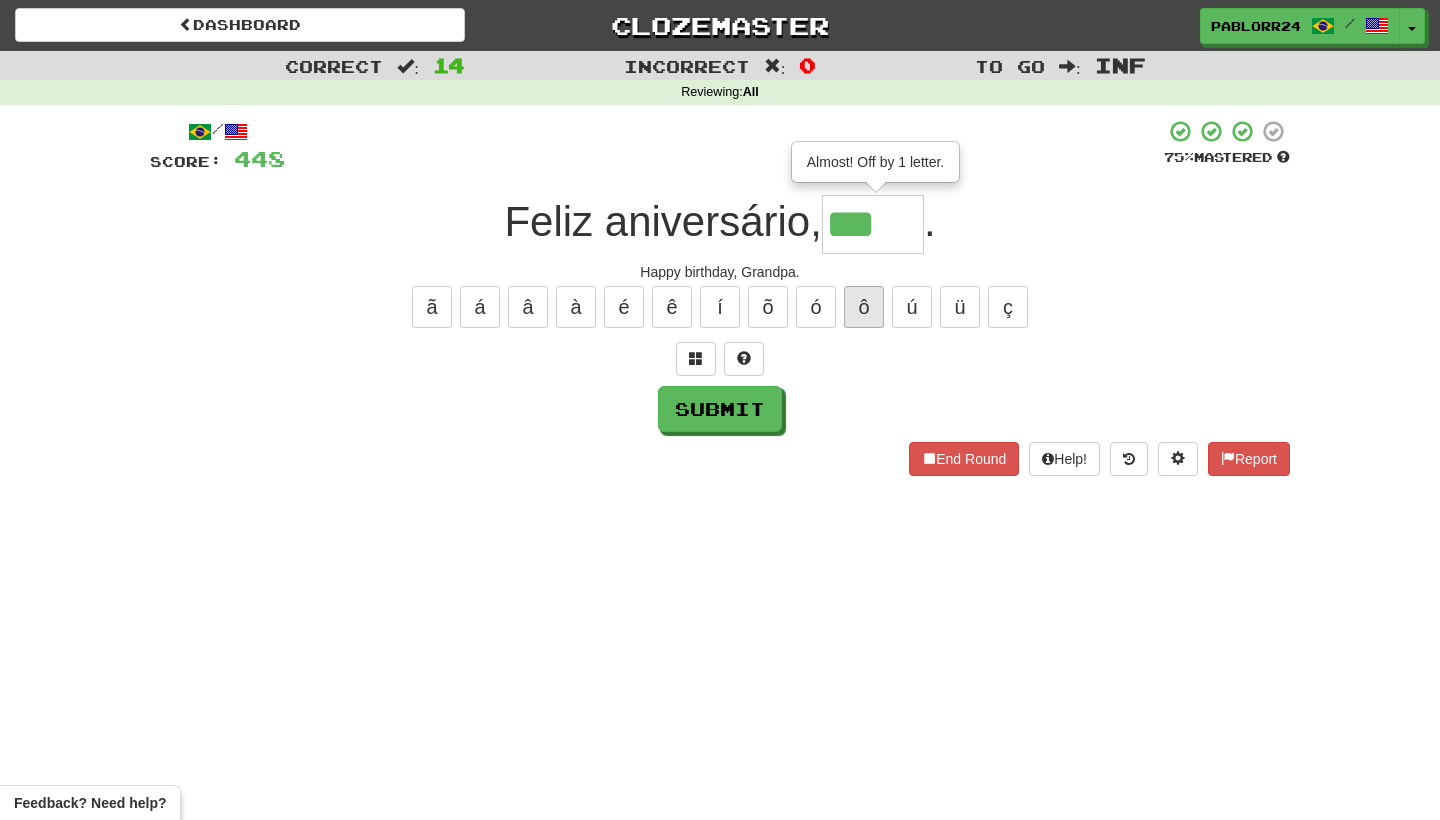 click on "ô" at bounding box center [864, 307] 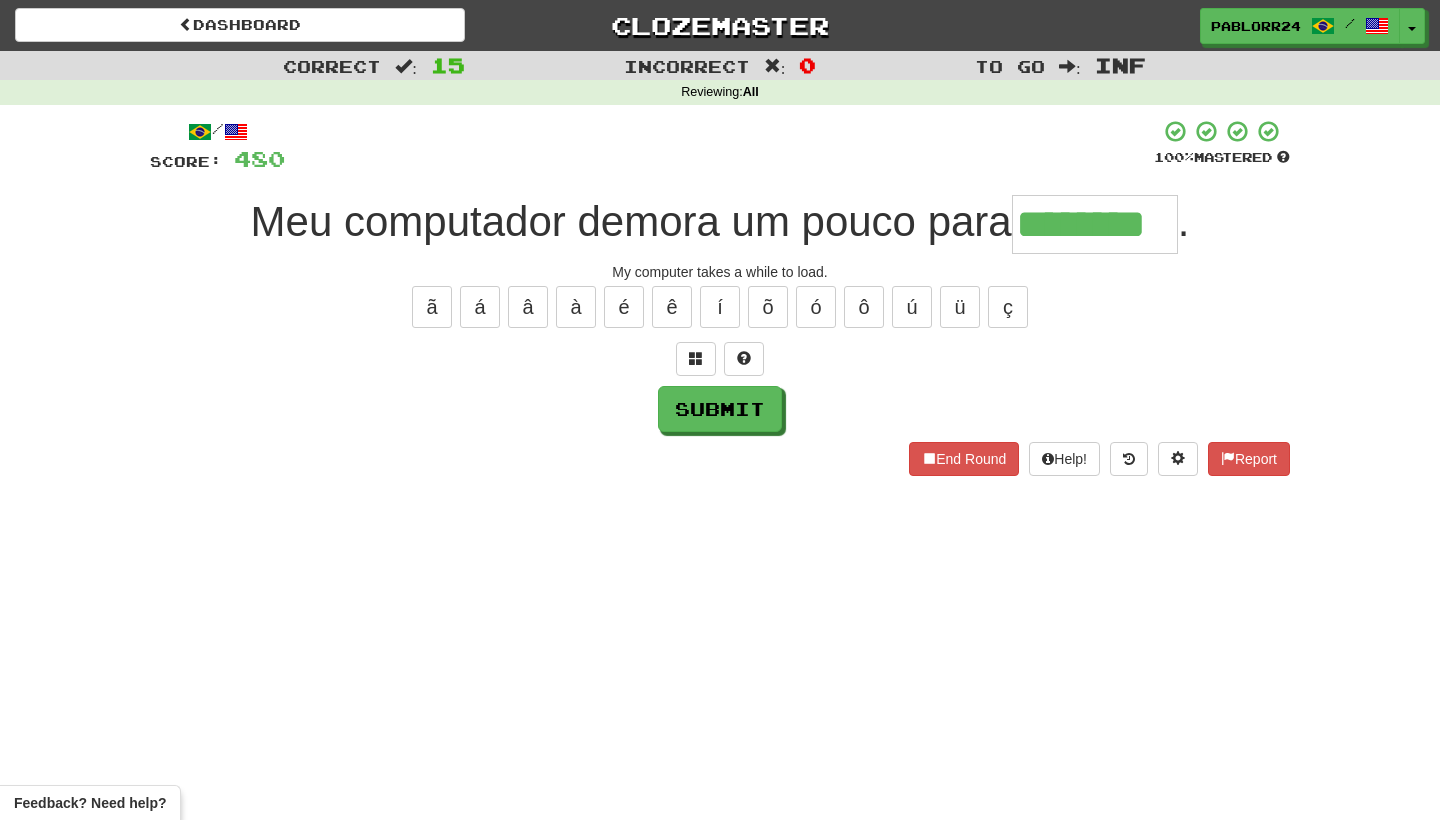 type on "********" 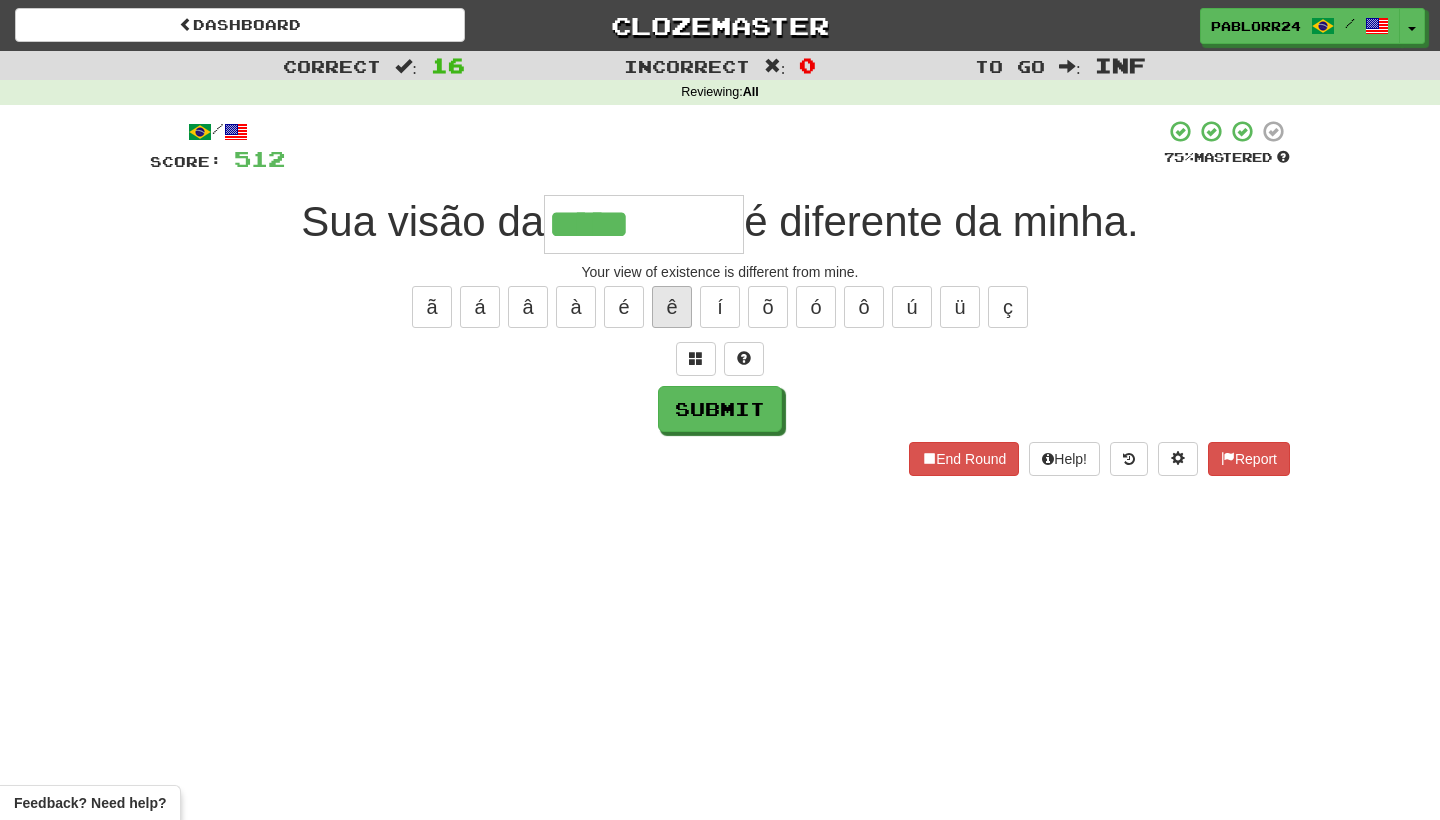 click on "ê" at bounding box center (672, 307) 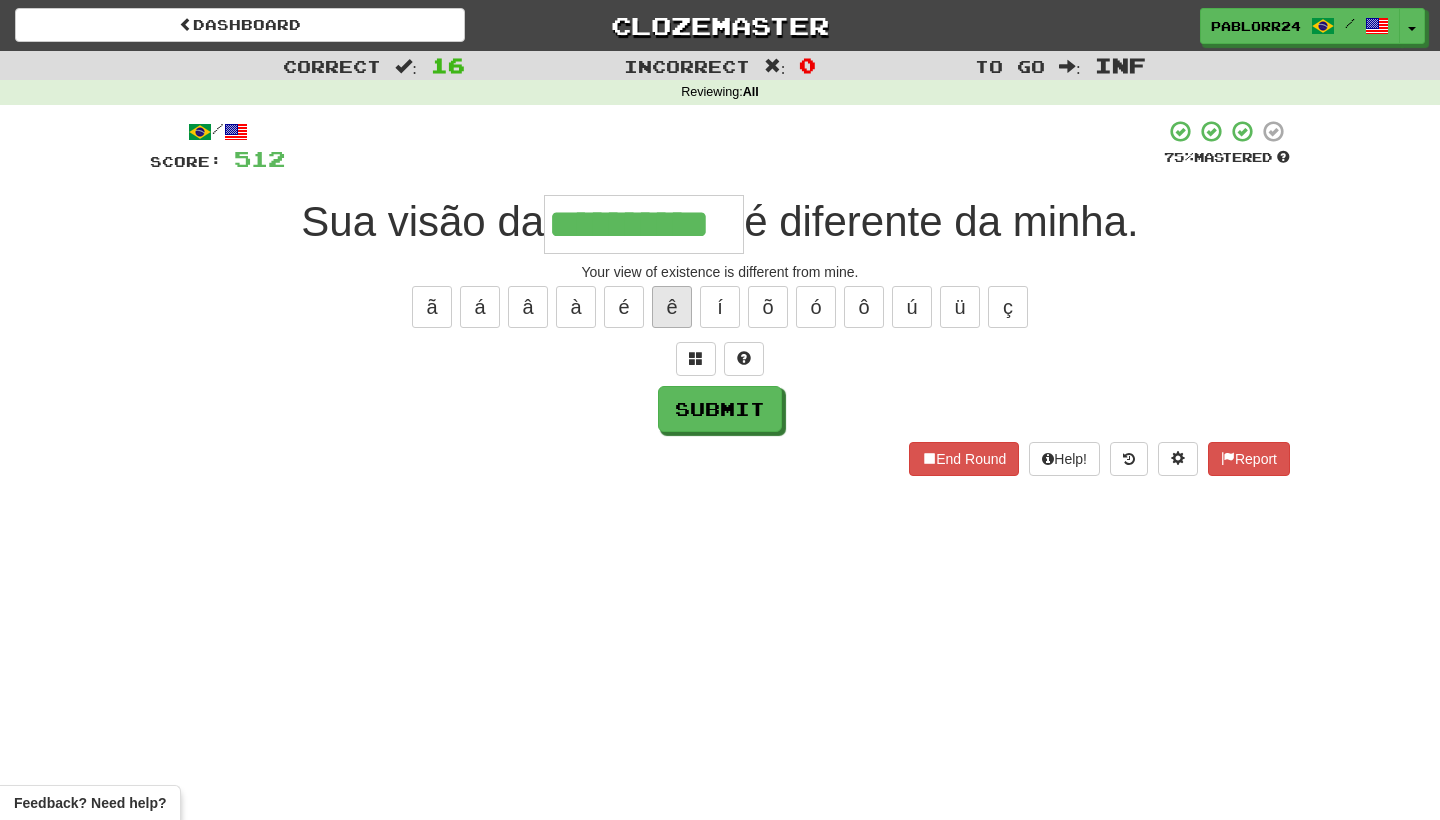 type on "**********" 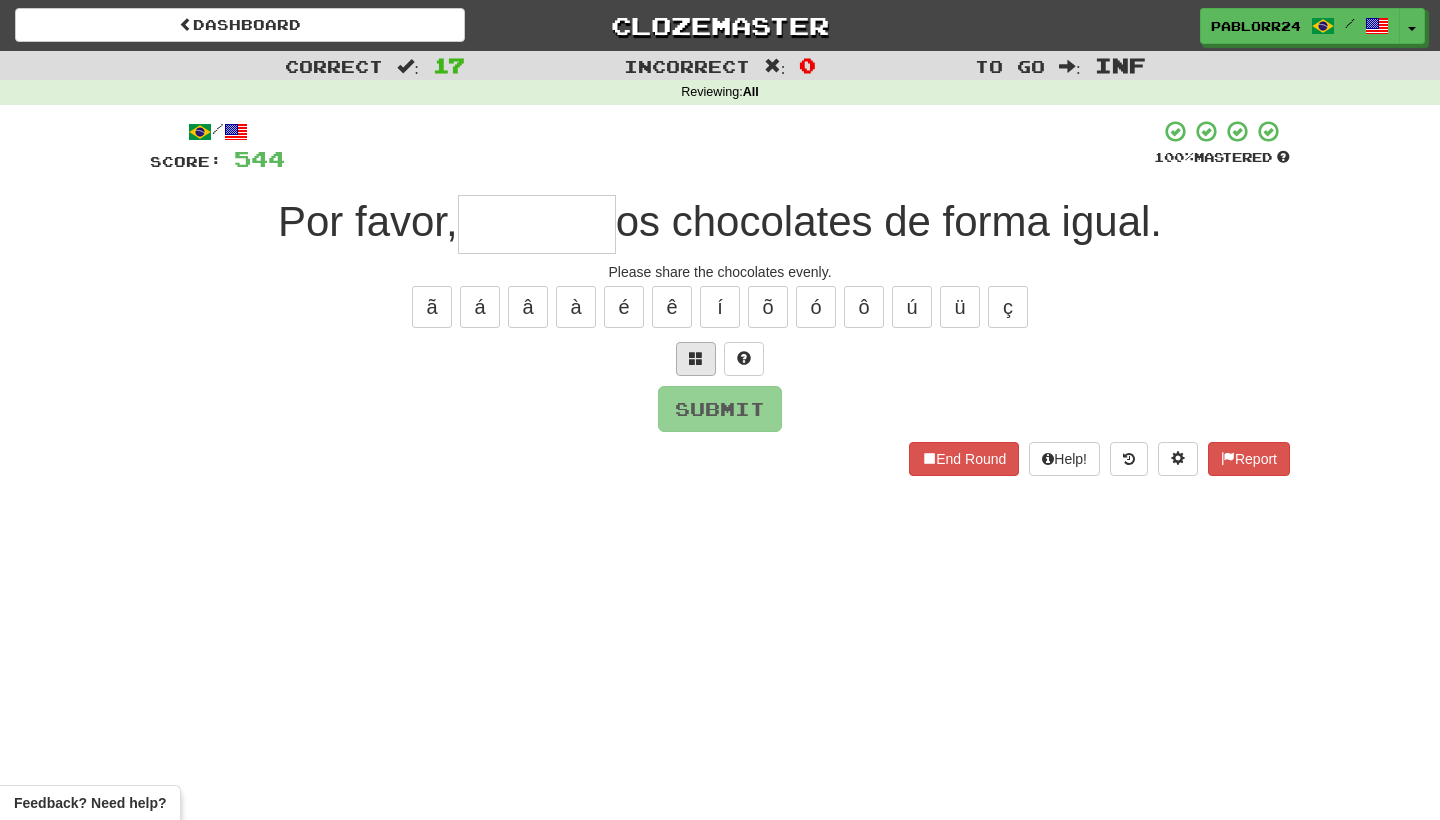 click at bounding box center [696, 359] 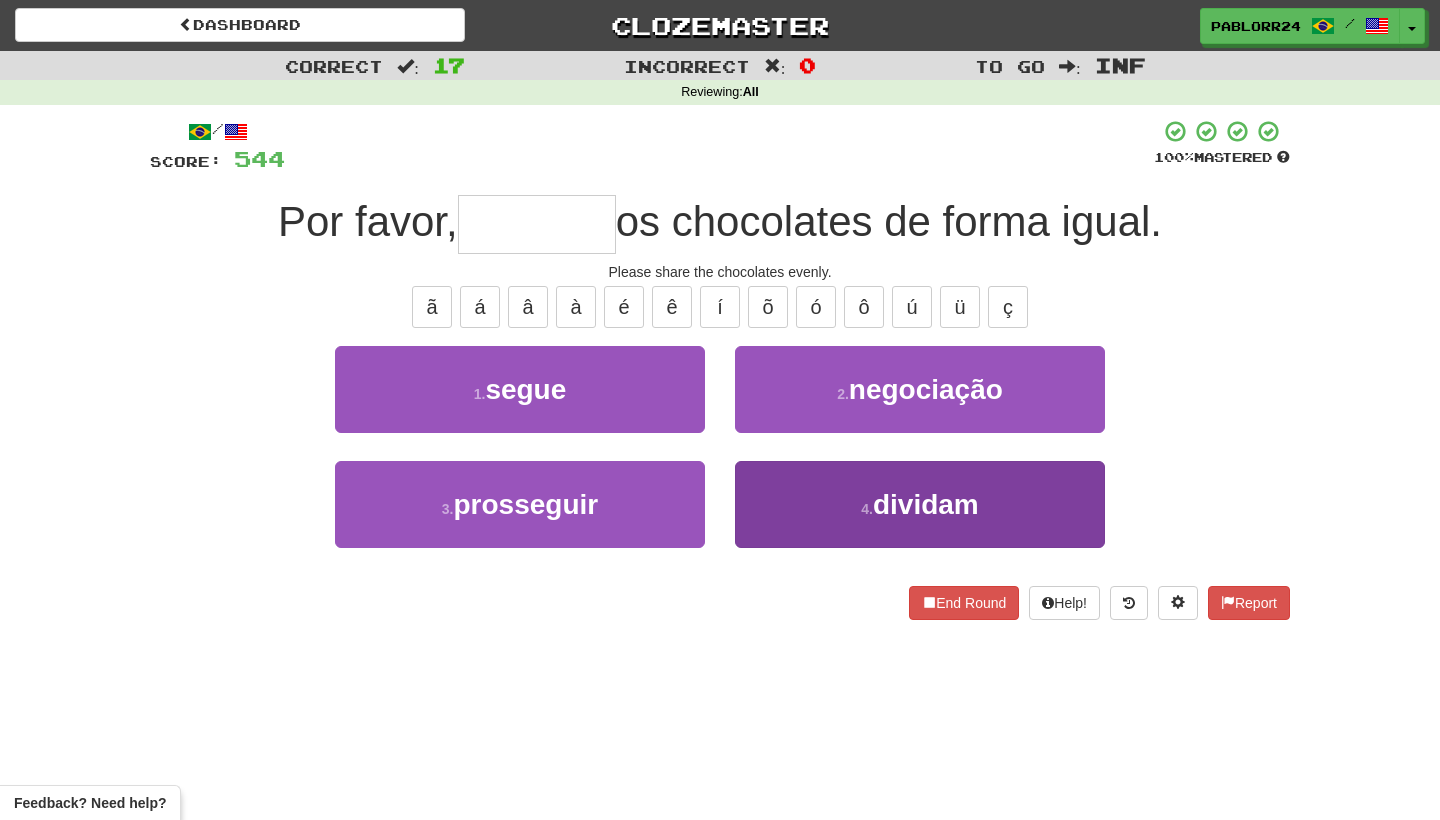 click on "4 .  dividam" at bounding box center (920, 504) 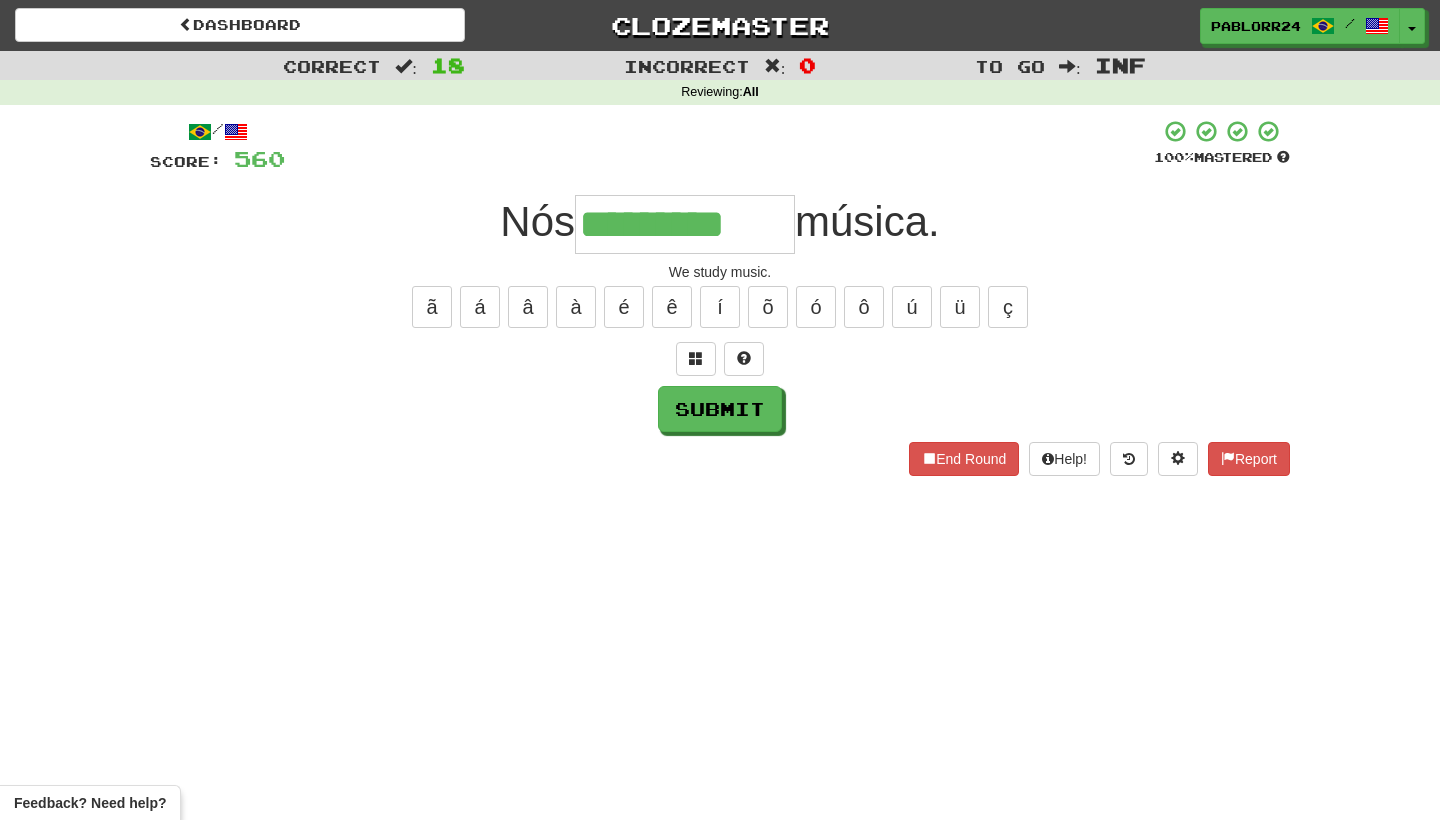 type on "*********" 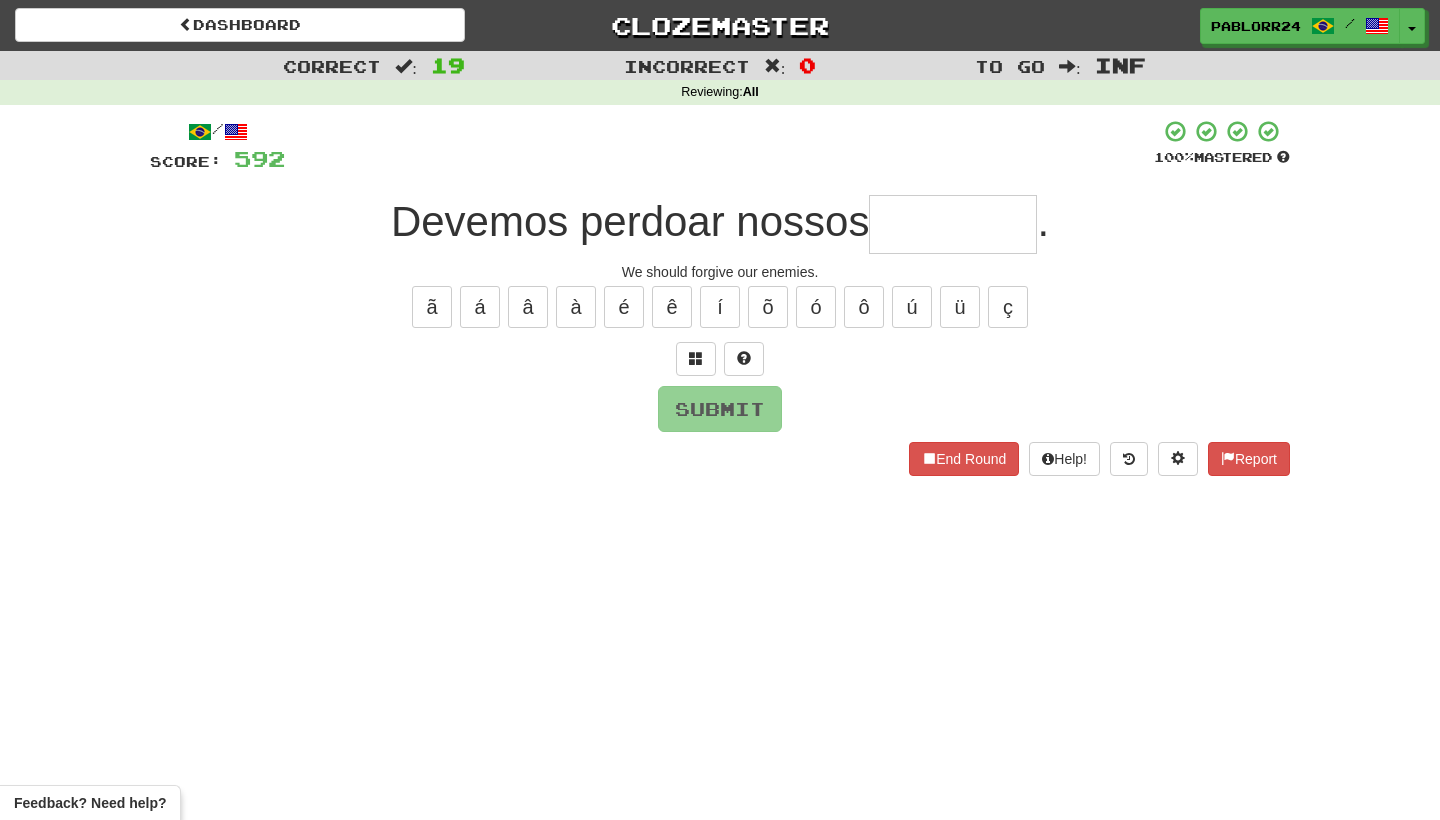 type on "*" 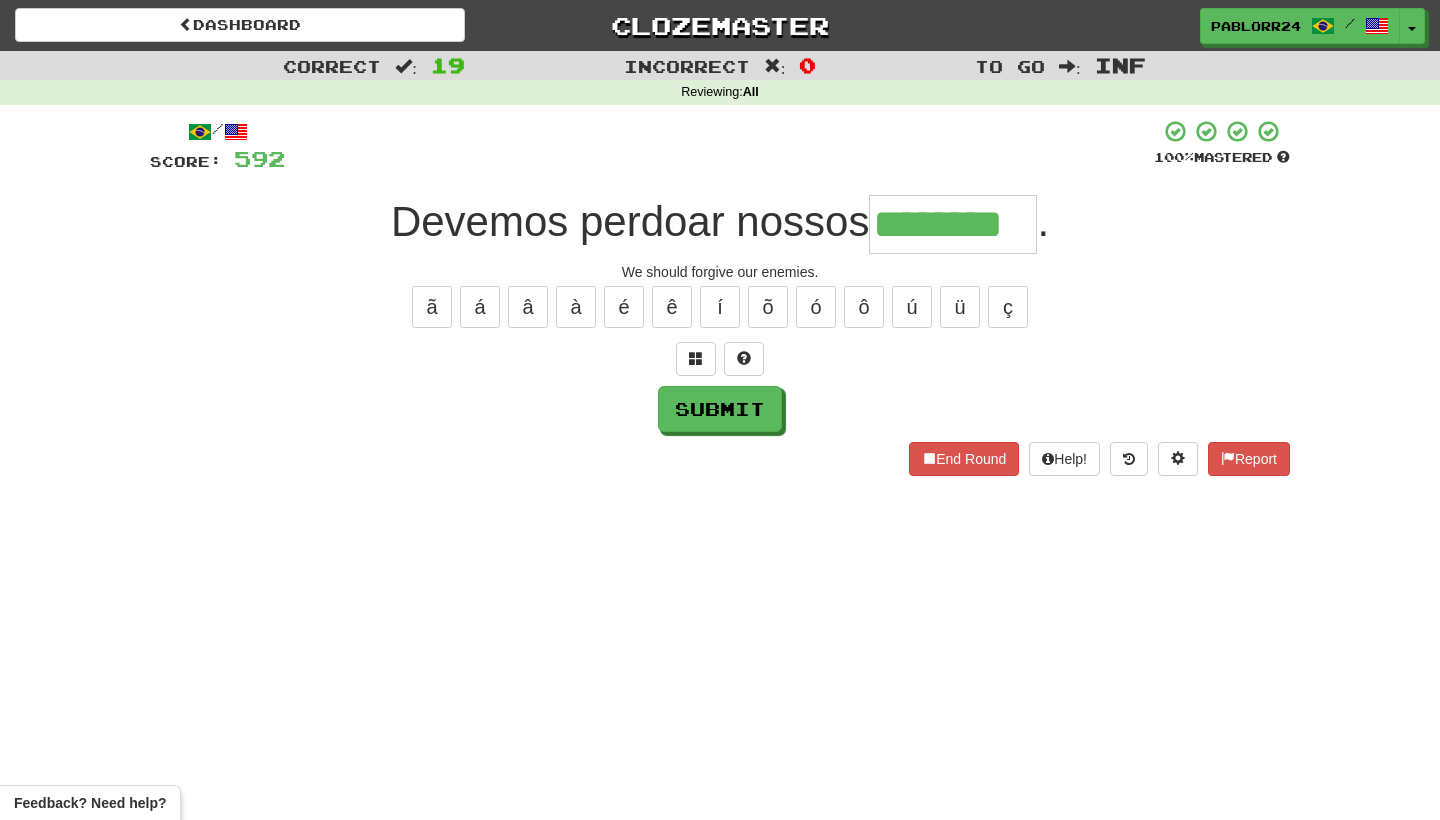 type on "********" 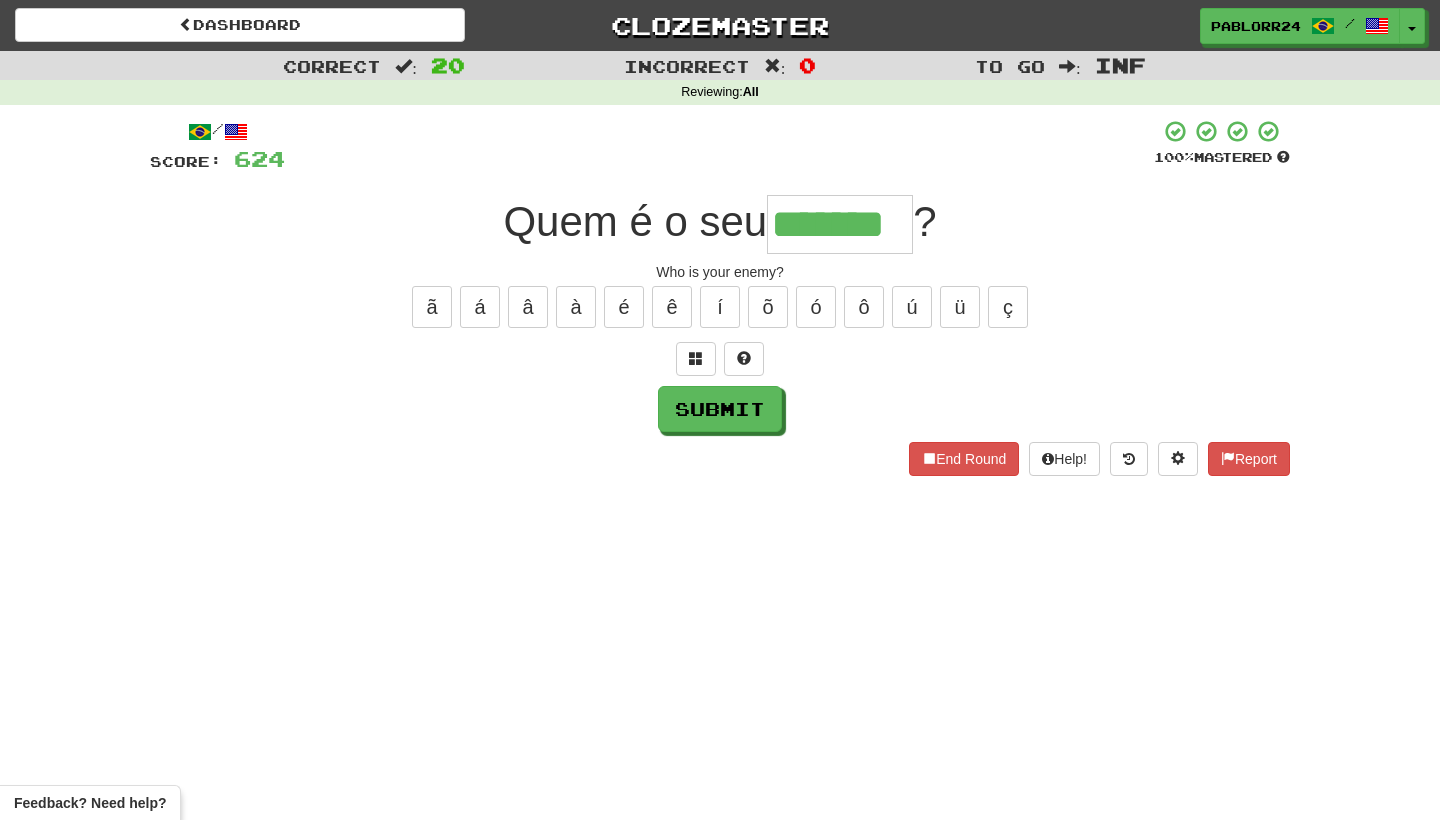 type on "*******" 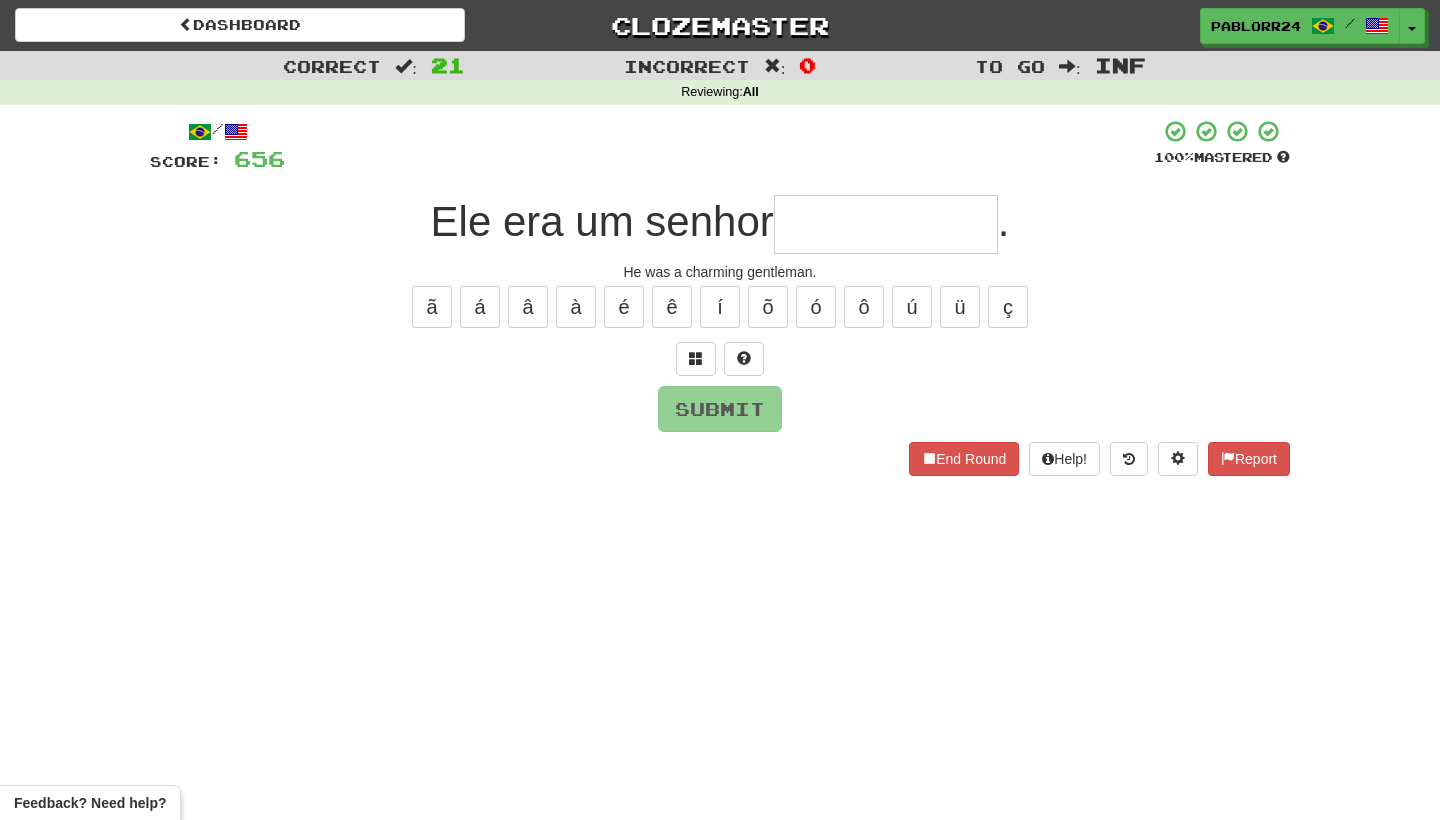 type on "*" 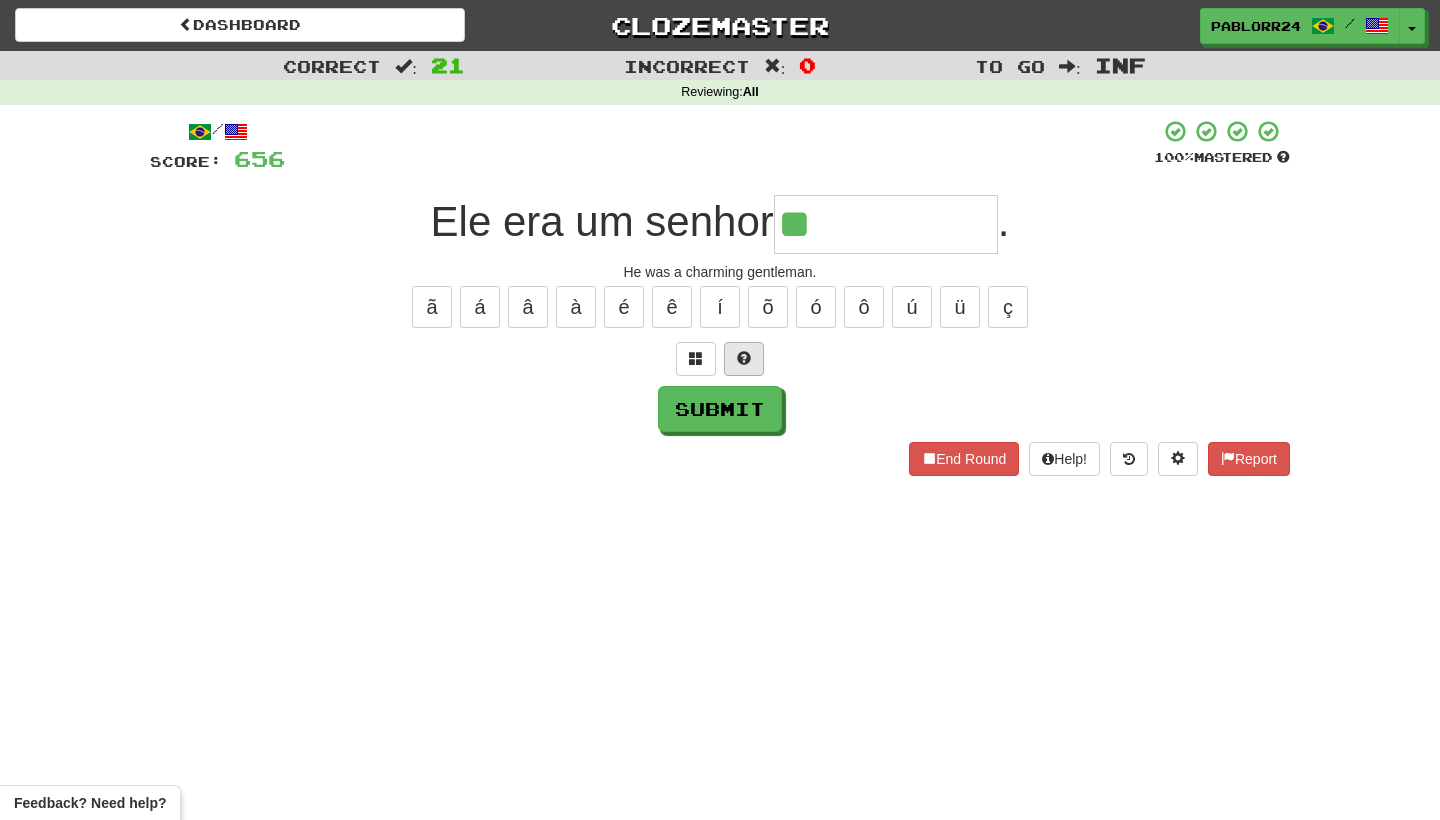 click at bounding box center [744, 359] 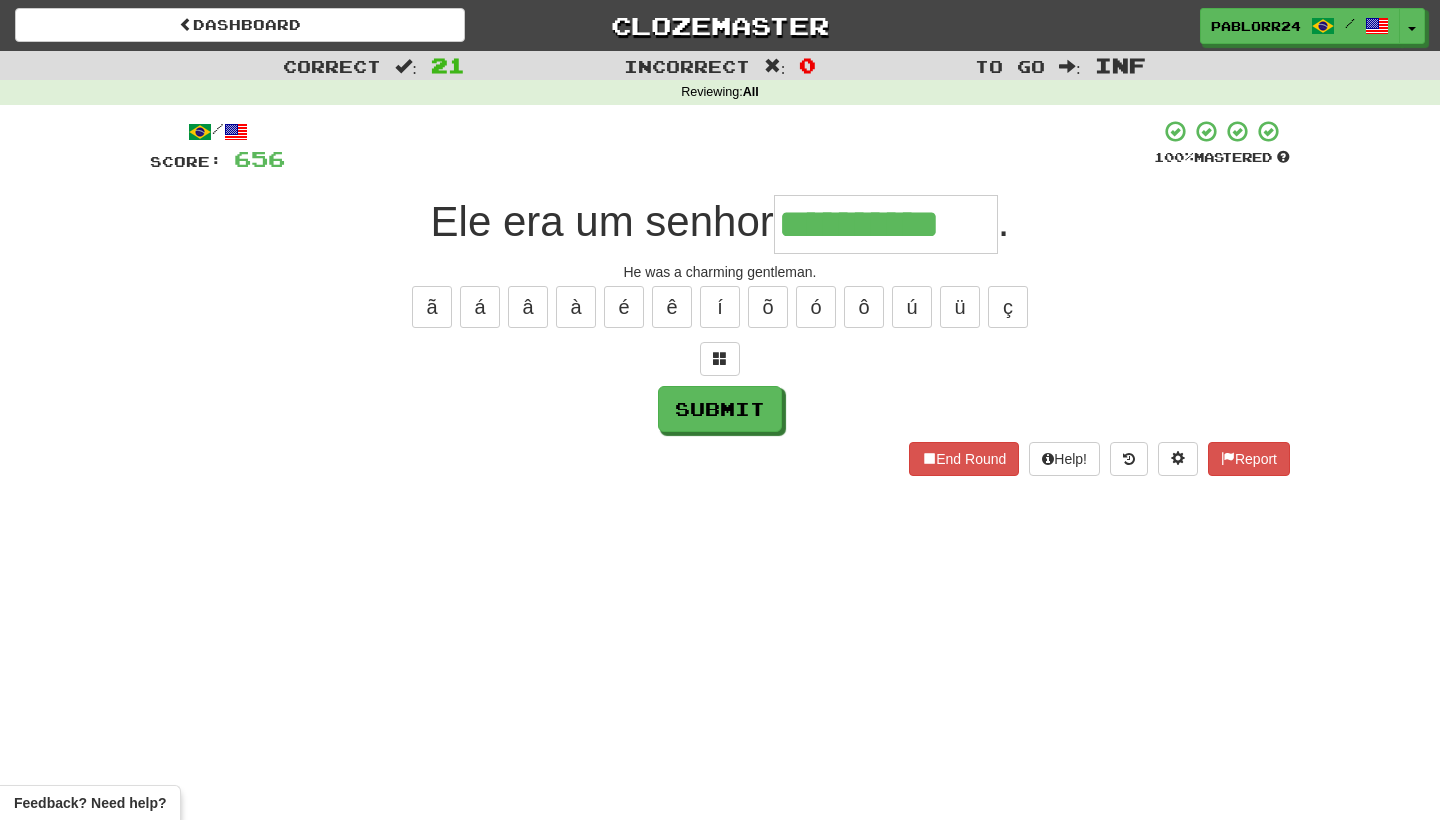 type on "**********" 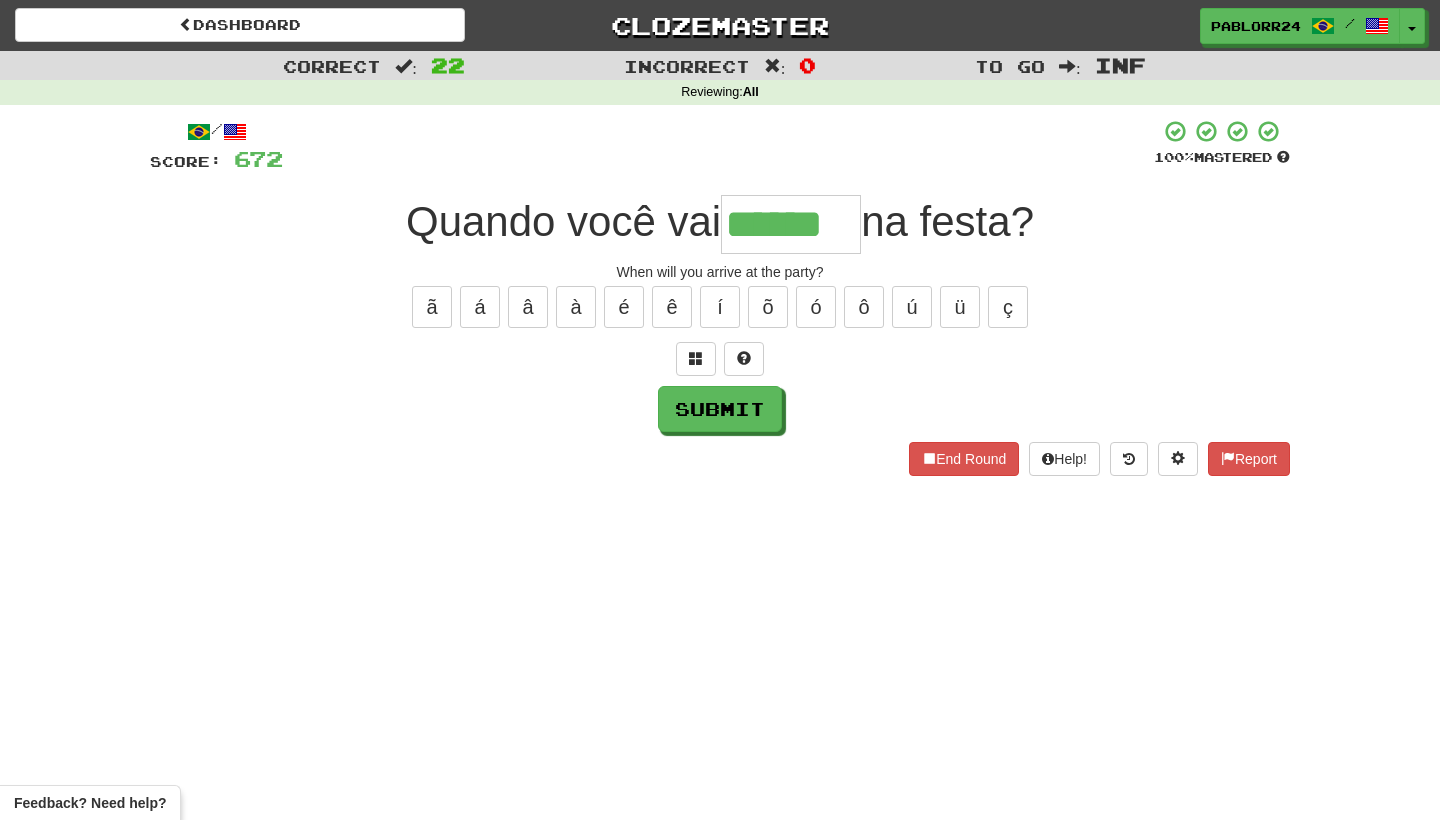 type on "******" 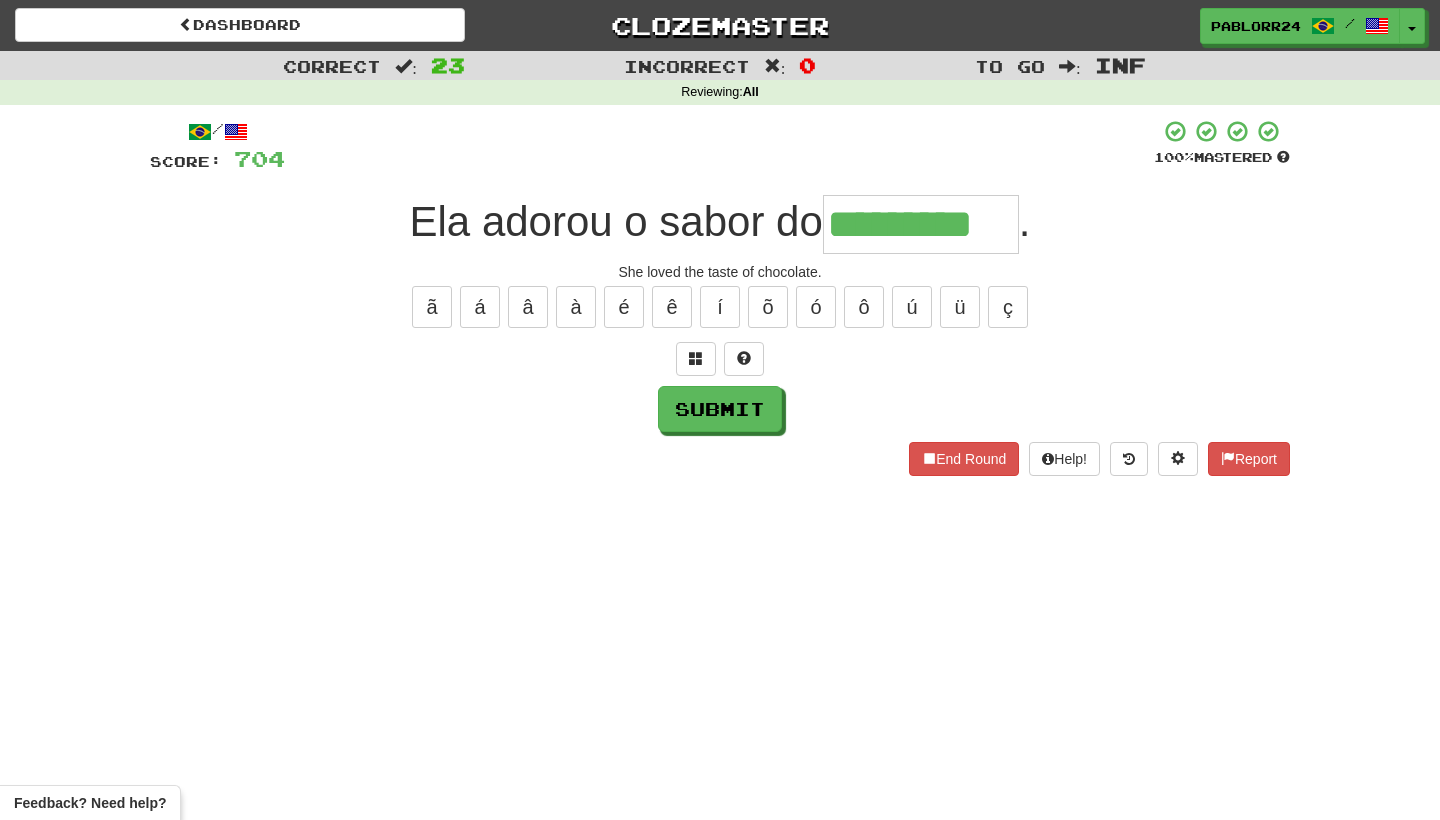 type on "*********" 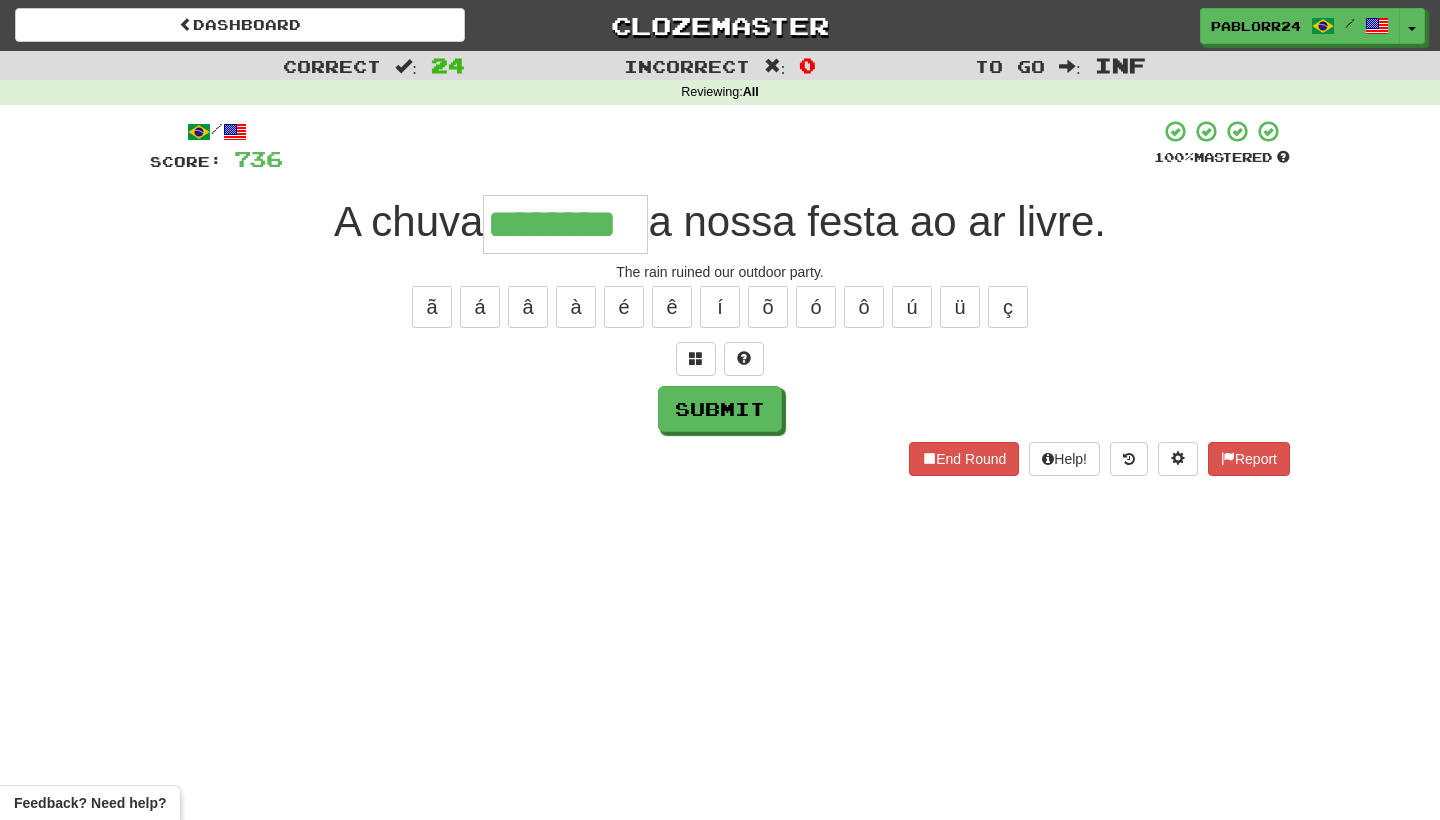type on "********" 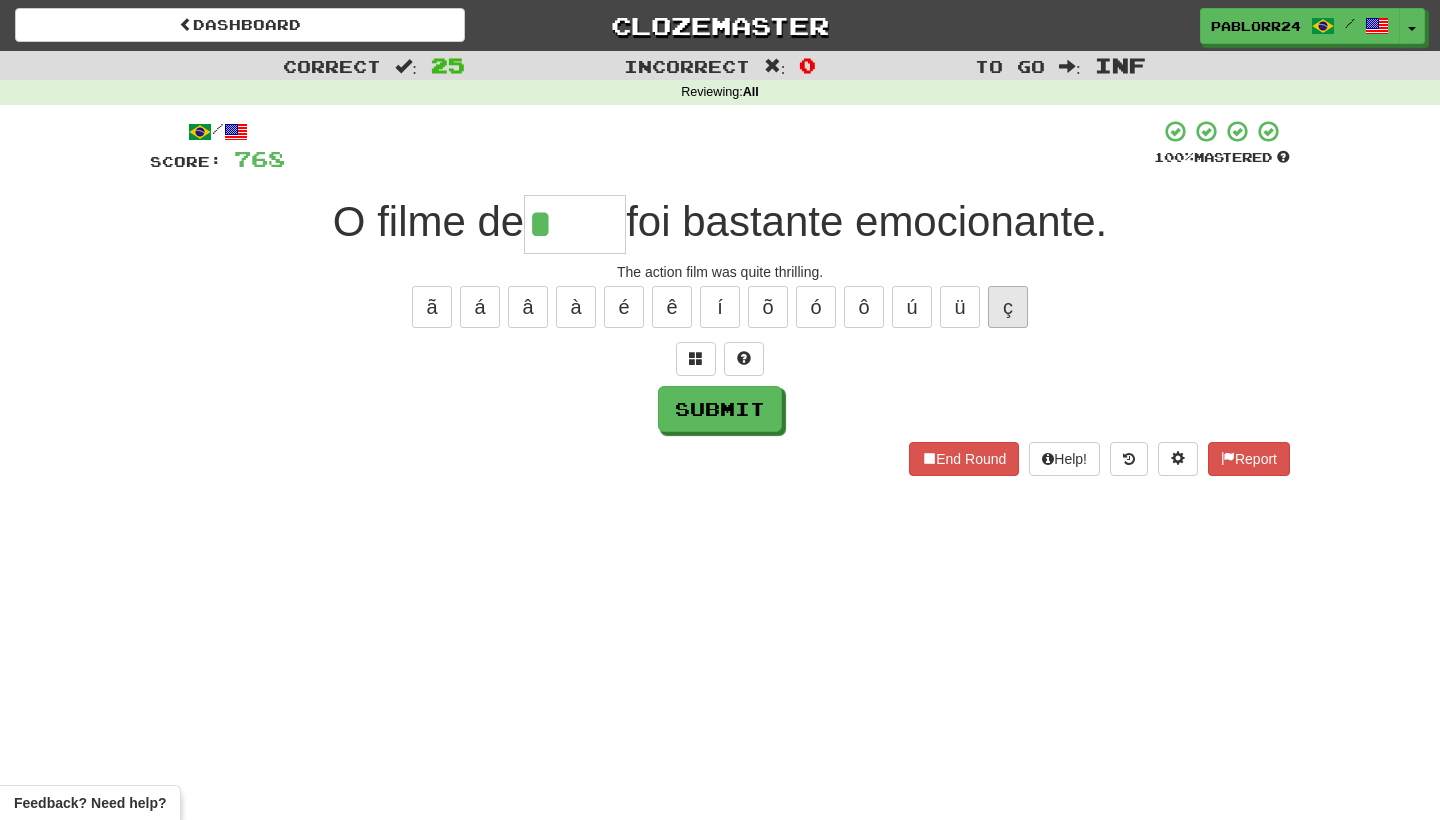 click on "ç" at bounding box center (1008, 307) 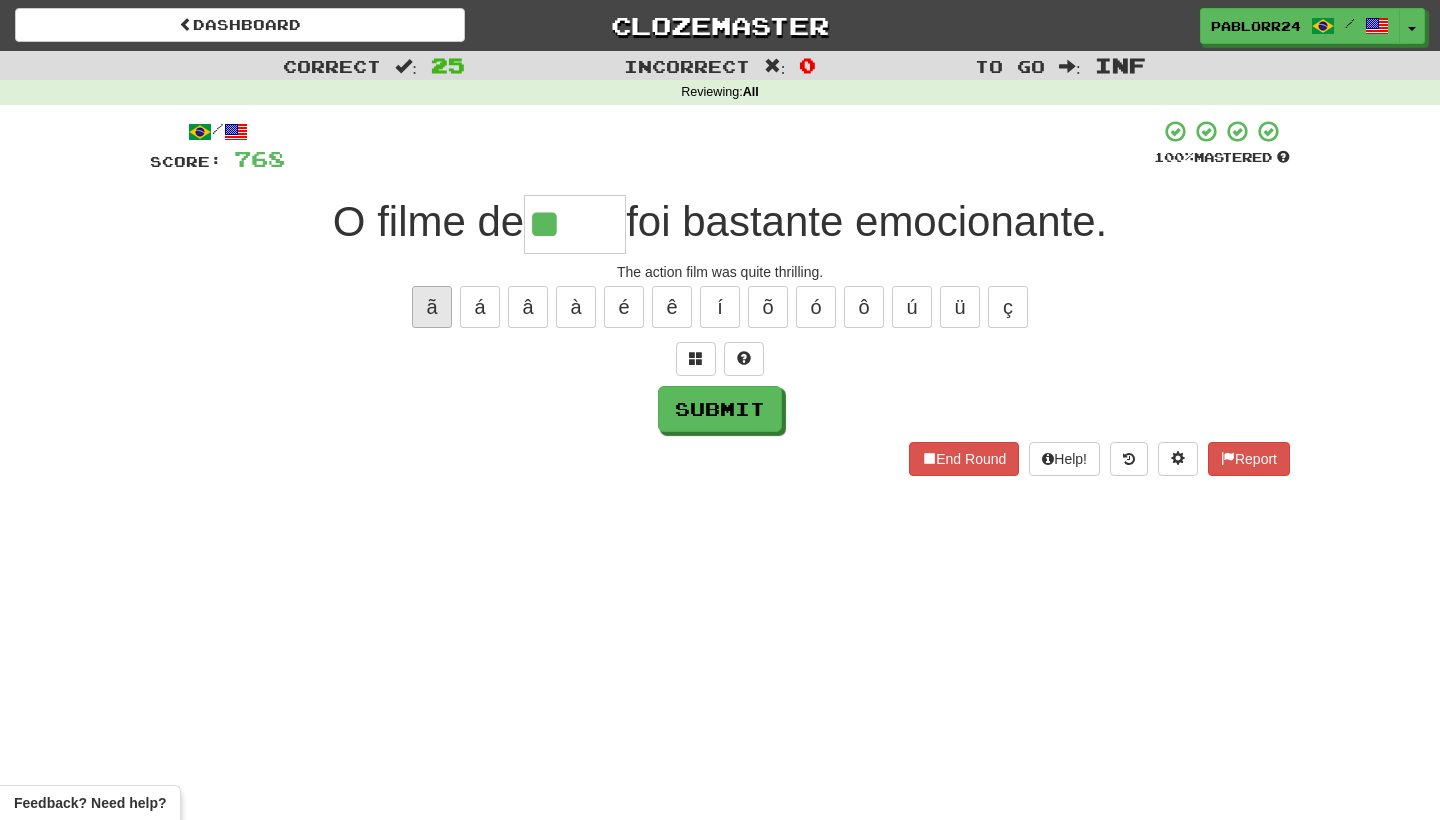 click on "ã" at bounding box center (432, 307) 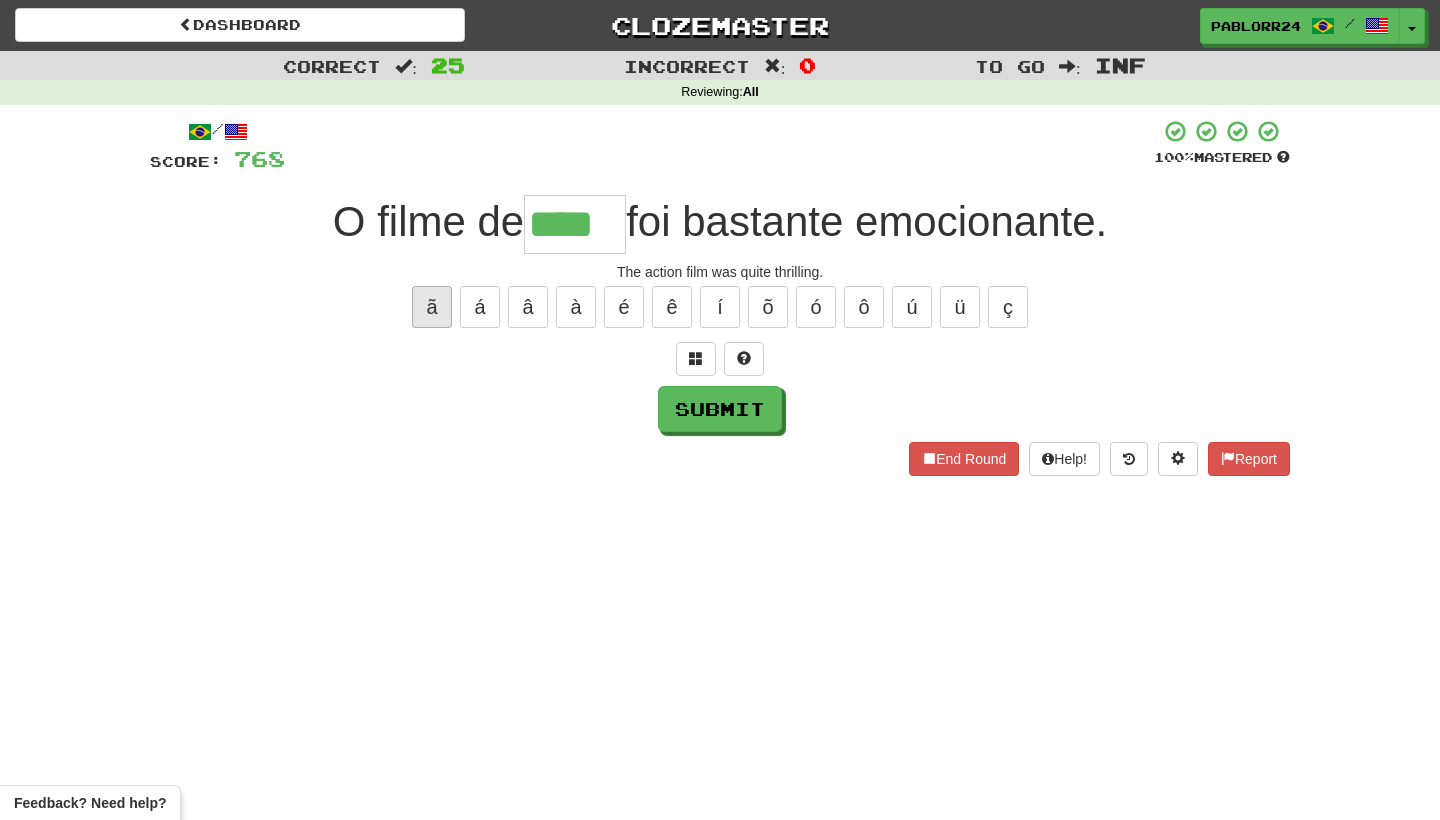 type on "****" 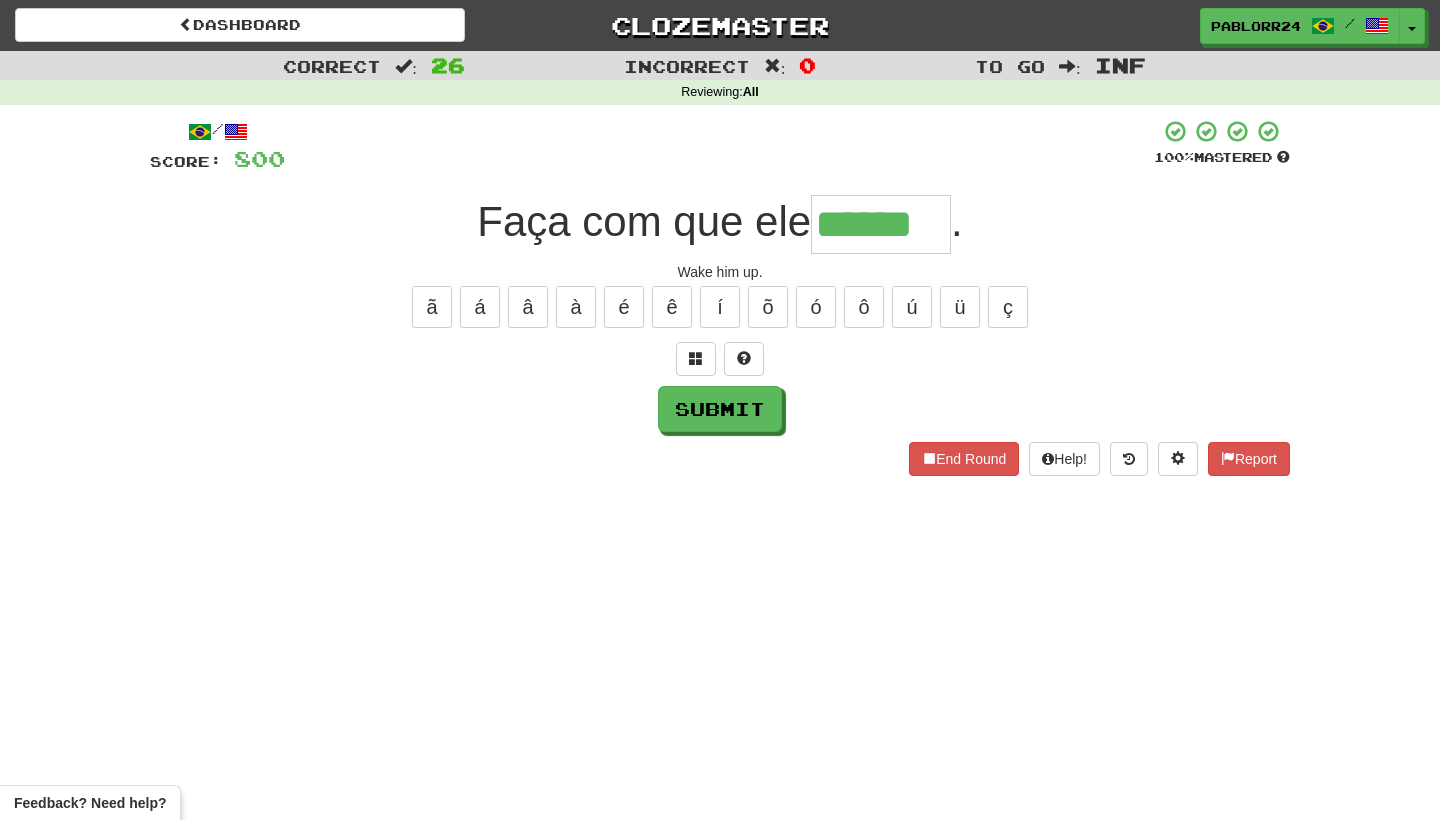 type on "******" 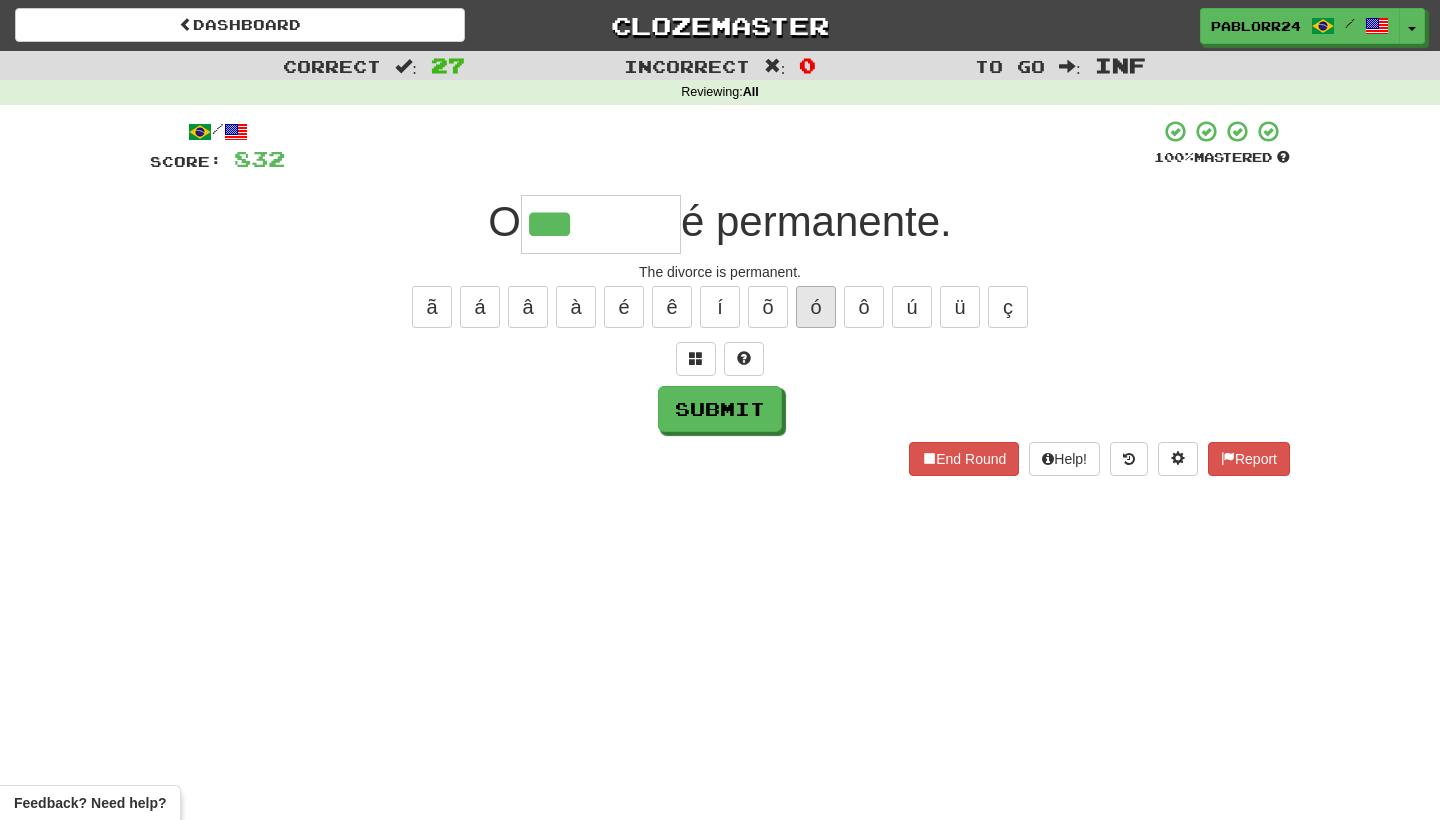 click on "ó" at bounding box center [816, 307] 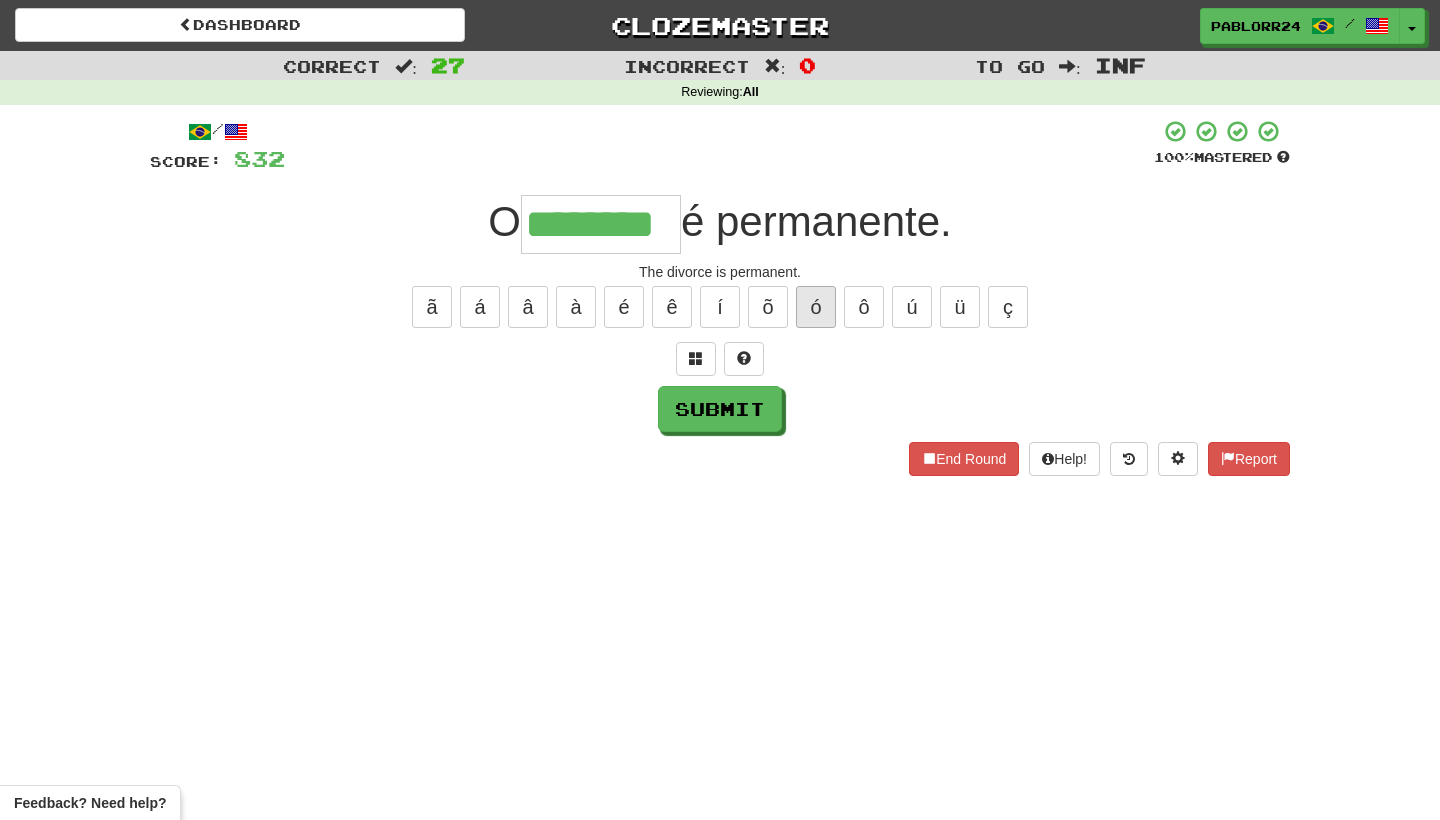 type on "********" 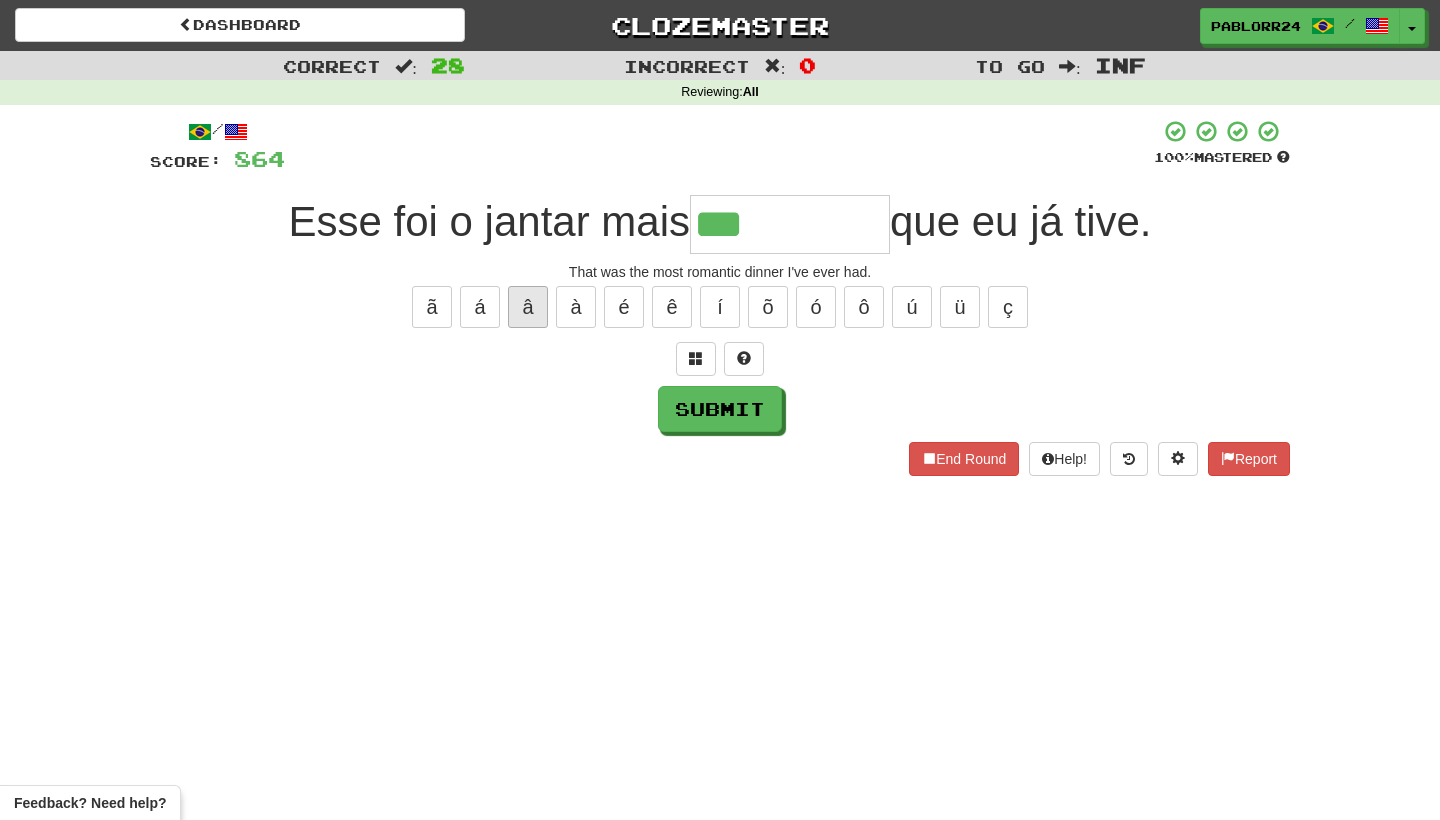 click on "â" at bounding box center (528, 307) 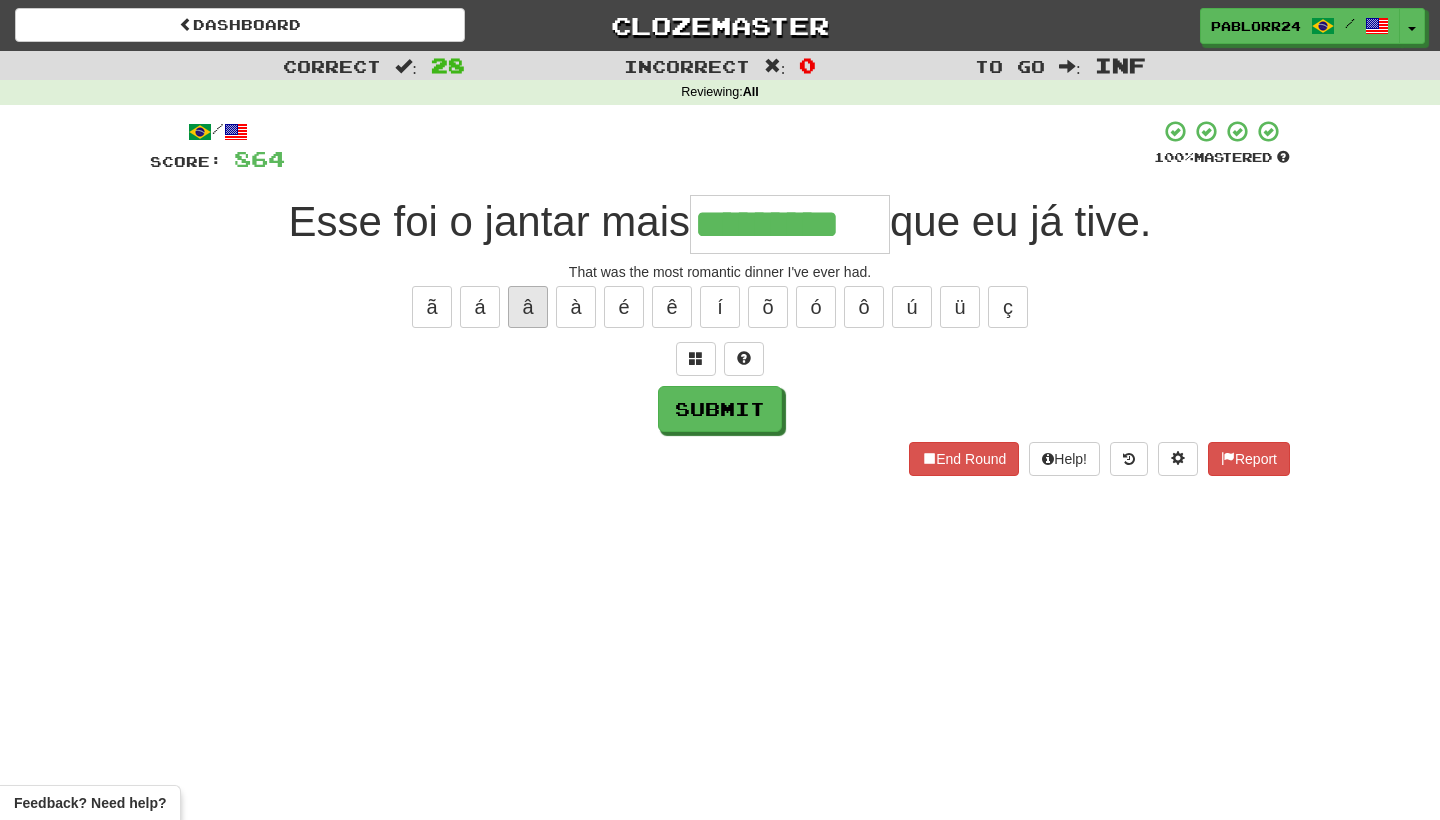 type on "*********" 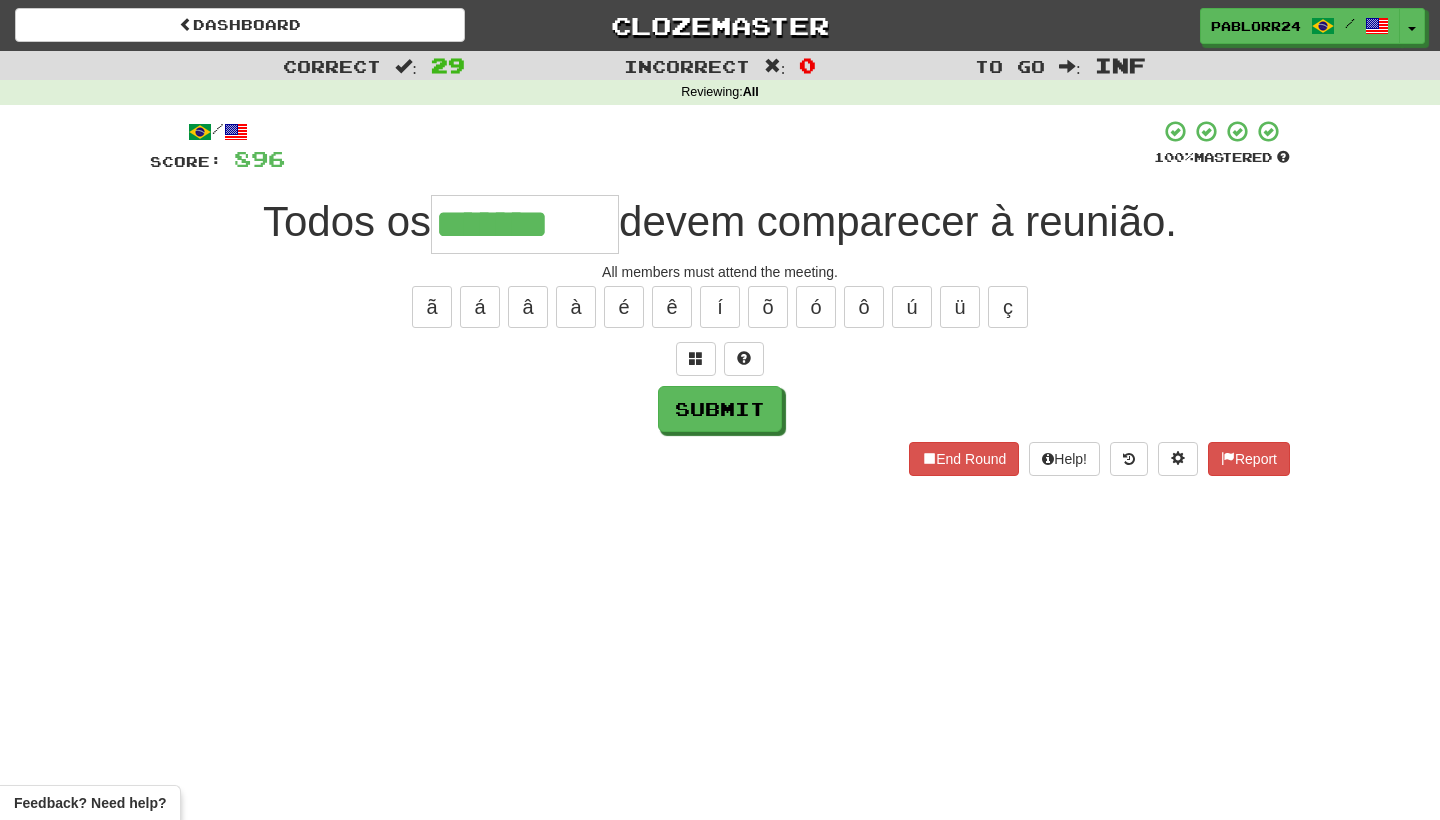 type on "*******" 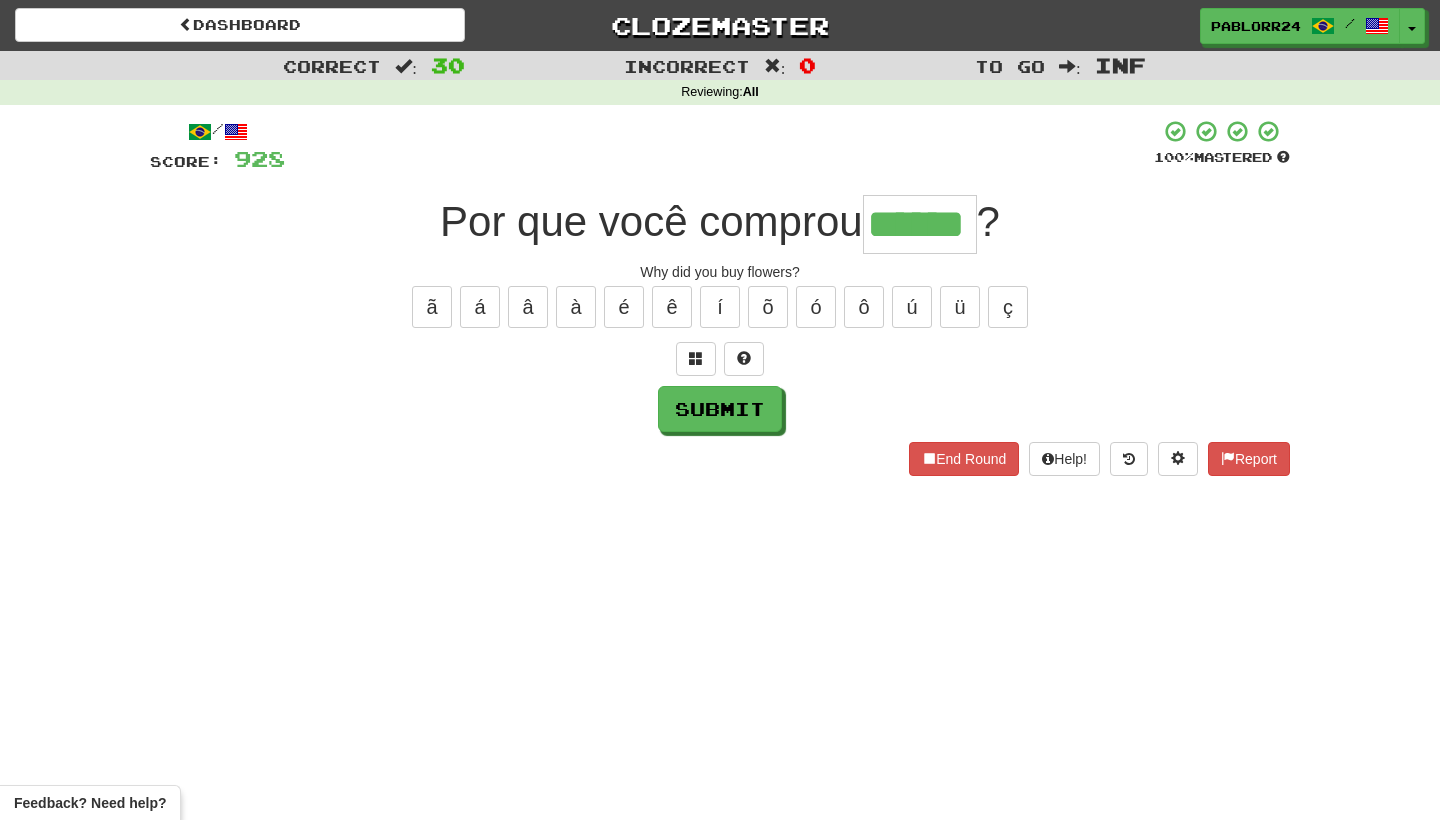 type on "******" 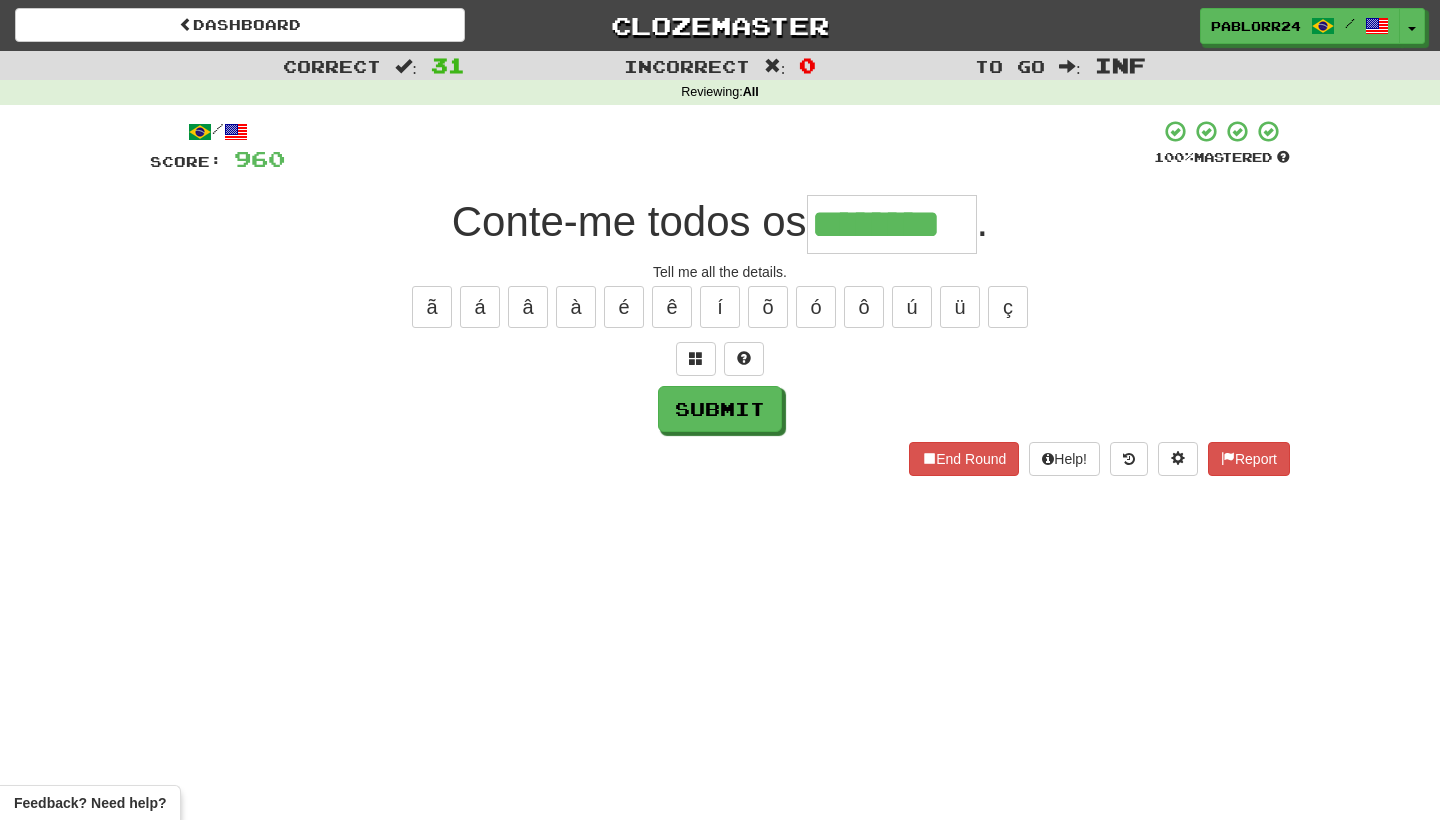 type on "********" 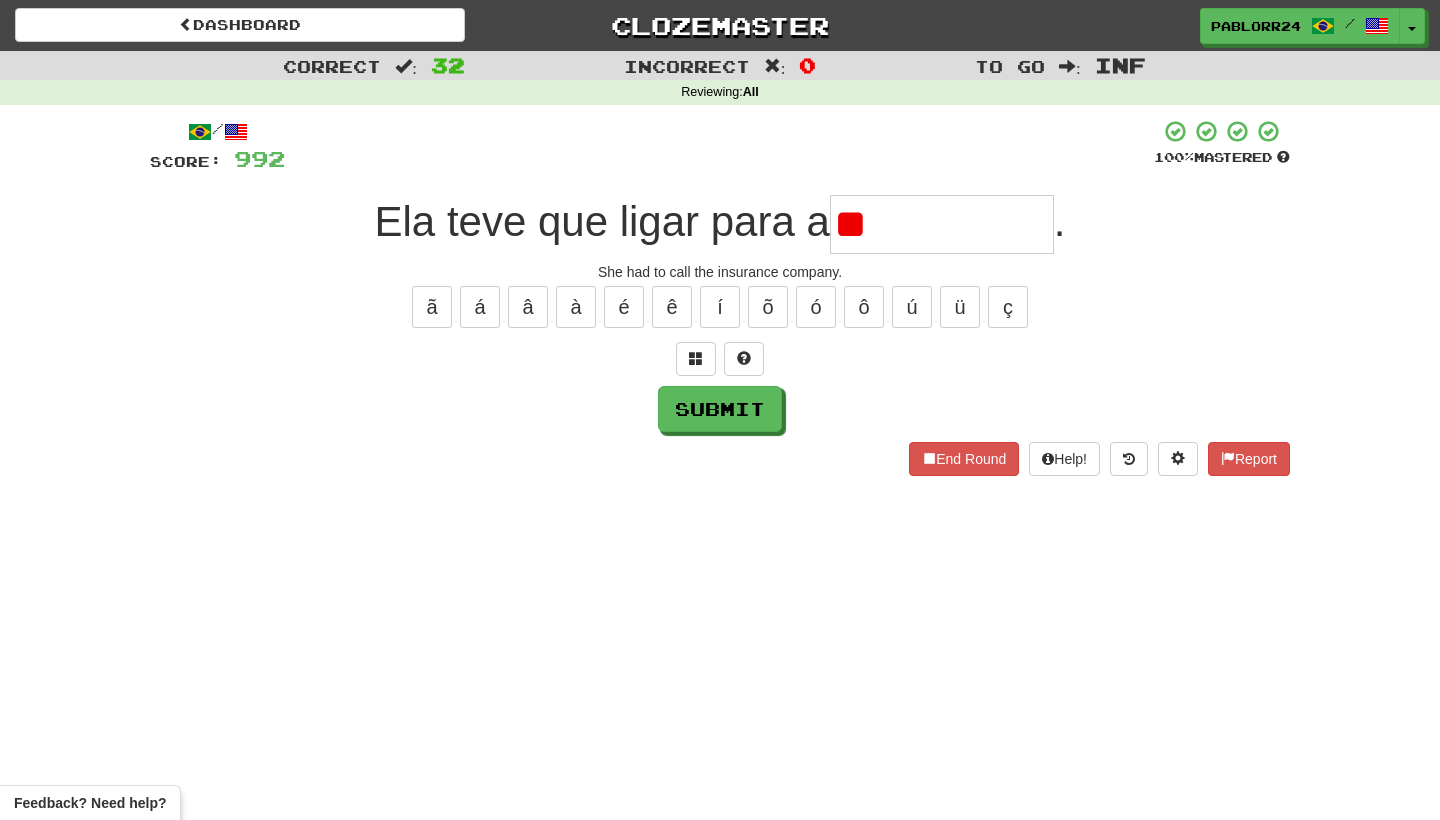 type on "*" 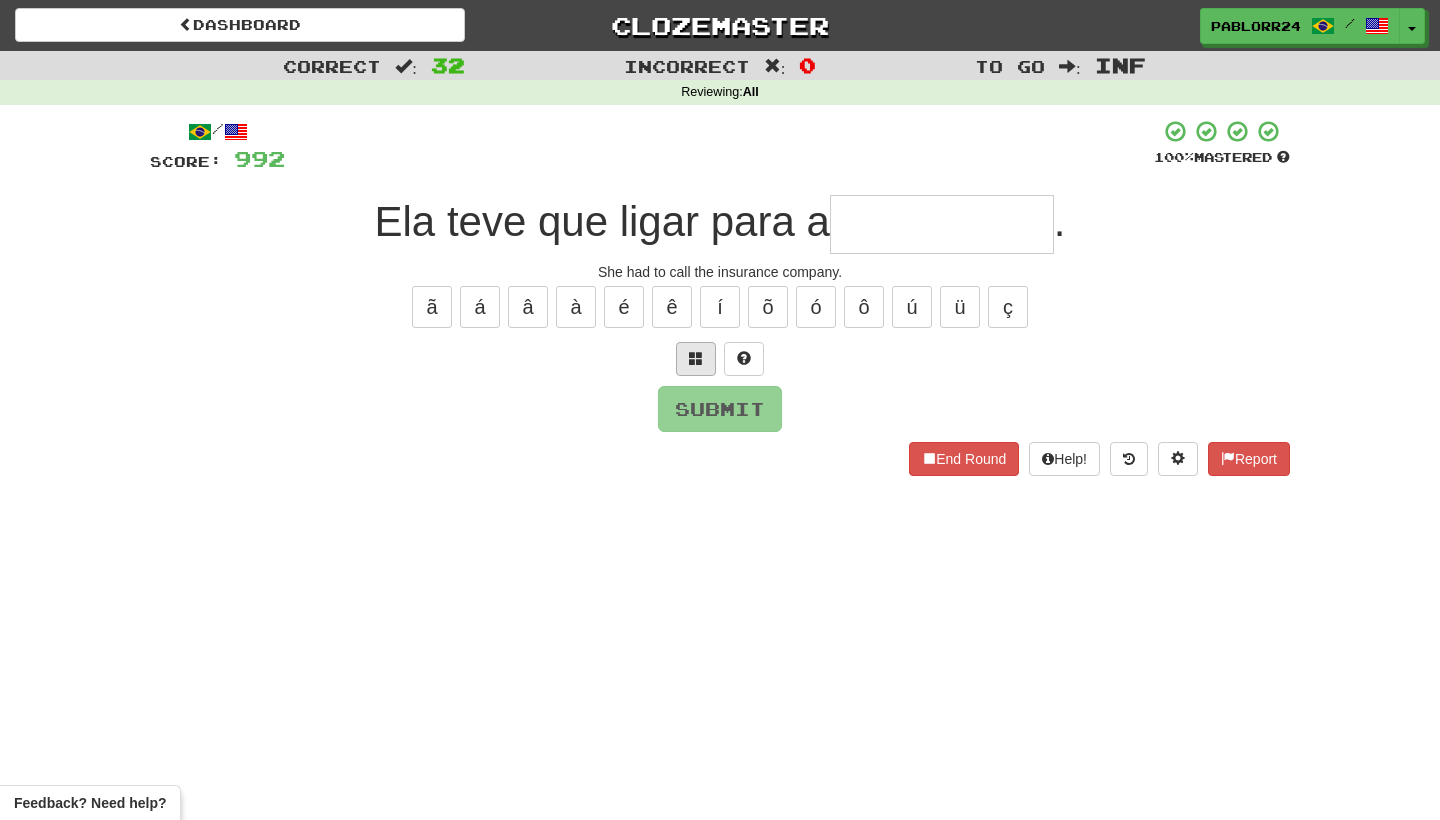 type on "*" 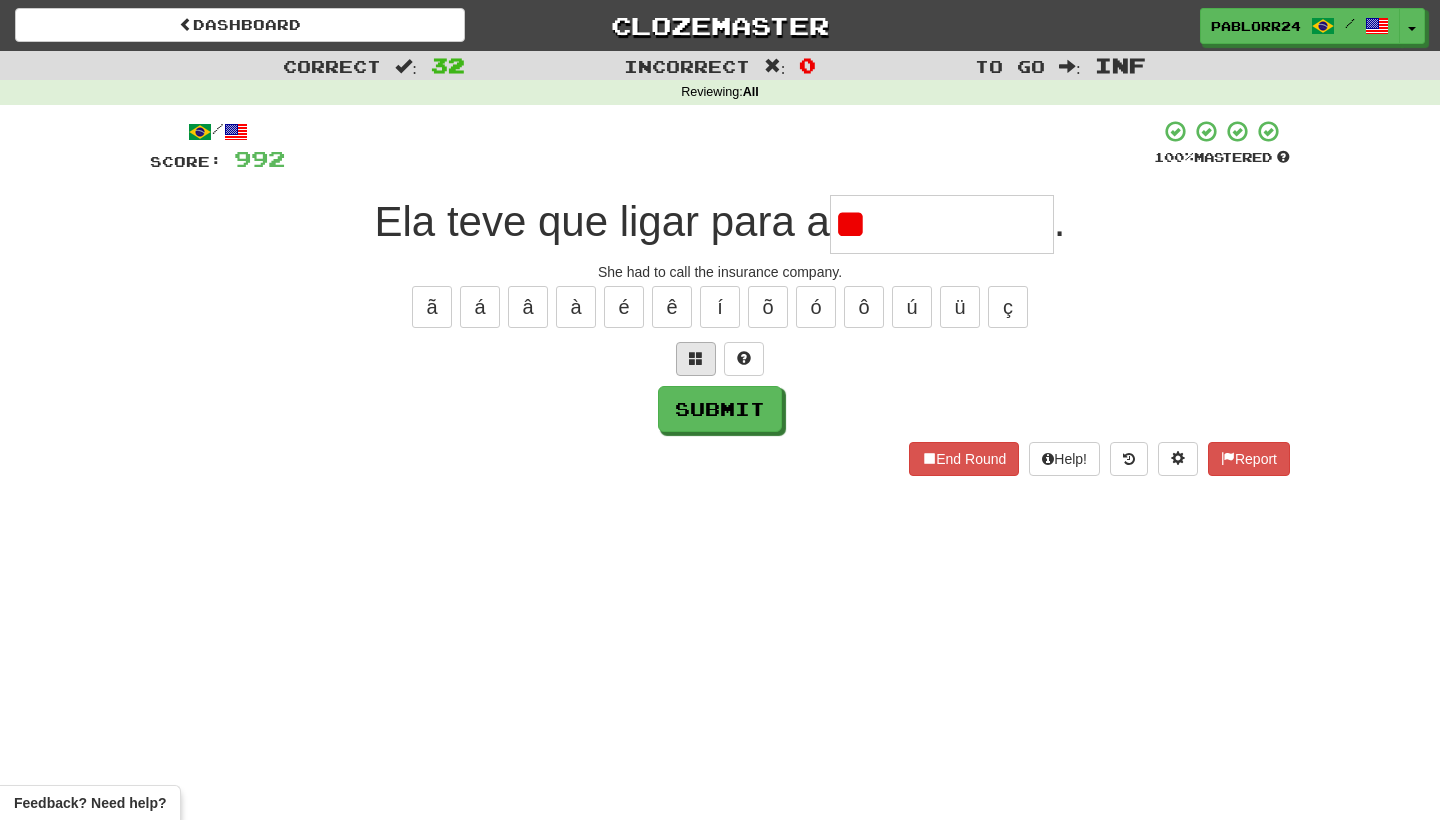 type on "*" 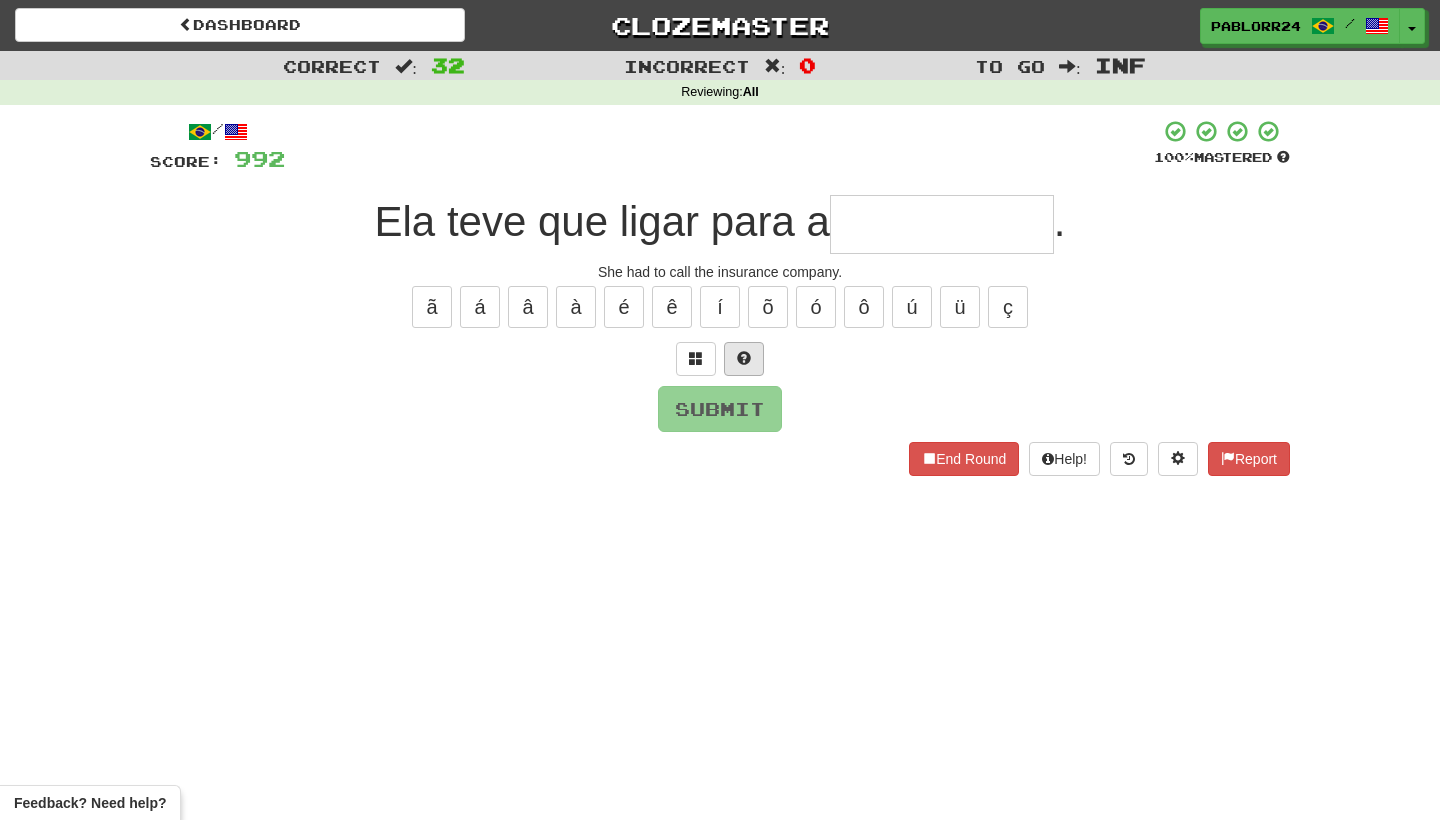 click at bounding box center (744, 359) 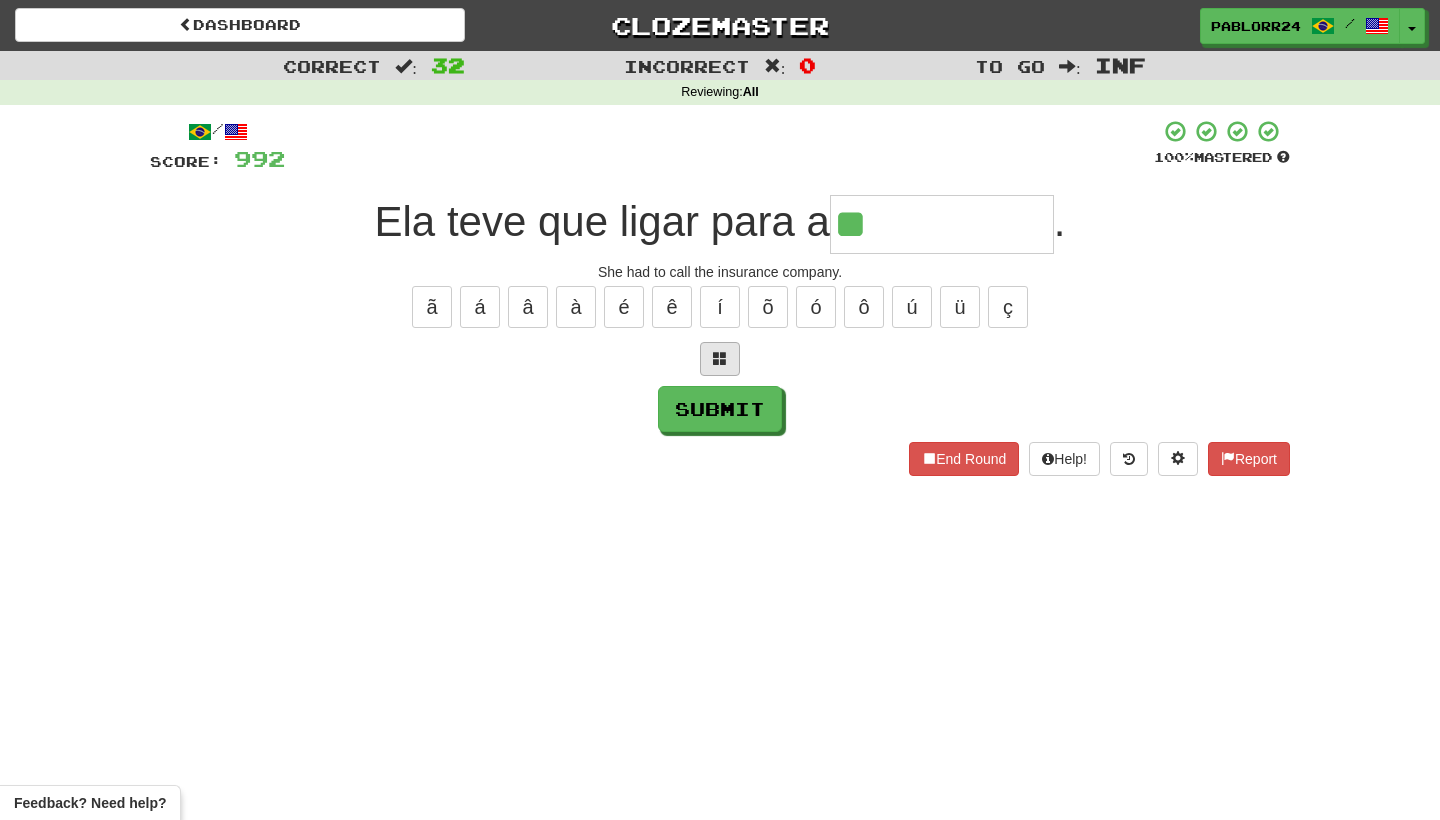 click at bounding box center (720, 359) 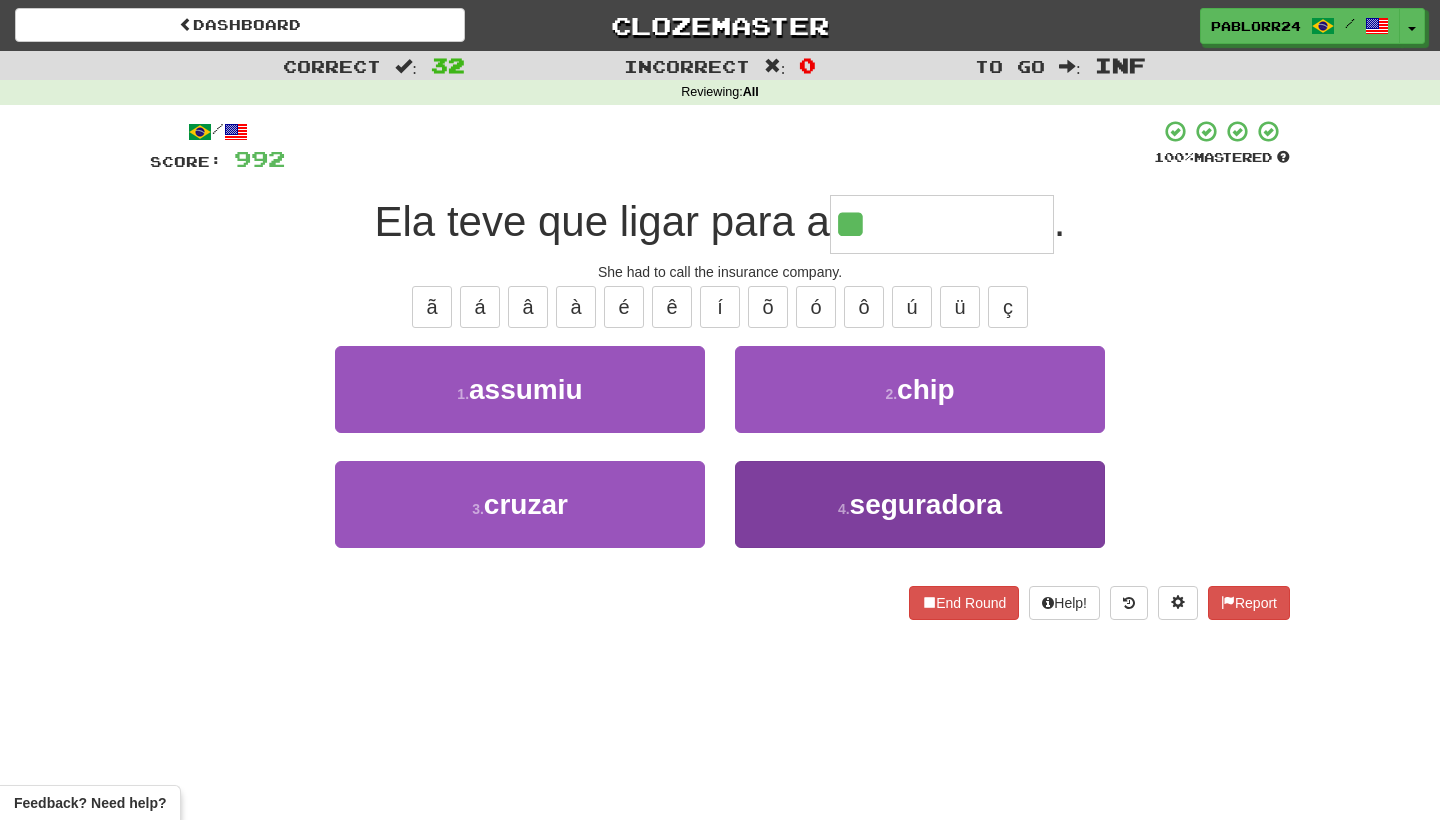 click on "4 .  seguradora" at bounding box center (920, 504) 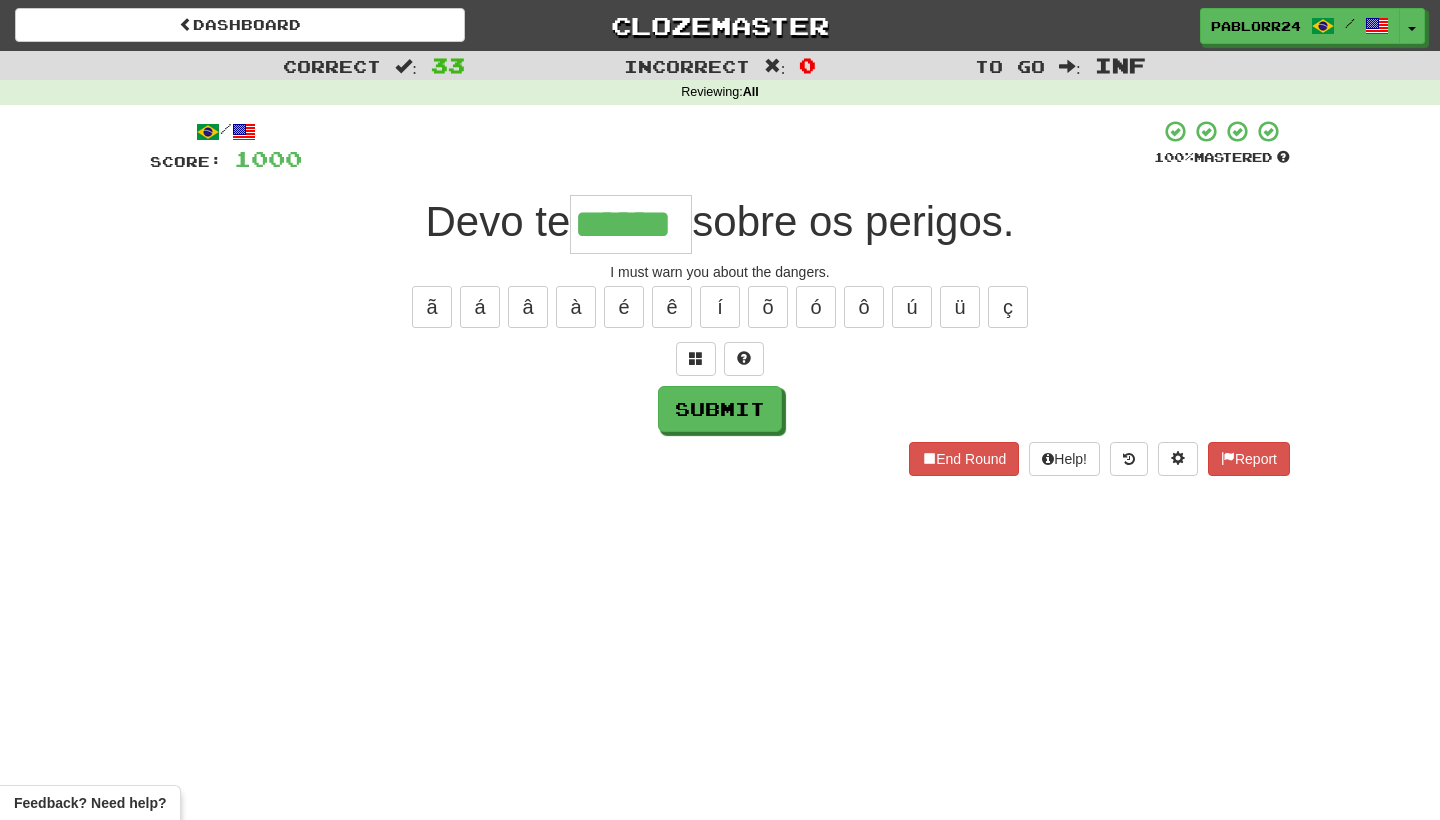 type on "******" 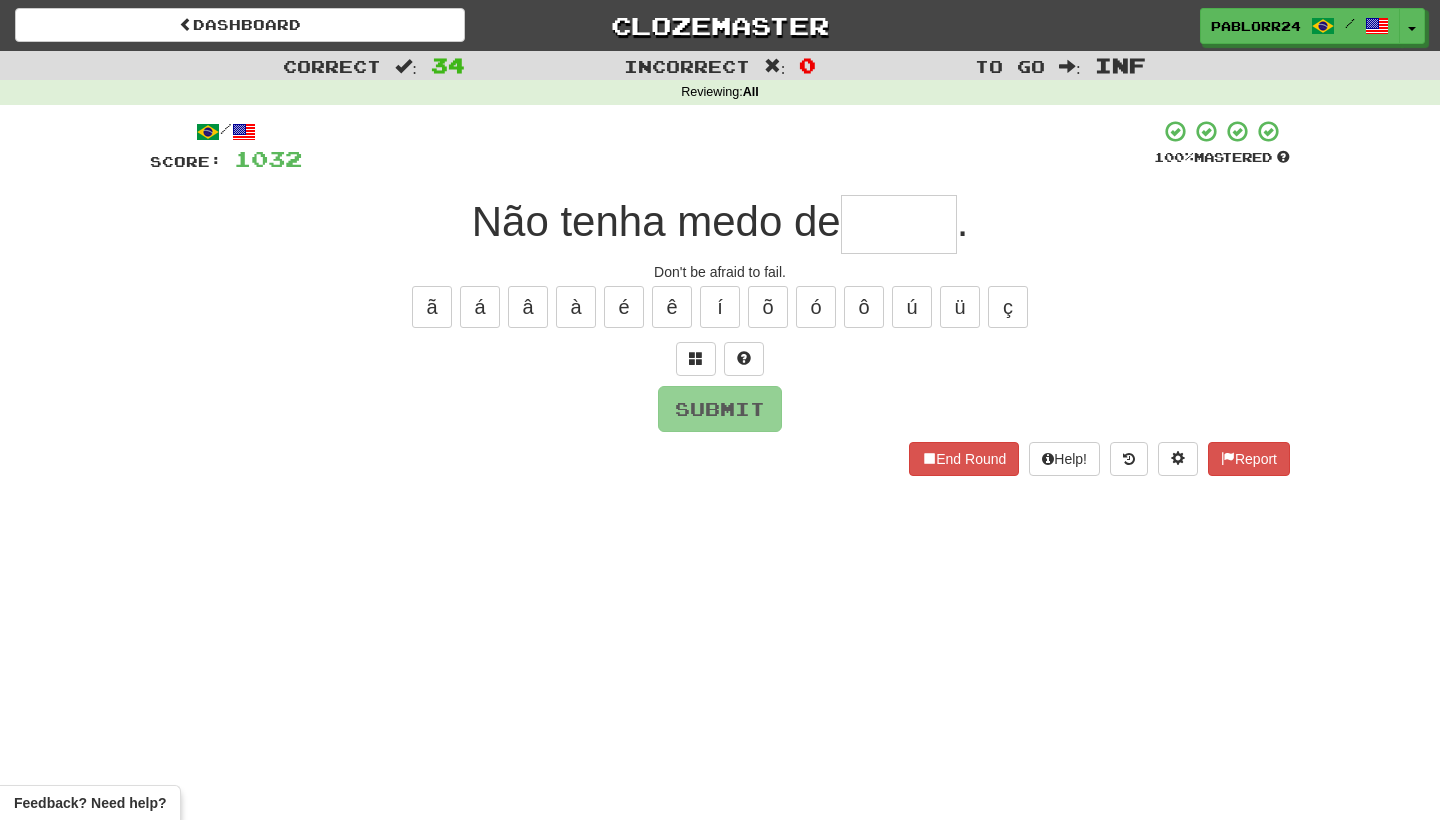 type on "*" 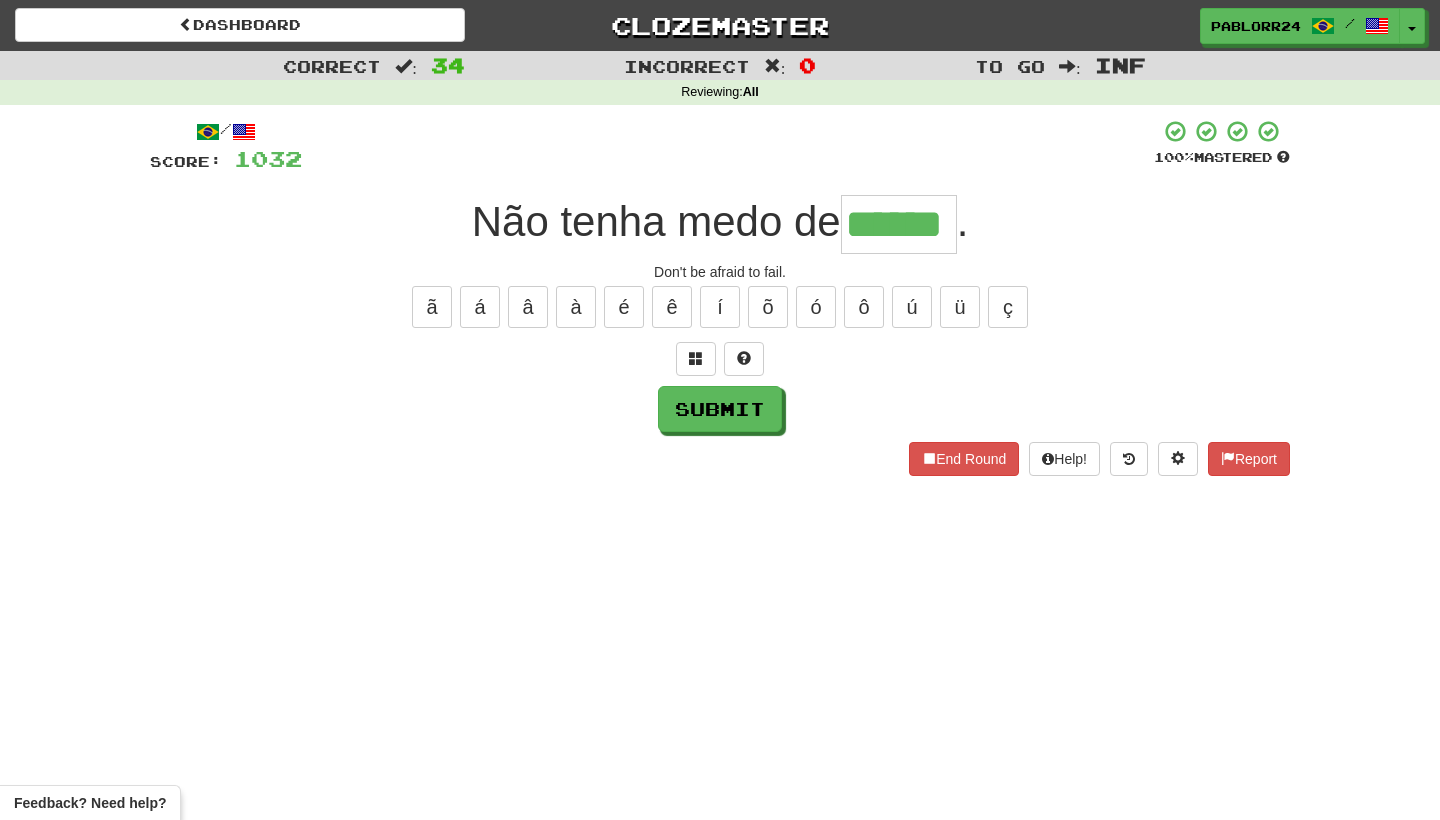 type on "******" 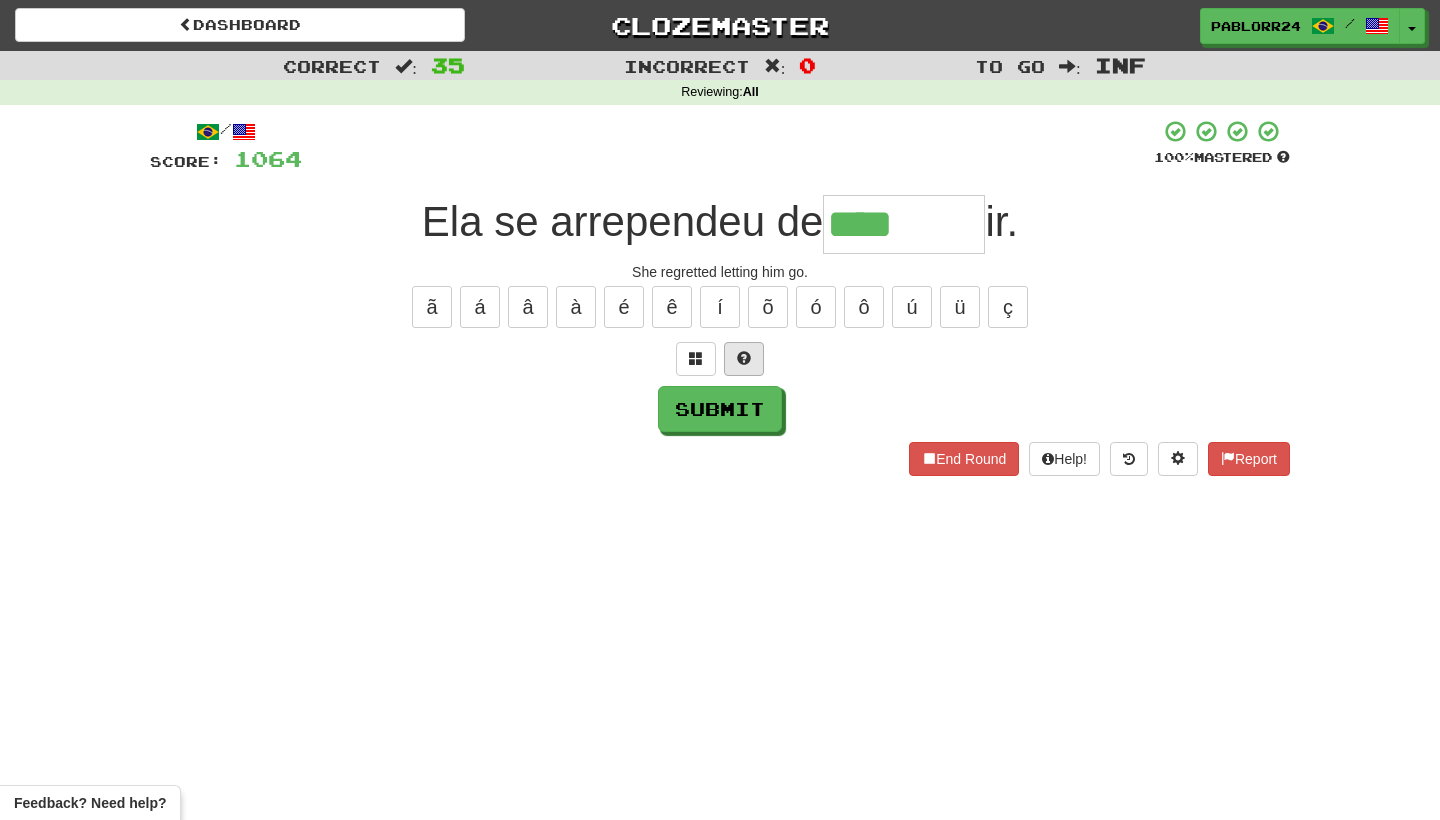 click at bounding box center (744, 358) 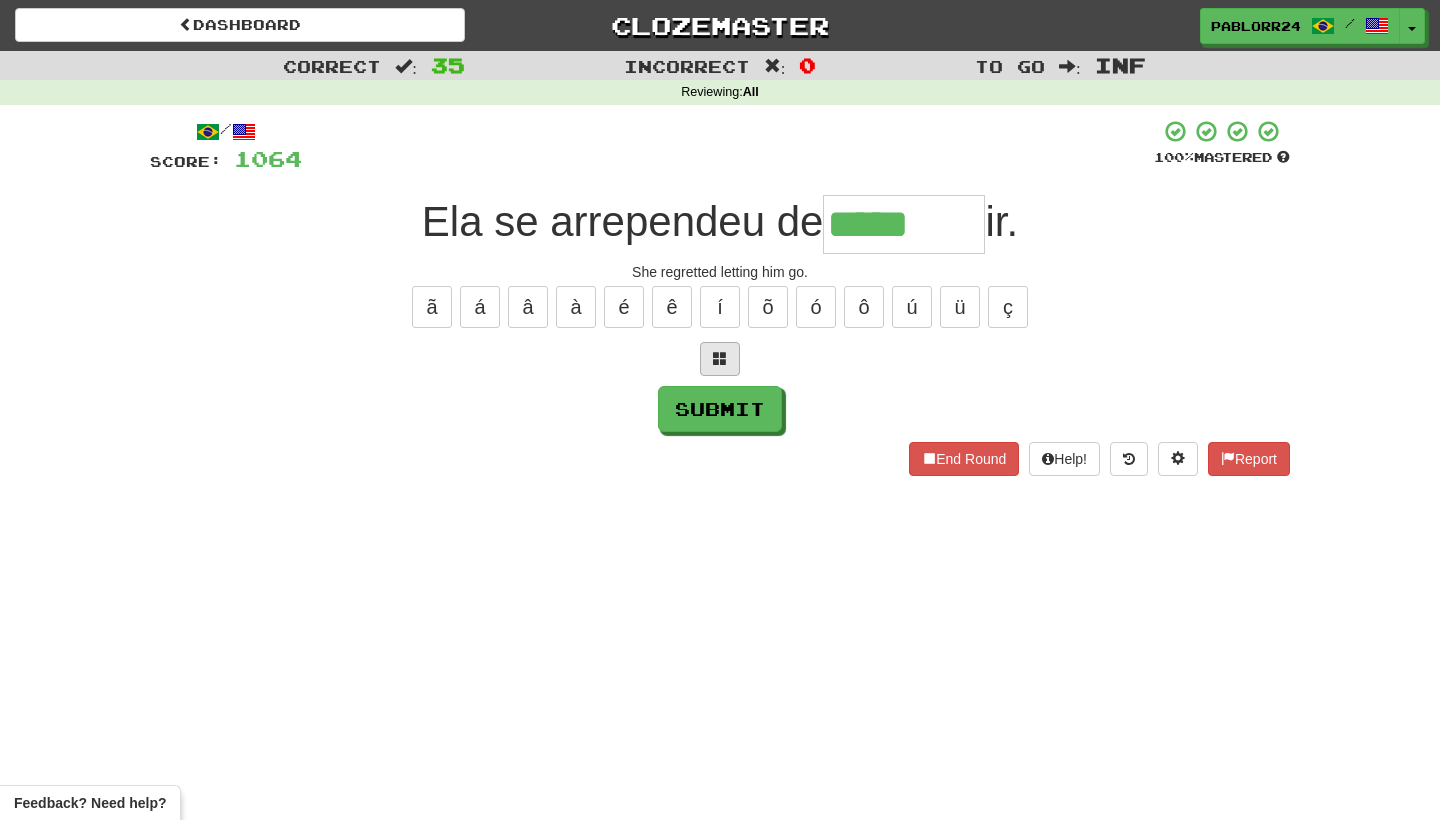 click at bounding box center (720, 359) 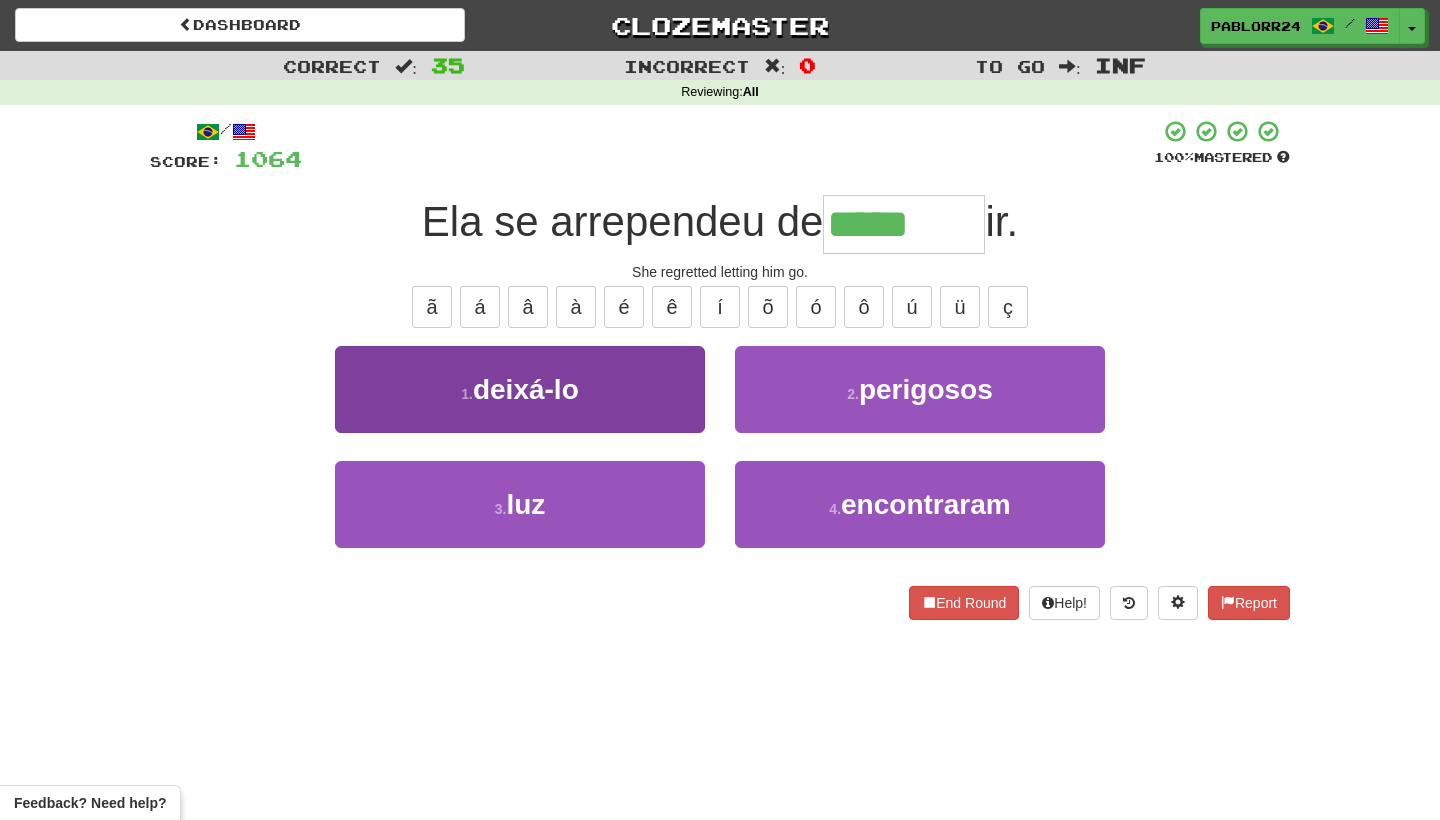 click on "1 .  deixá-lo" at bounding box center (520, 389) 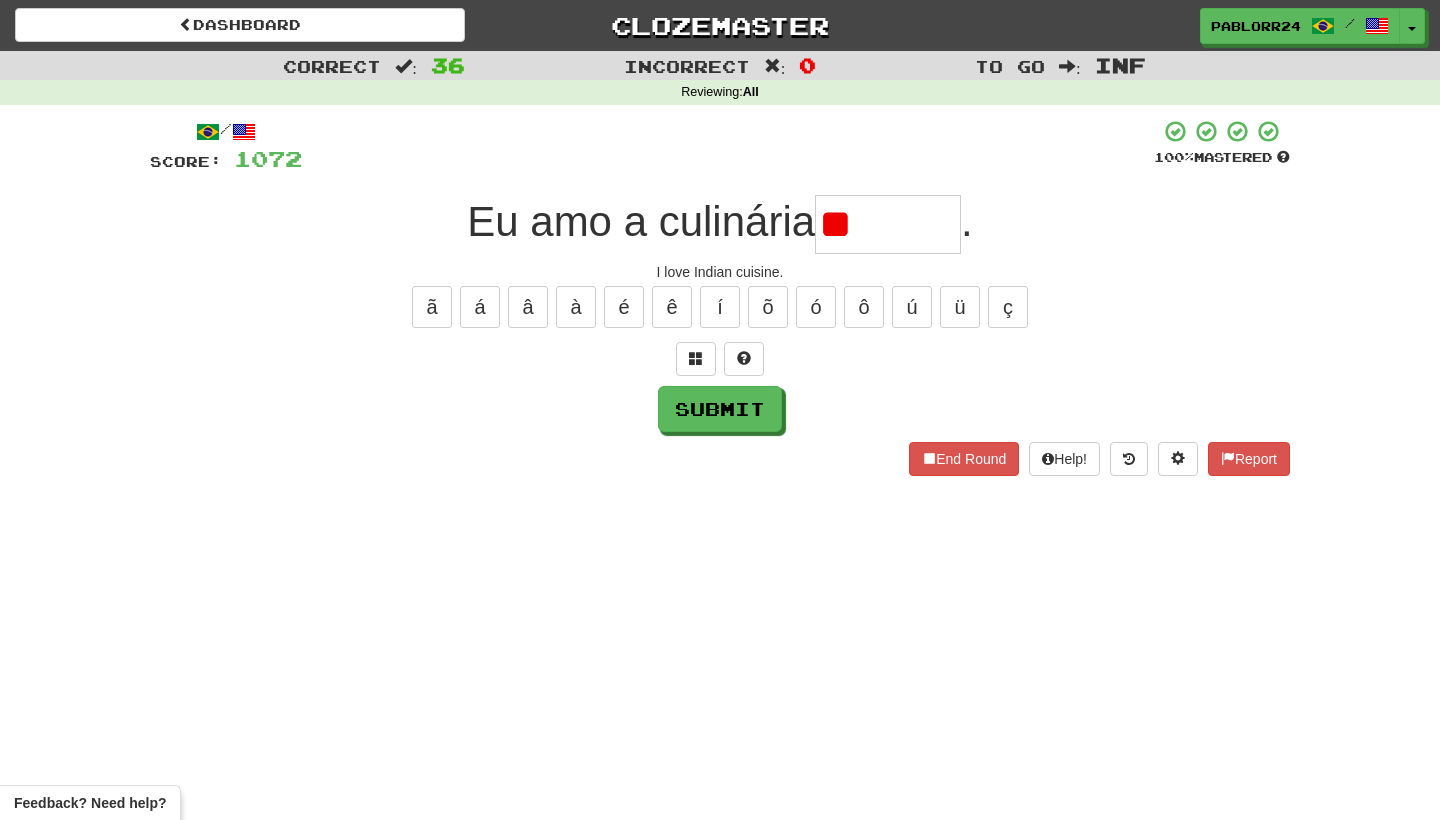 type on "*" 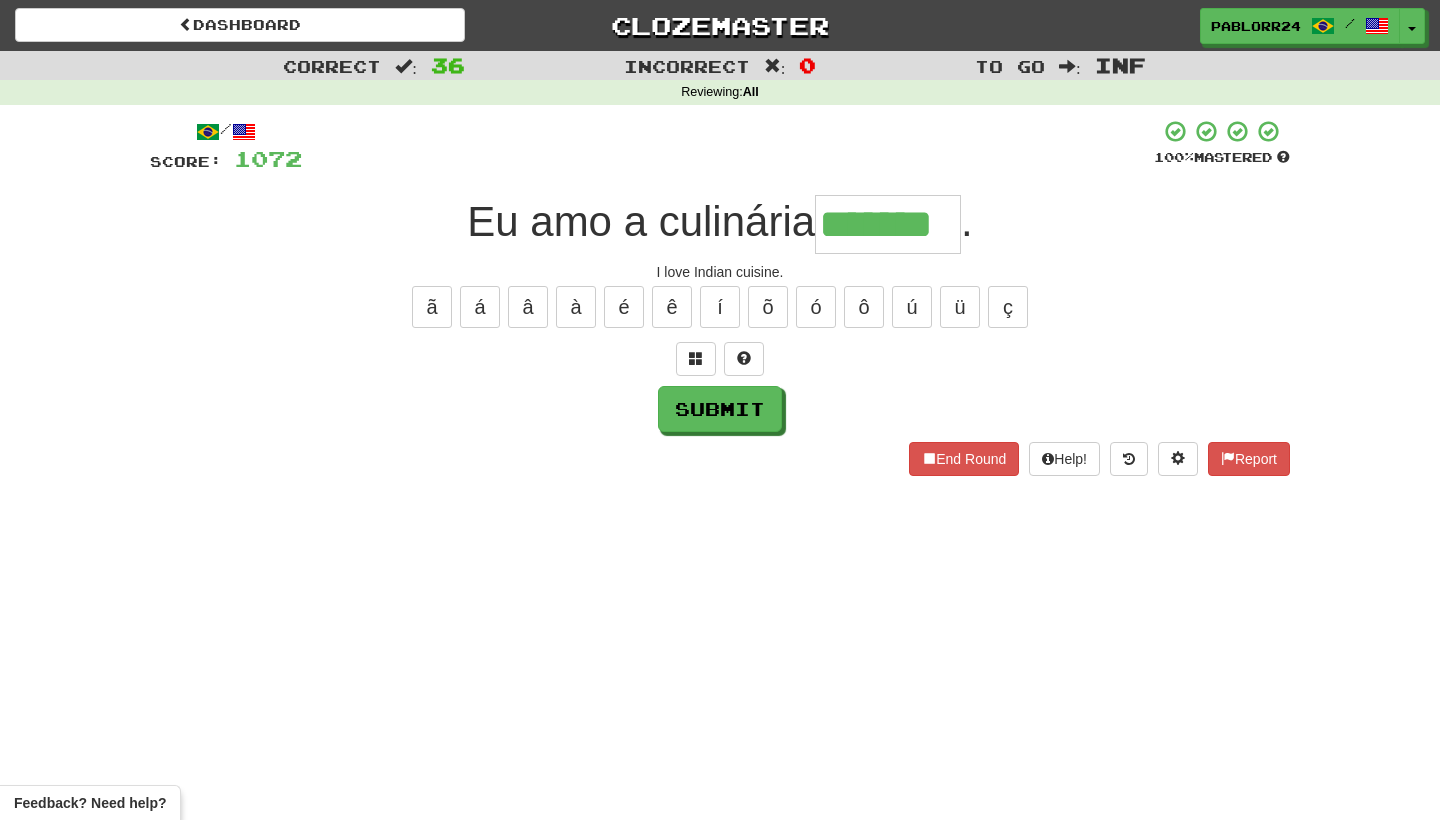 type on "*******" 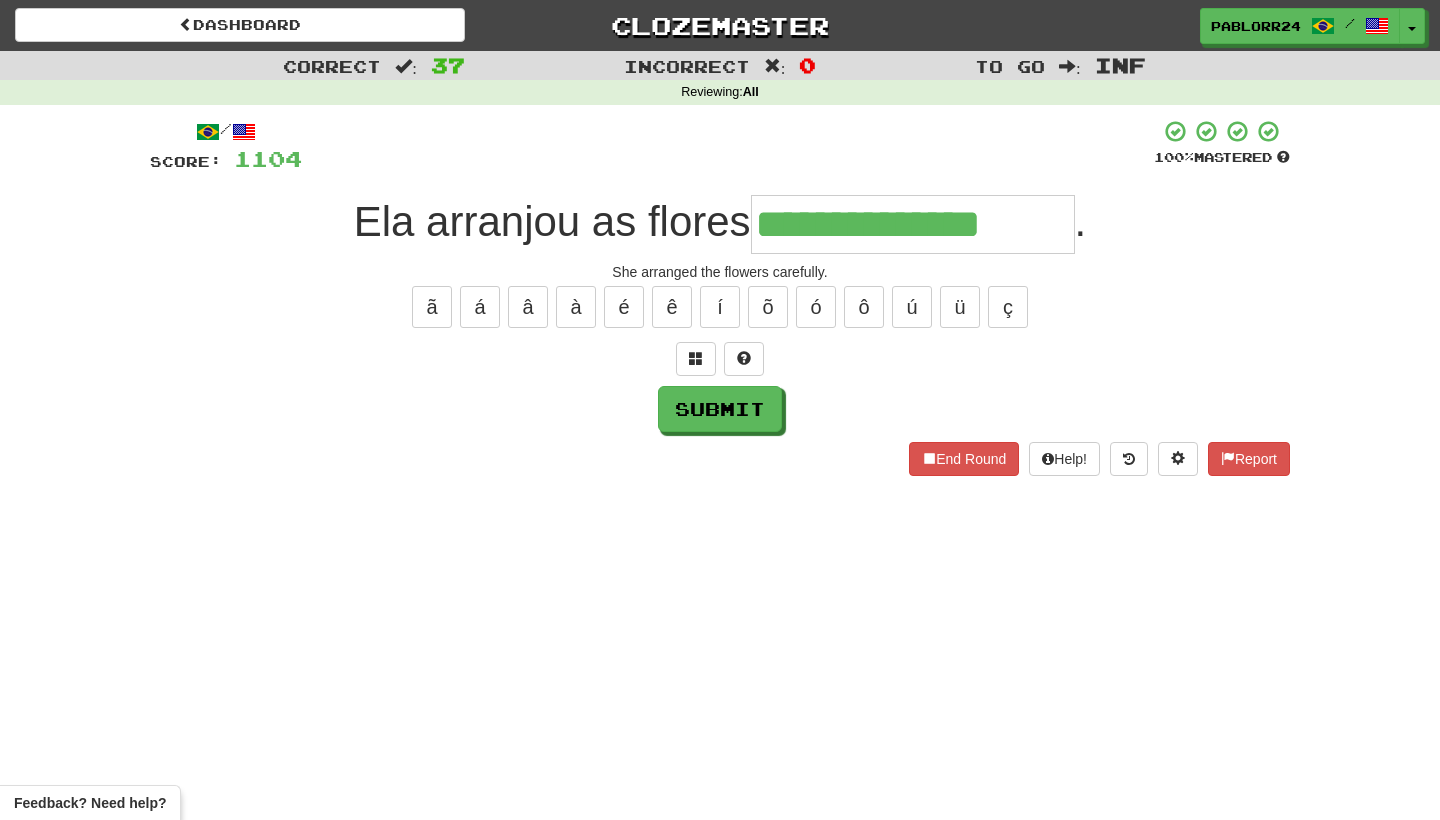 type on "**********" 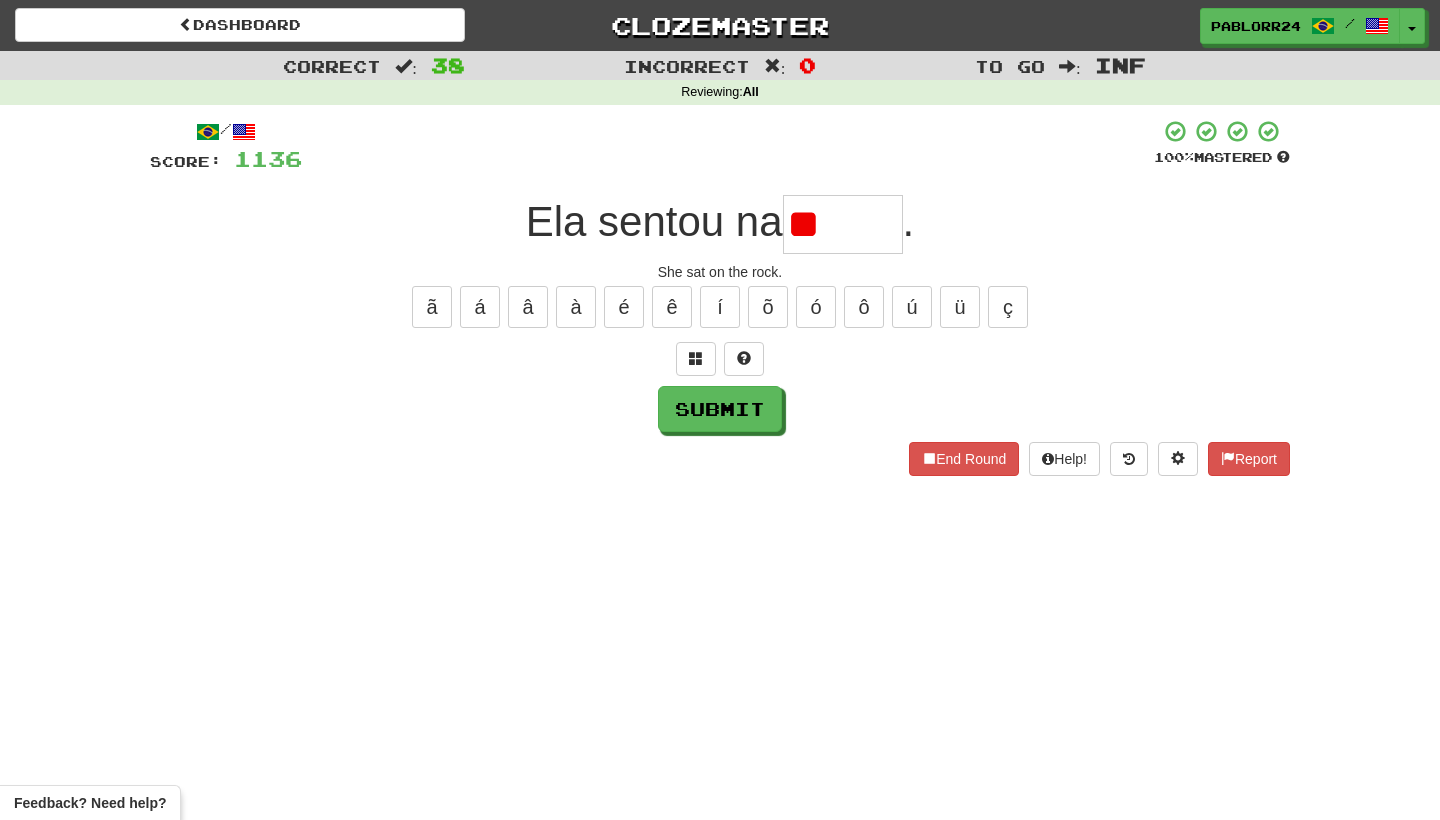 type on "*" 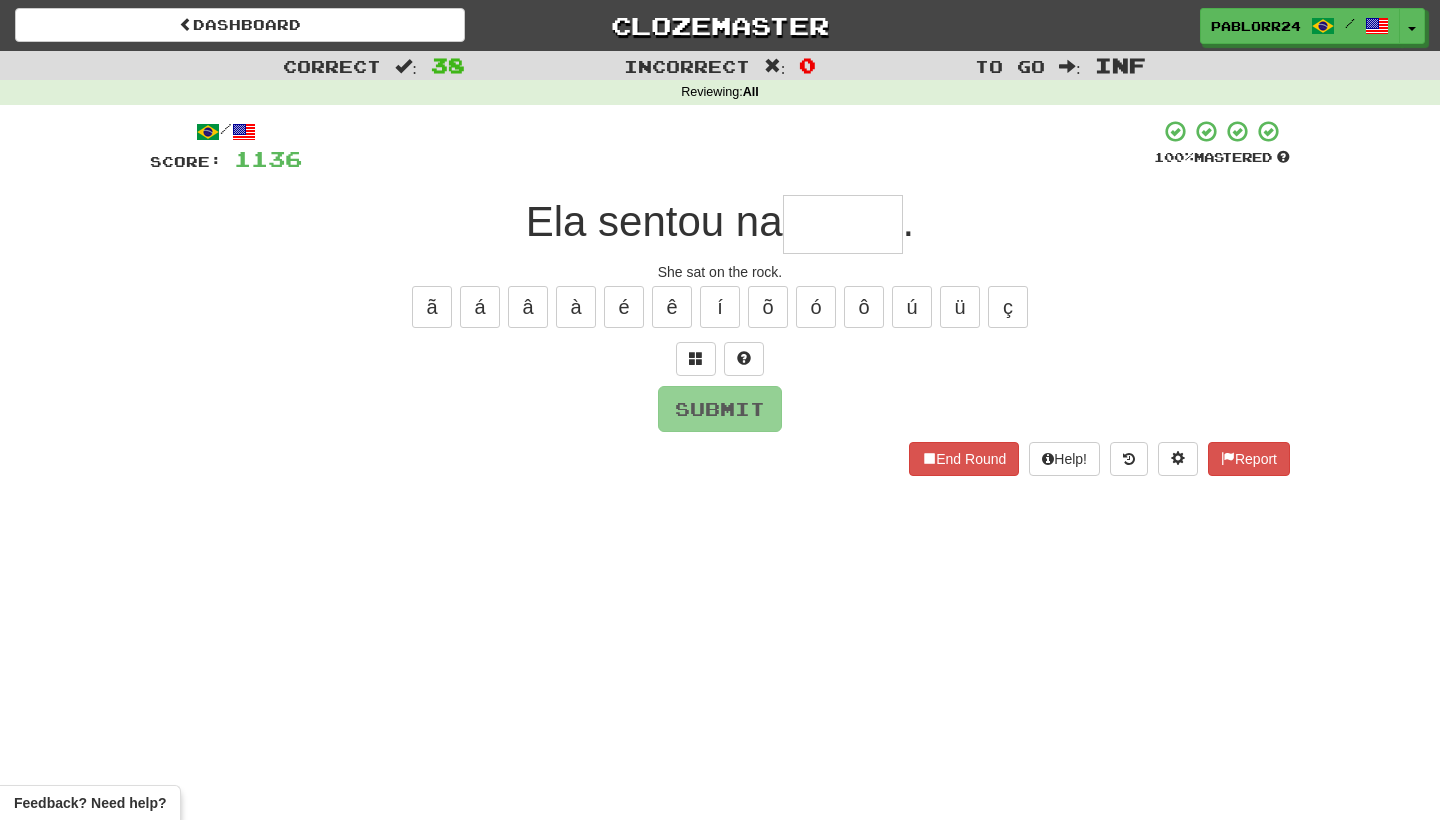 type on "*" 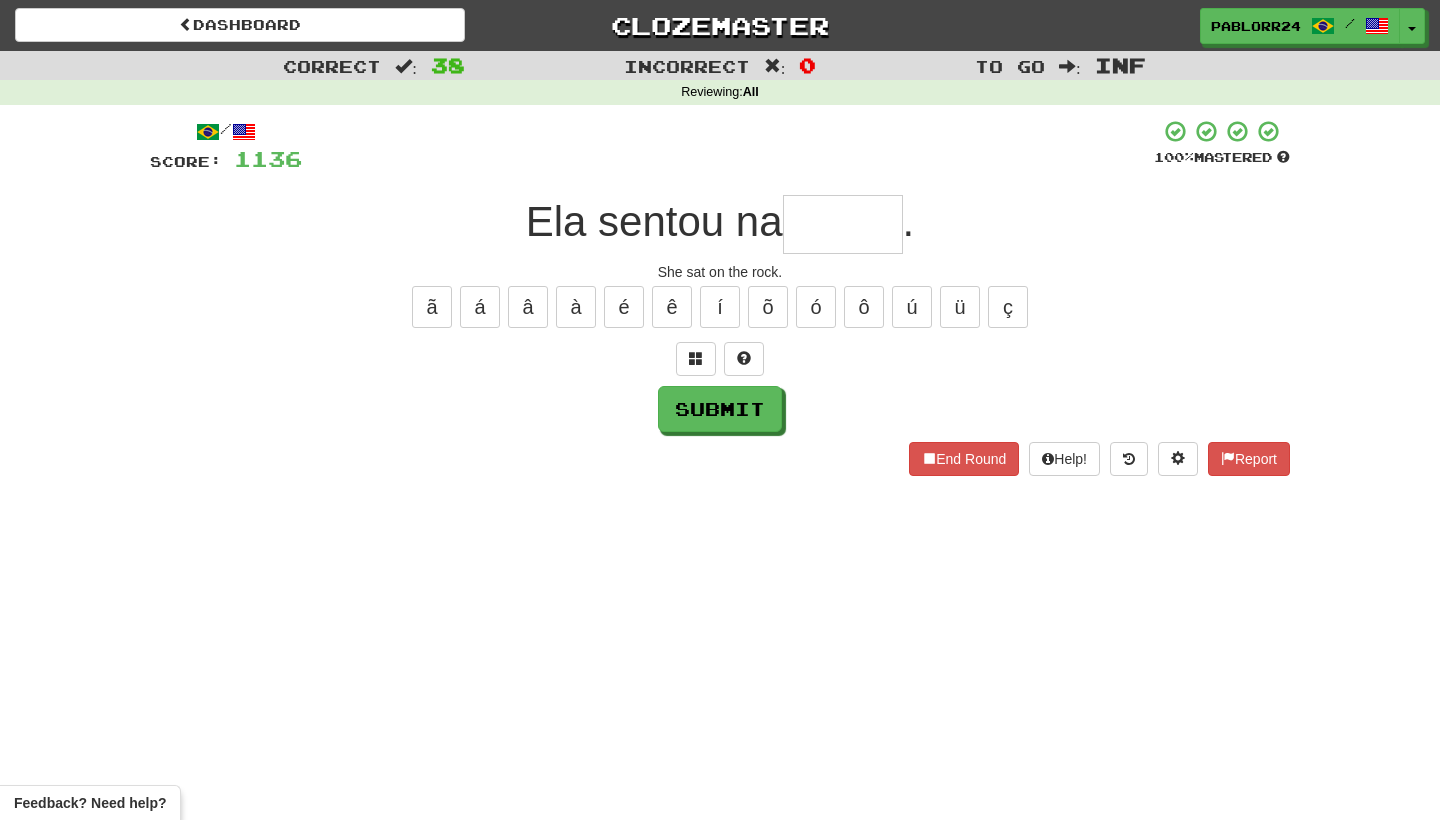 type on "*" 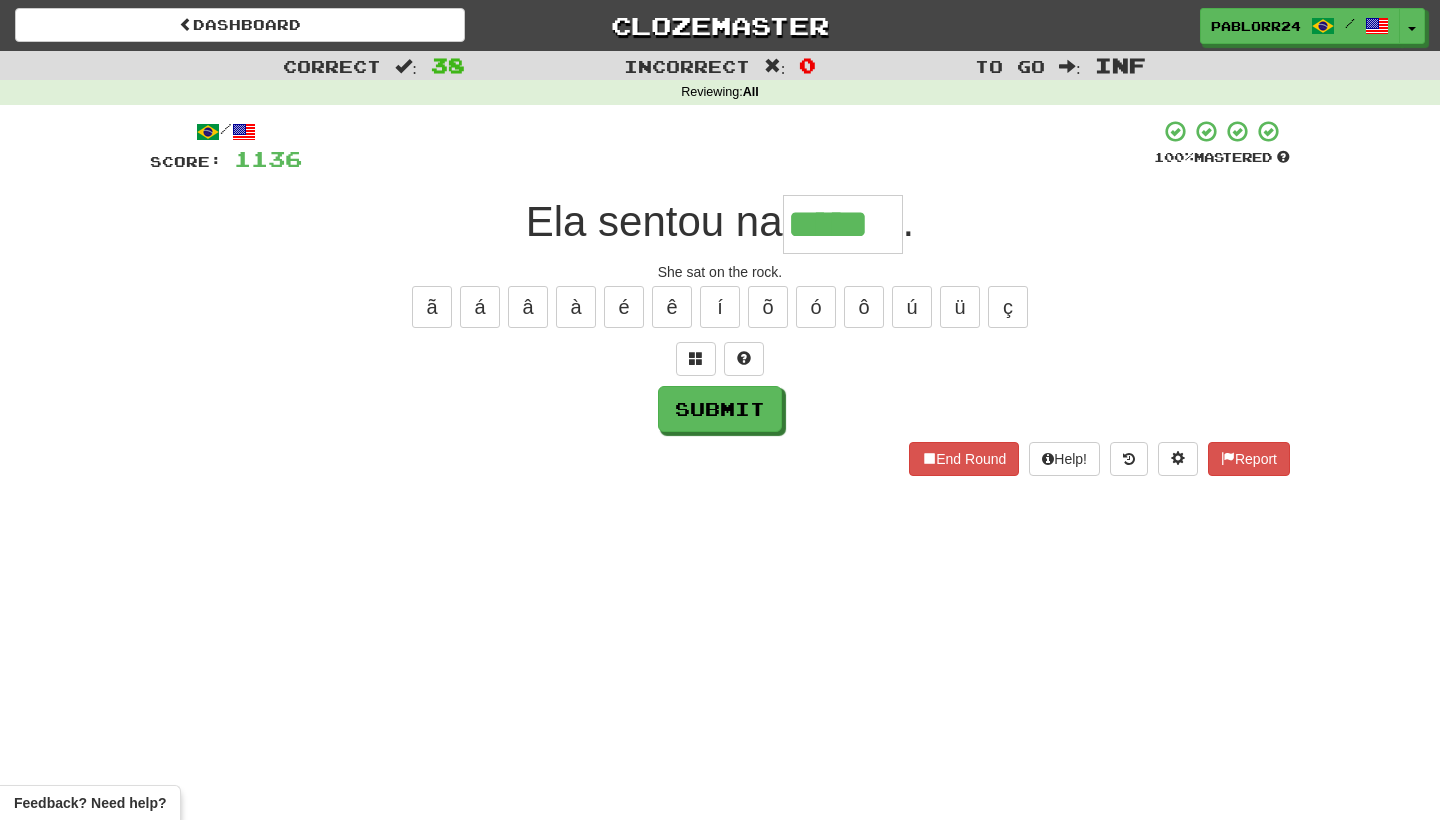 type on "*****" 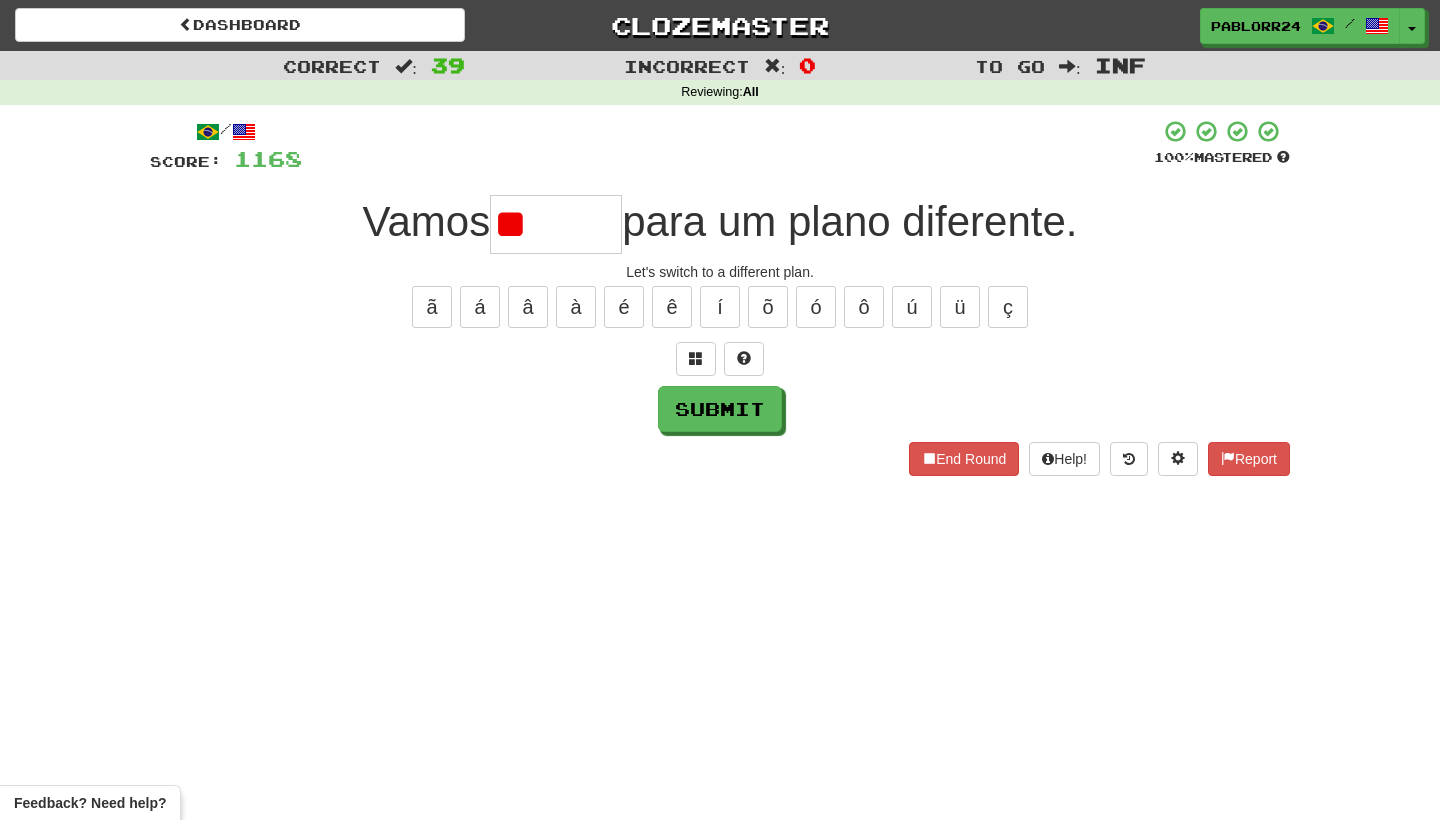 type on "*" 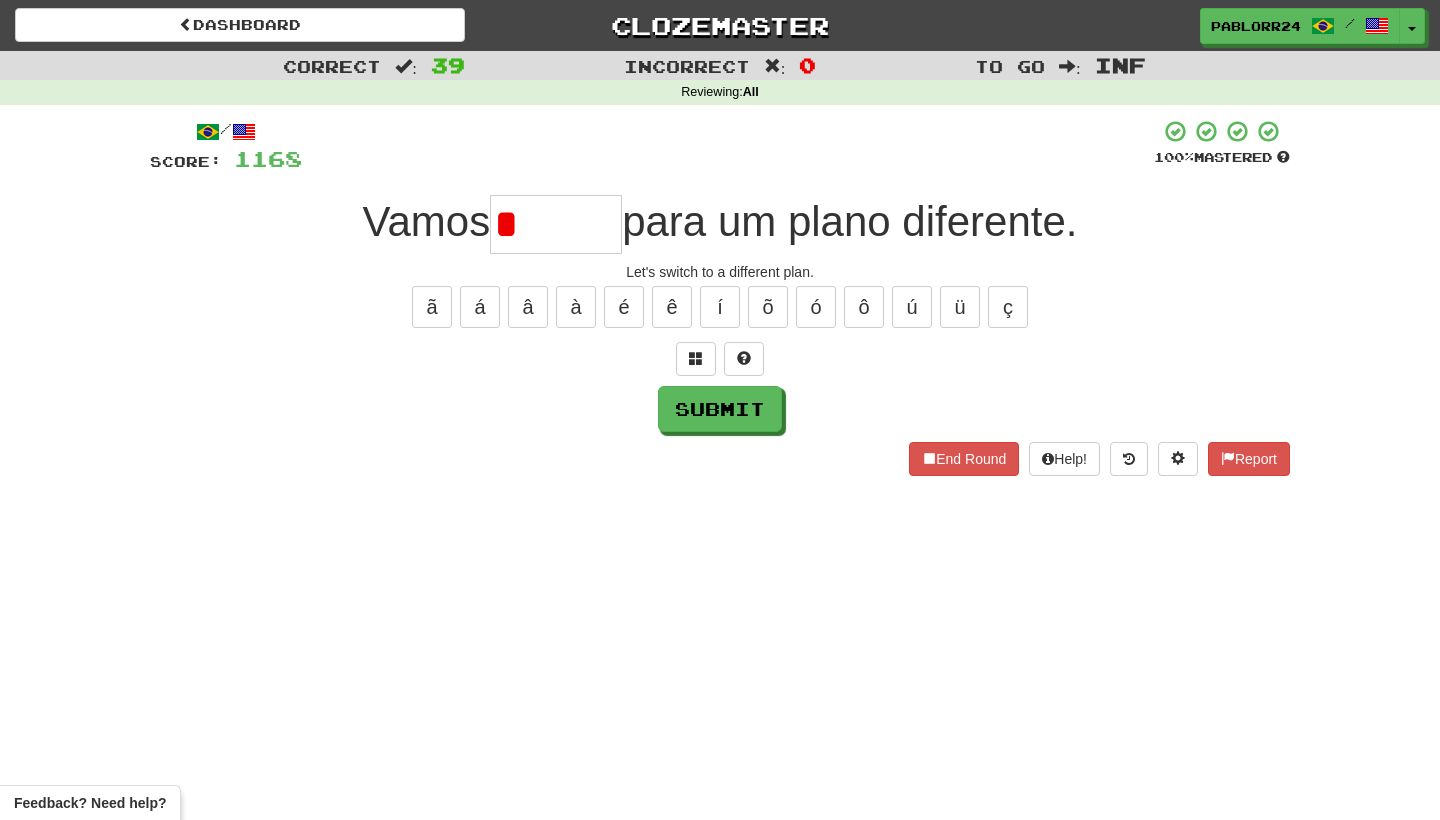 type 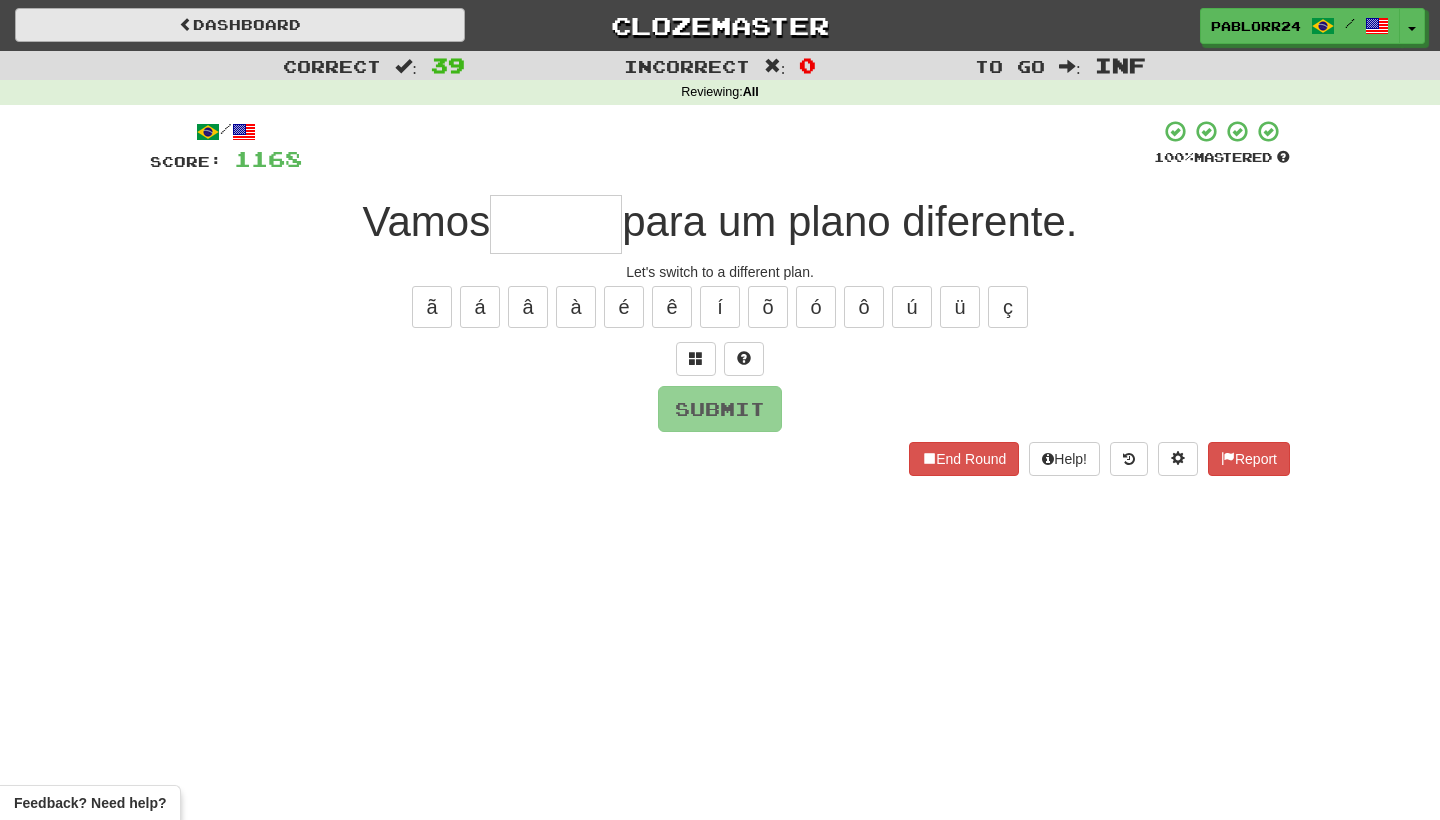 click on "Dashboard" at bounding box center (240, 25) 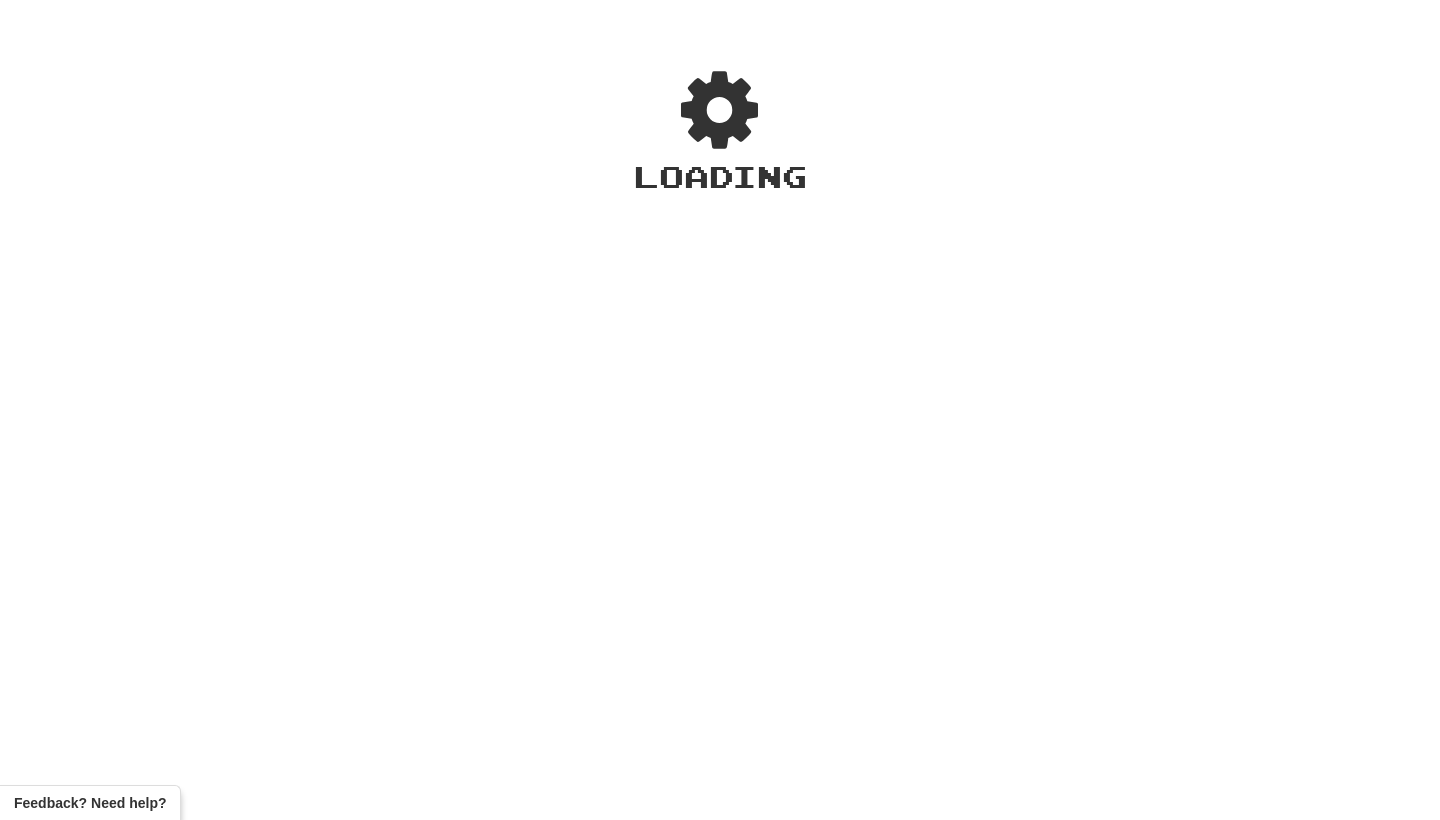 scroll, scrollTop: 0, scrollLeft: 0, axis: both 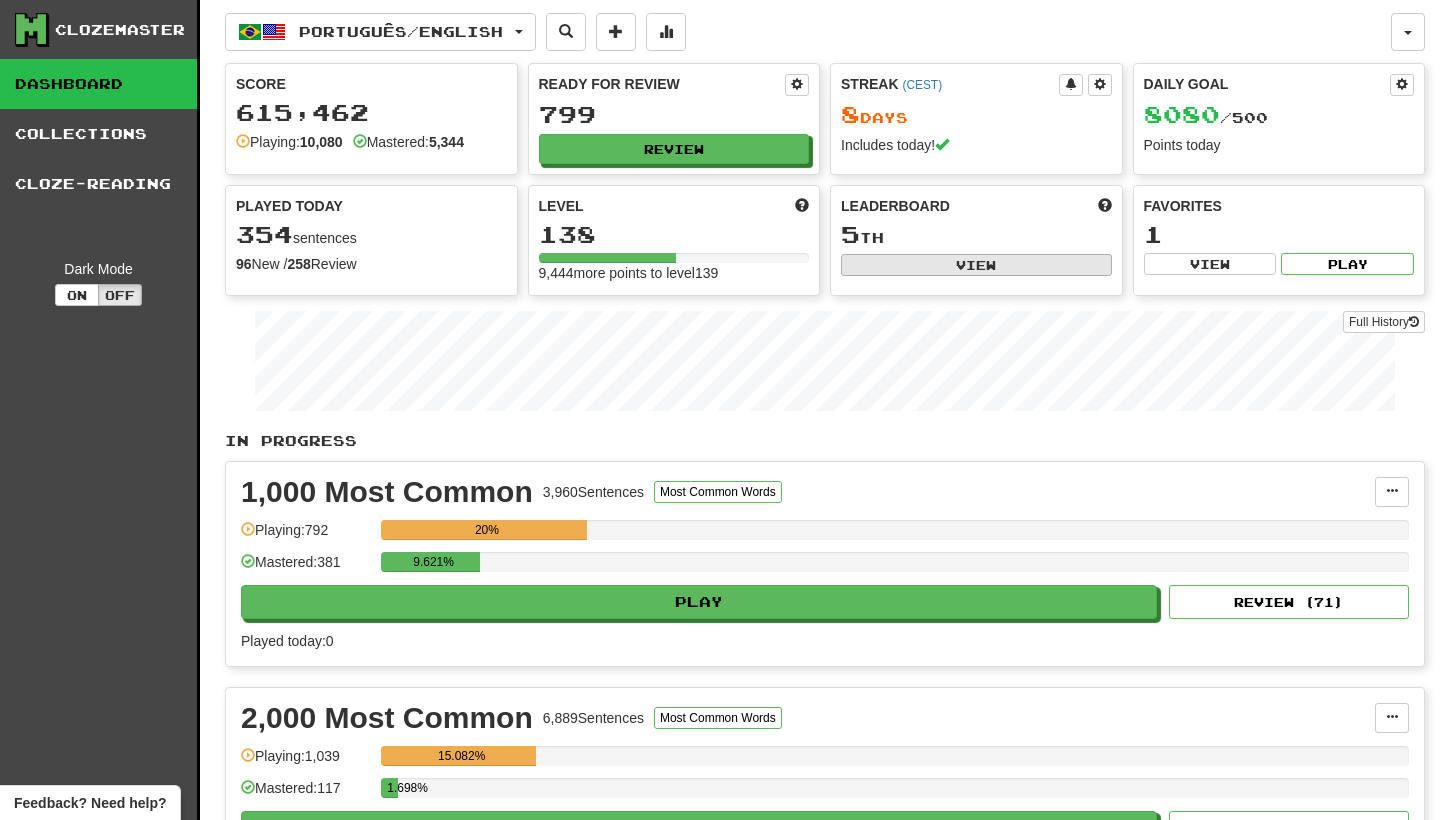 click on "View" at bounding box center (976, 265) 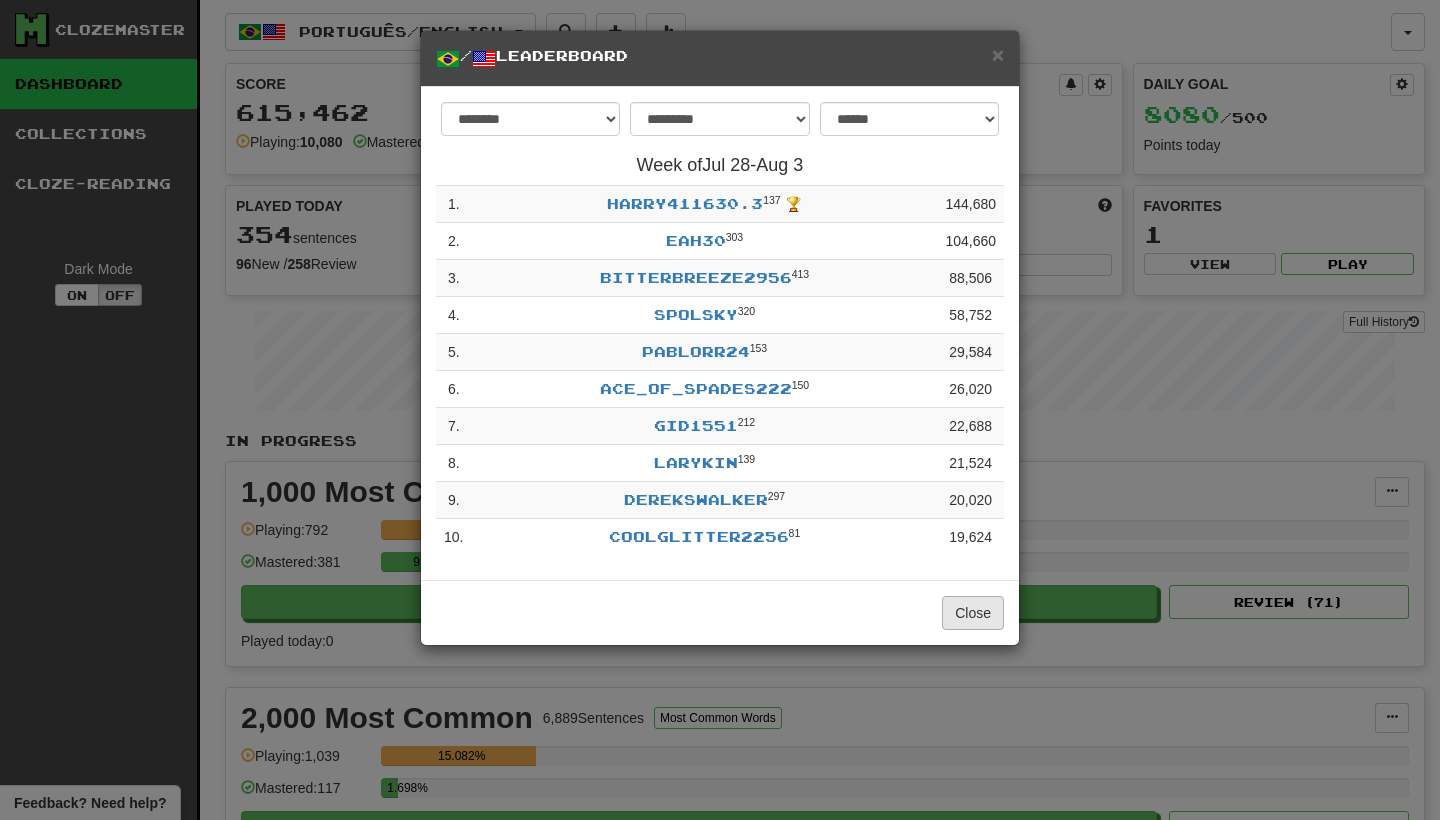 click on "Close" at bounding box center [973, 613] 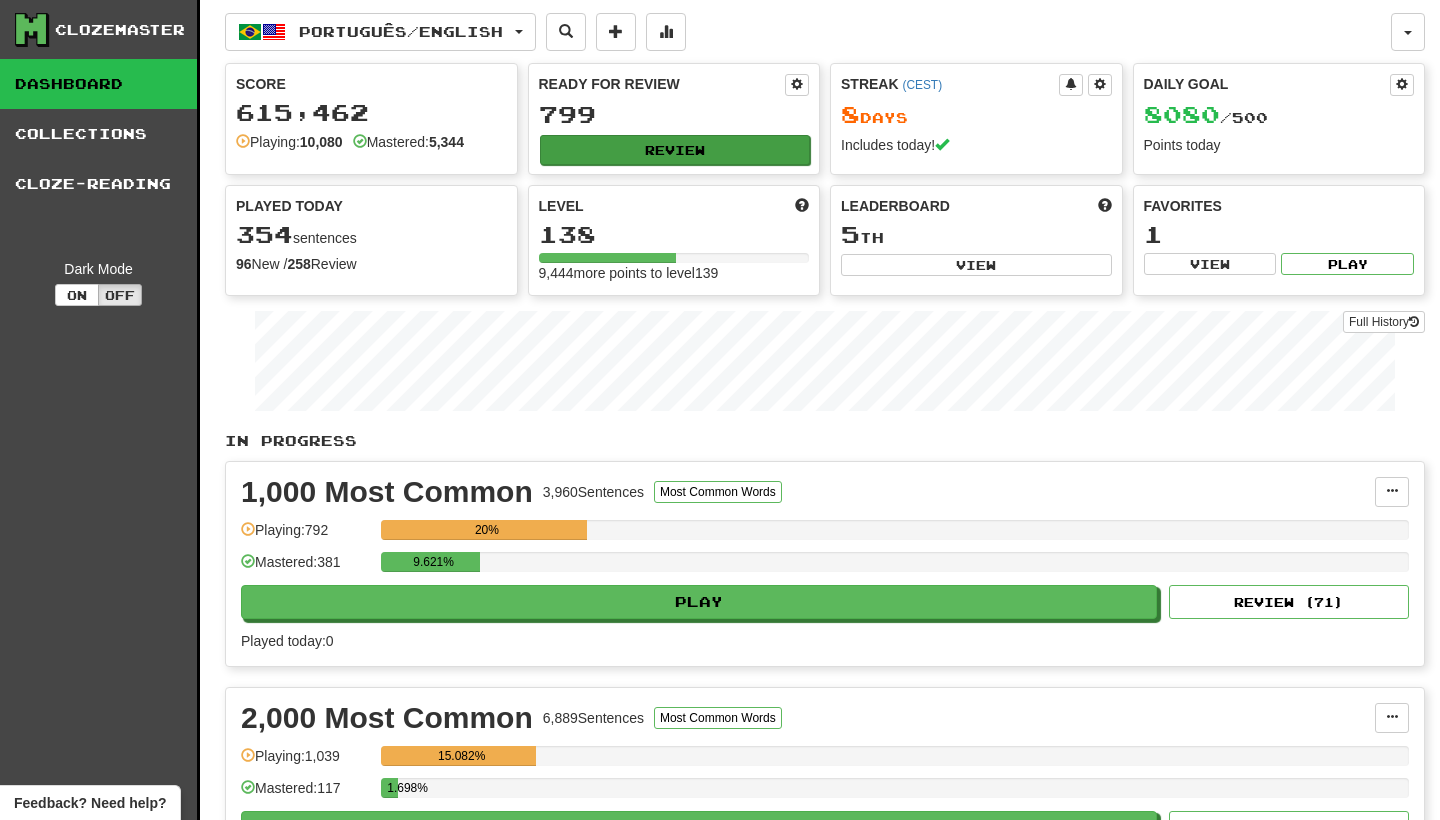 click on "Review" at bounding box center (675, 150) 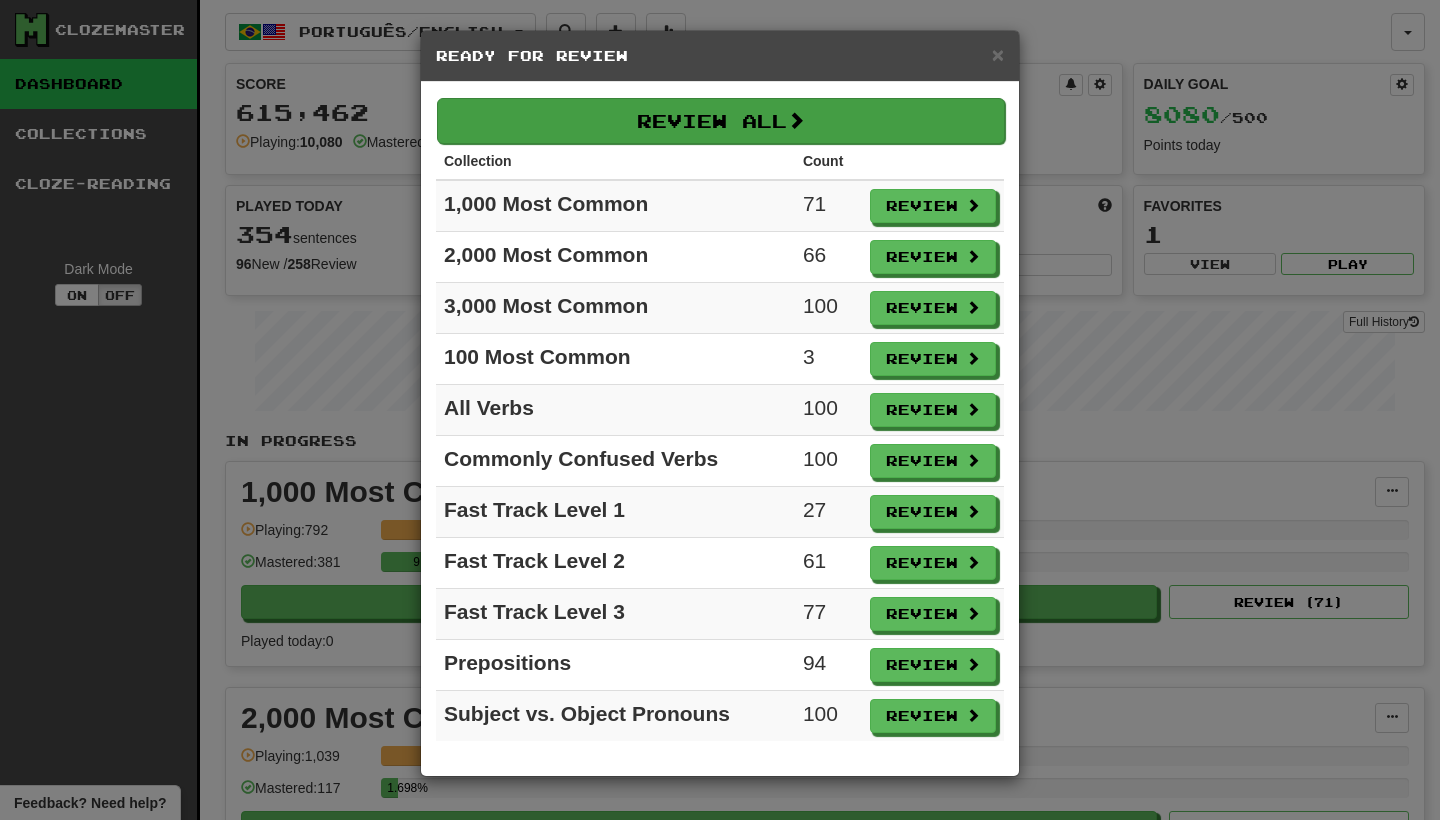 click on "Review All" at bounding box center (721, 121) 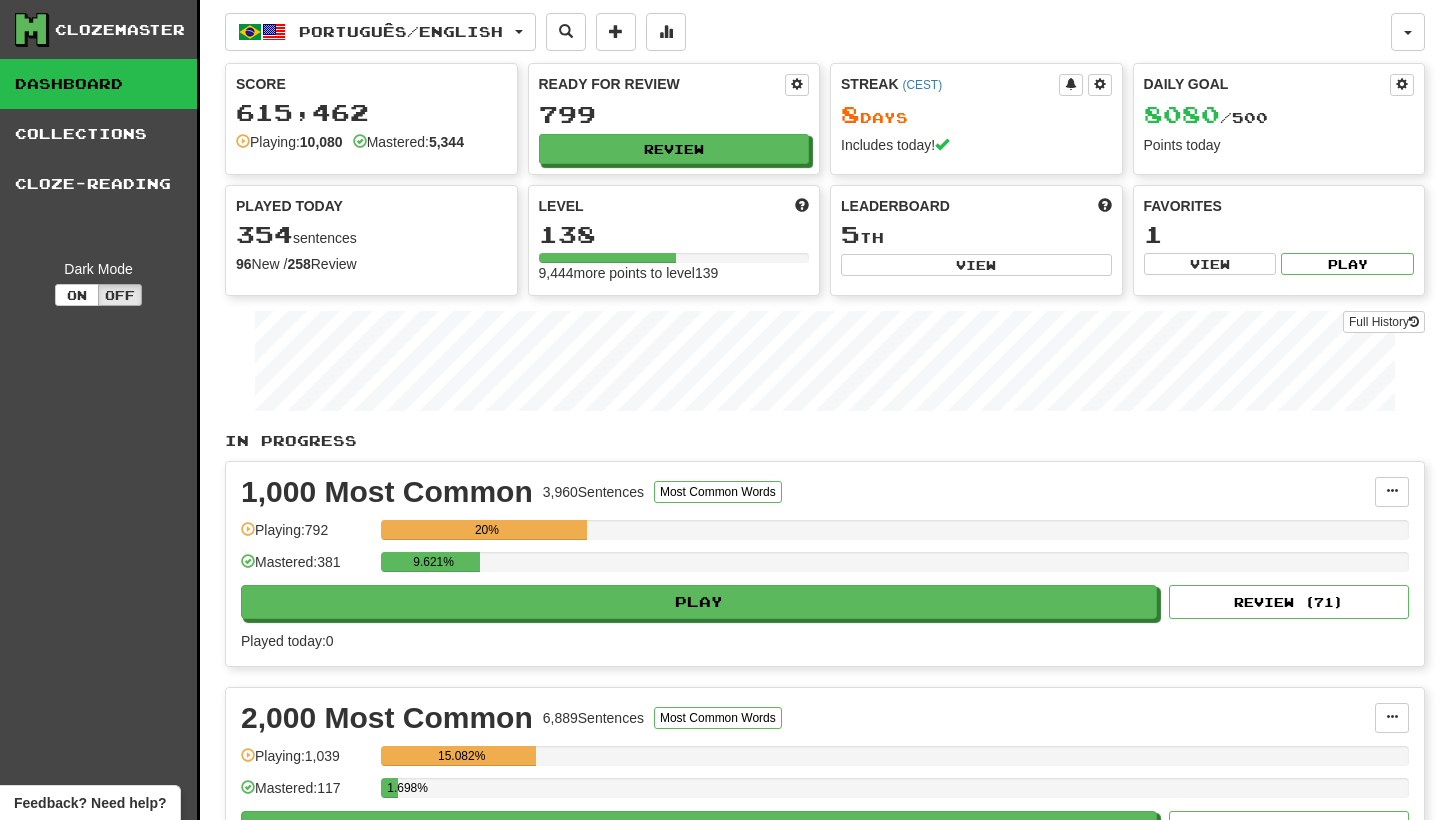 select on "********" 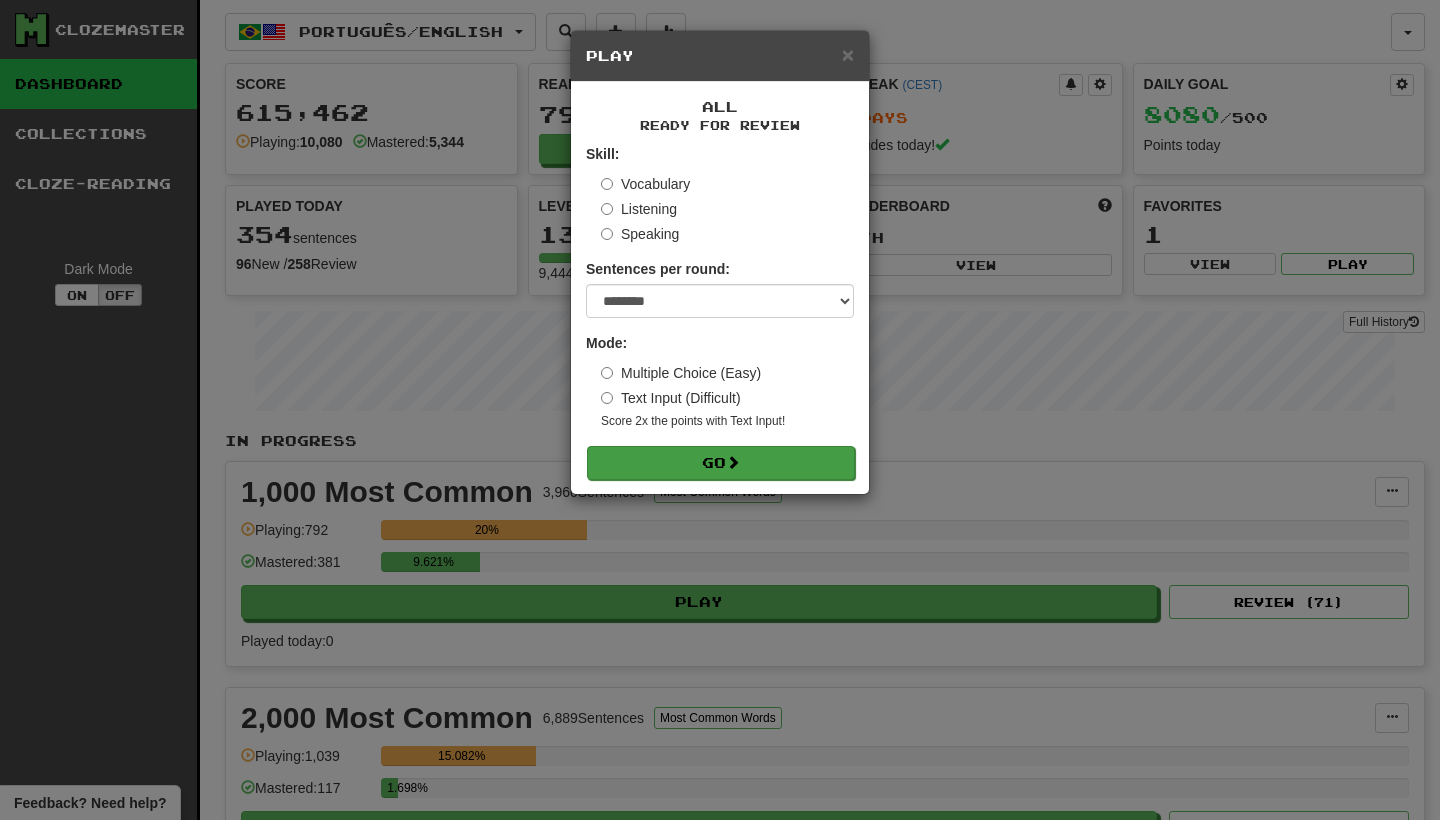 click on "Go" at bounding box center [721, 463] 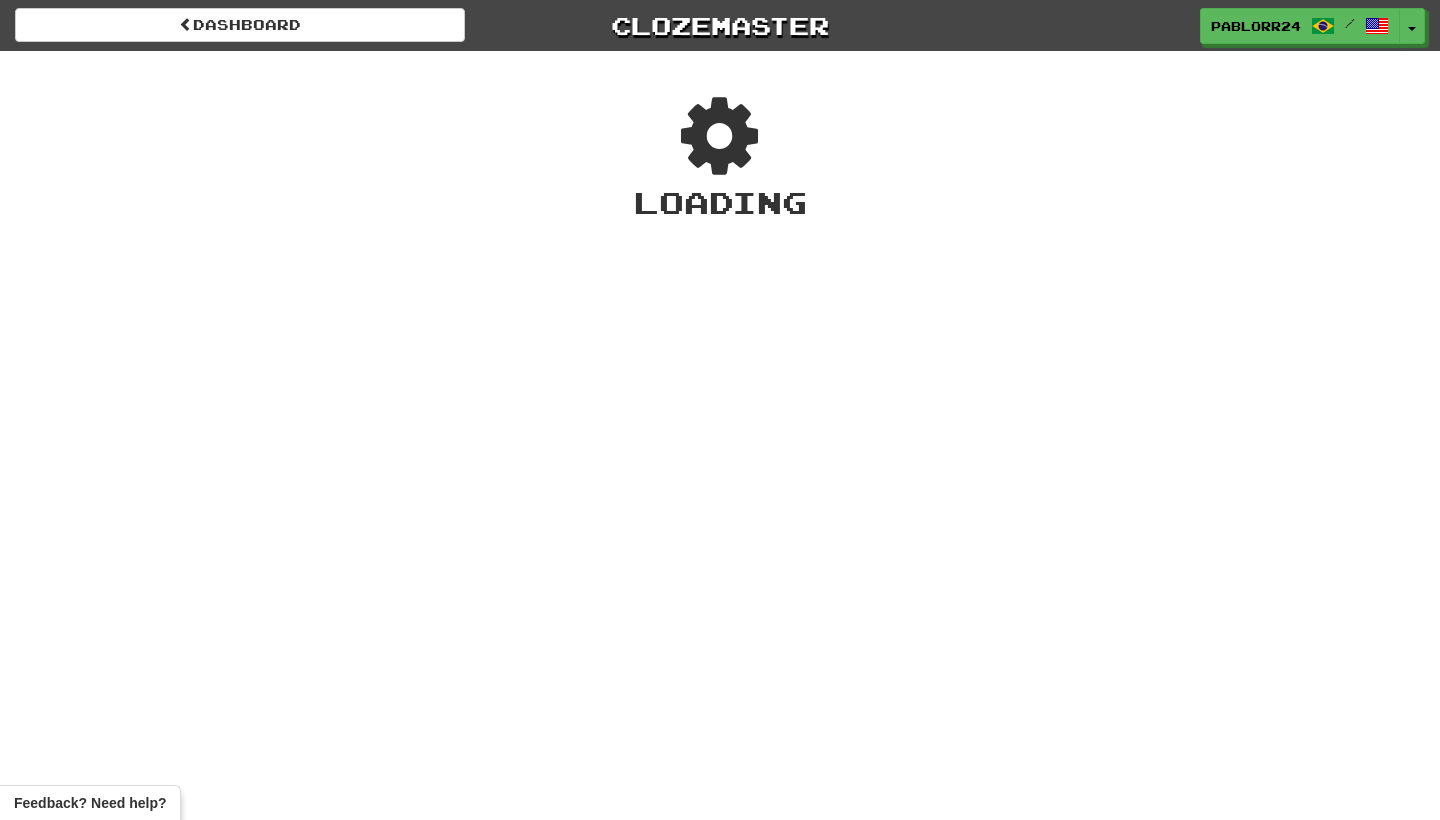 scroll, scrollTop: 0, scrollLeft: 0, axis: both 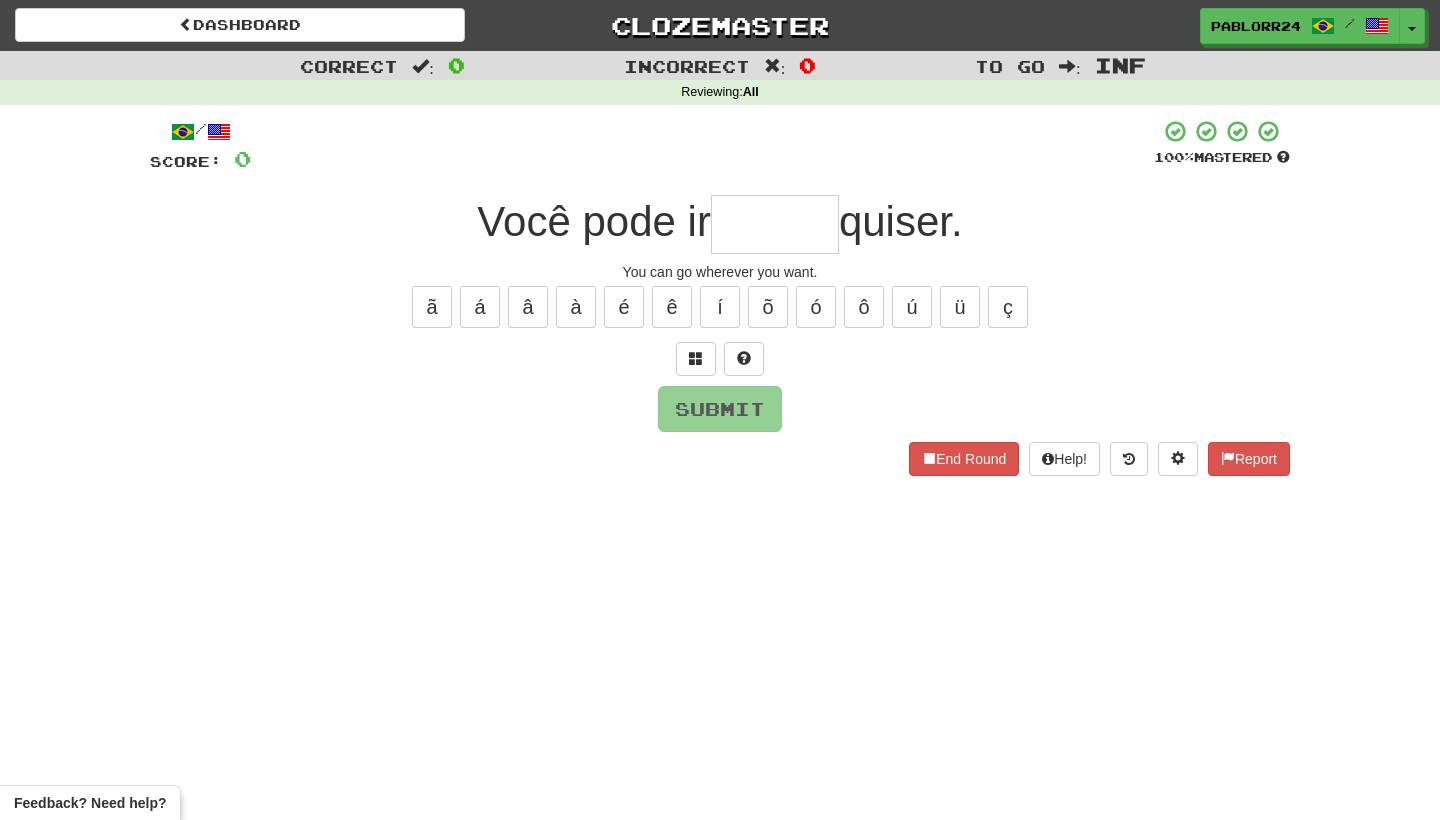 type on "*" 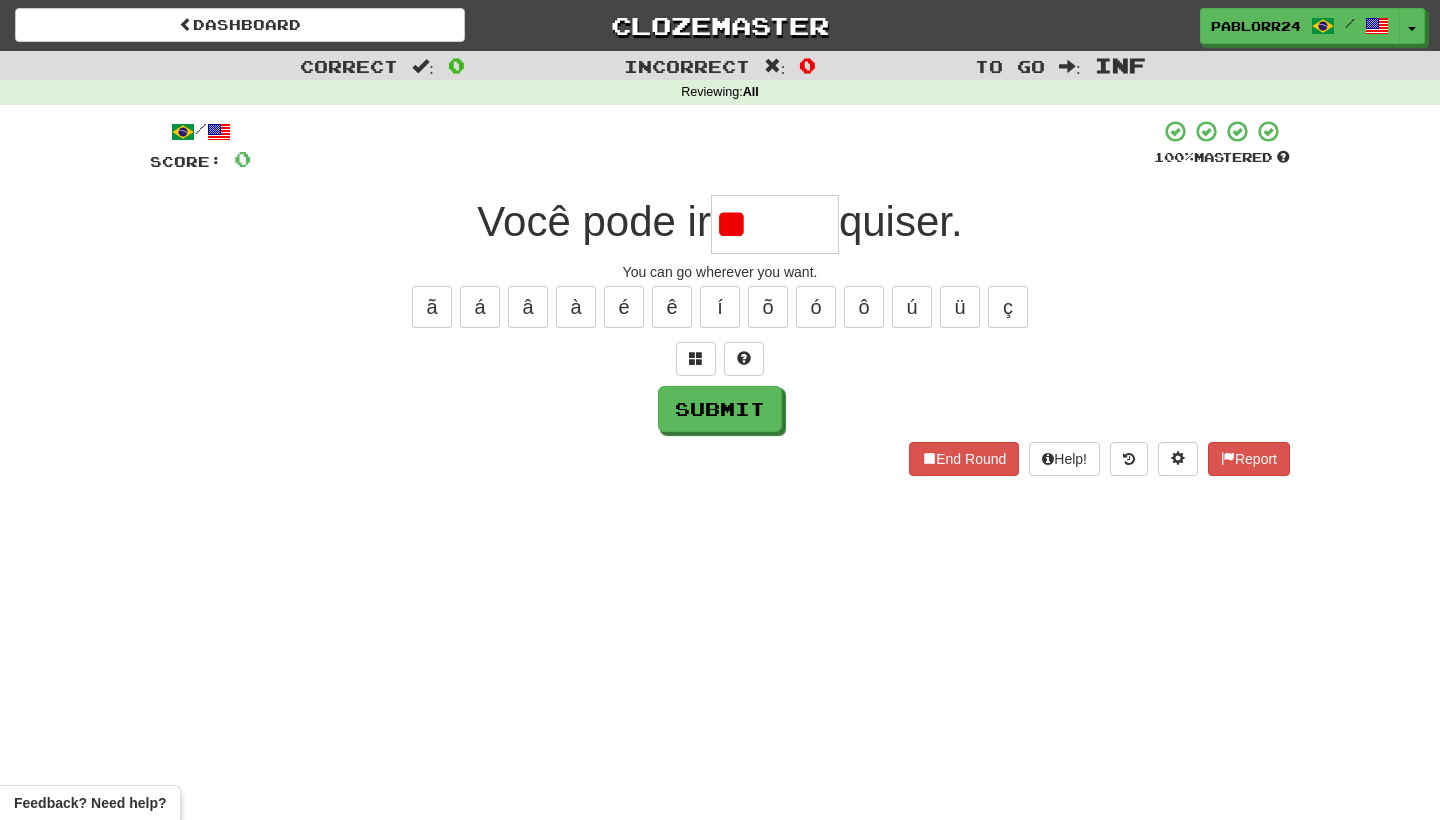type on "*" 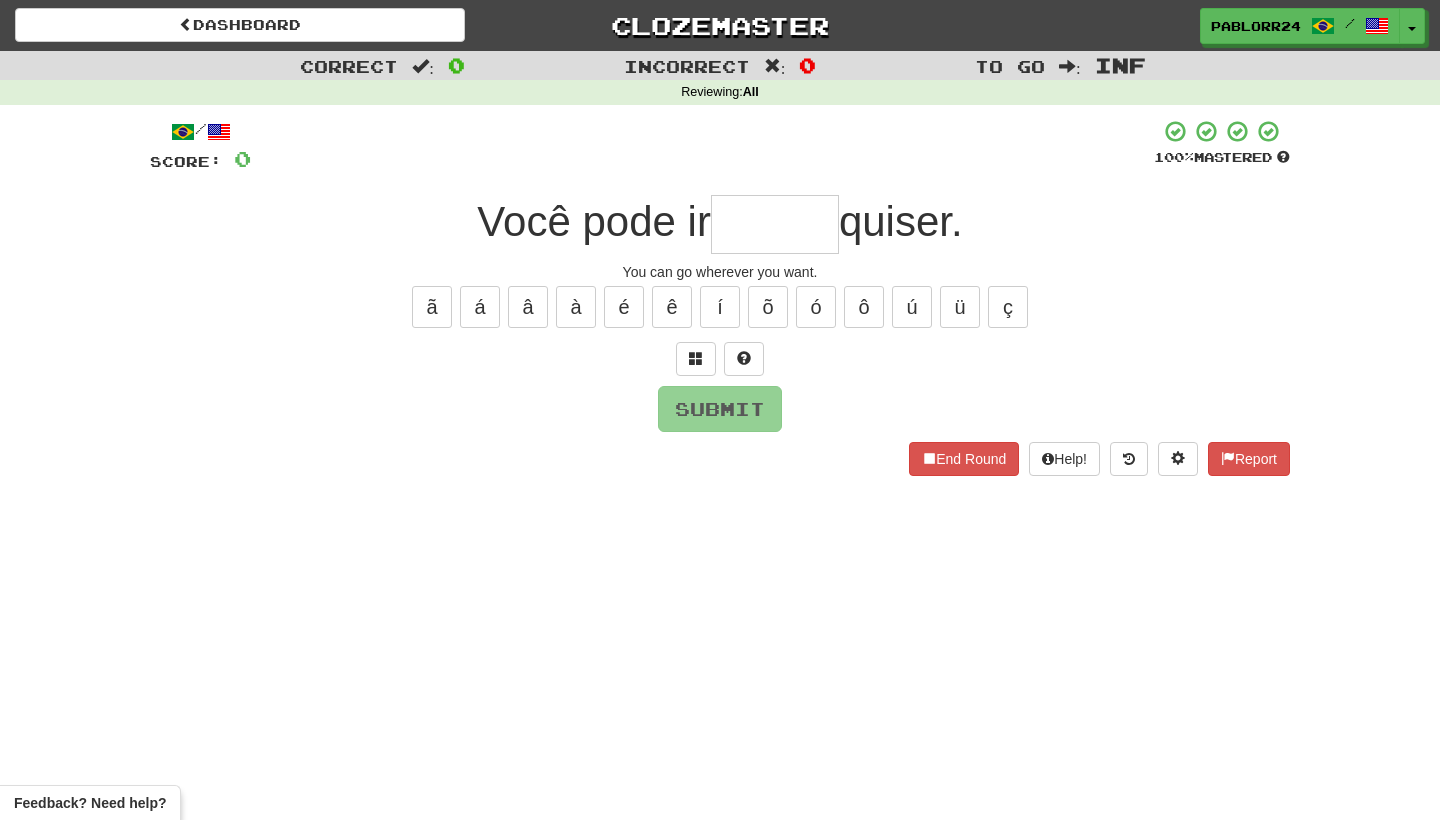 type on "*" 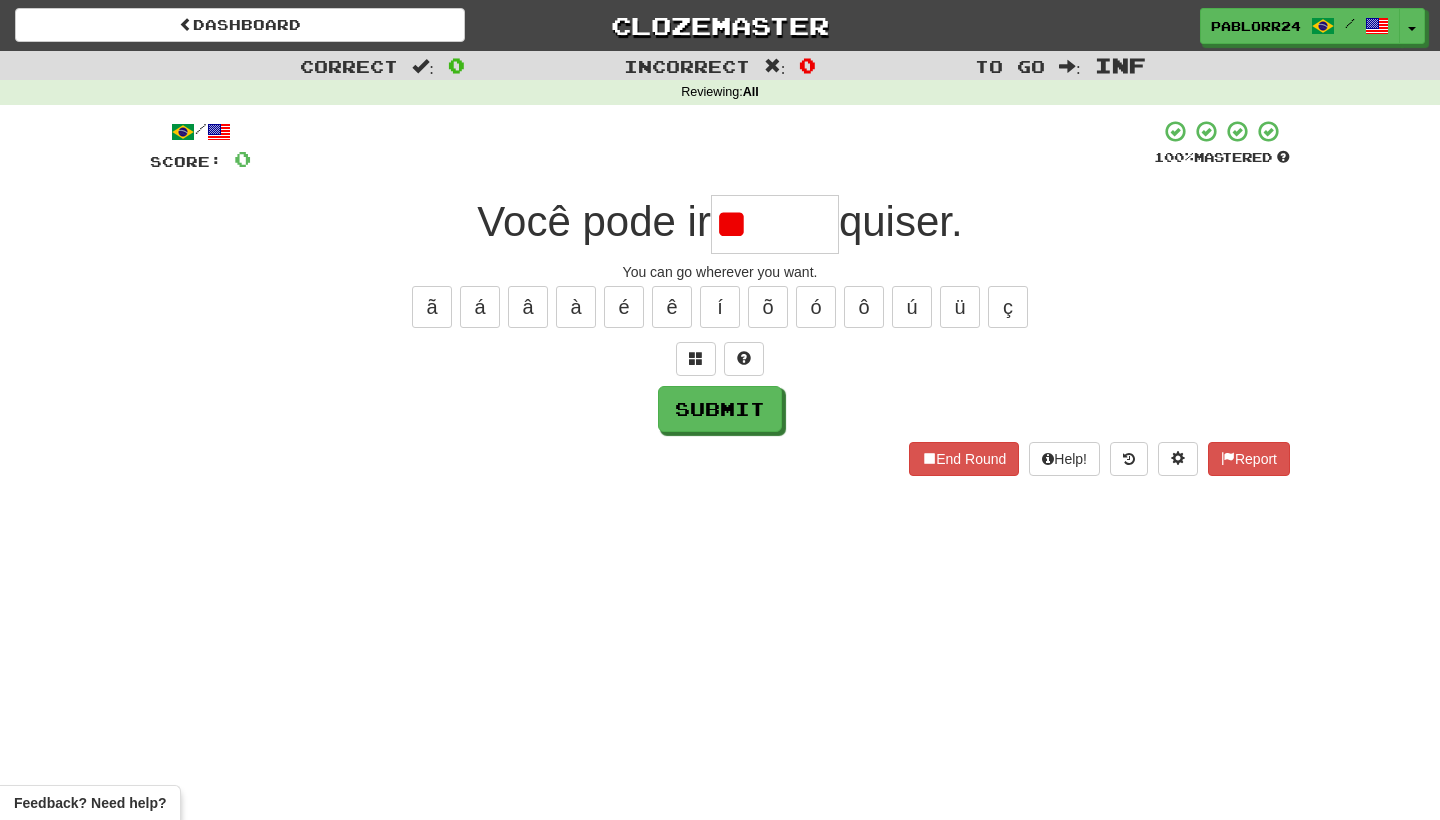 type on "*" 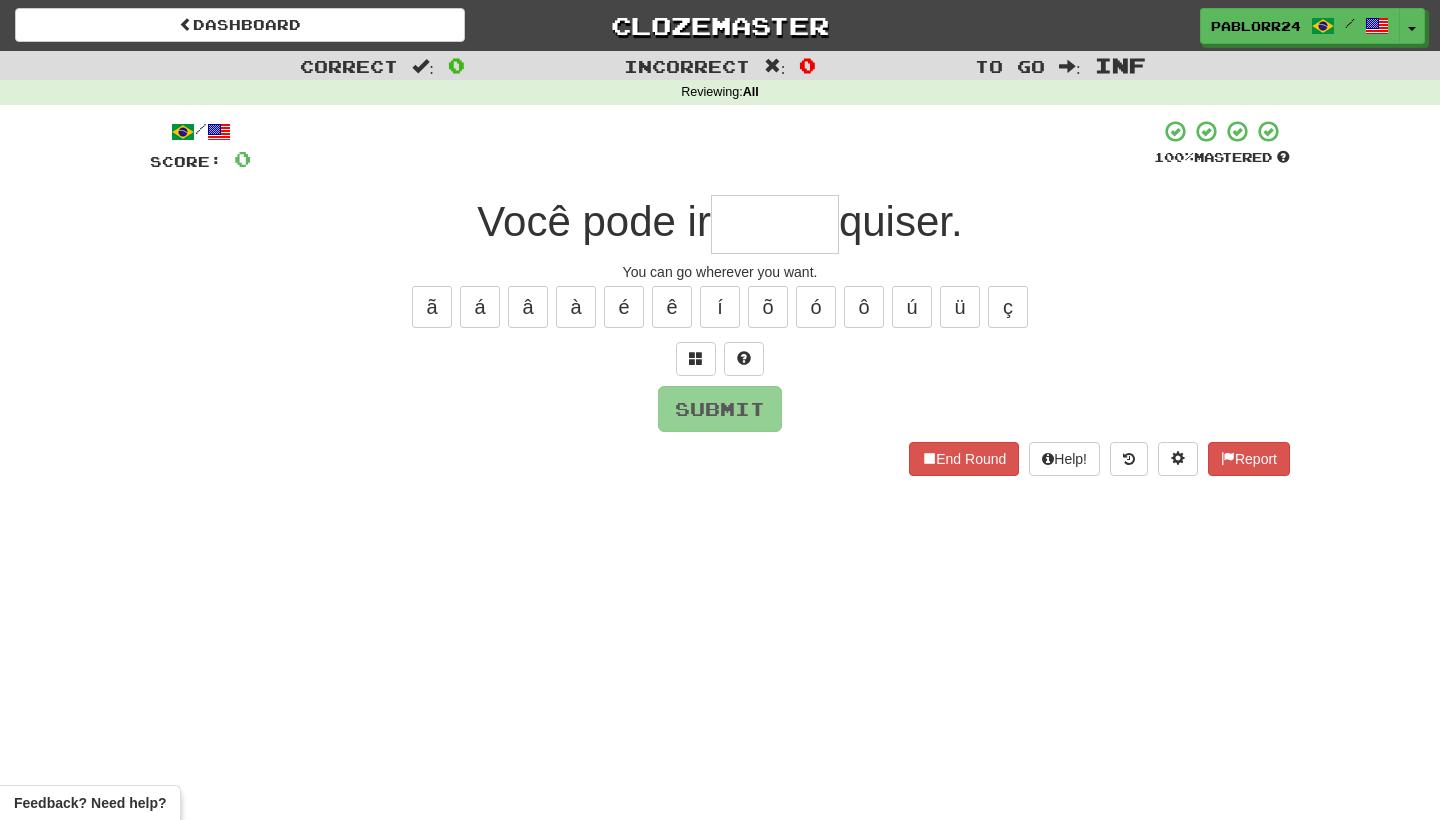 type on "*" 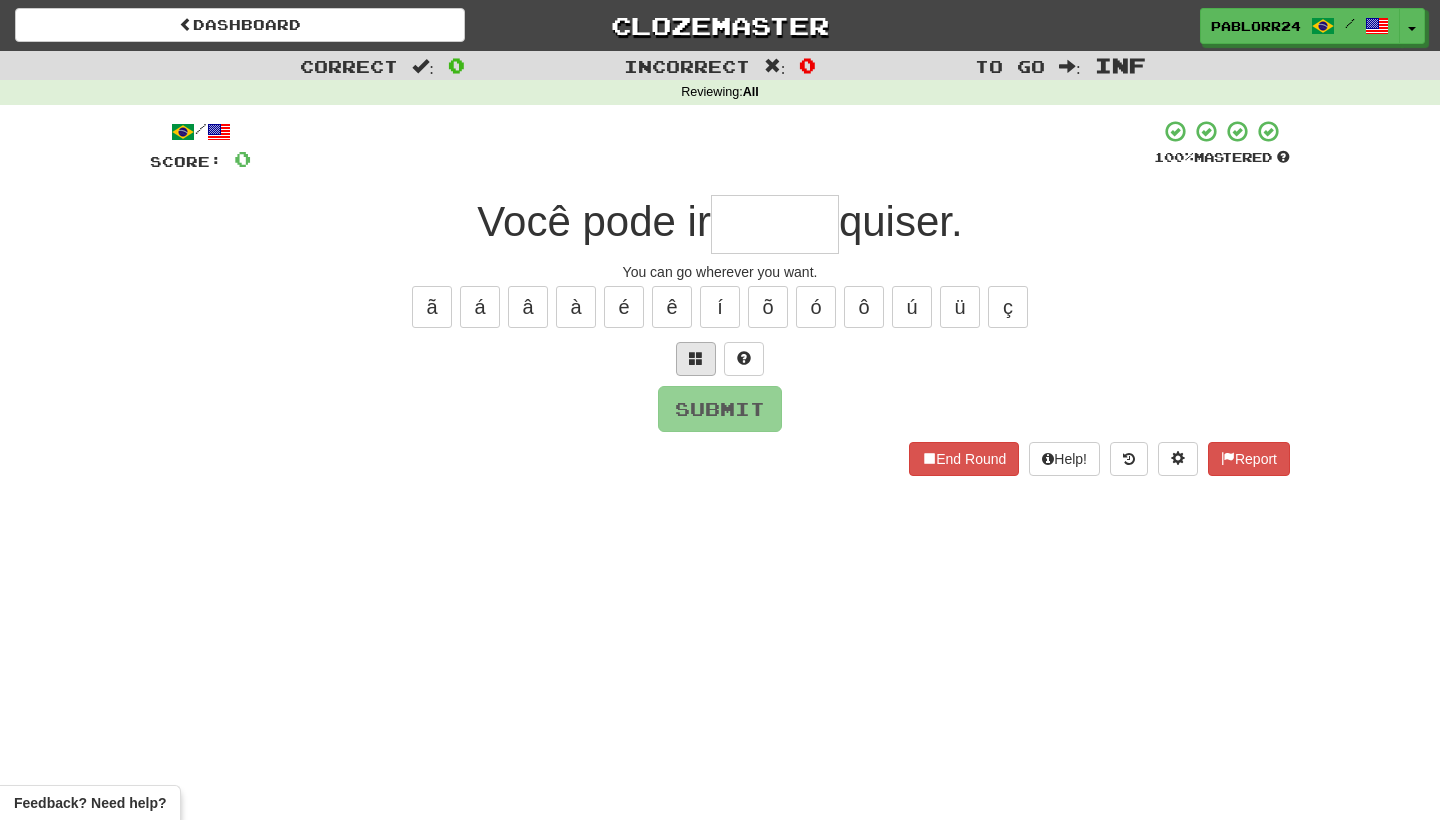 click at bounding box center [696, 359] 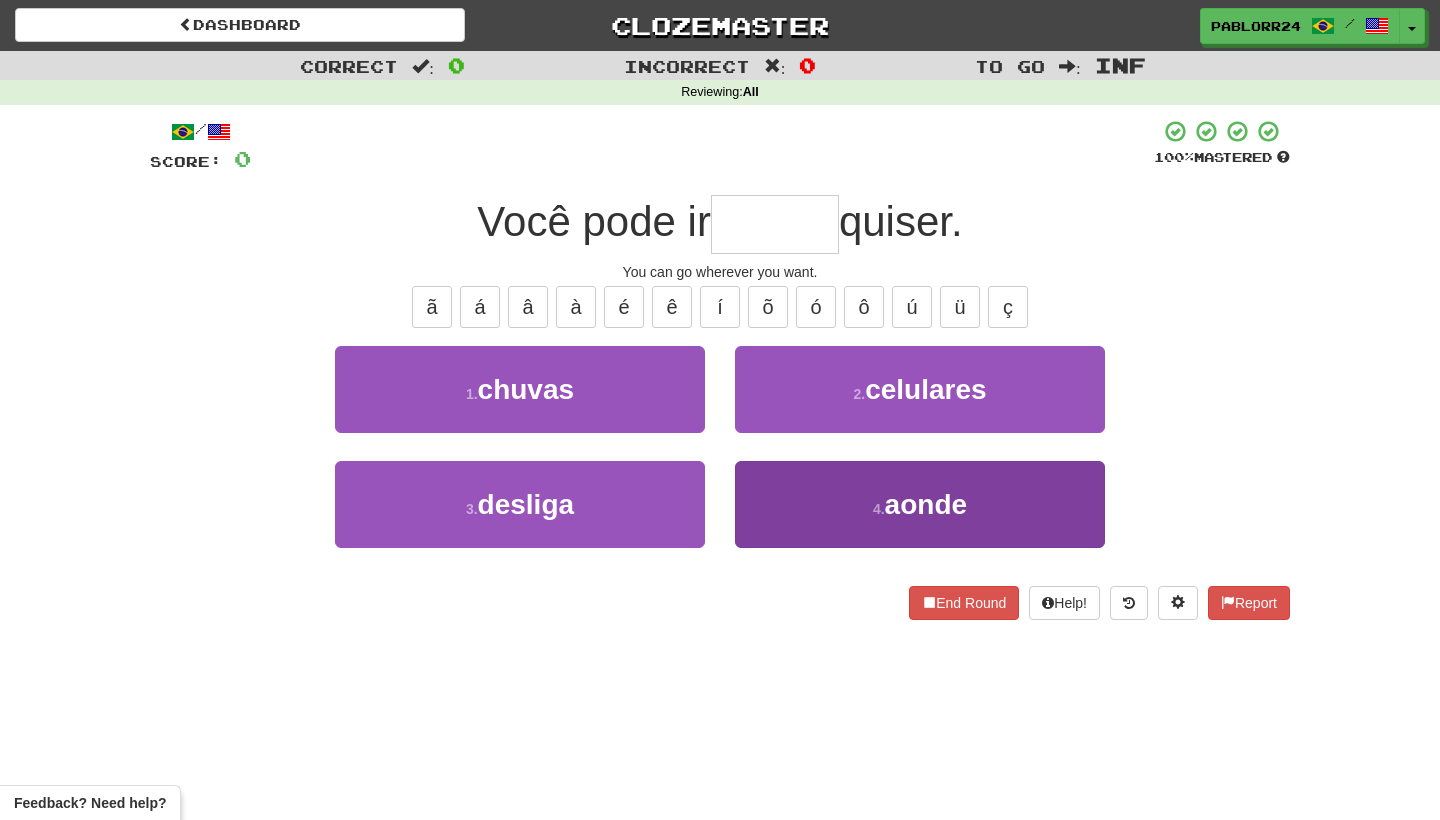 click on "4 .  aonde" at bounding box center [920, 504] 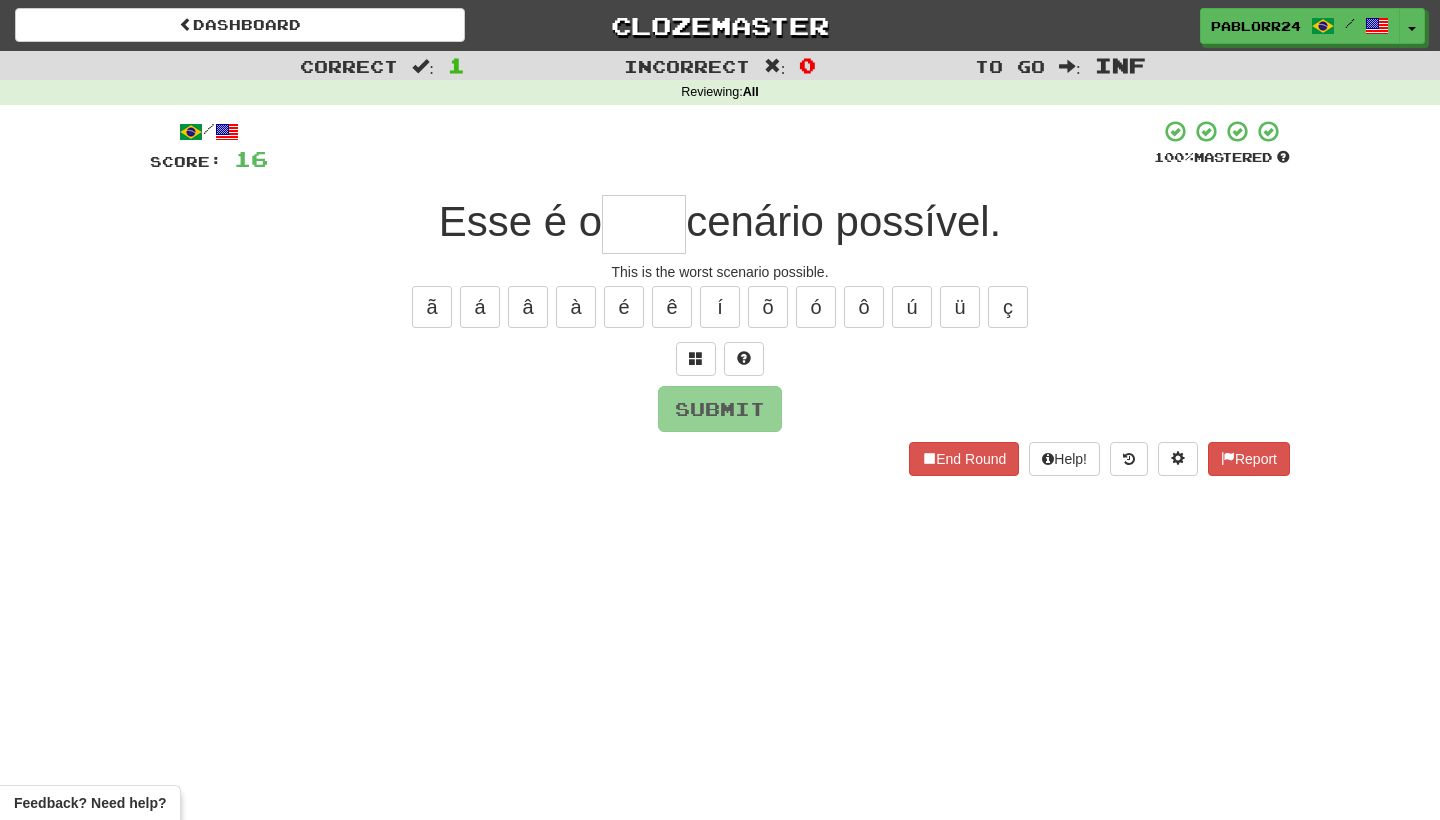 type on "*" 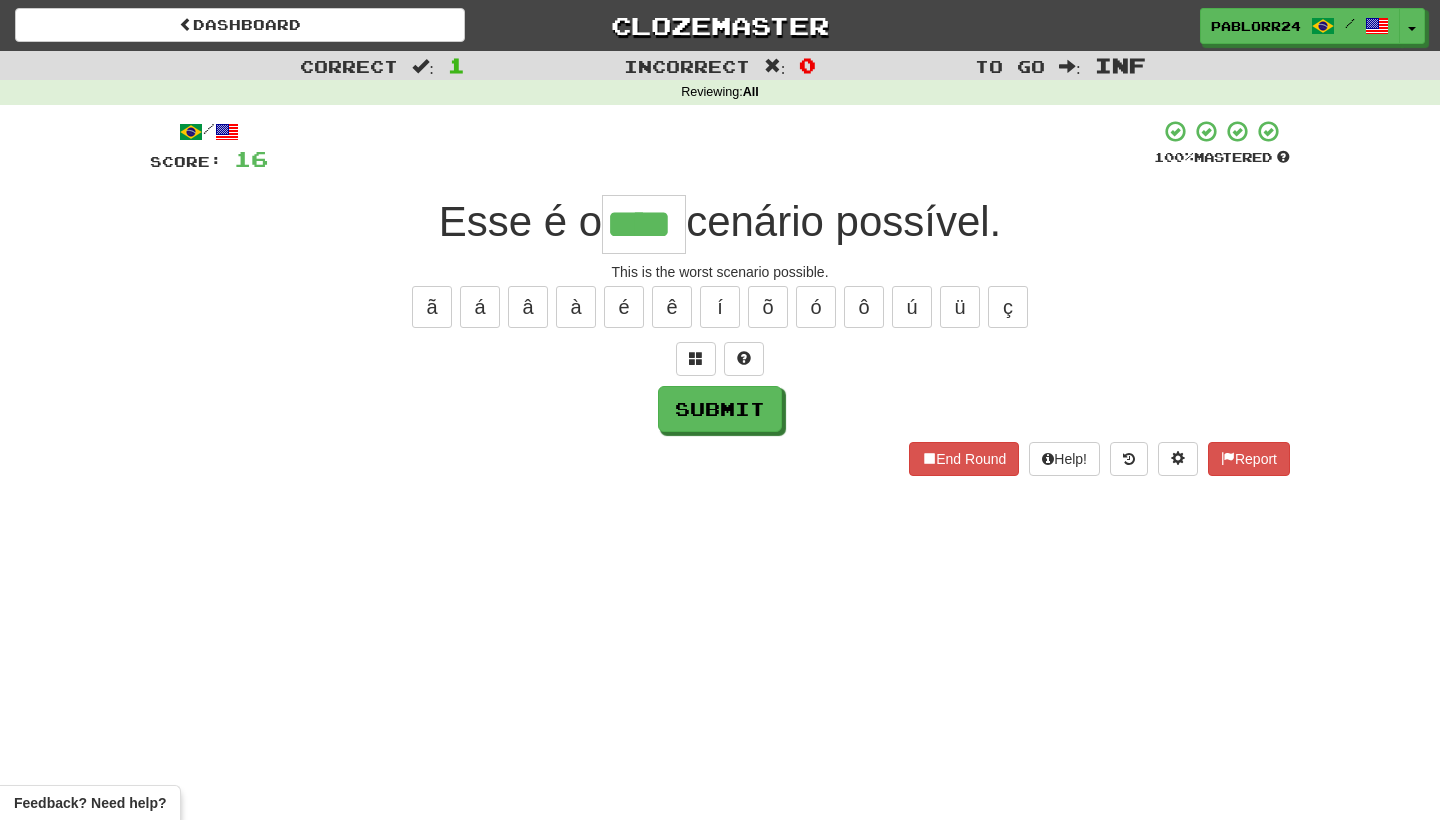 type on "****" 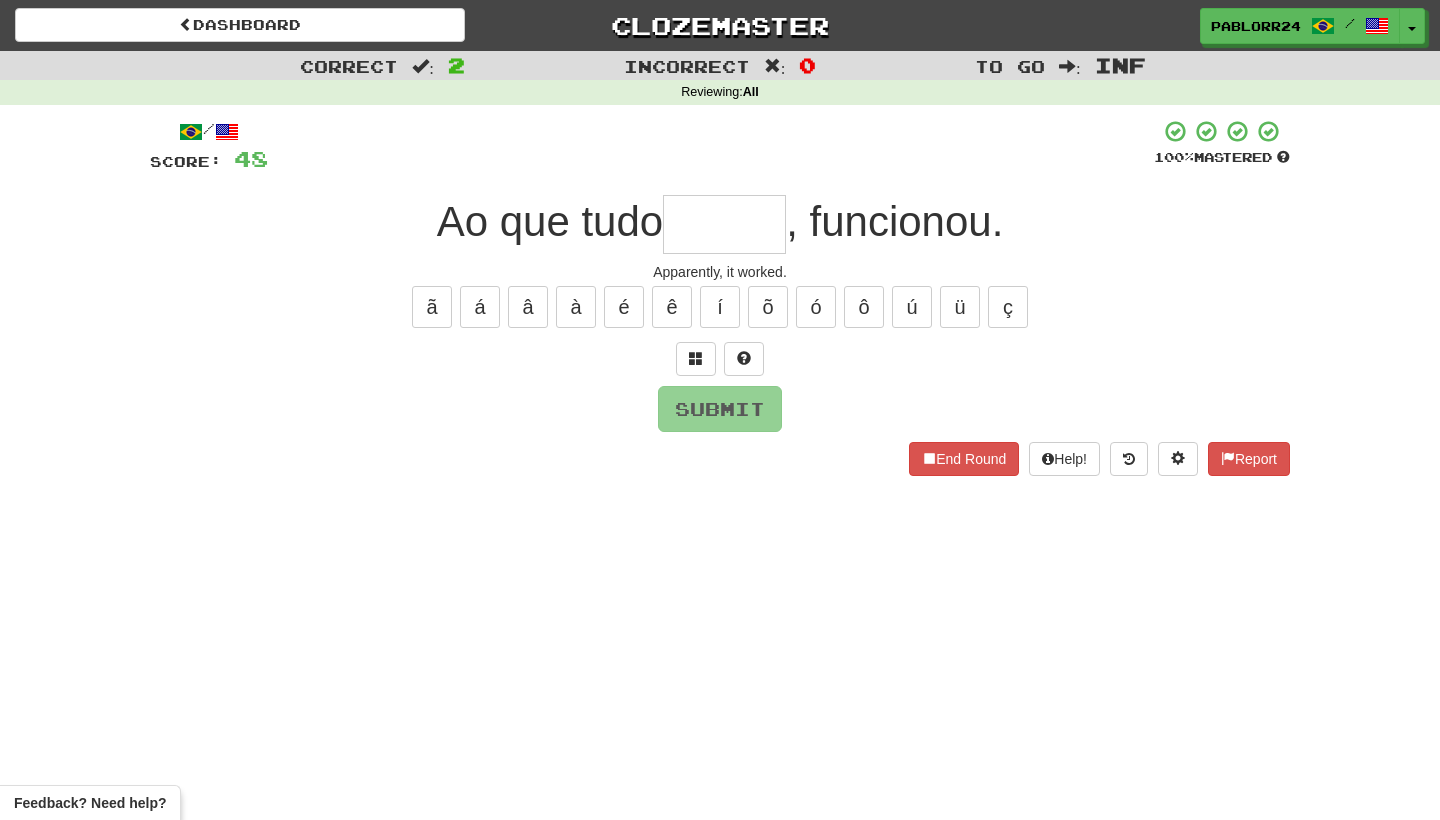 type on "*" 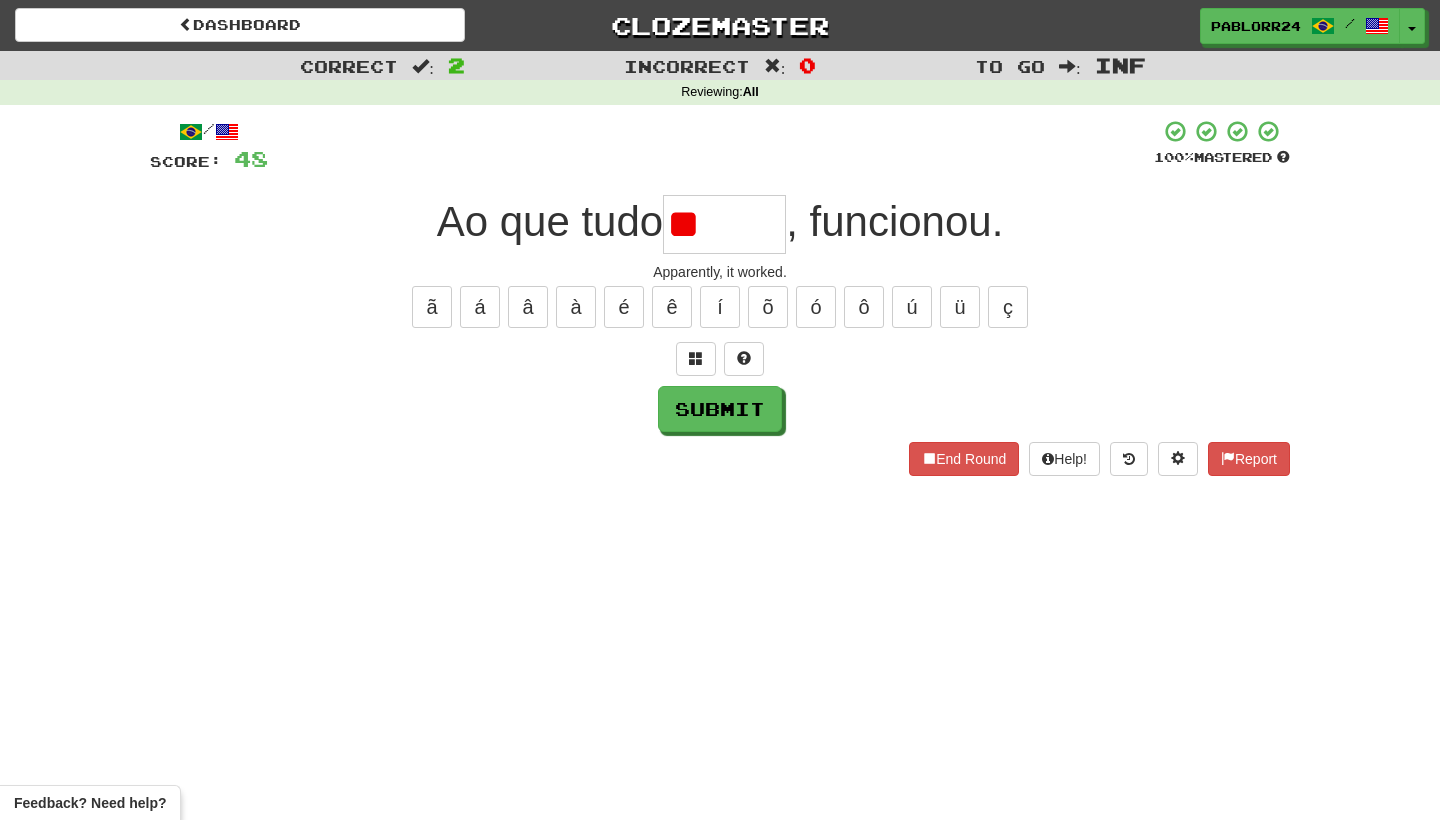 type on "*" 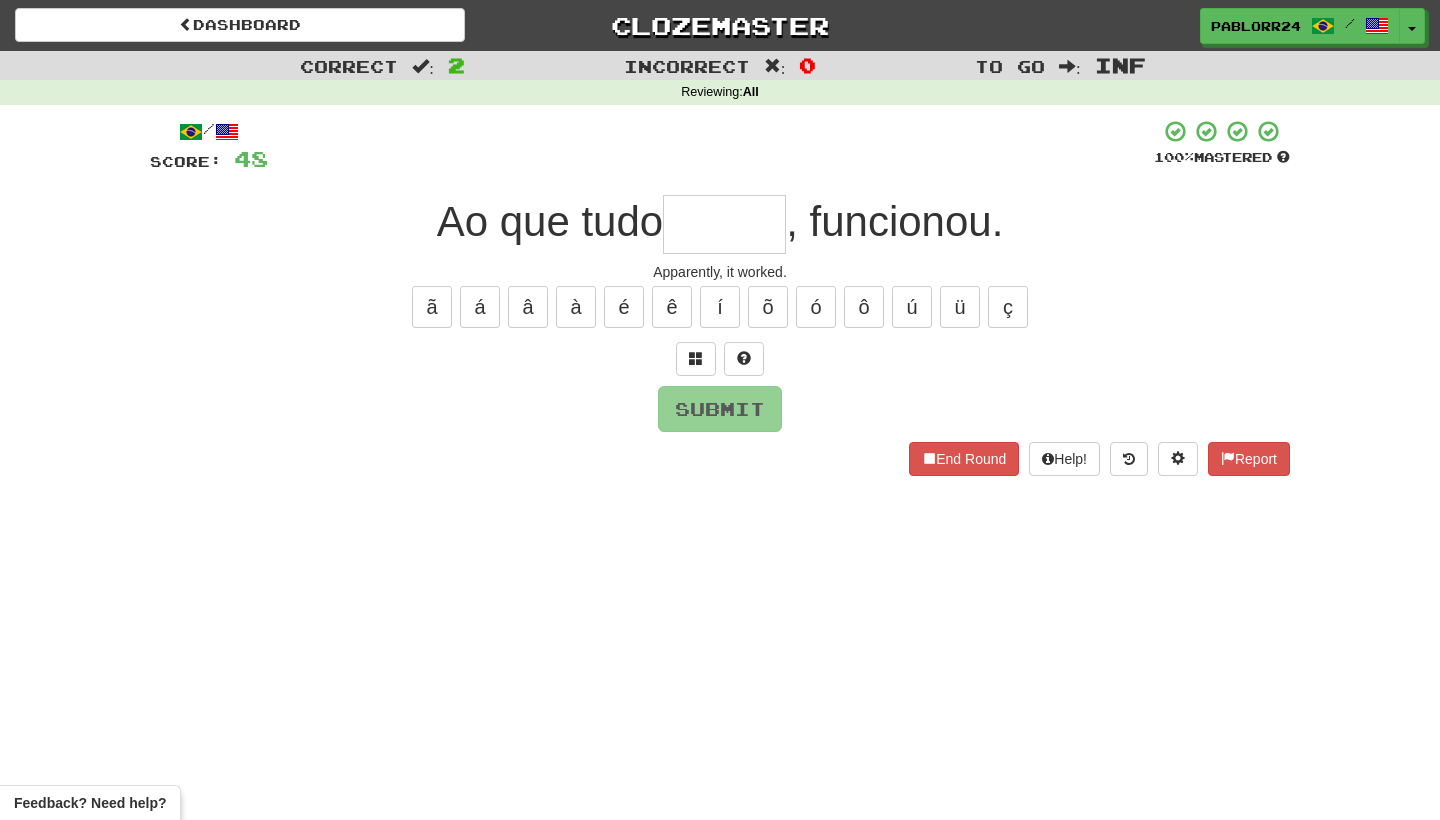 type on "*" 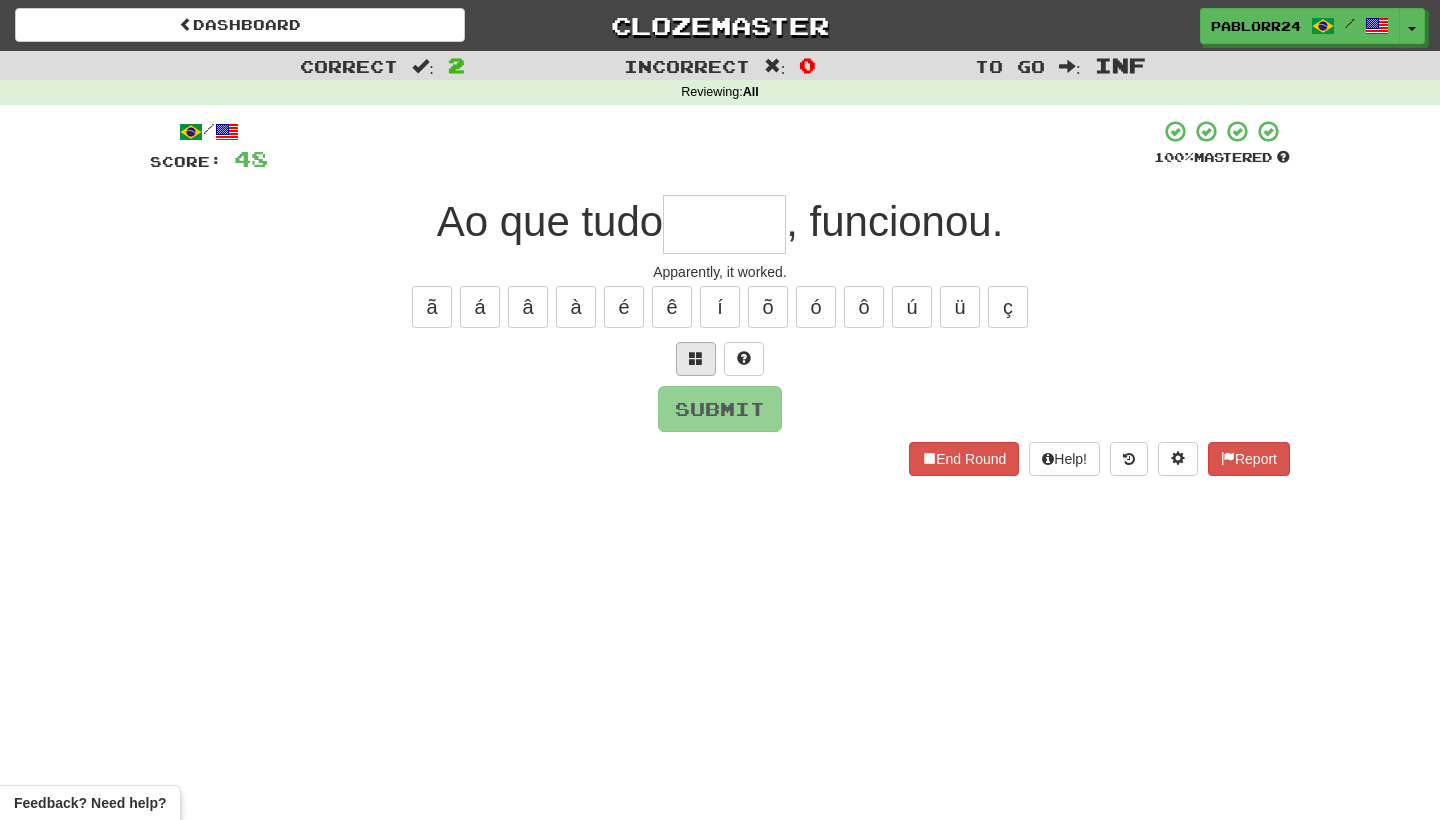 click at bounding box center [696, 358] 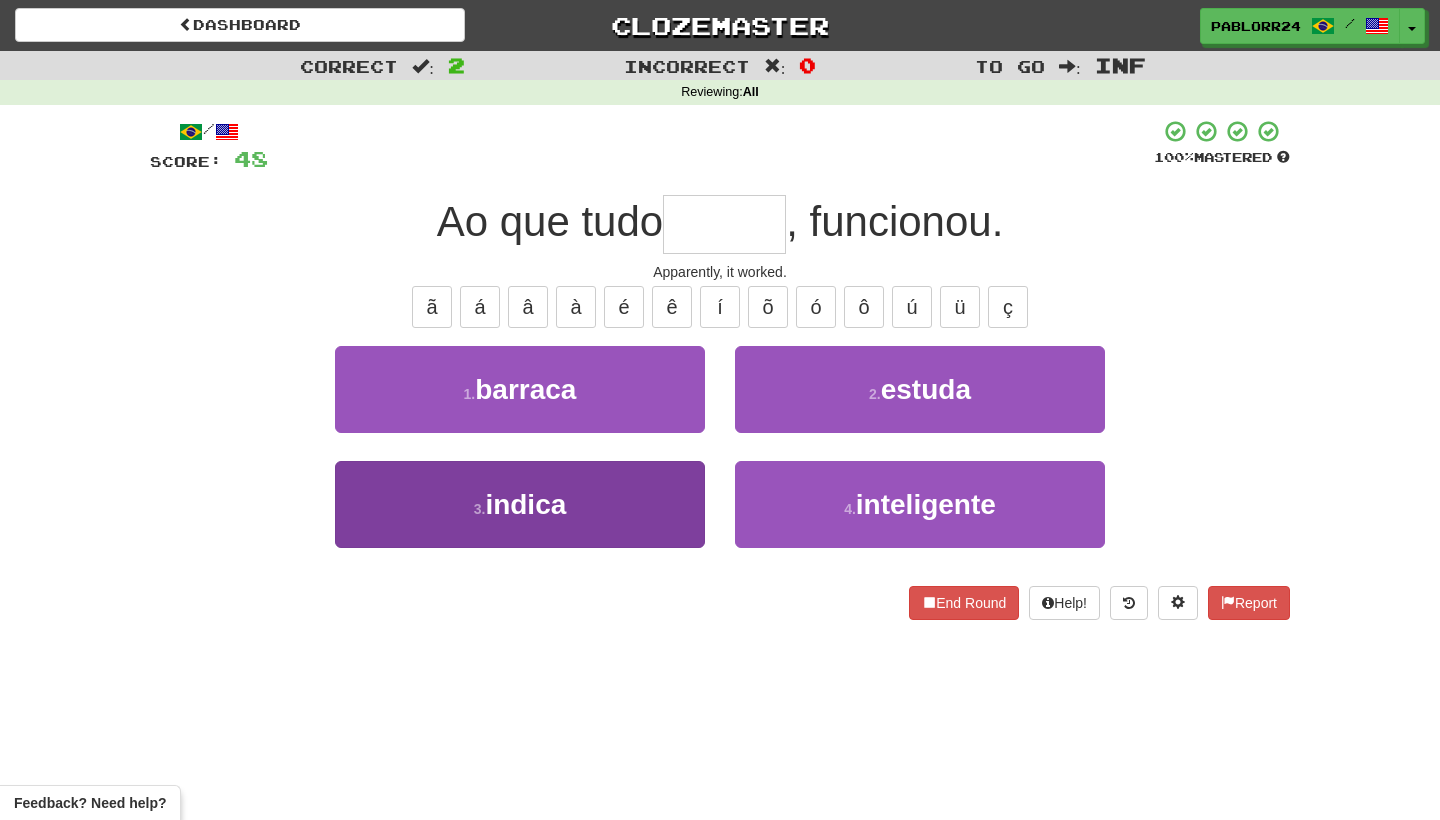 click on "3 .  indica" at bounding box center (520, 504) 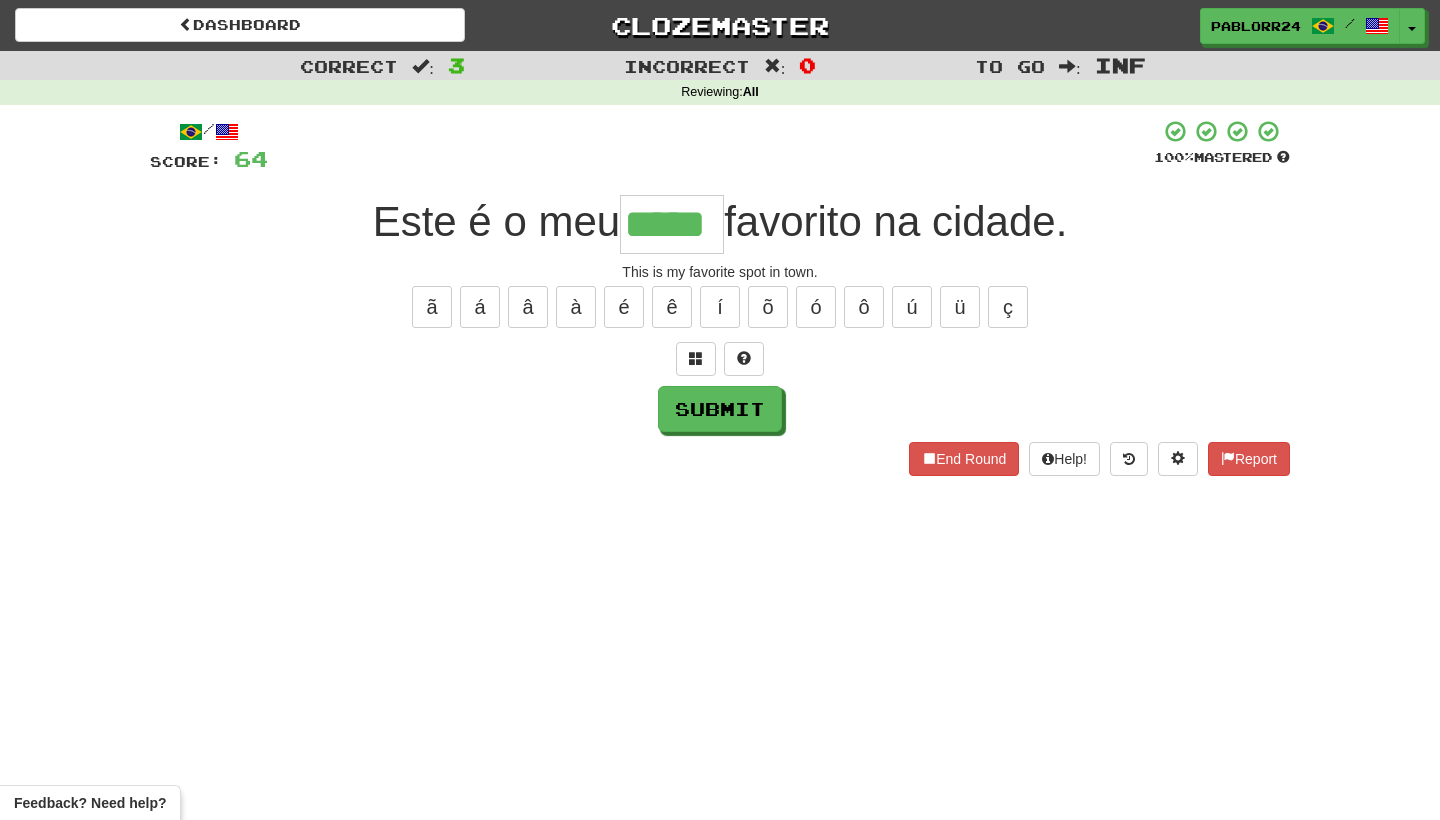 type on "*****" 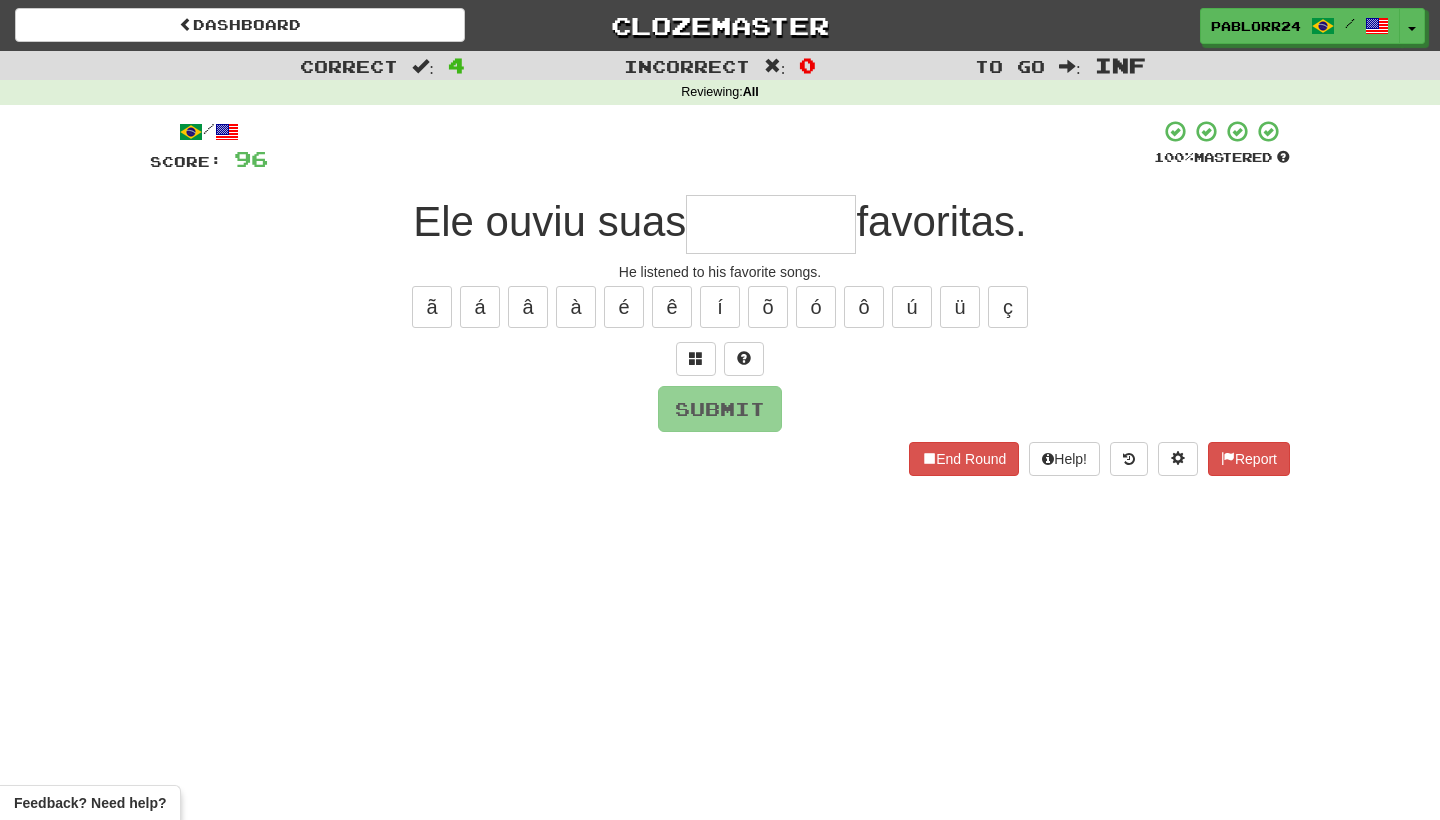 type on "*" 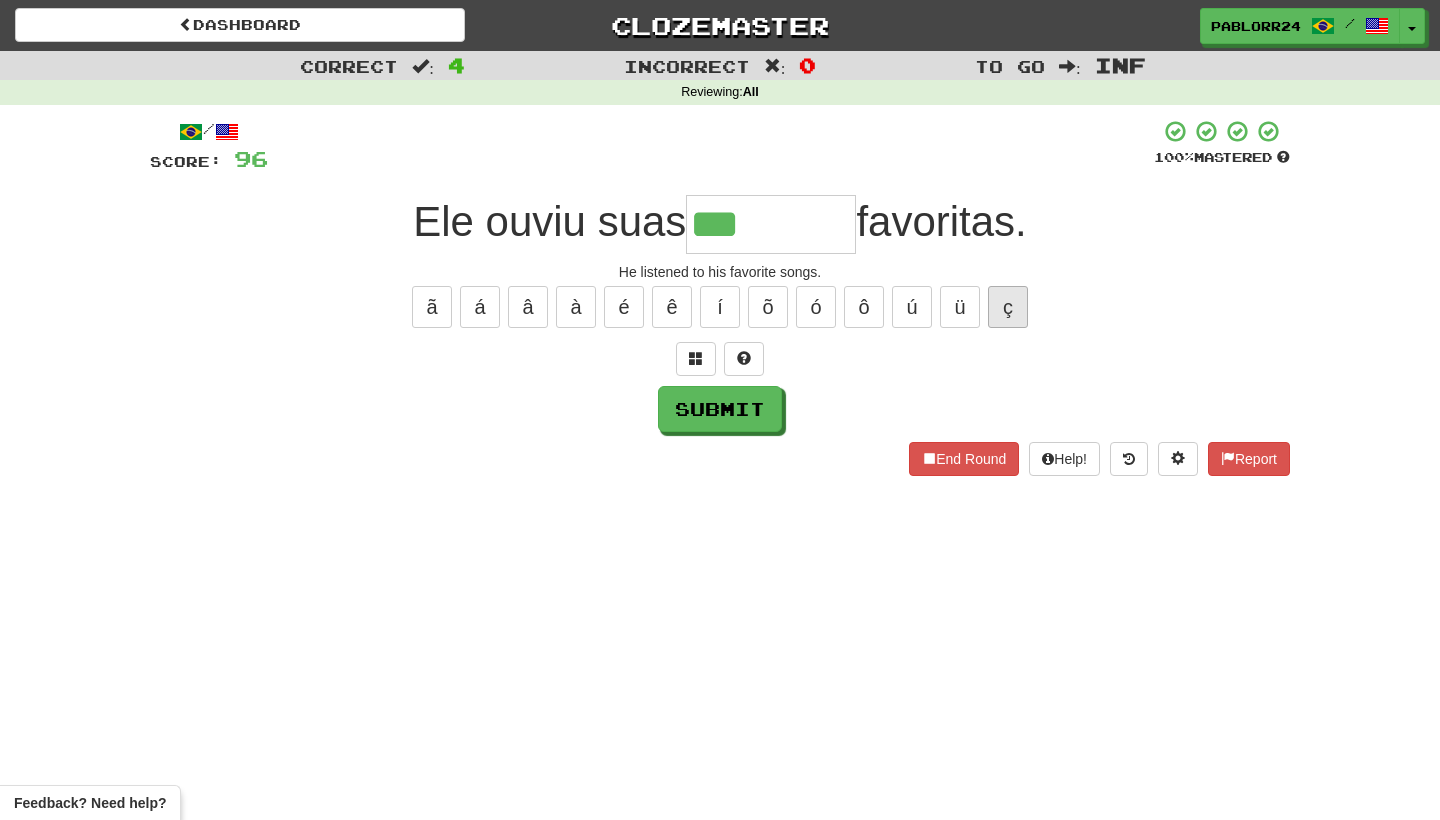 click on "ç" at bounding box center [1008, 307] 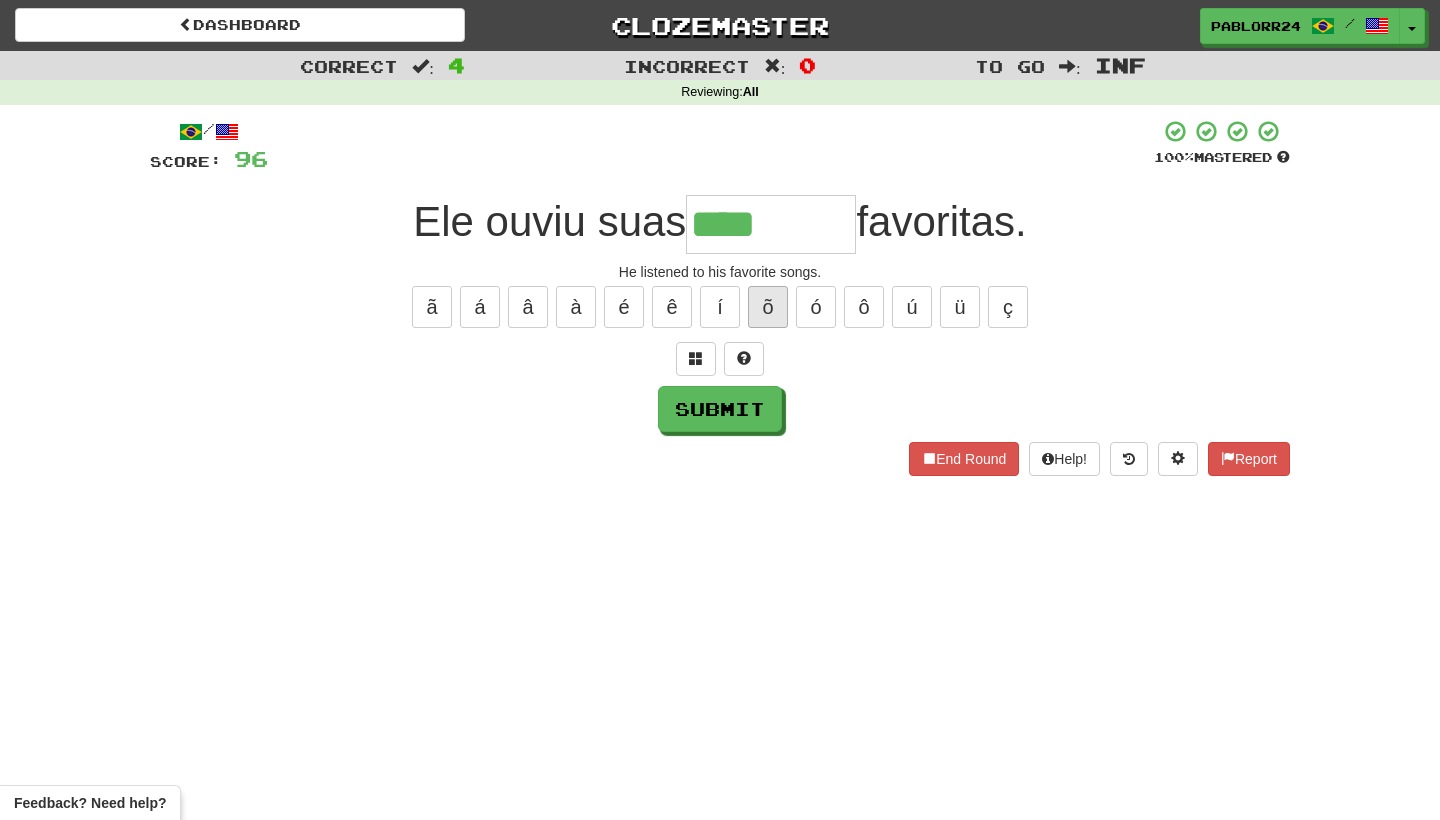 click on "õ" at bounding box center [768, 307] 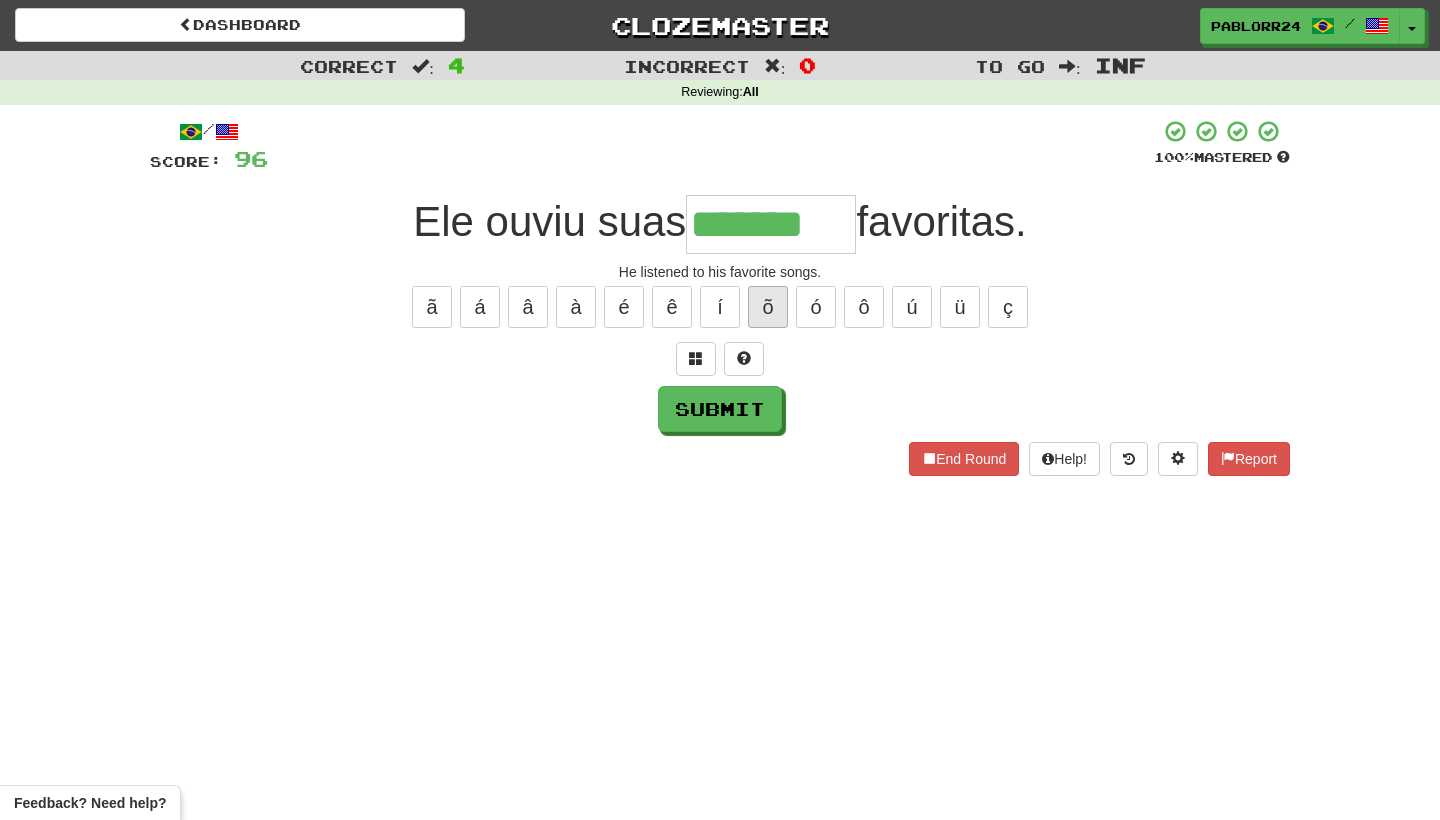 type on "*******" 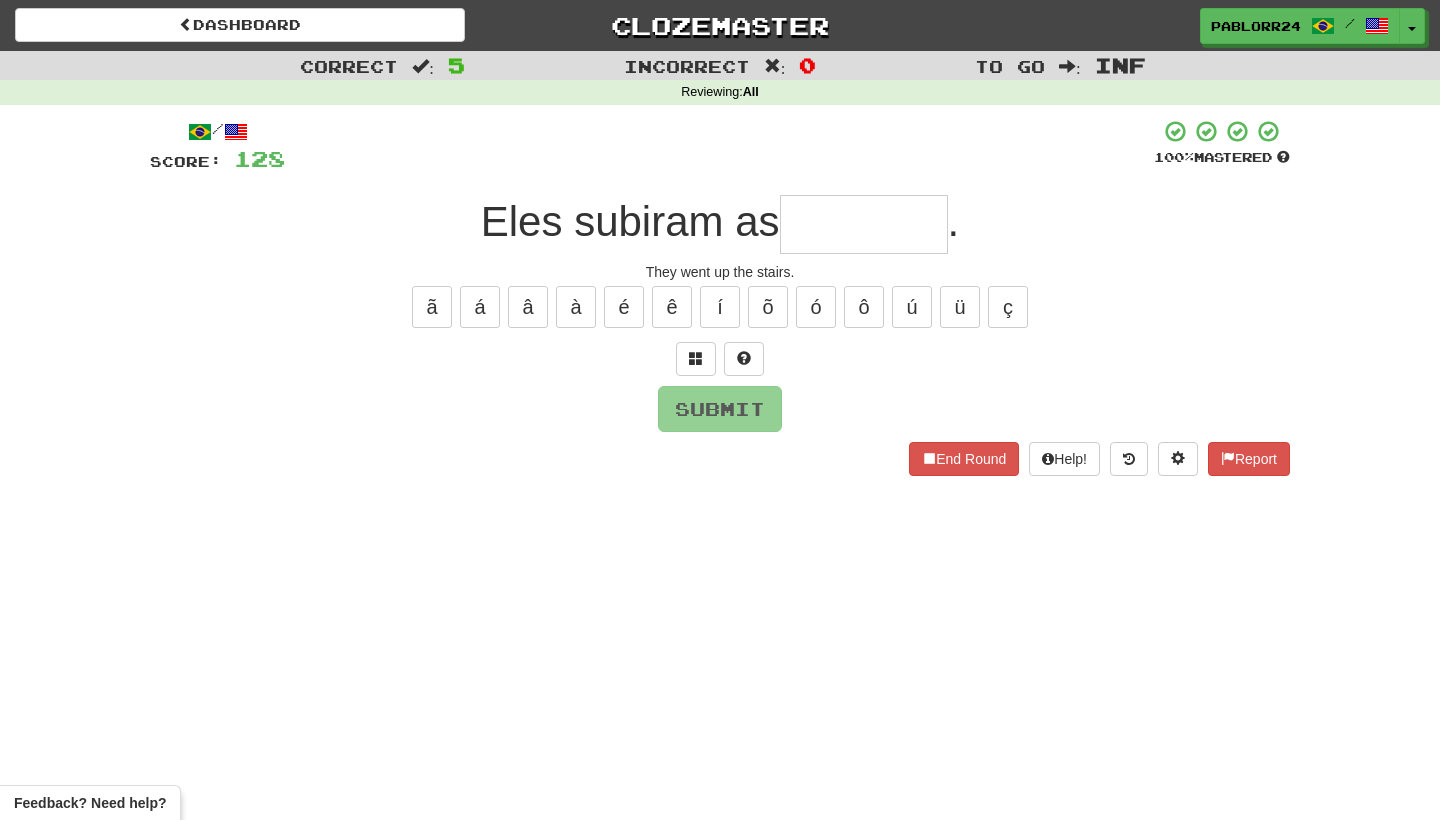type on "*" 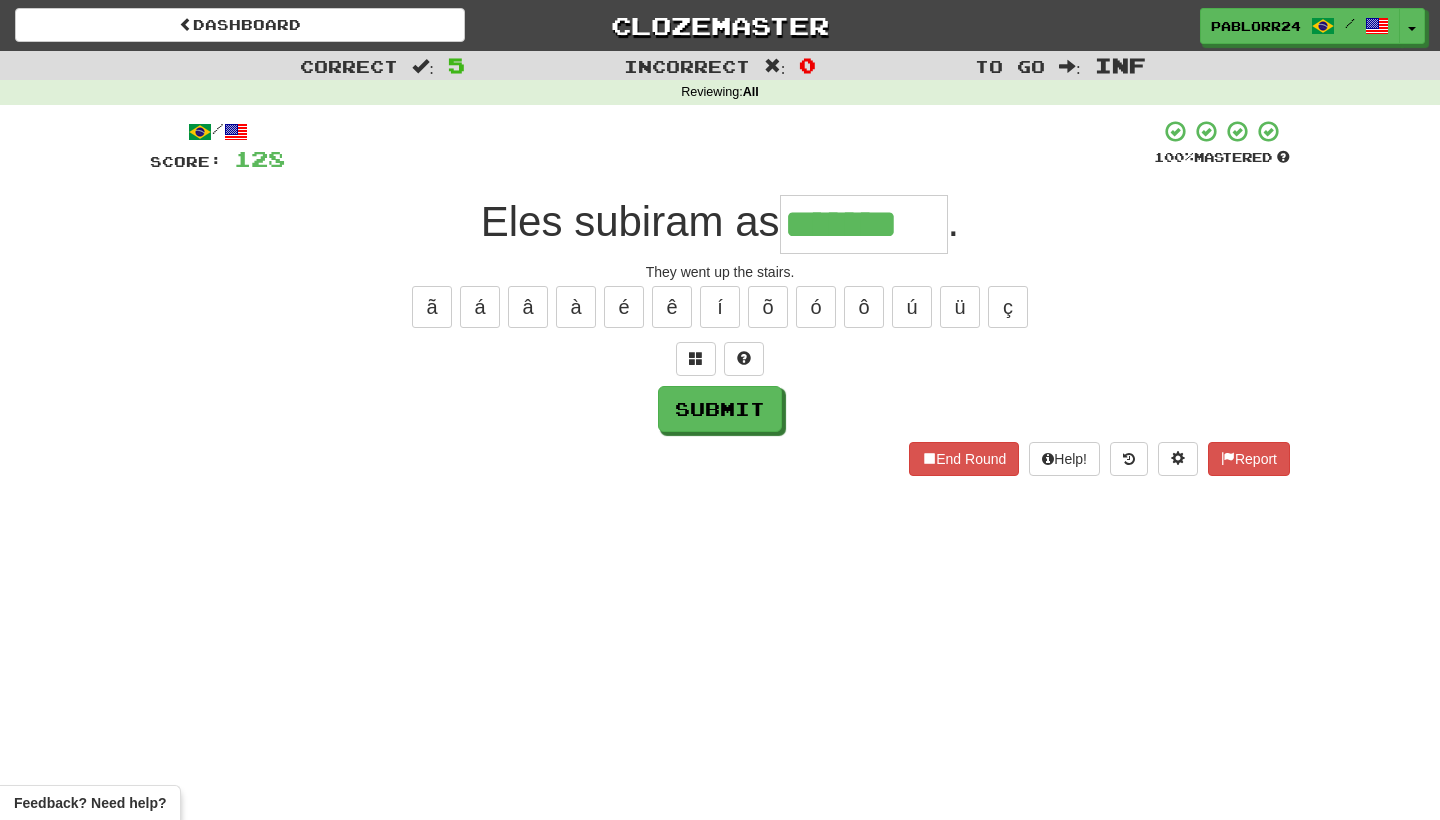type on "*******" 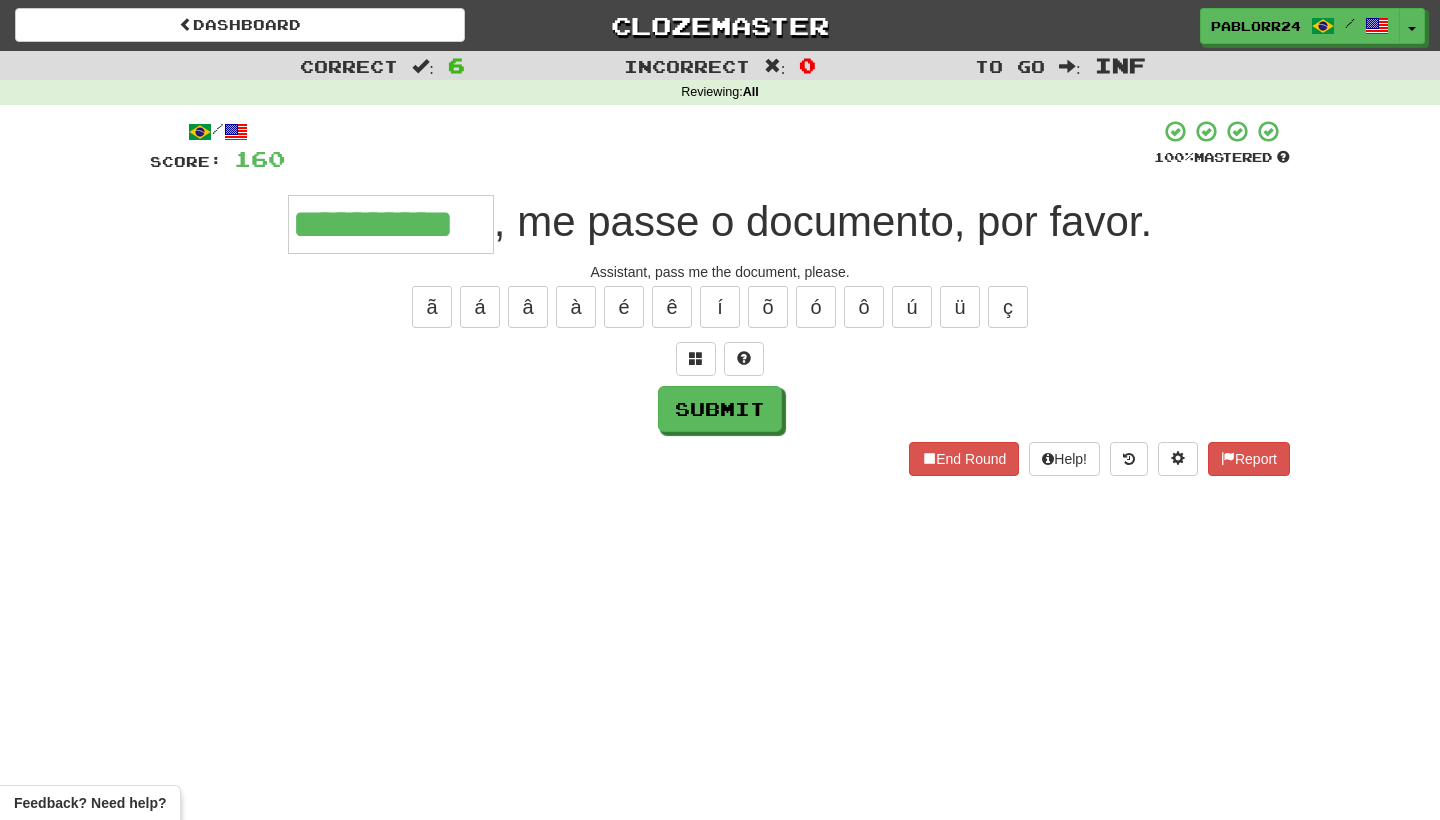 type on "**********" 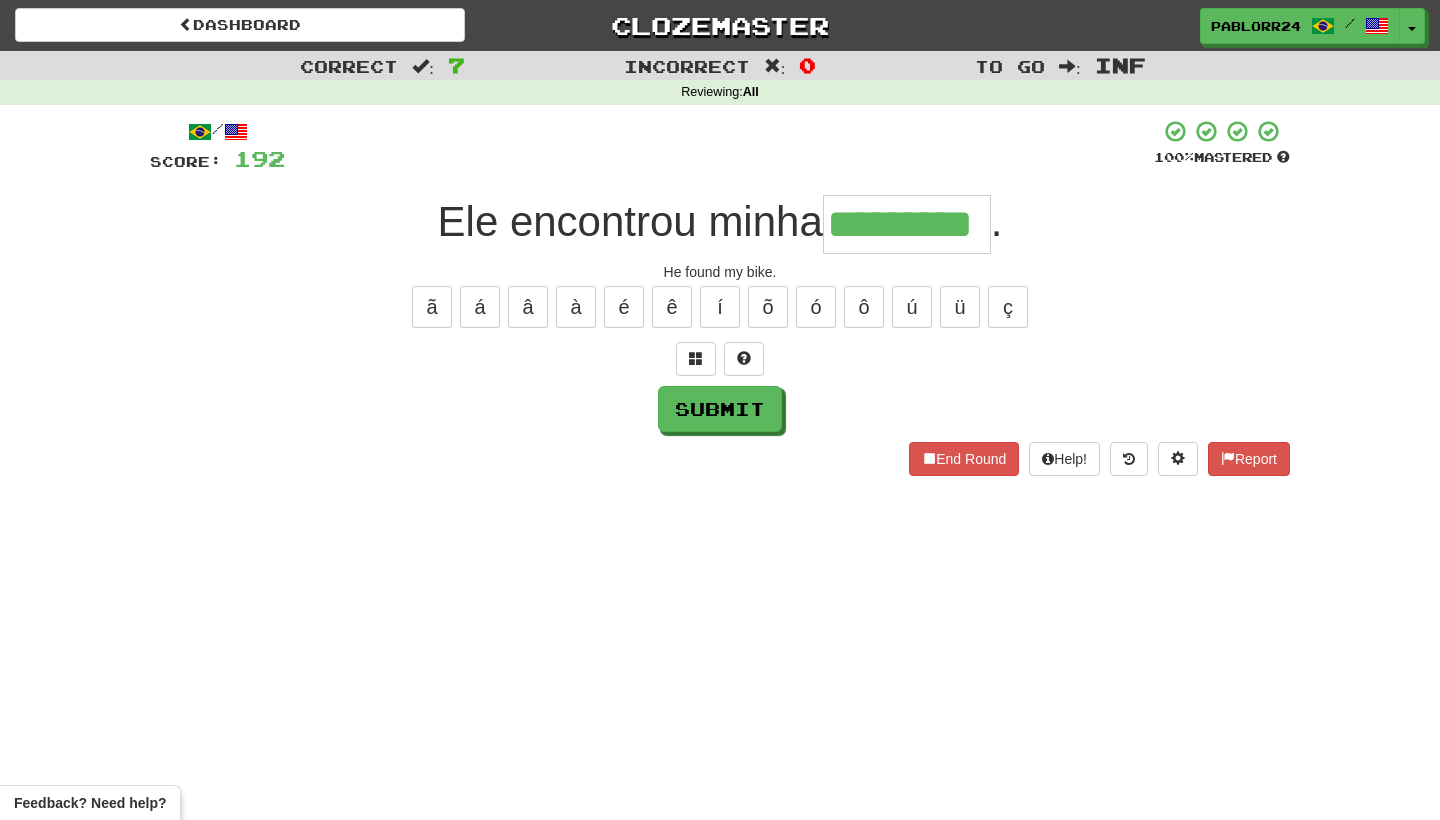 type on "*********" 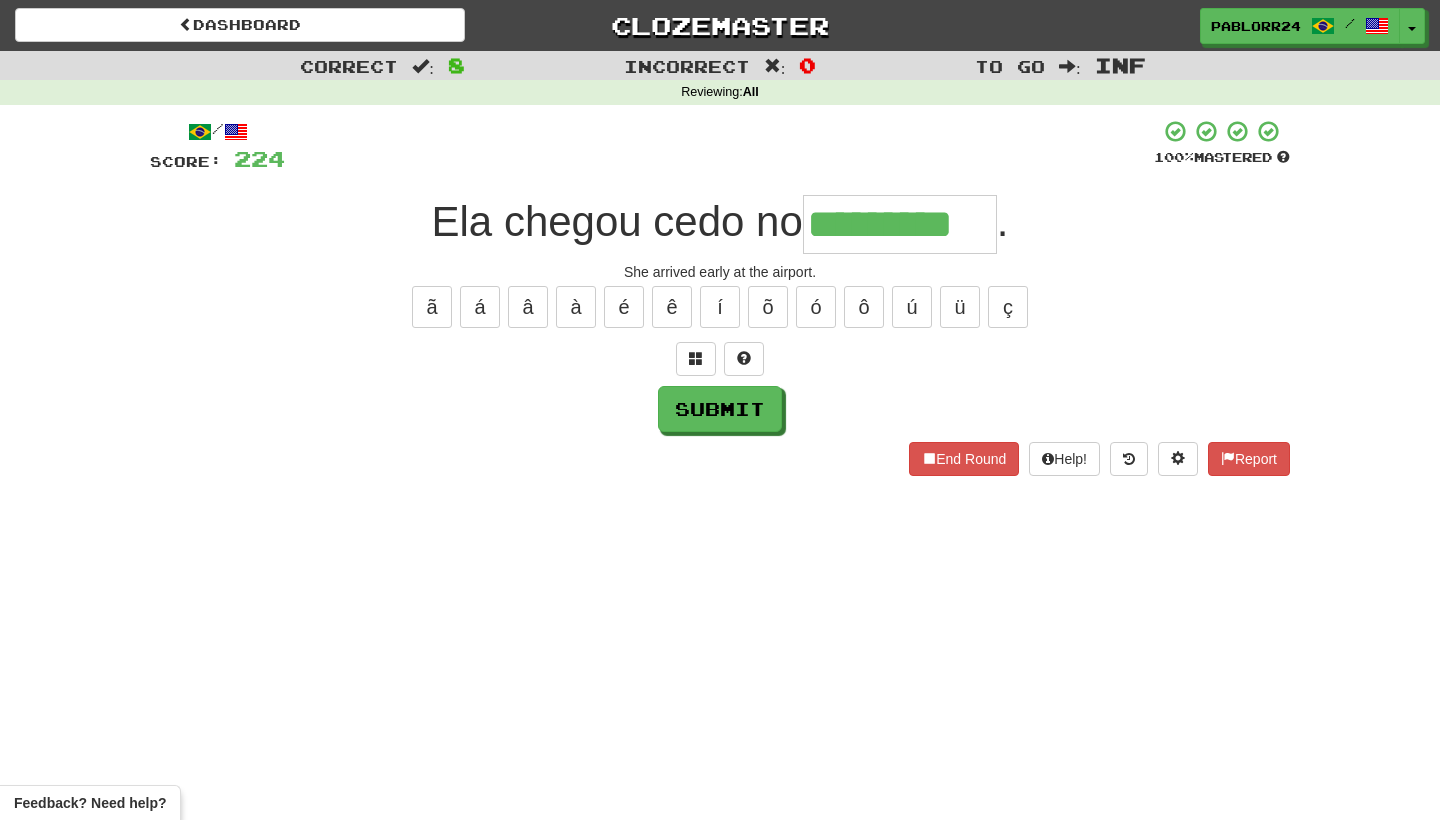 type on "*********" 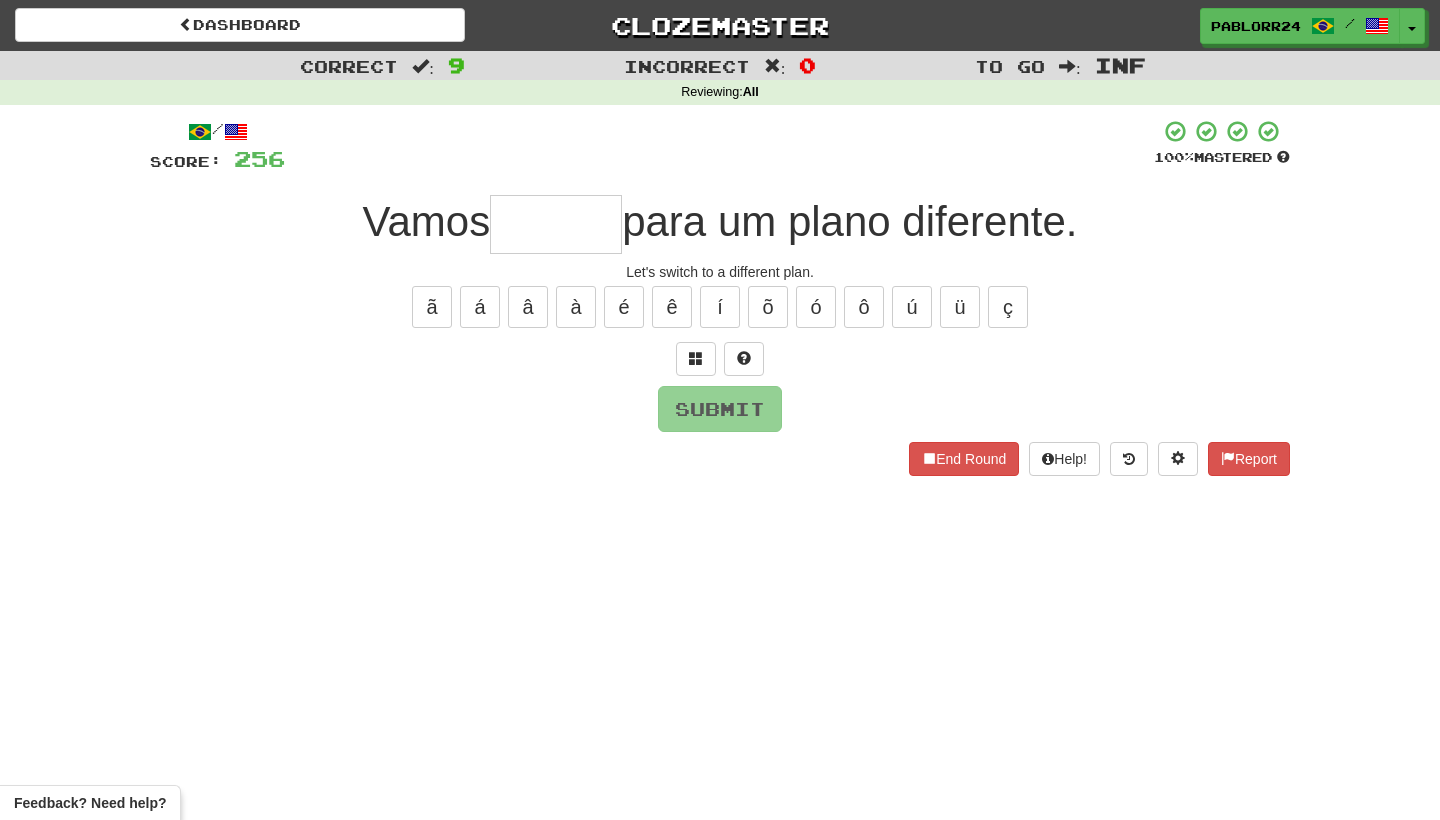 type on "*" 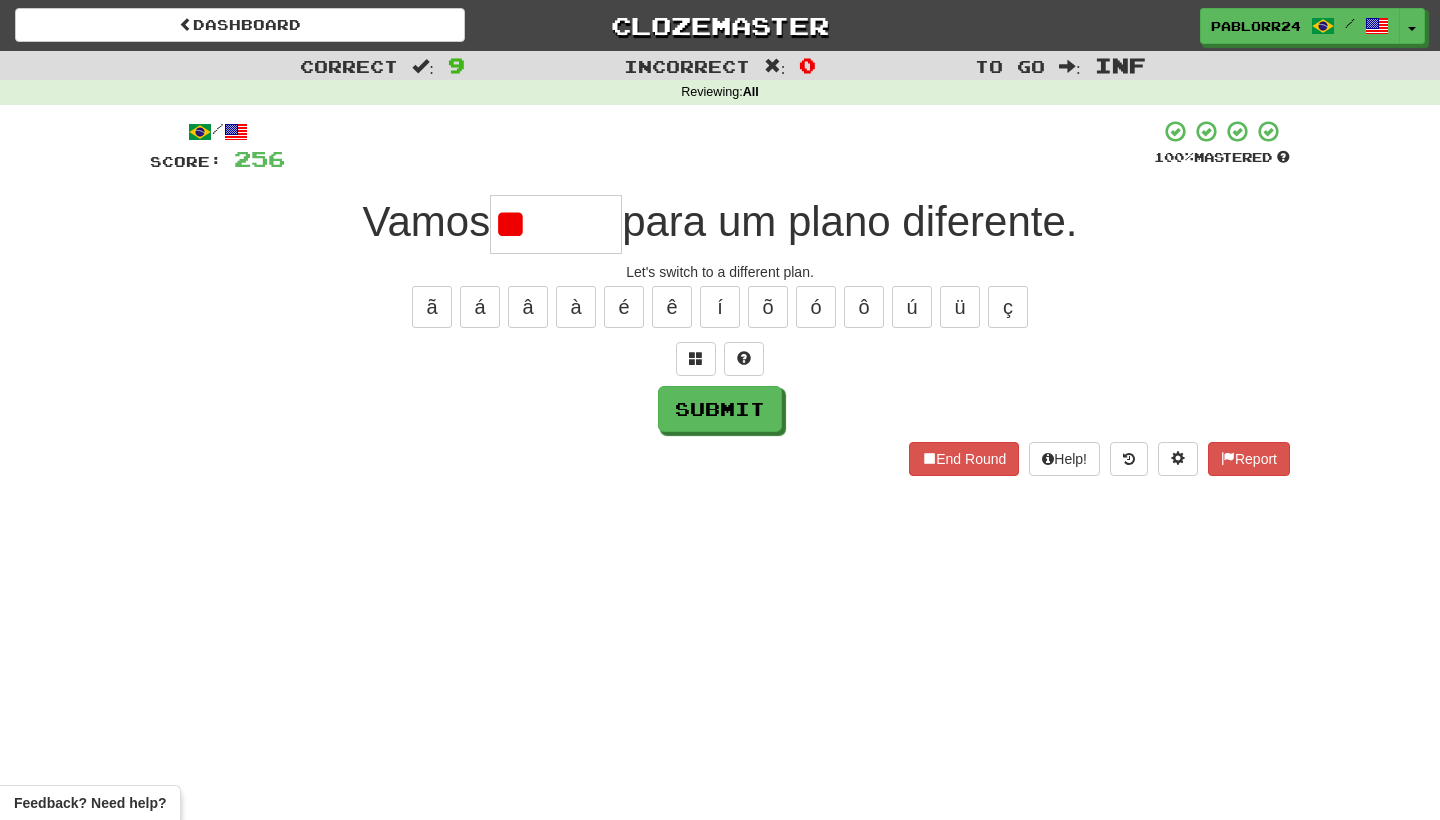 type on "*" 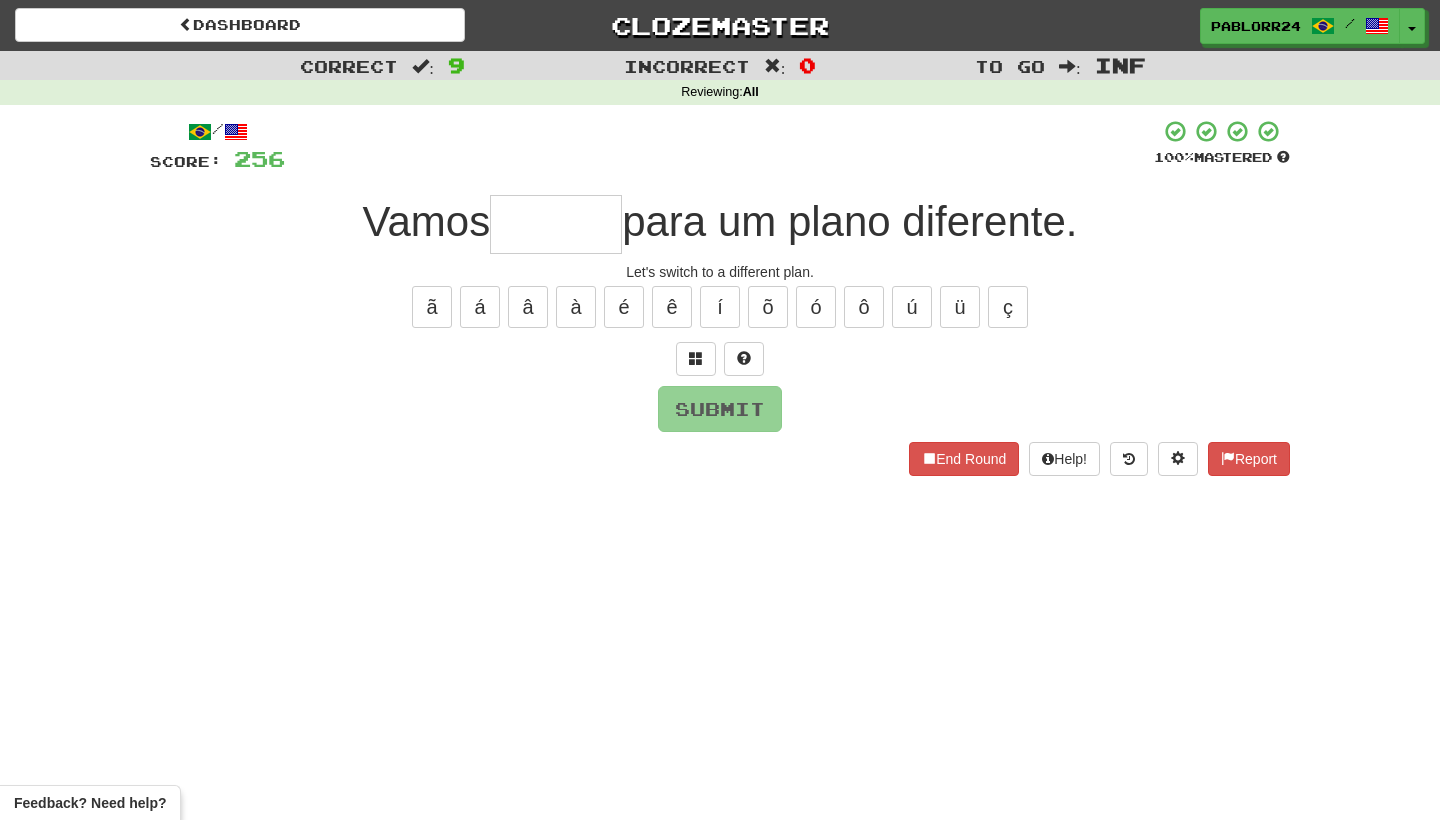 type on "*" 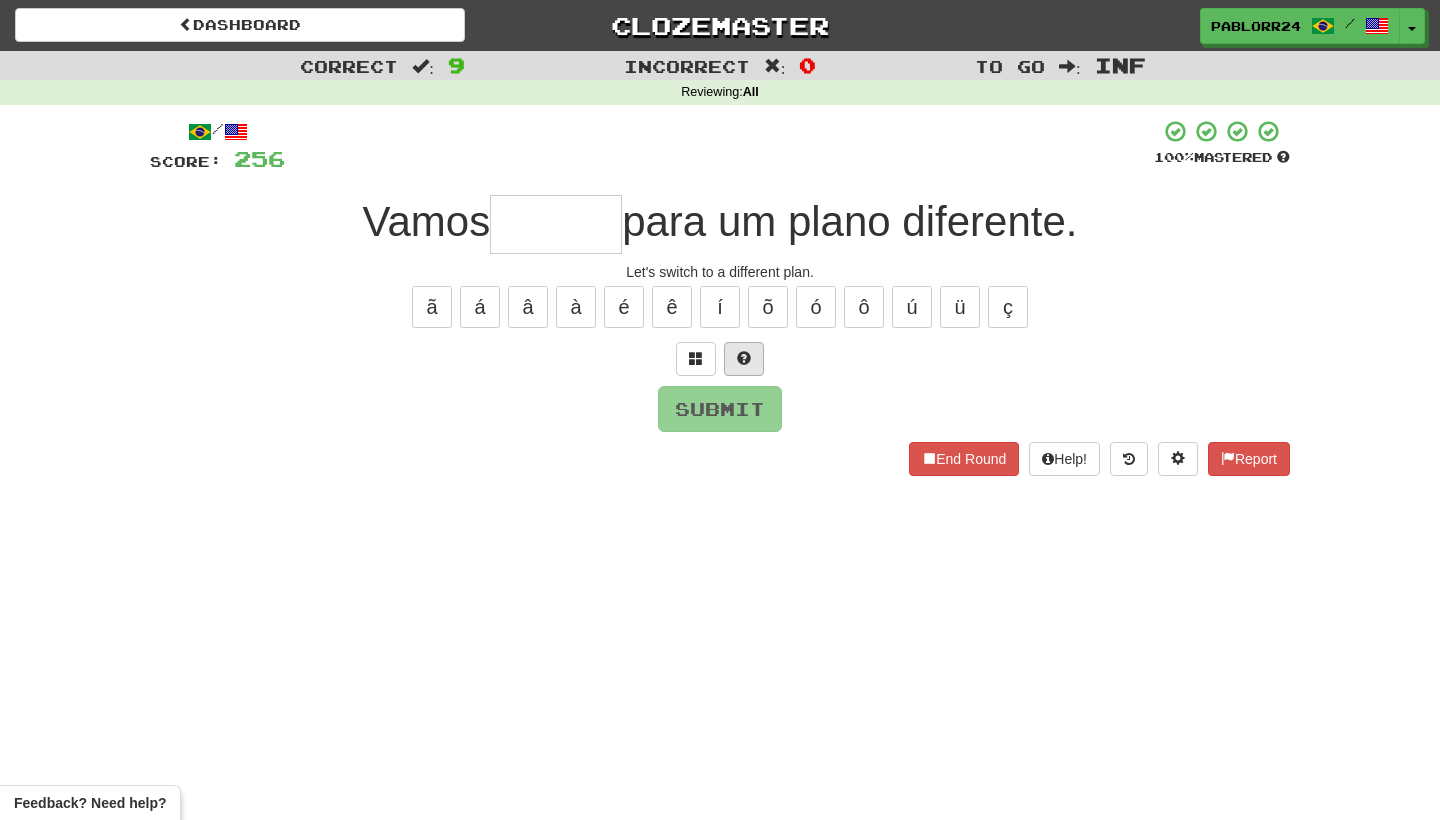 click at bounding box center [744, 358] 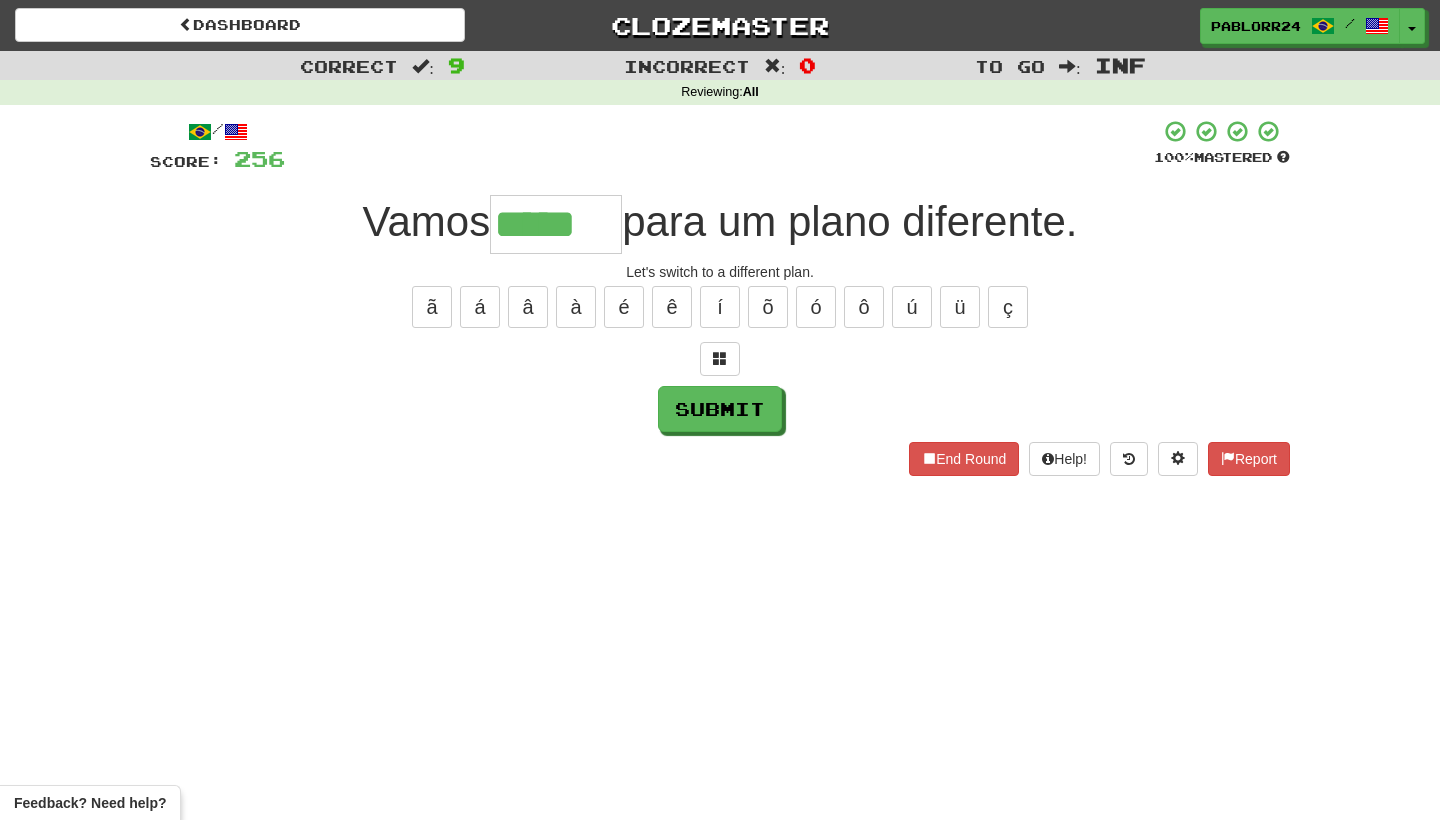 type on "*****" 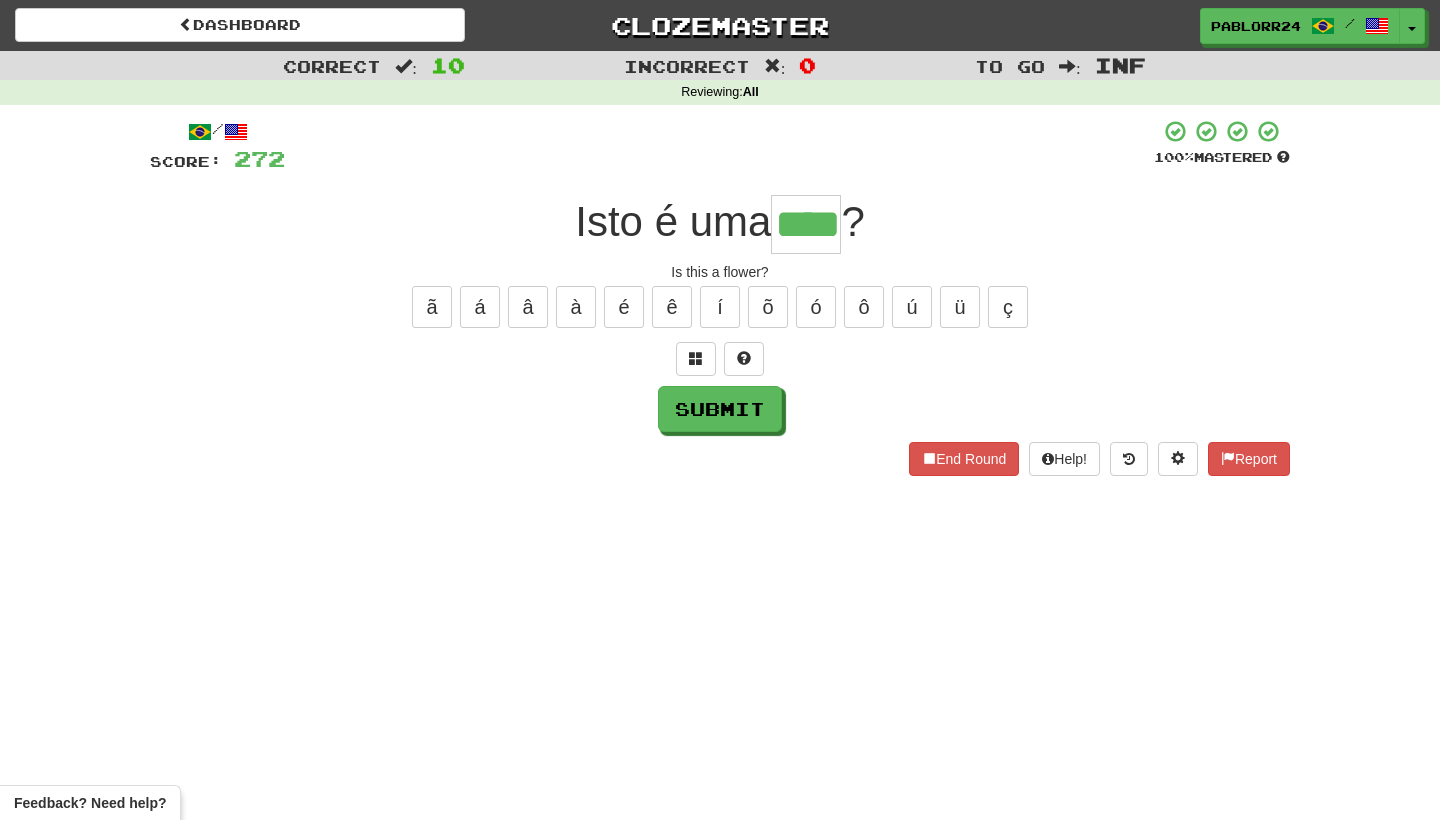type on "****" 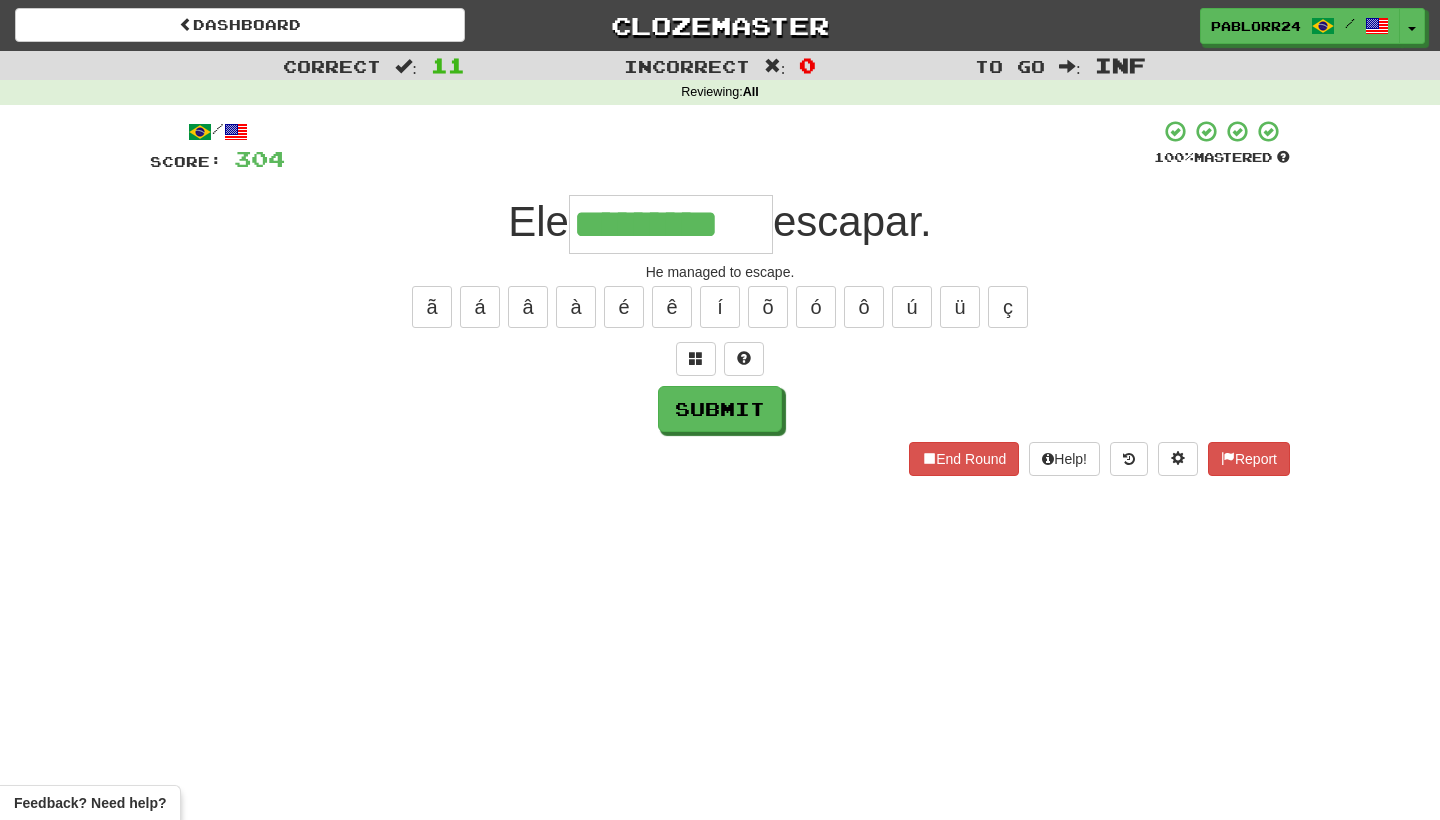 type on "*********" 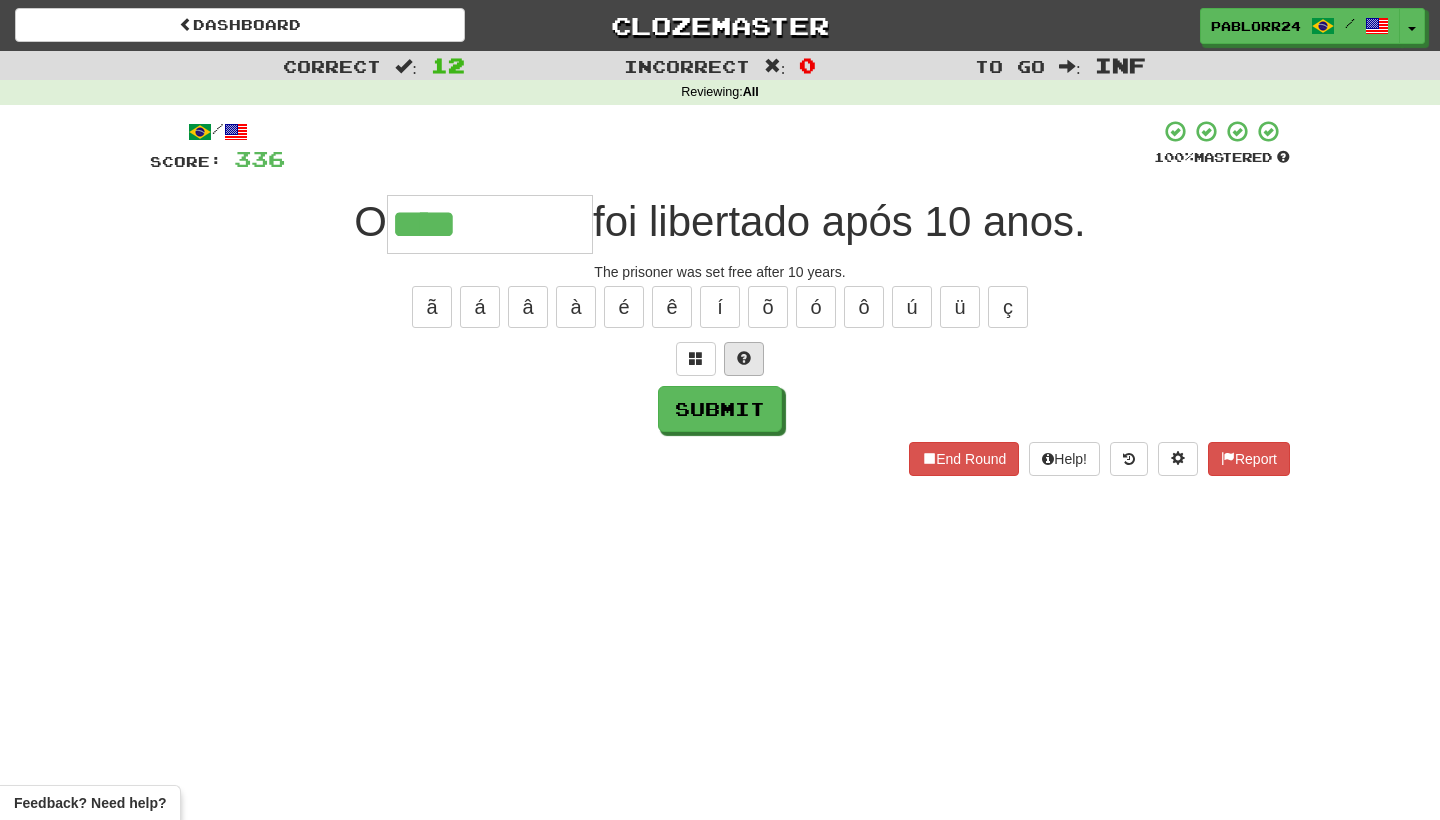 click at bounding box center [744, 358] 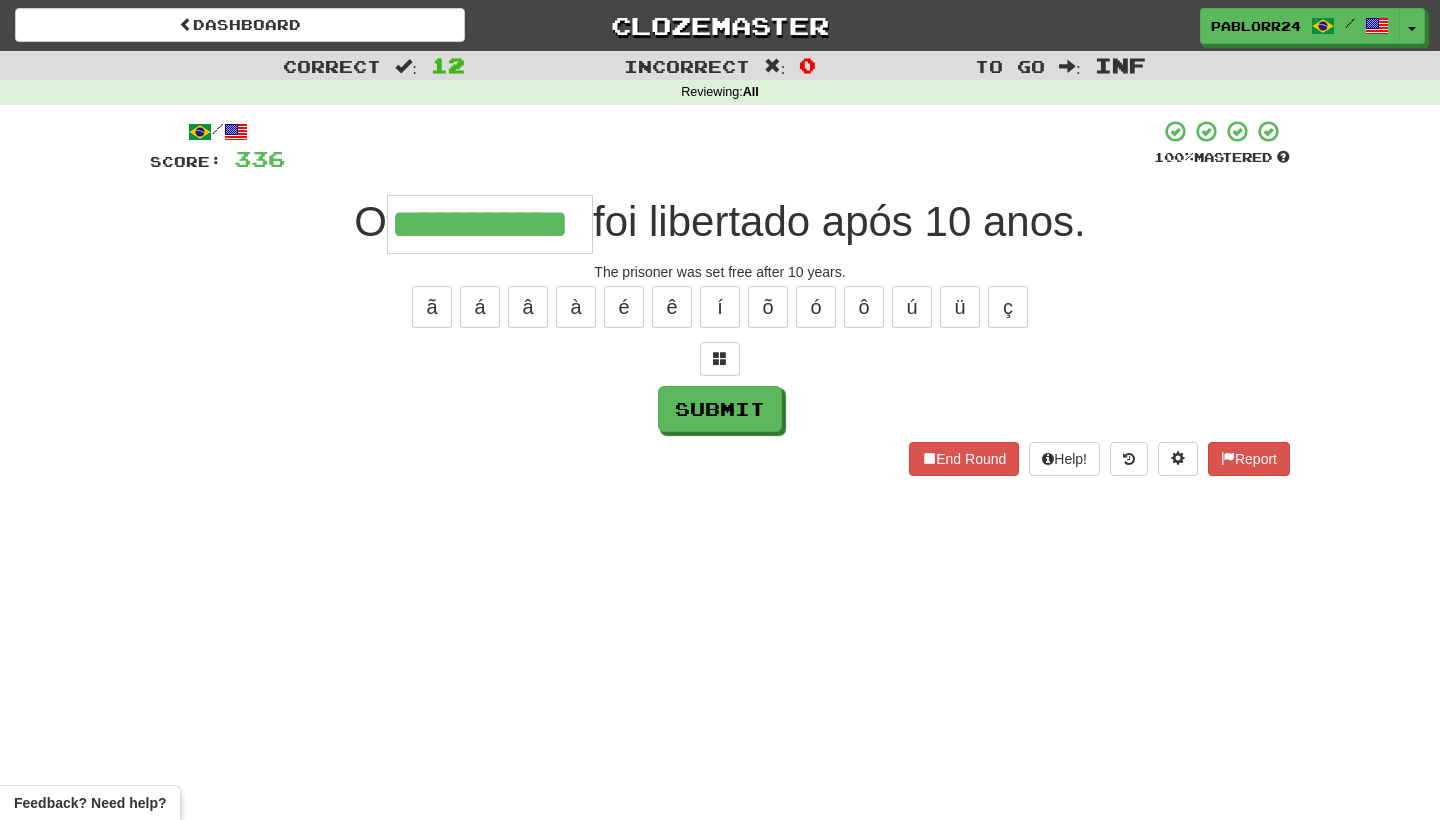 type on "**********" 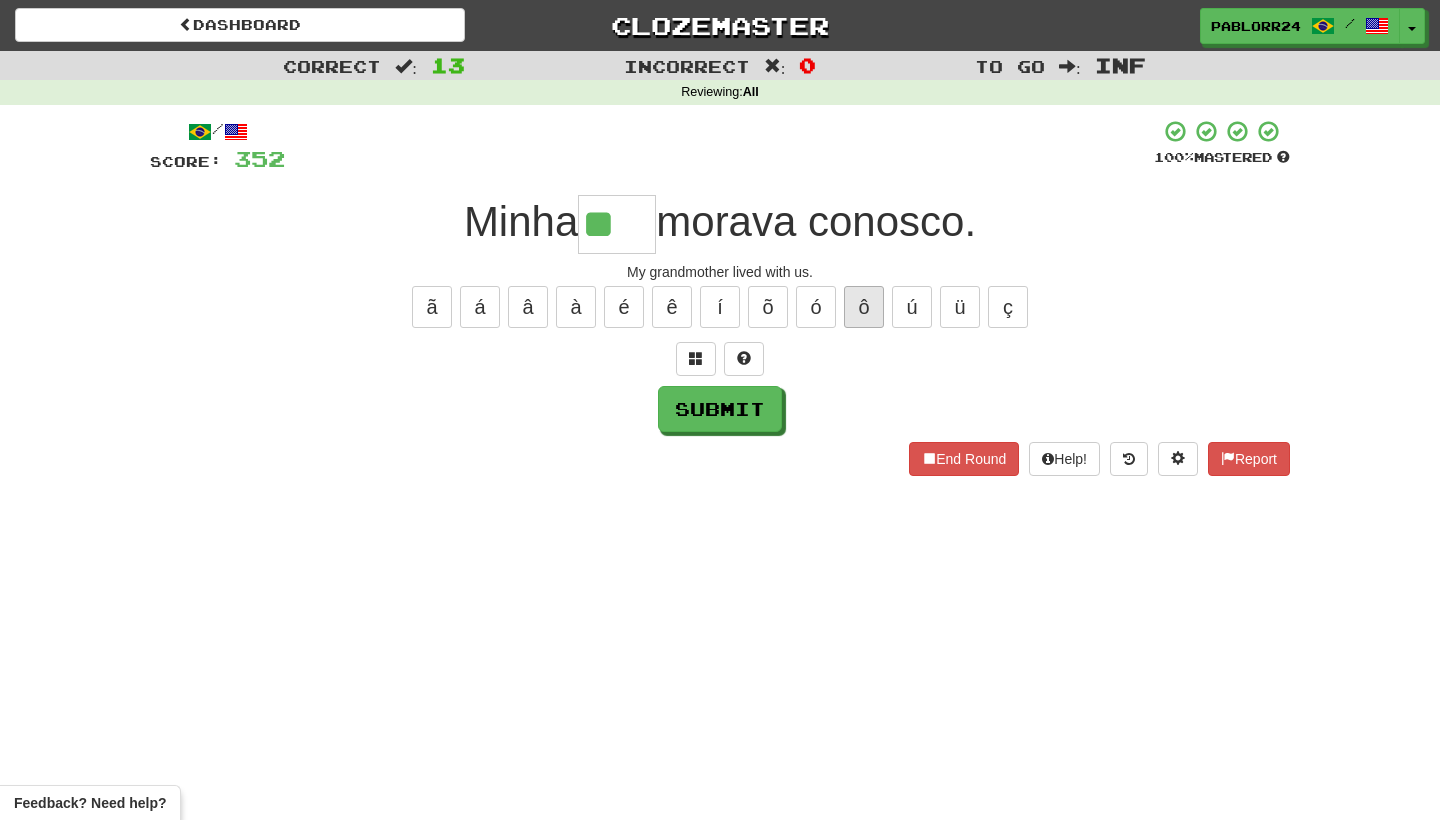 click on "ô" at bounding box center (864, 307) 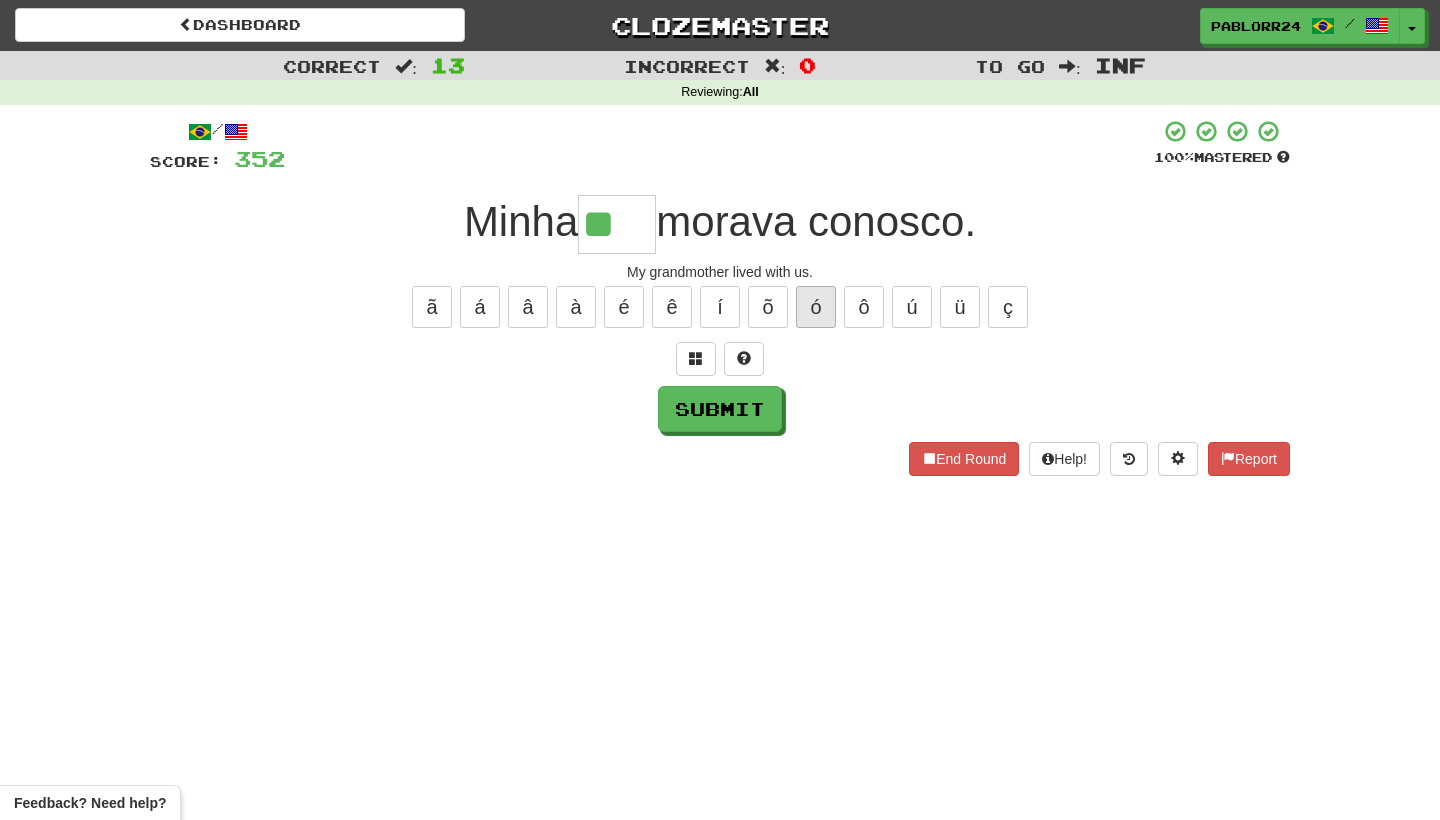 click on "ó" at bounding box center [816, 307] 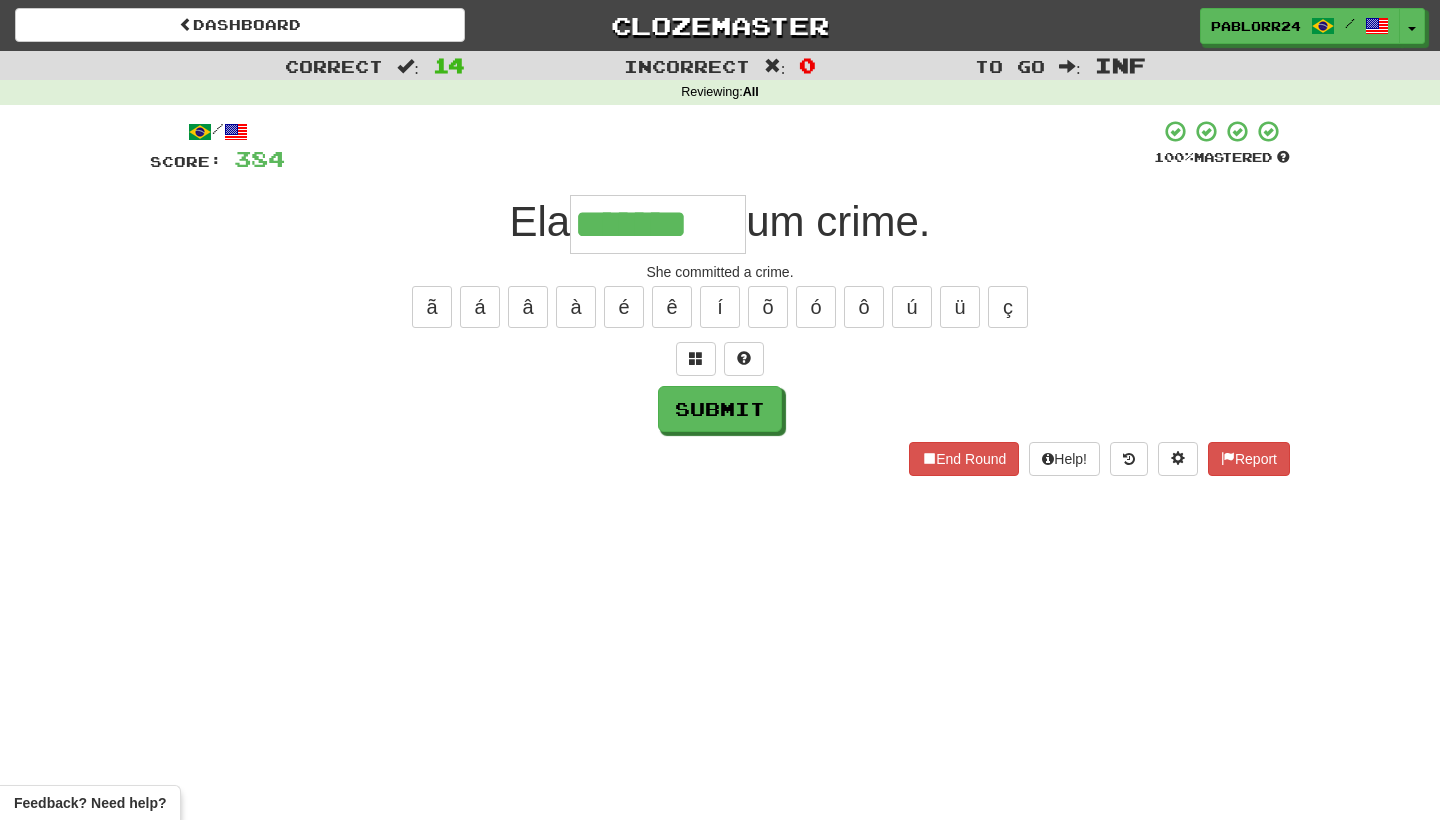 type on "*******" 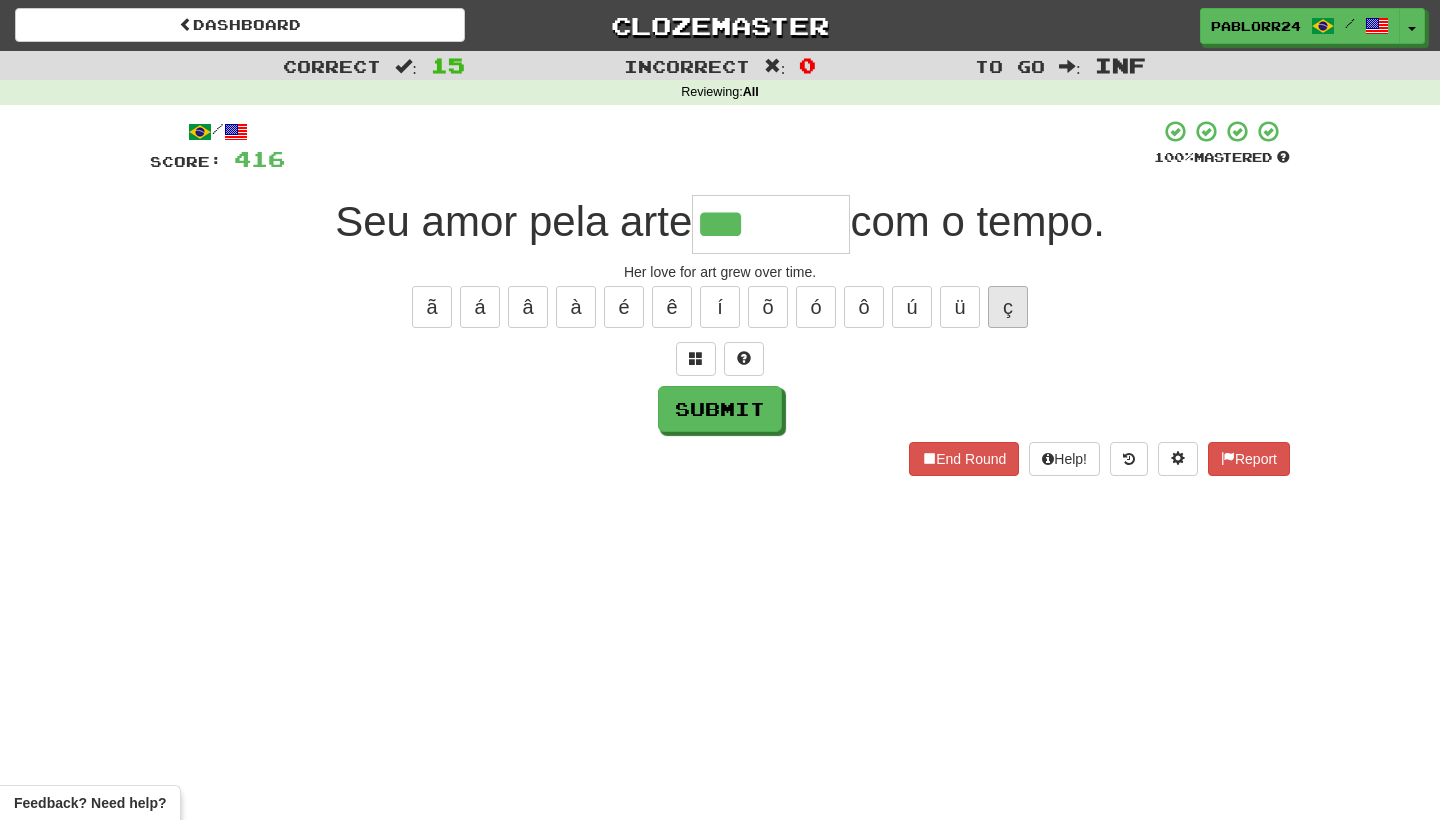 click on "ç" at bounding box center (1008, 307) 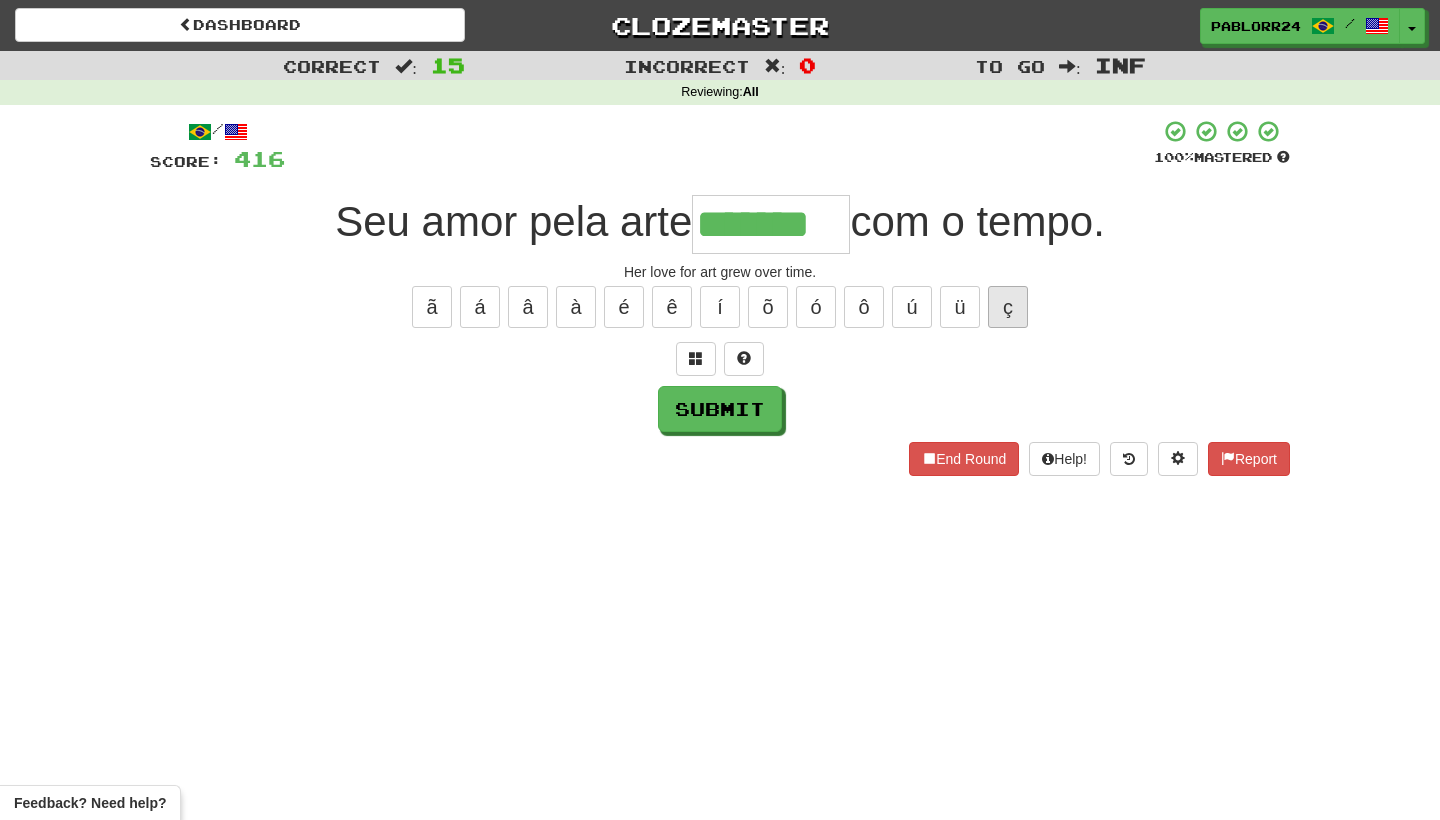 type on "*******" 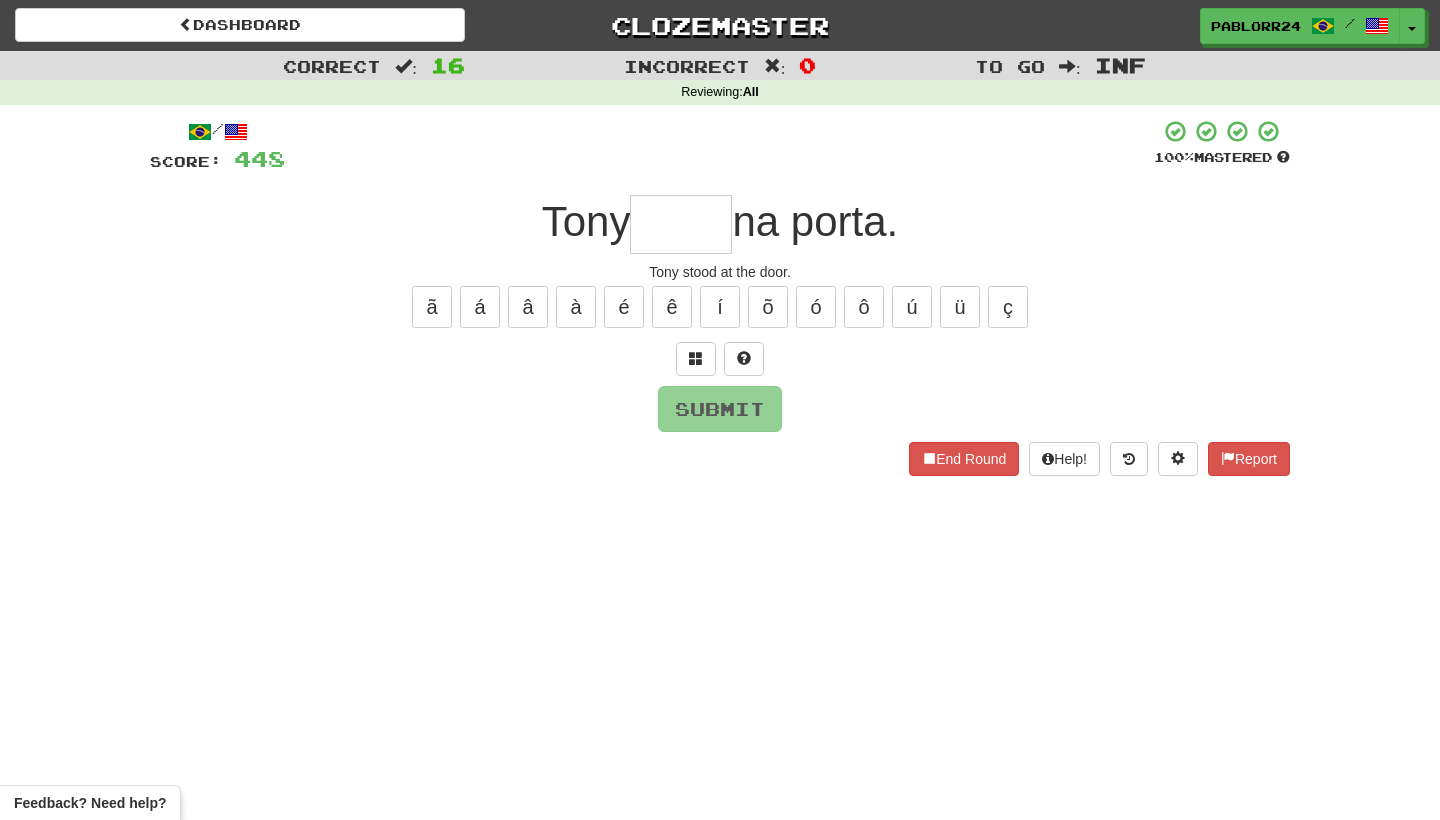 type on "*" 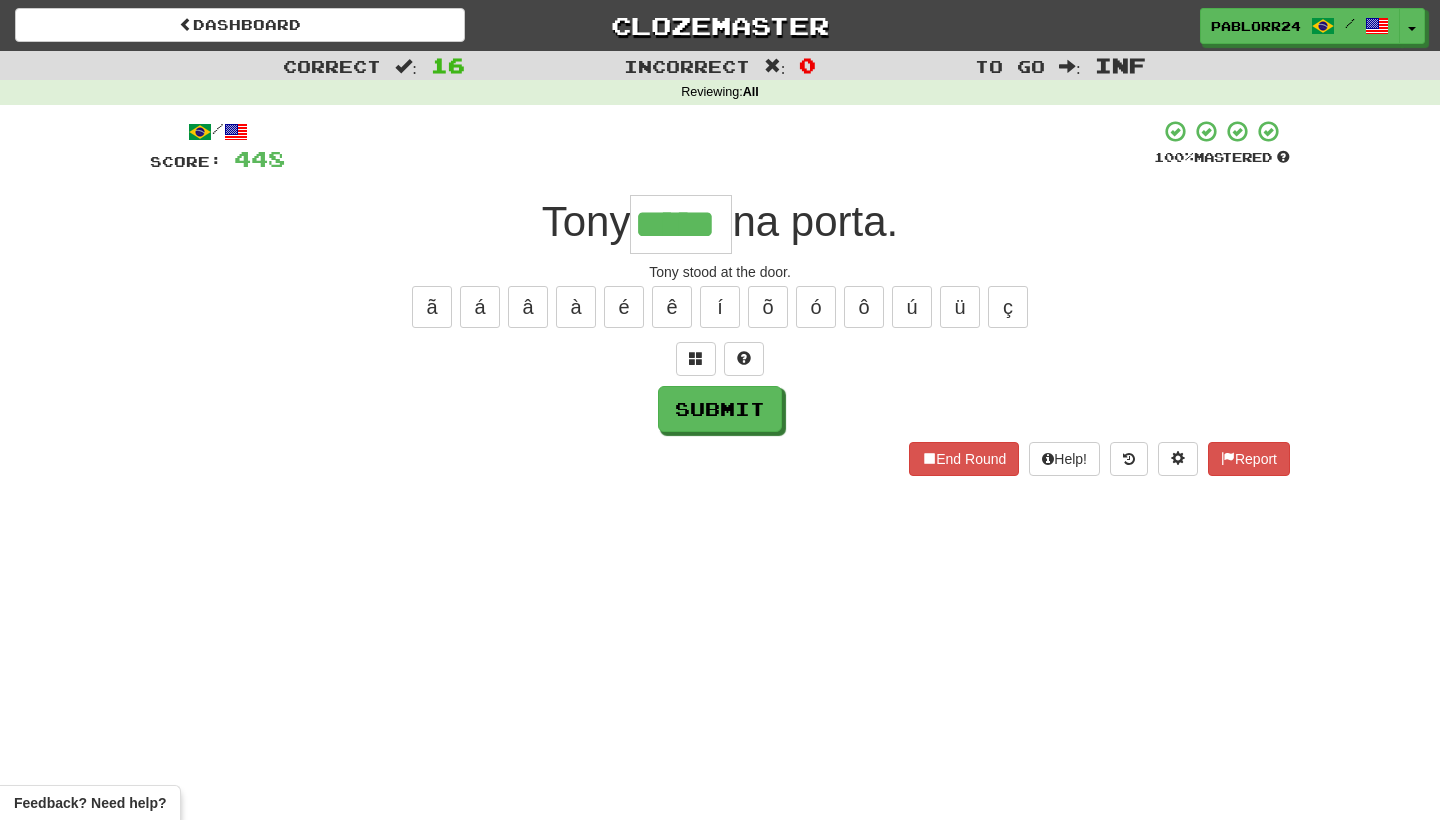 type on "*****" 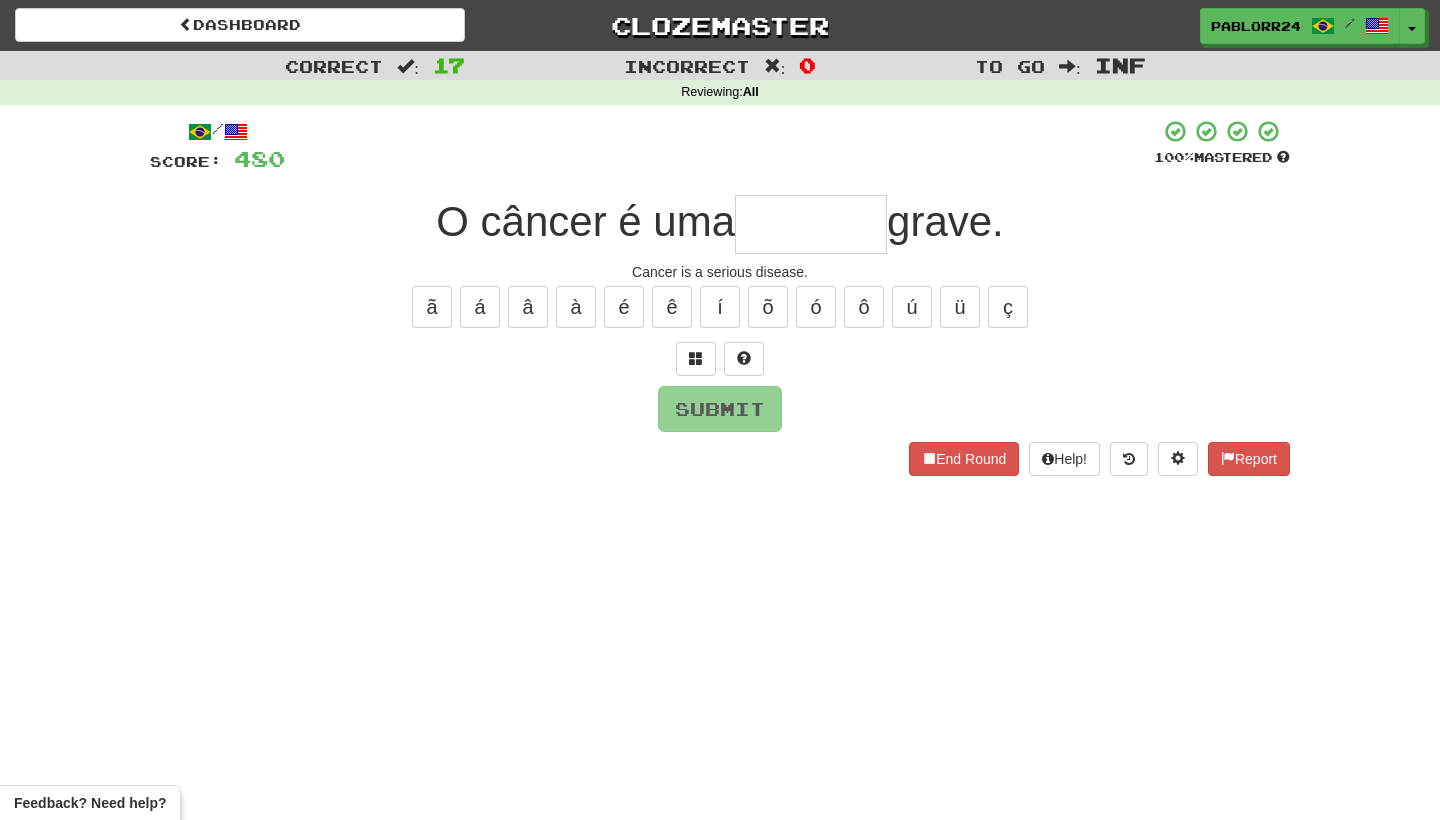 type on "*" 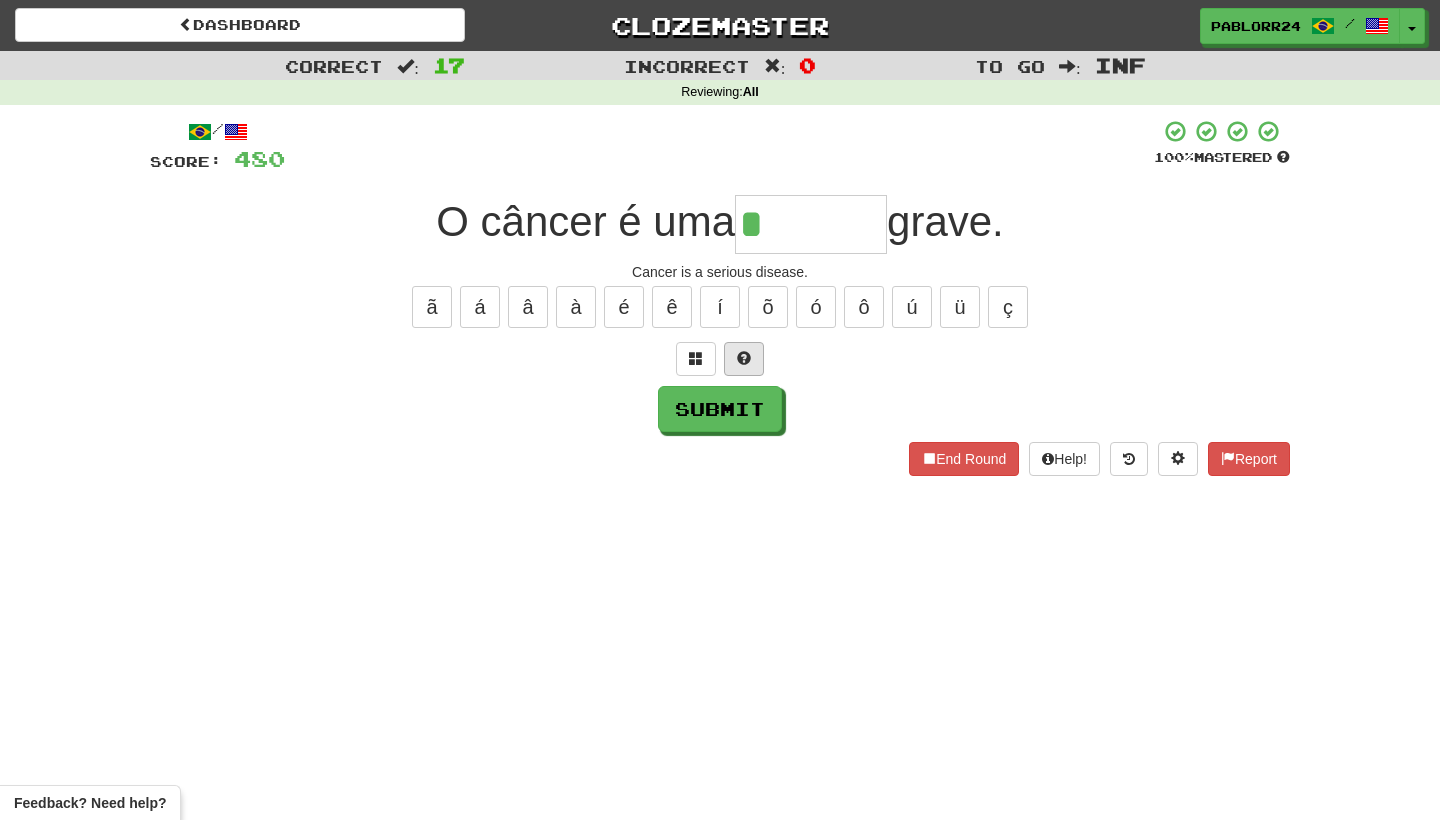 click at bounding box center [744, 358] 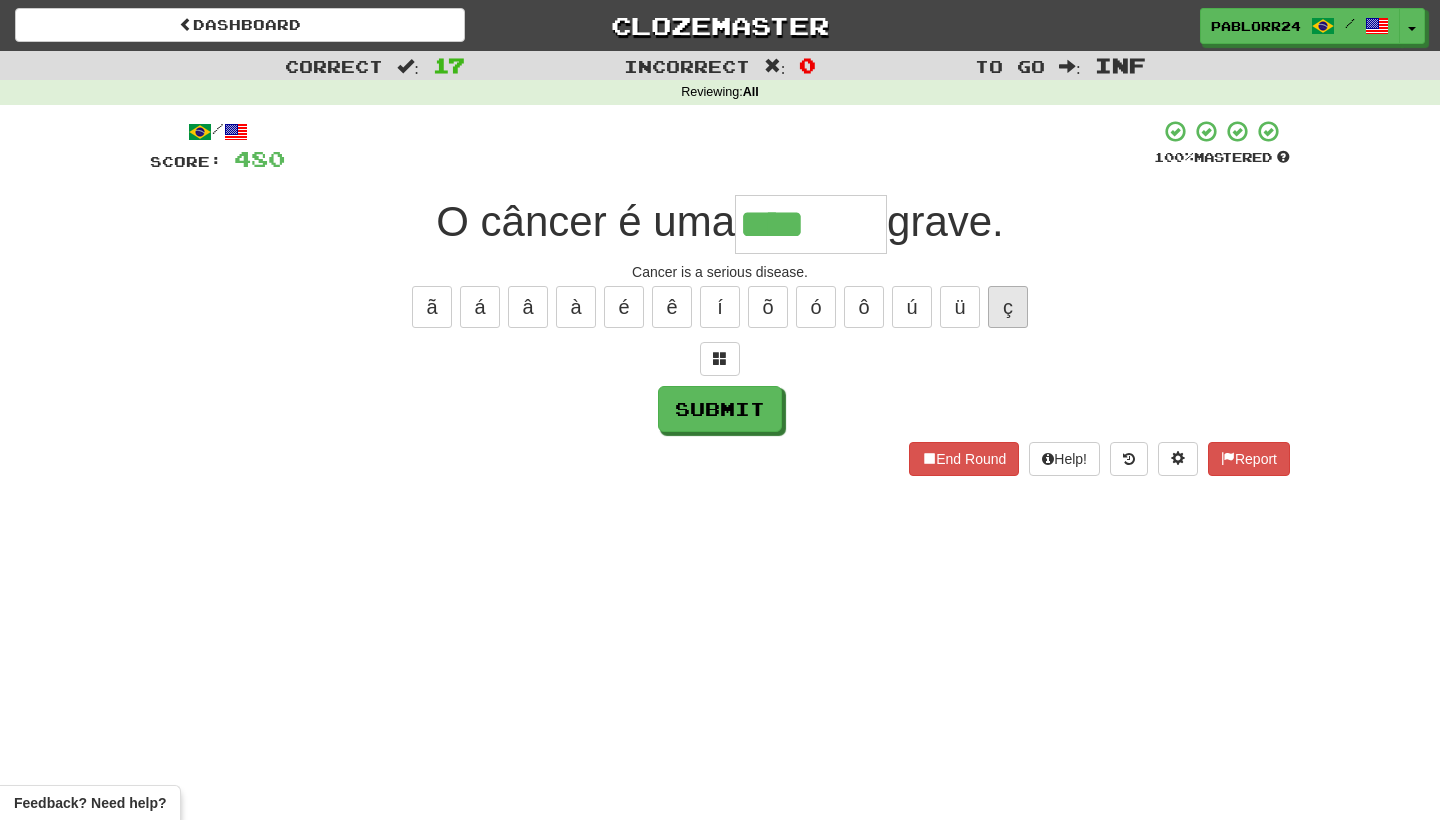 click on "ç" at bounding box center (1008, 307) 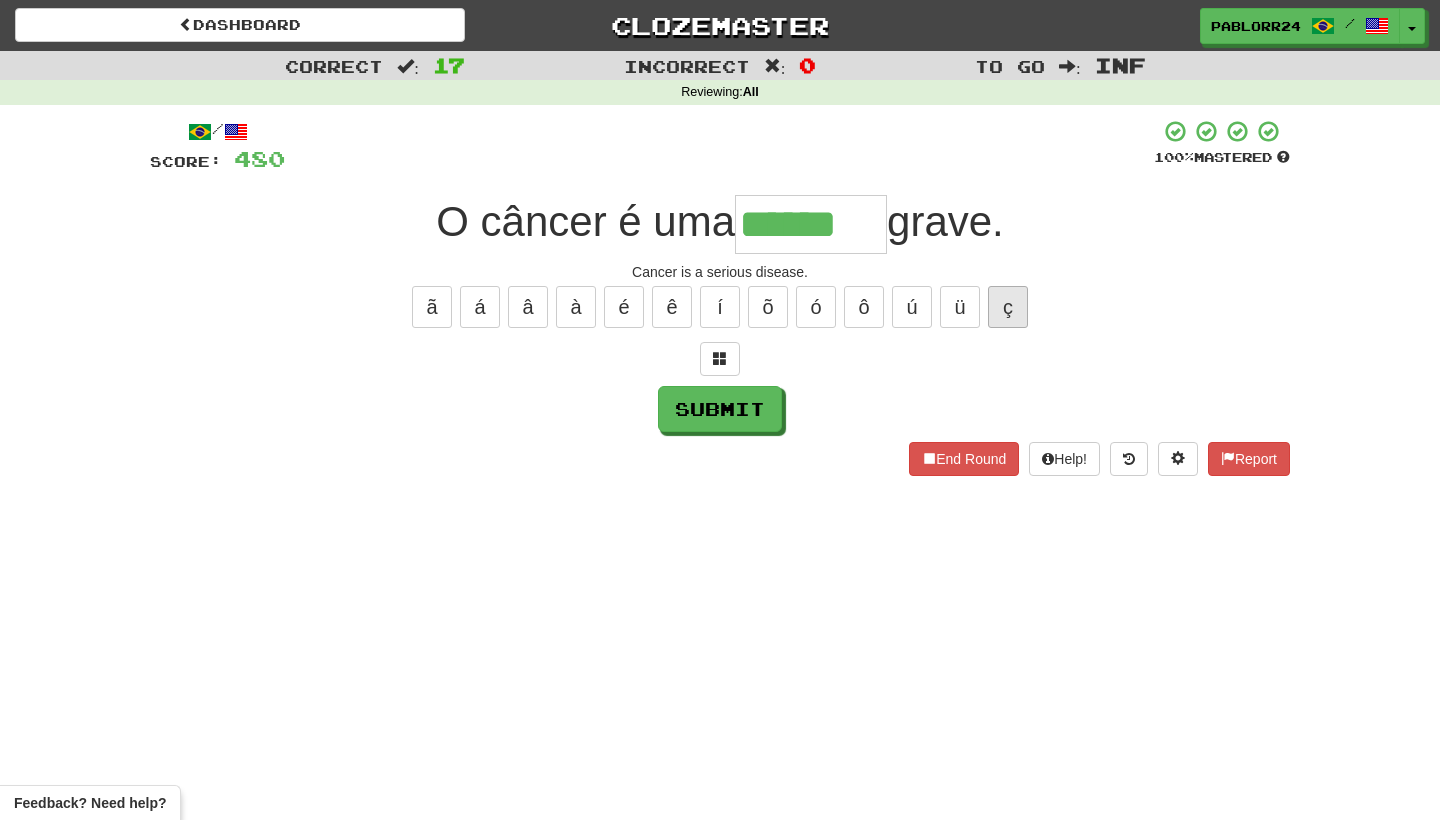type on "******" 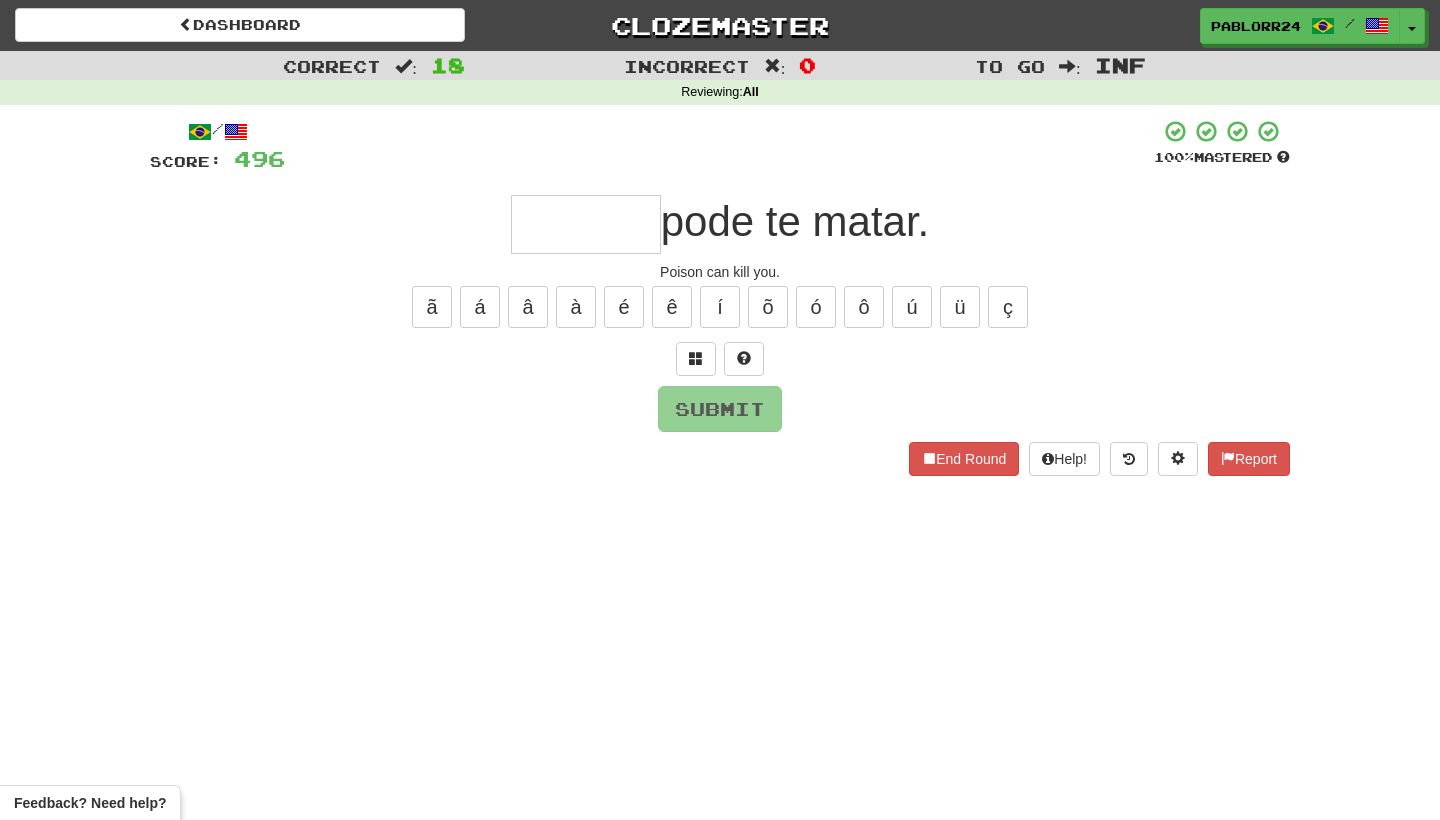 type on "*" 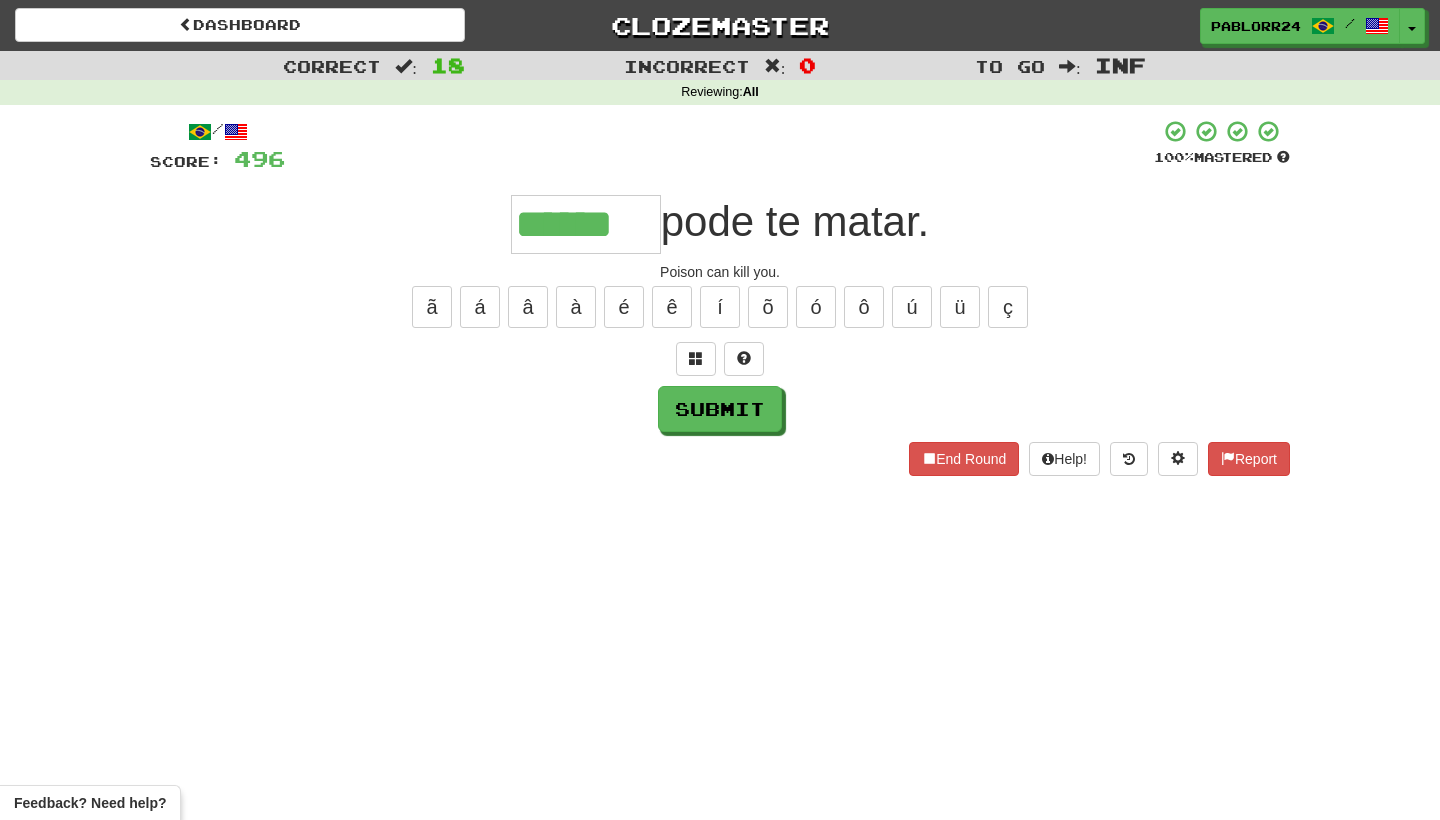 type on "******" 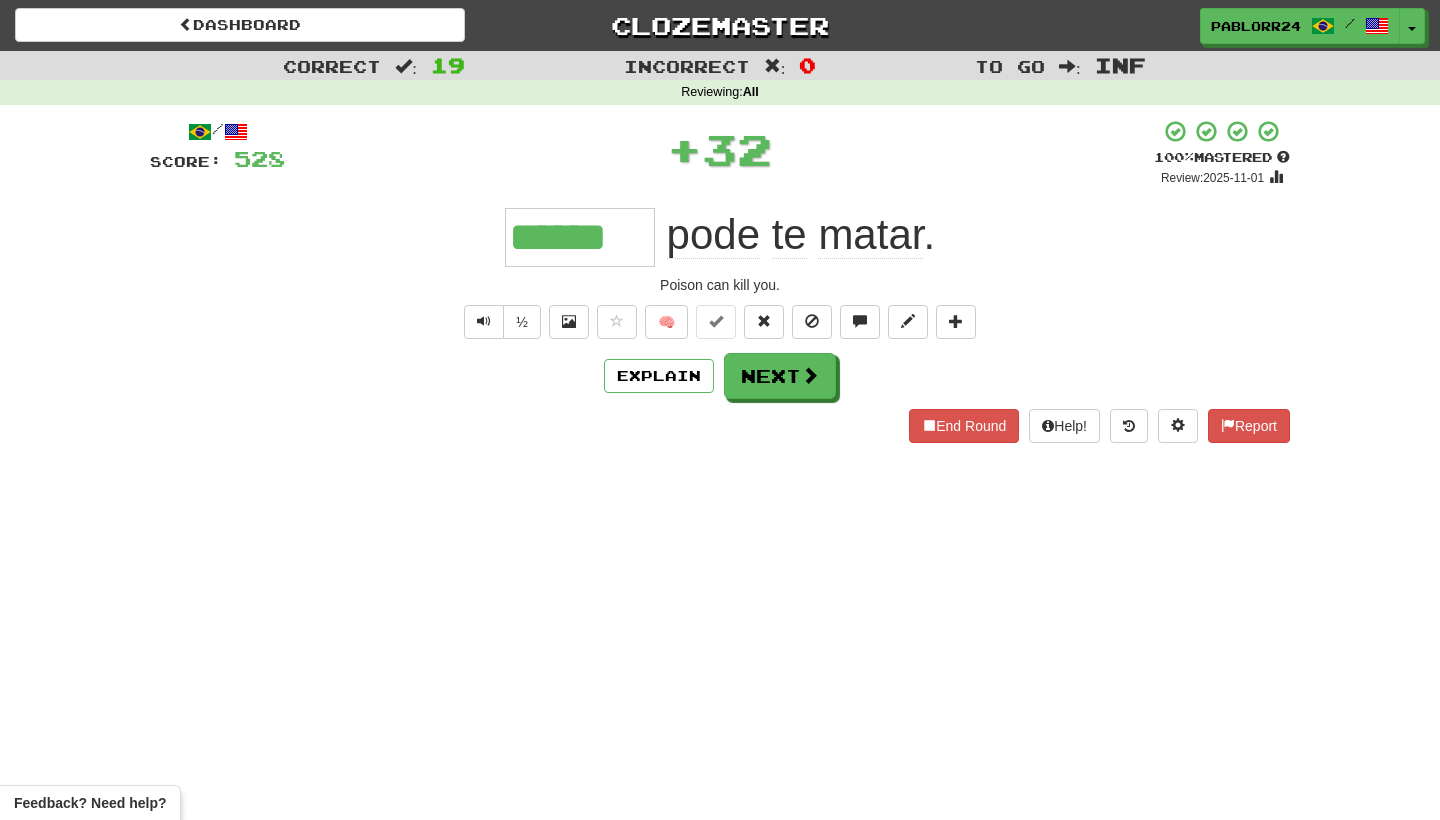 type 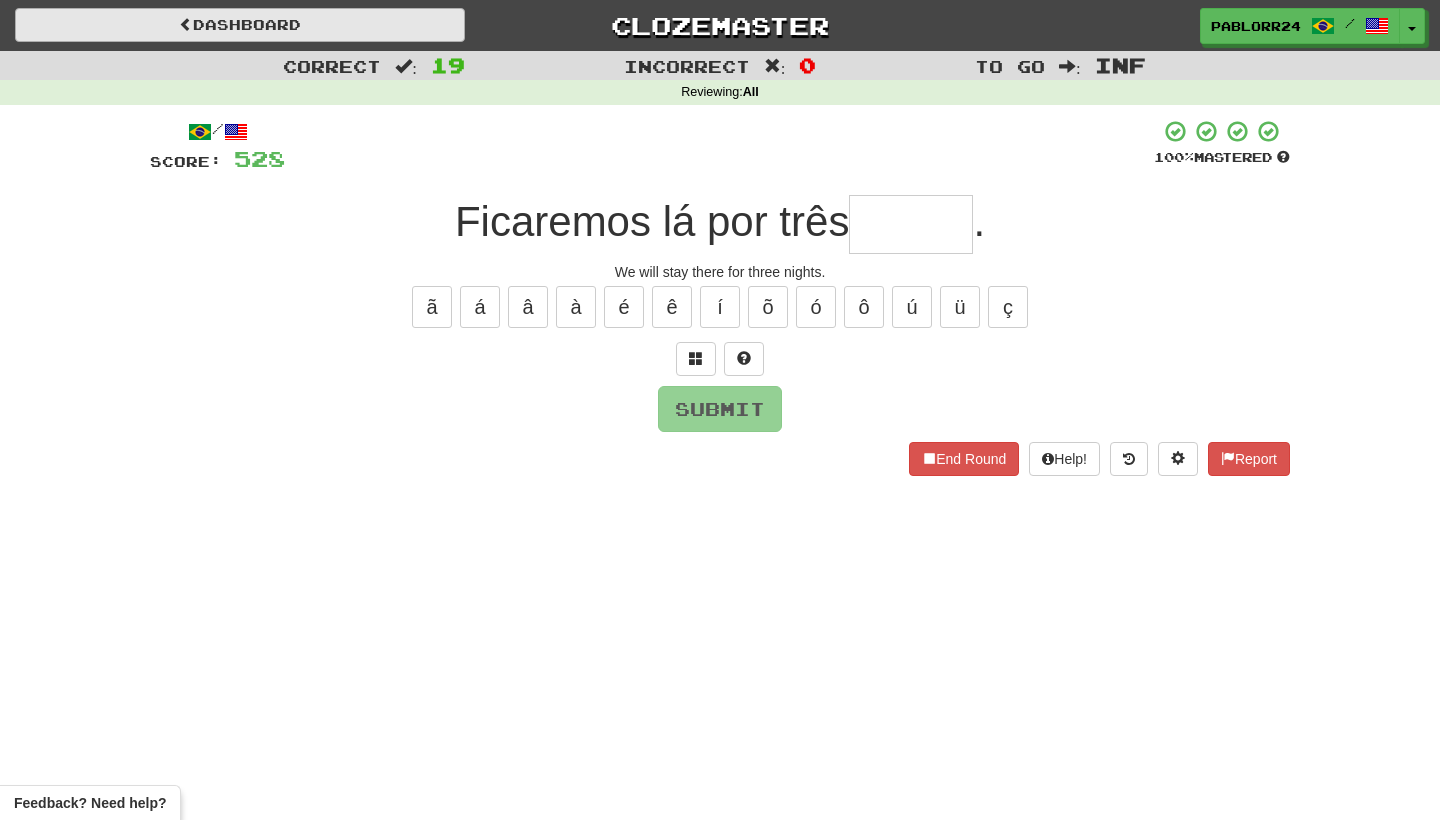 click on "Dashboard" at bounding box center (240, 25) 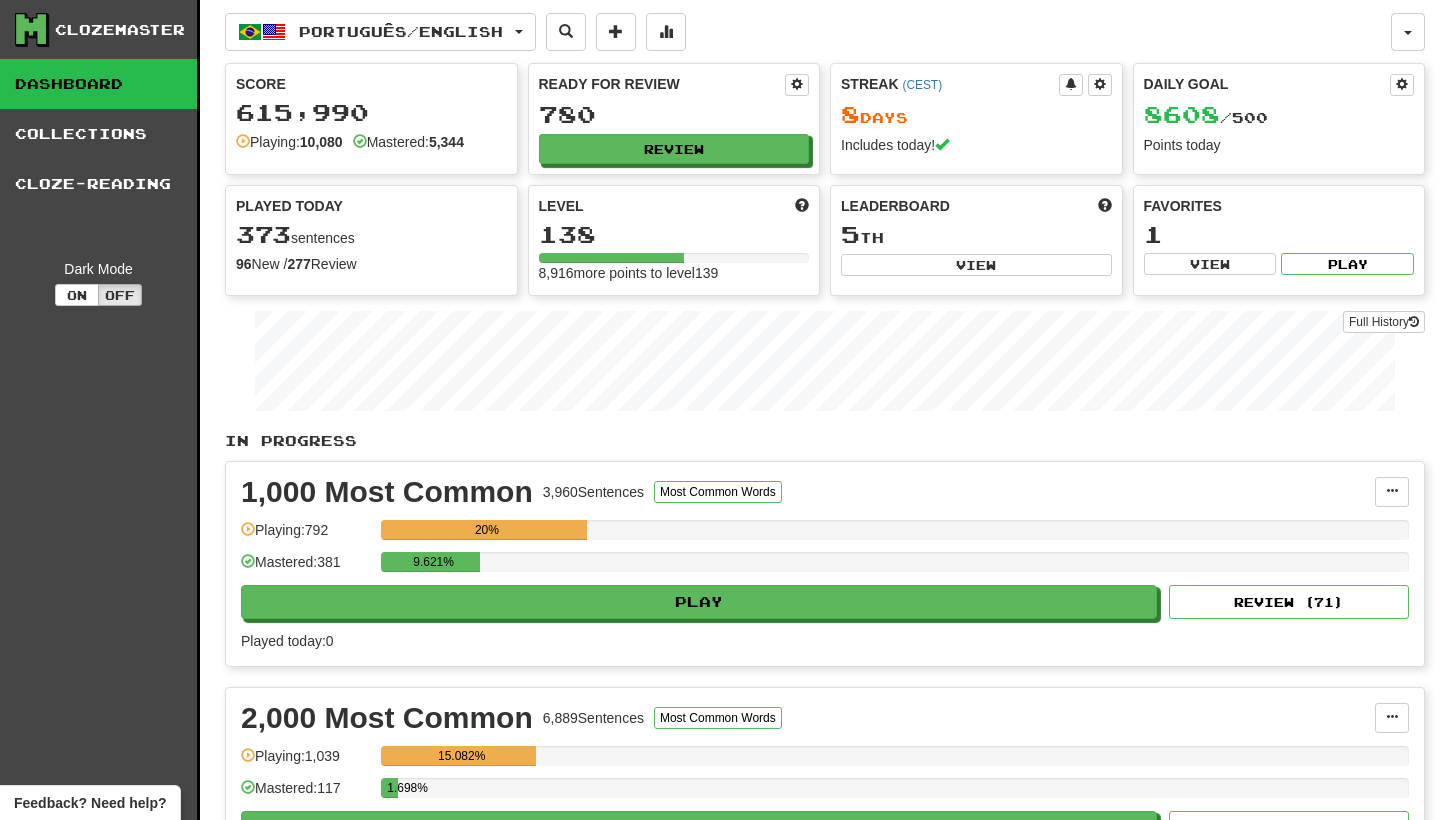 scroll, scrollTop: 6, scrollLeft: 0, axis: vertical 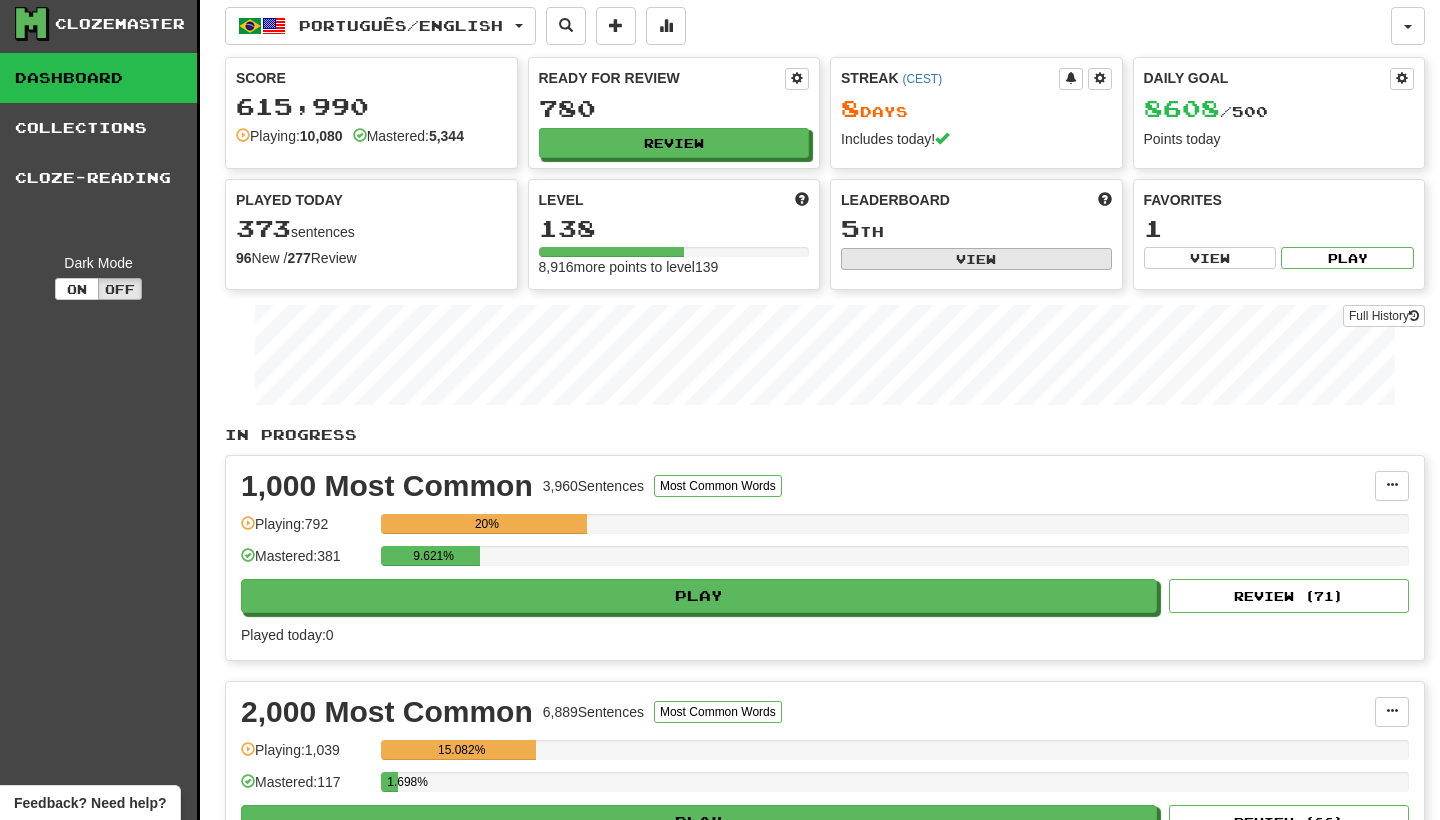 click on "View" at bounding box center (976, 259) 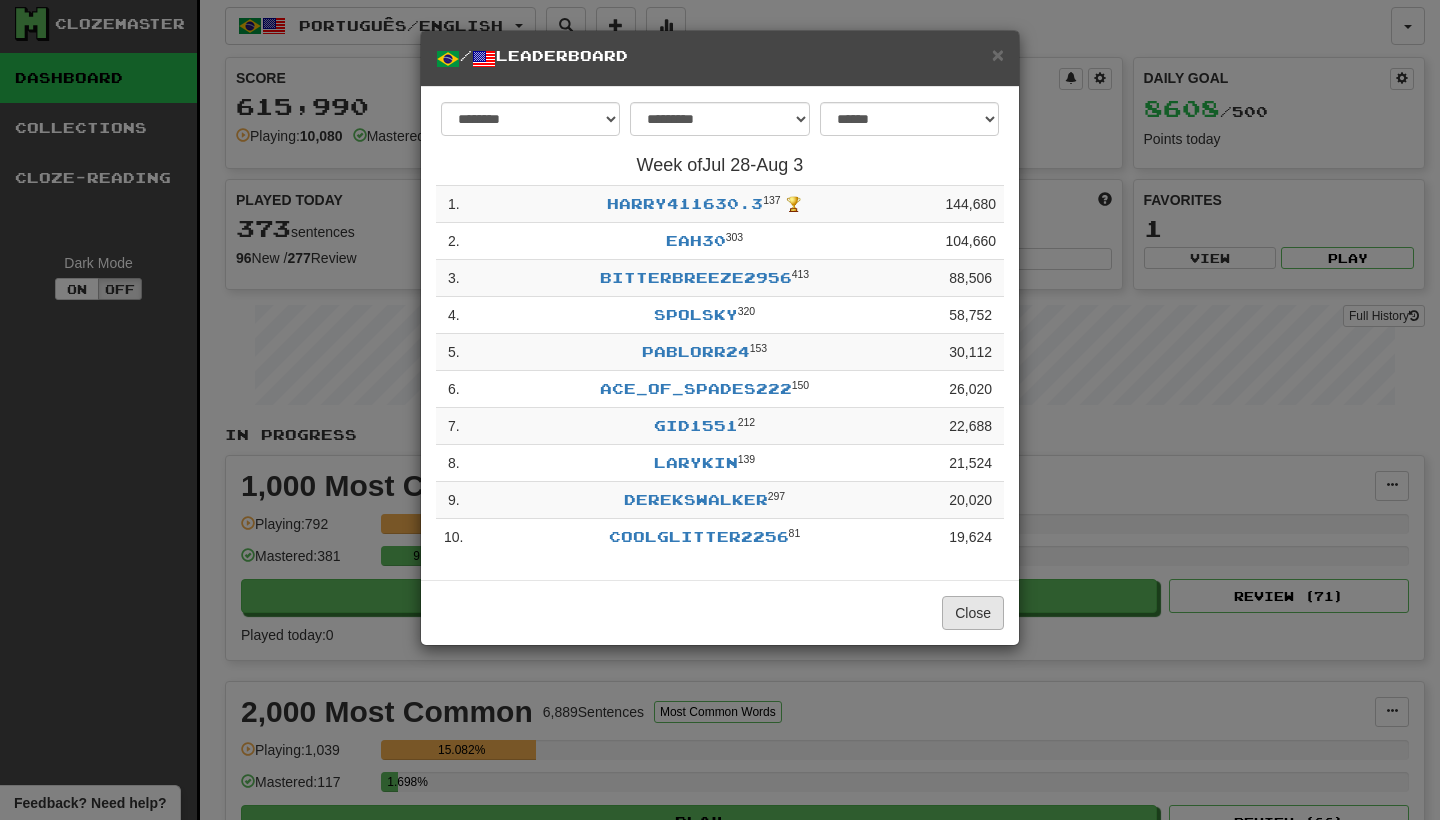 click on "Close" at bounding box center (973, 613) 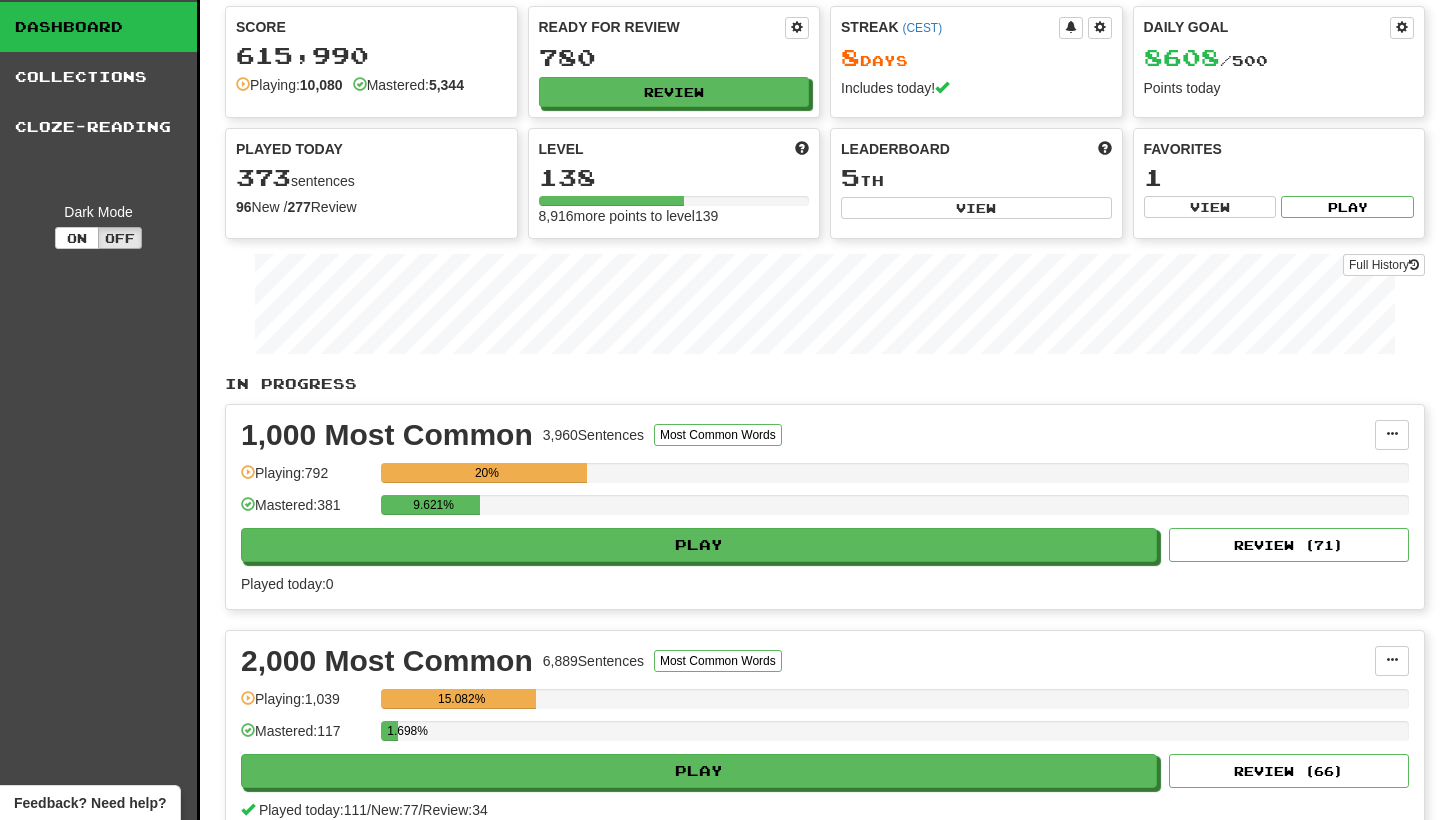 scroll, scrollTop: 58, scrollLeft: 0, axis: vertical 